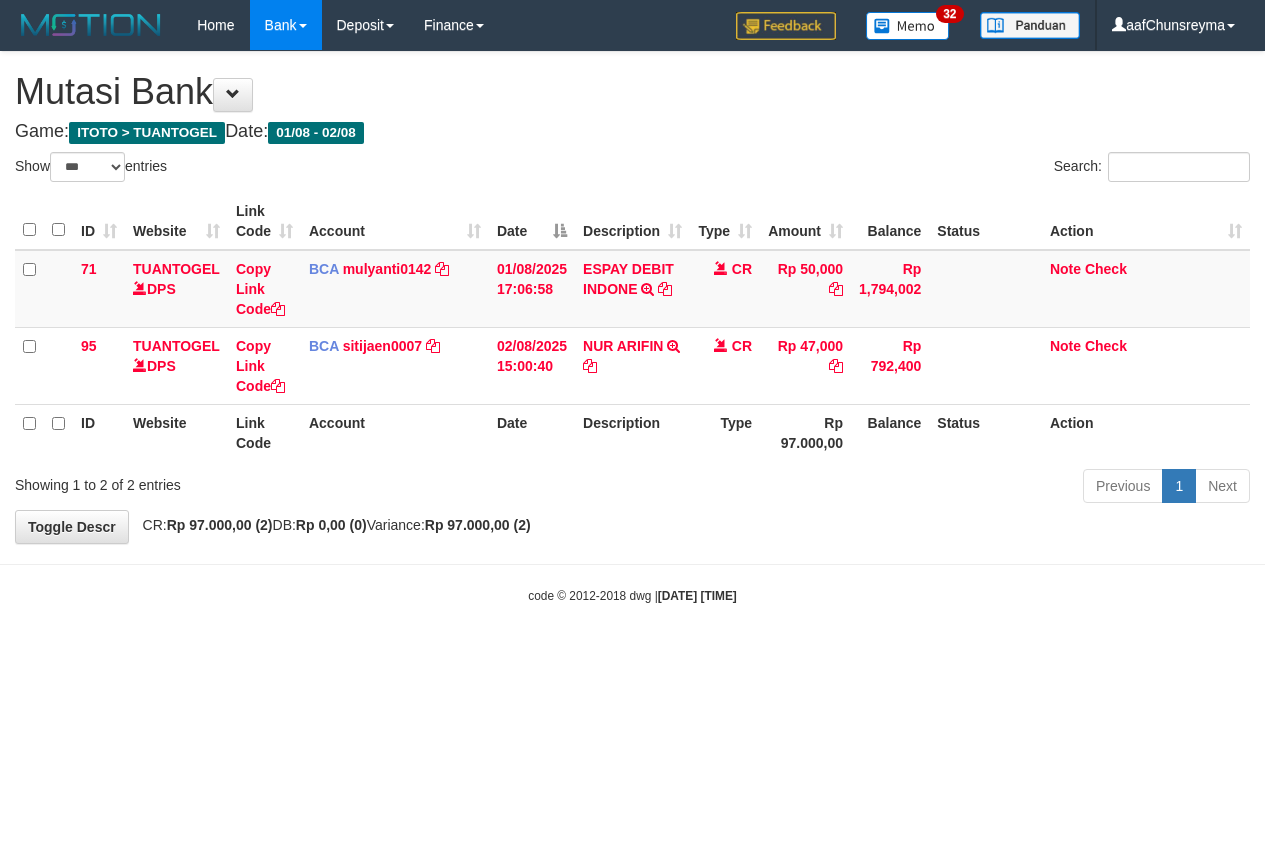 select on "***" 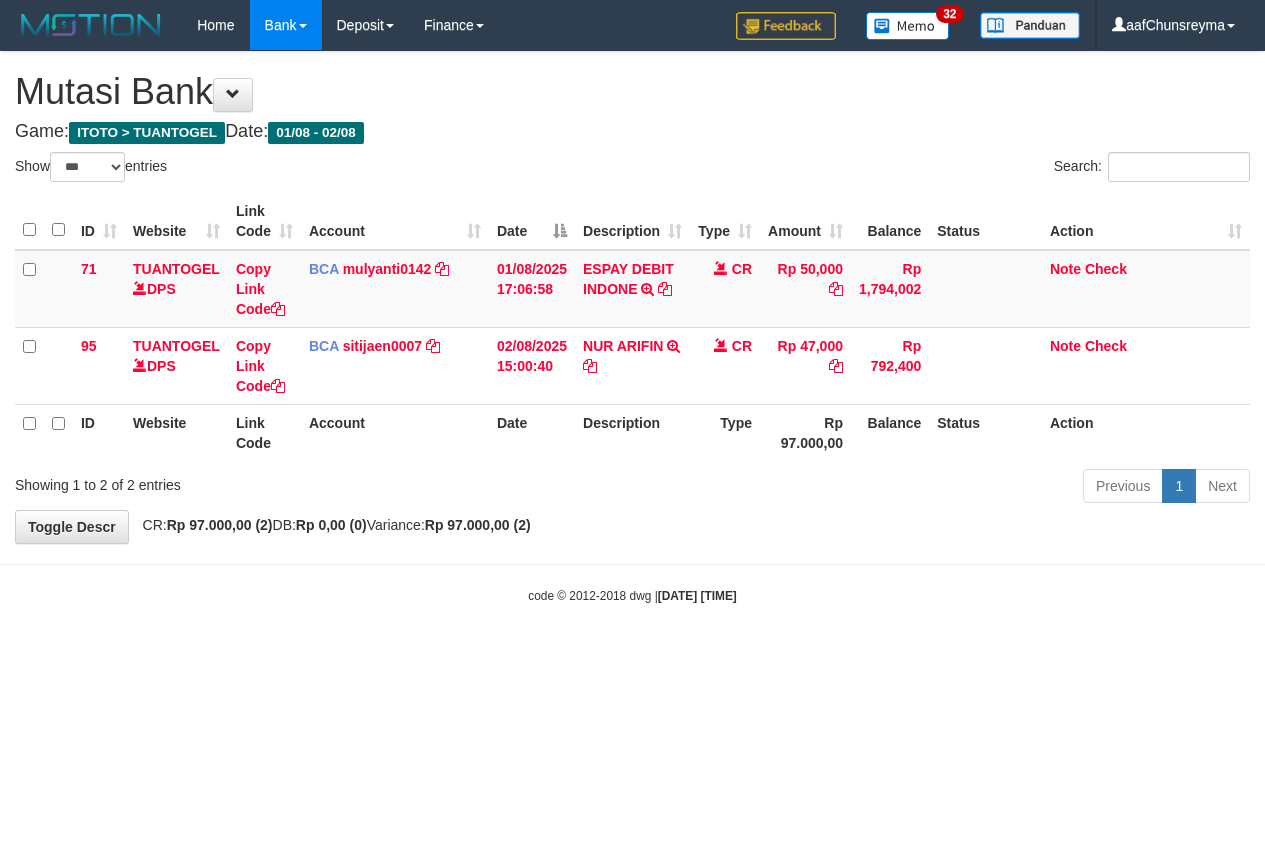 scroll, scrollTop: 0, scrollLeft: 0, axis: both 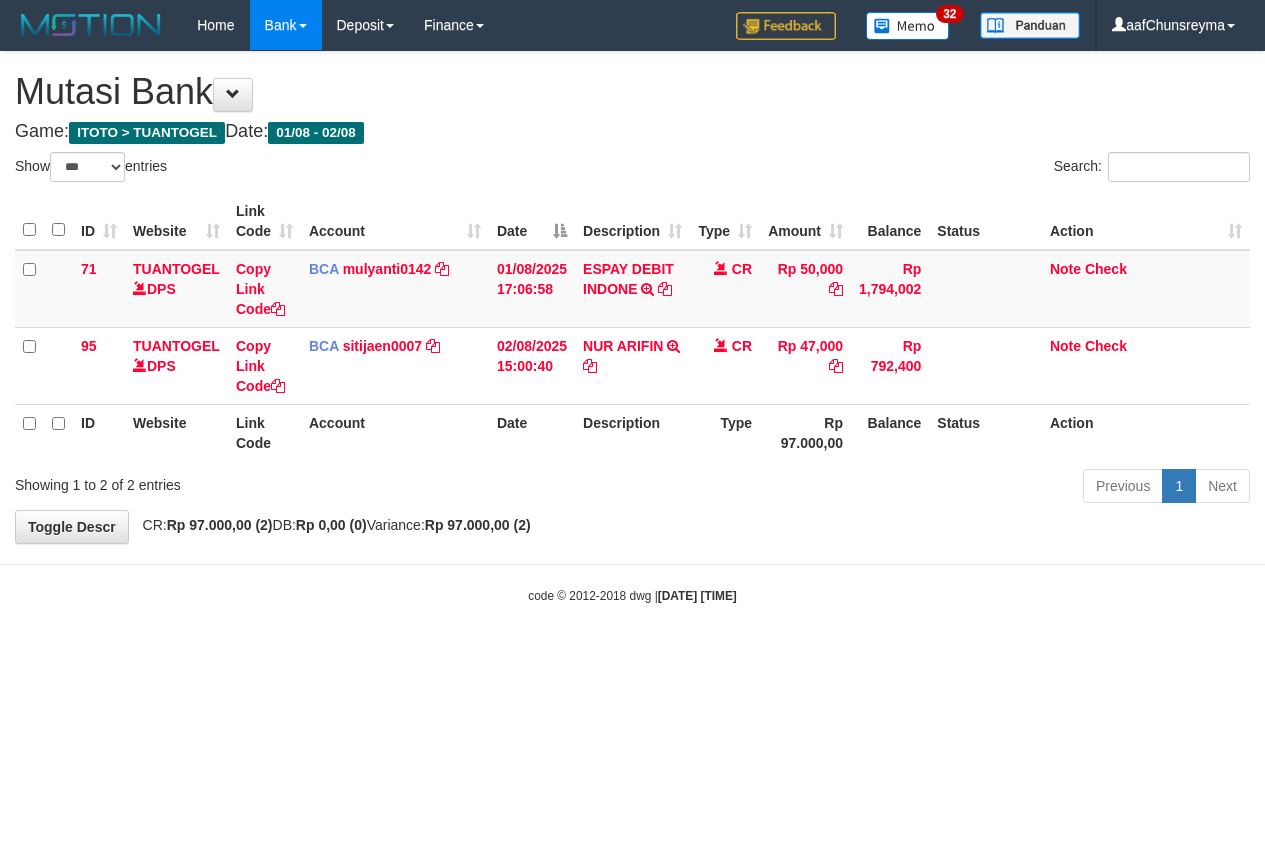 select on "***" 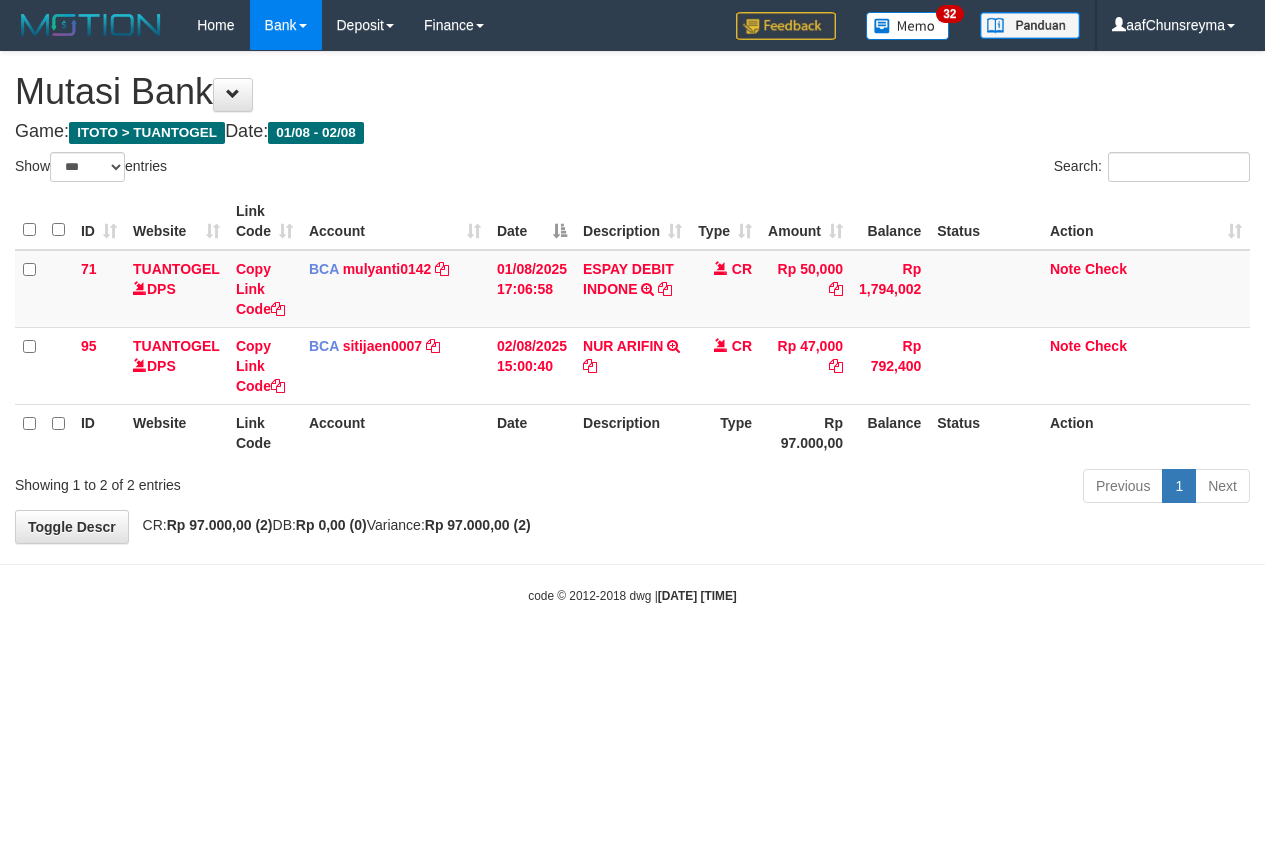 scroll, scrollTop: 0, scrollLeft: 0, axis: both 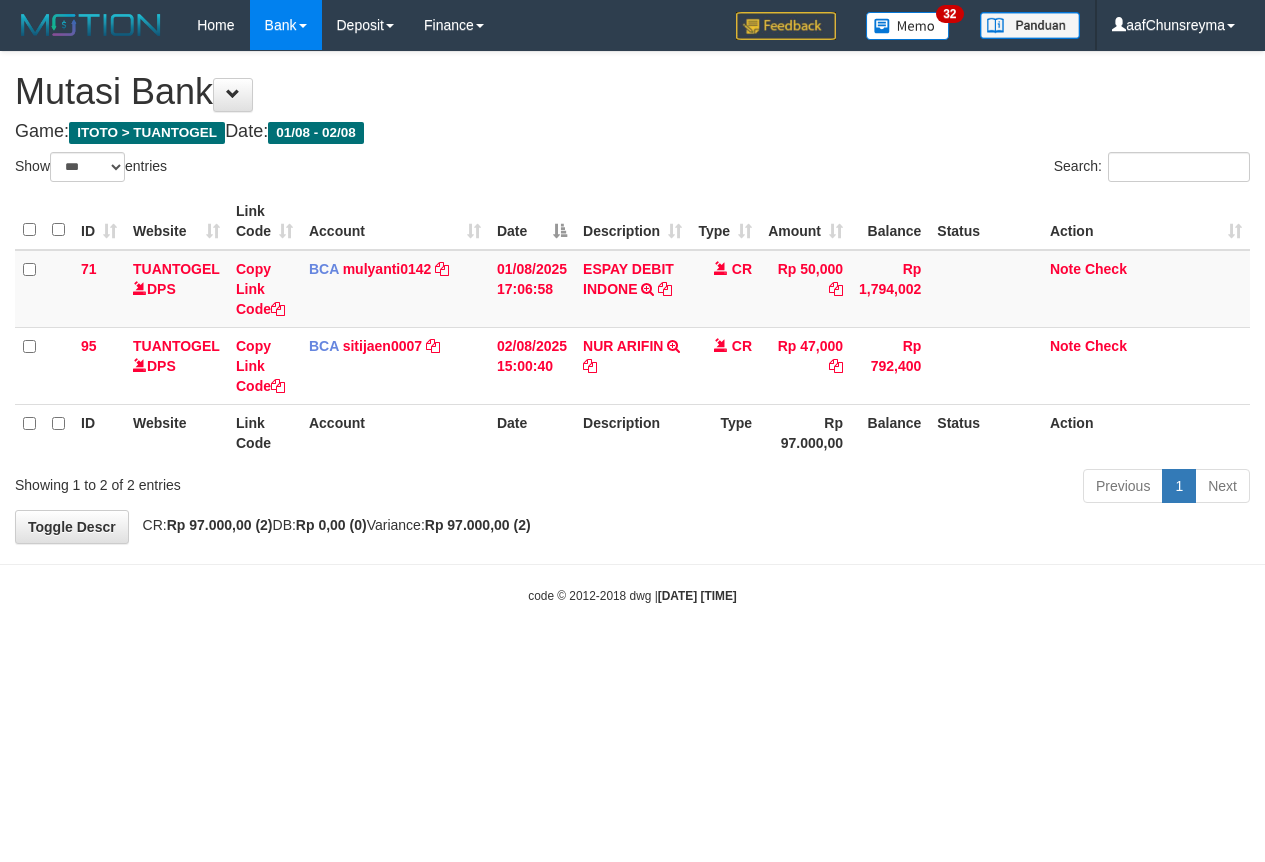 select on "***" 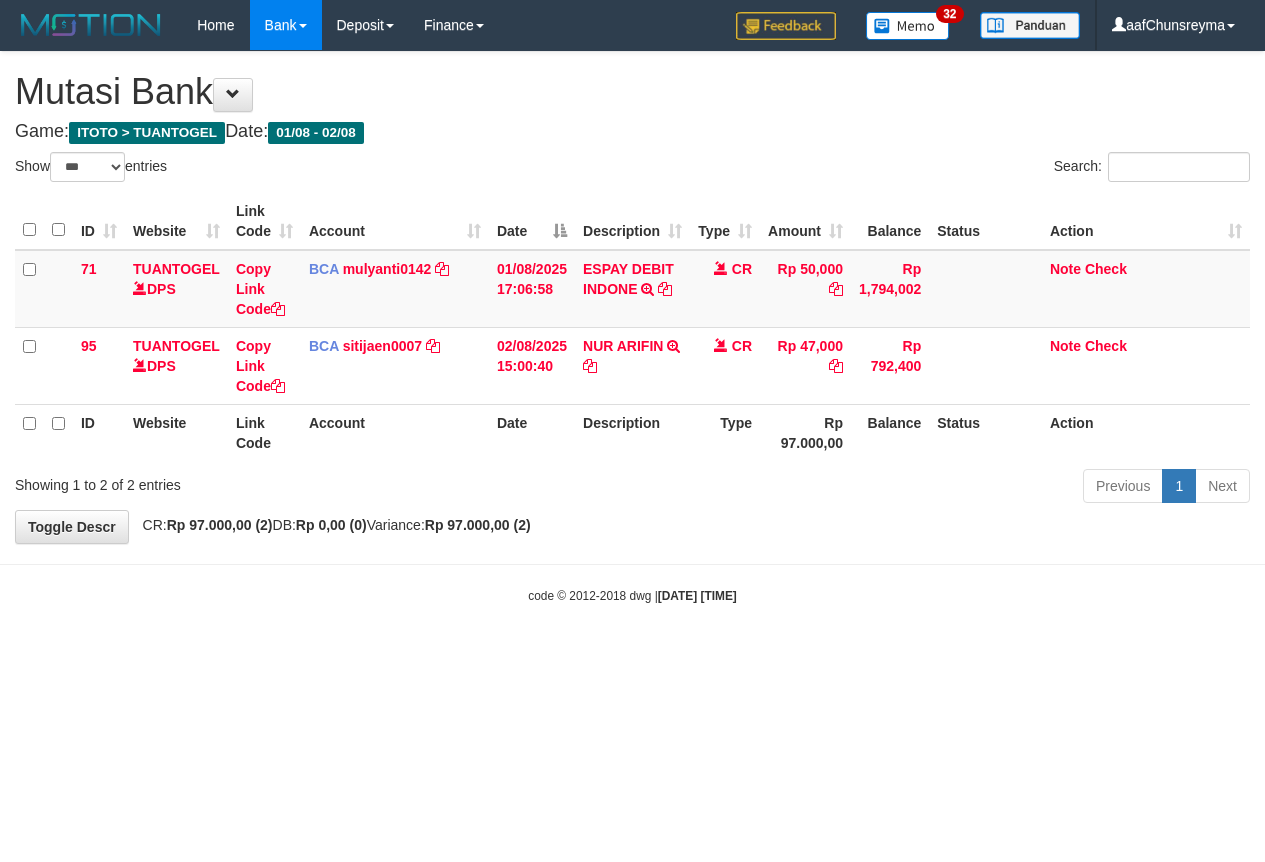 scroll, scrollTop: 0, scrollLeft: 0, axis: both 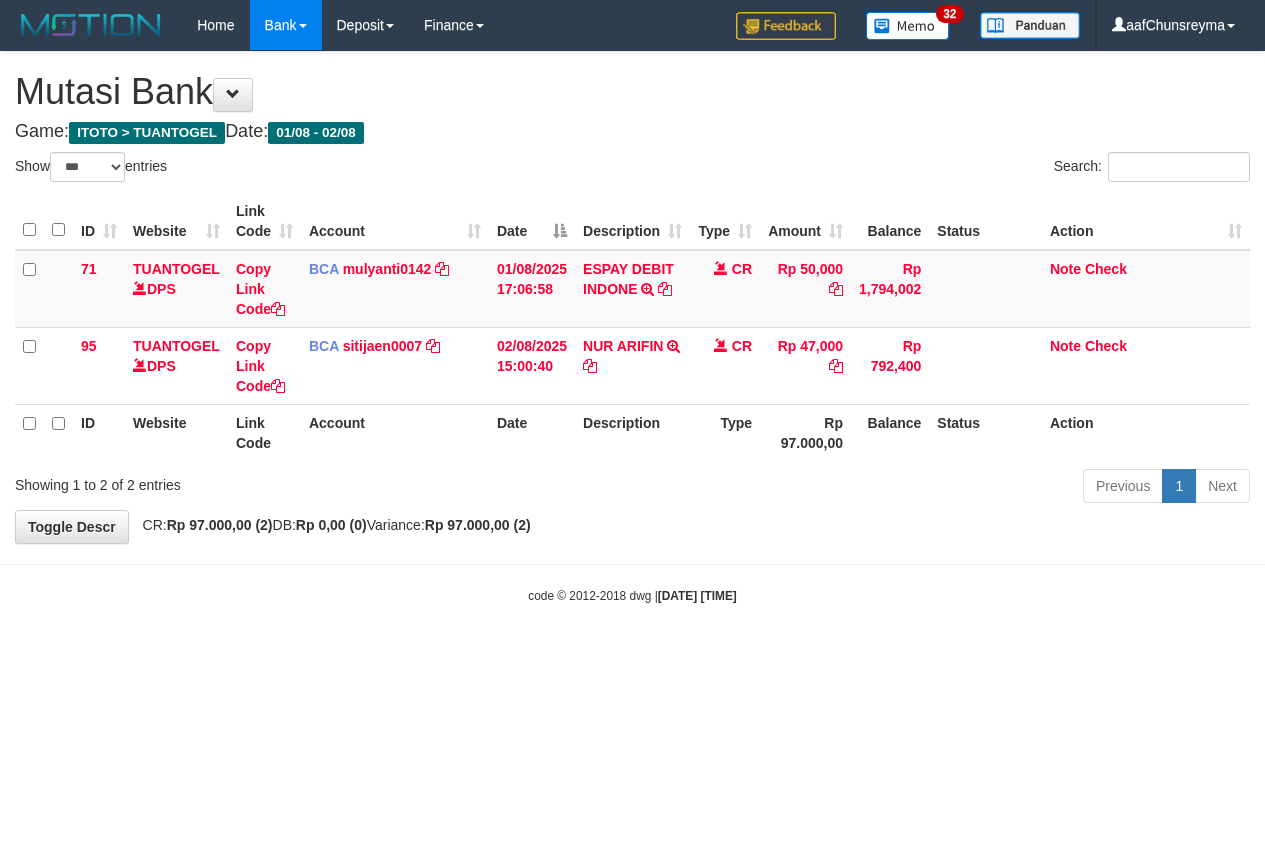 select on "***" 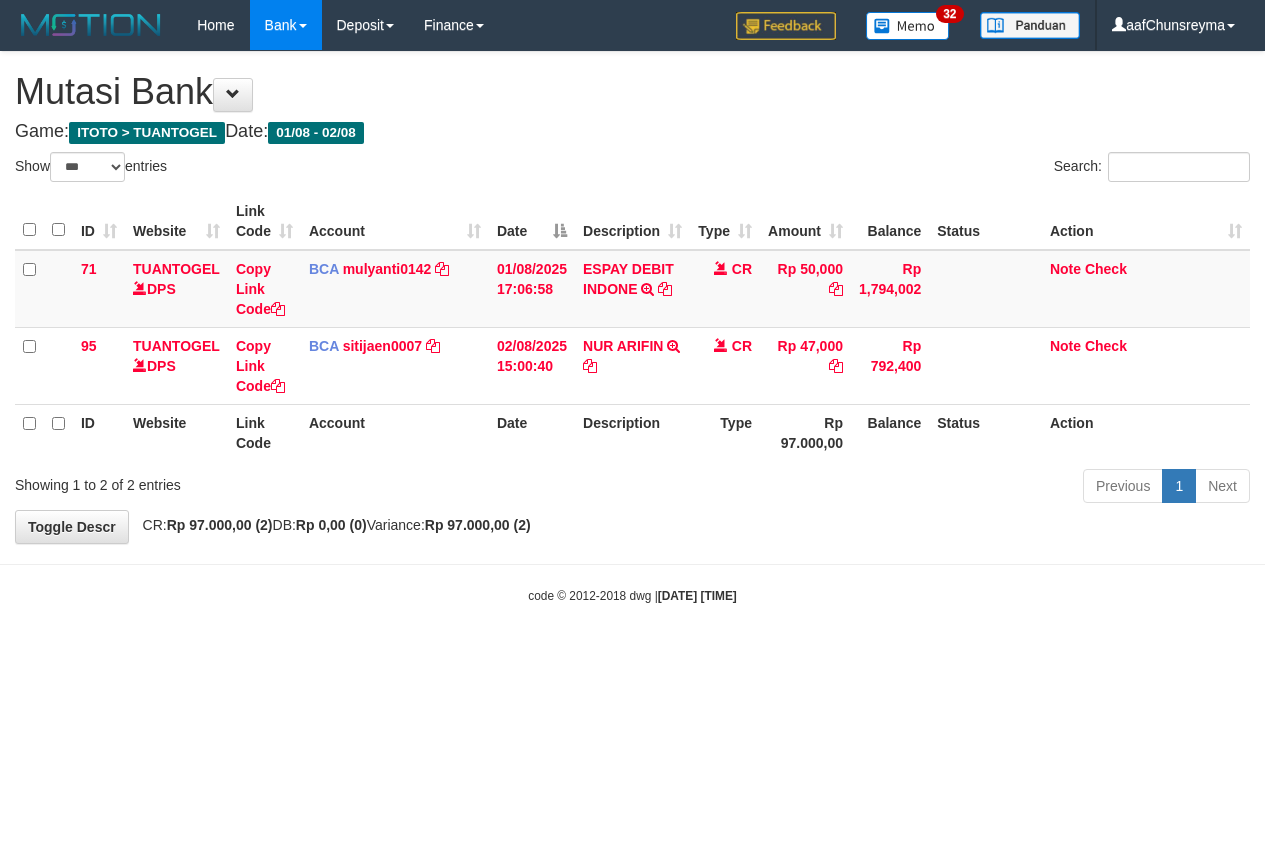 scroll, scrollTop: 0, scrollLeft: 0, axis: both 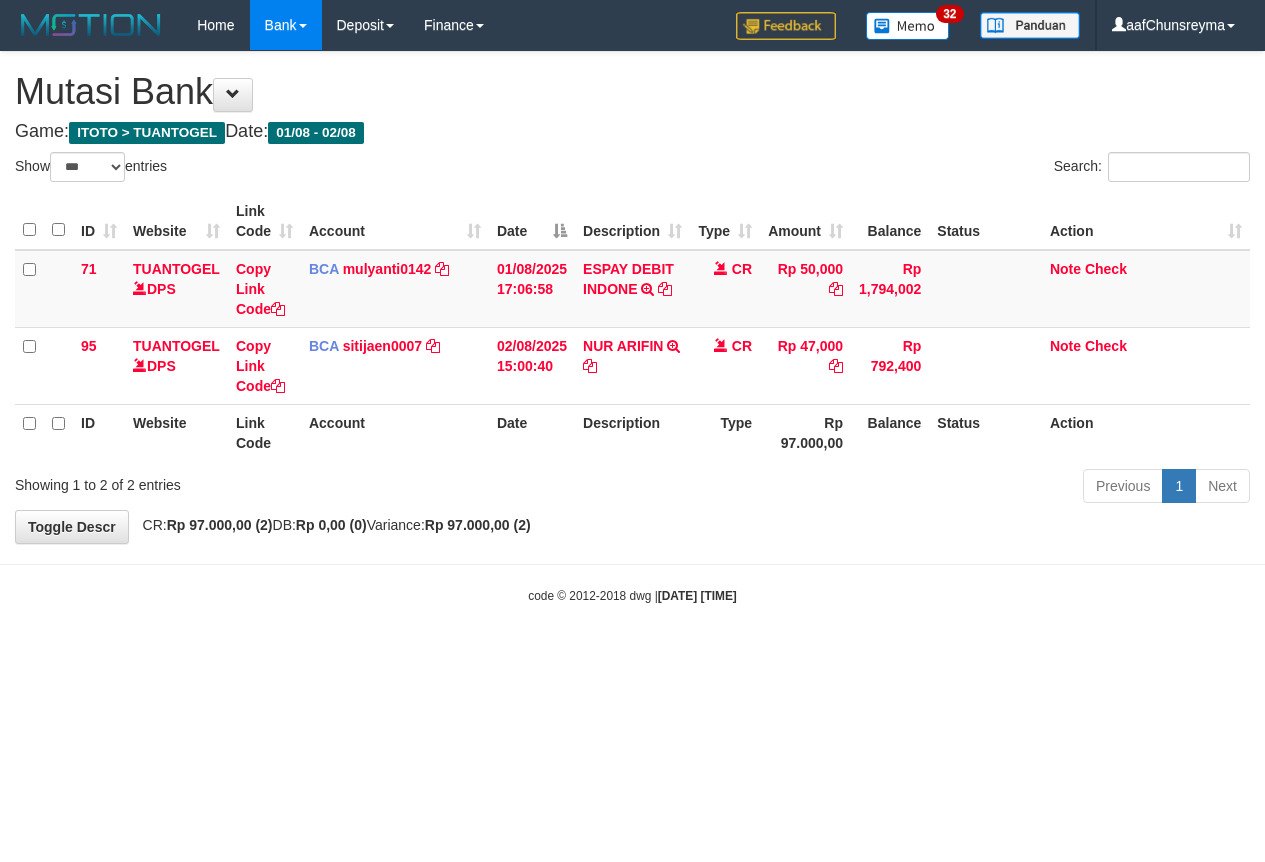 select on "***" 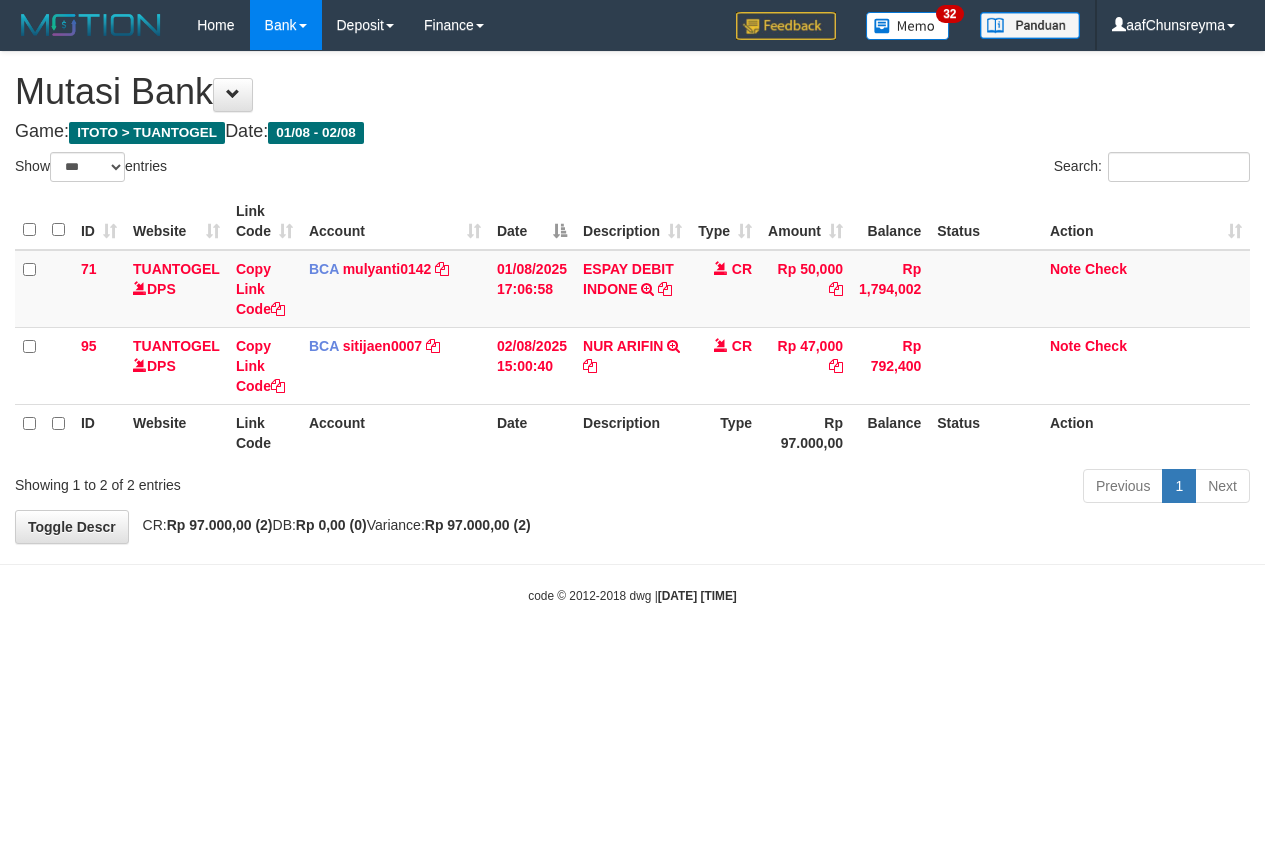 scroll, scrollTop: 0, scrollLeft: 0, axis: both 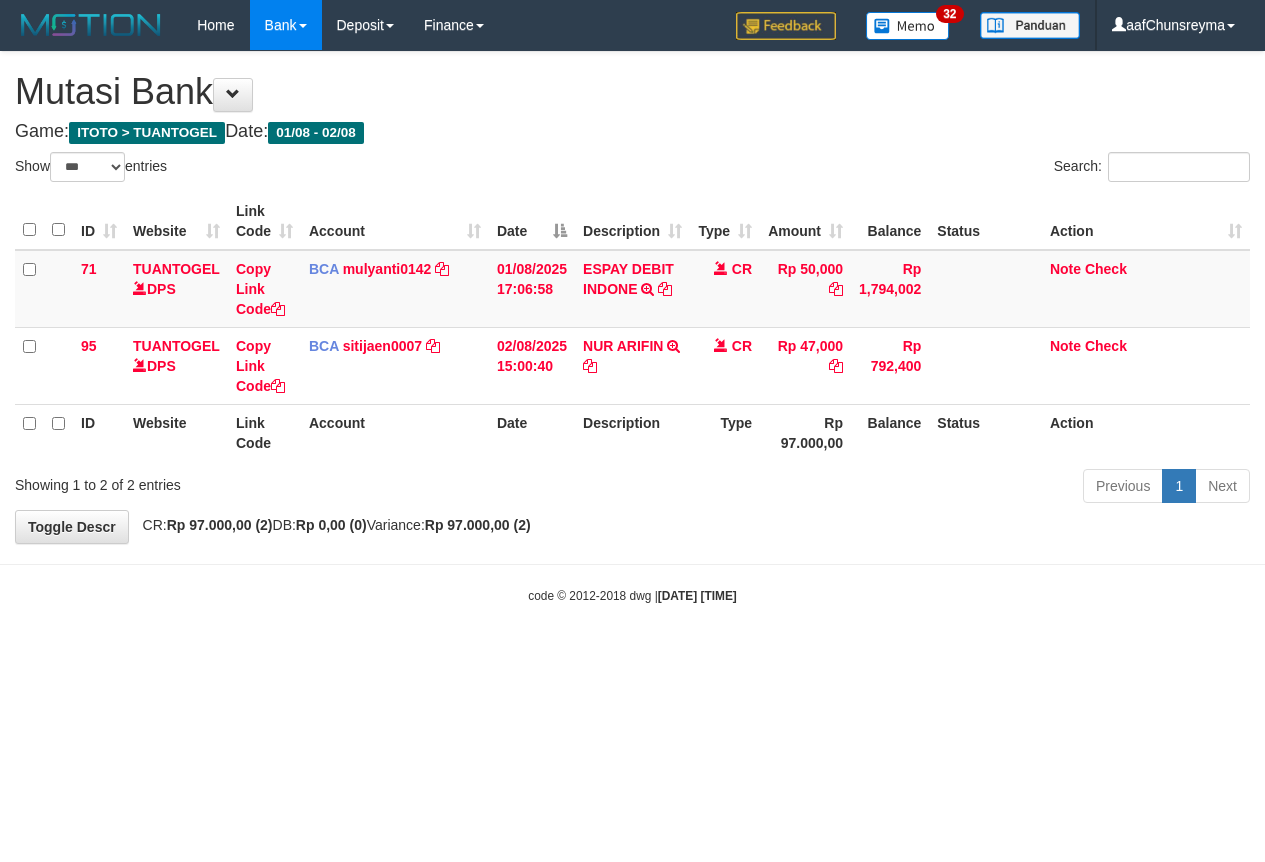 select on "***" 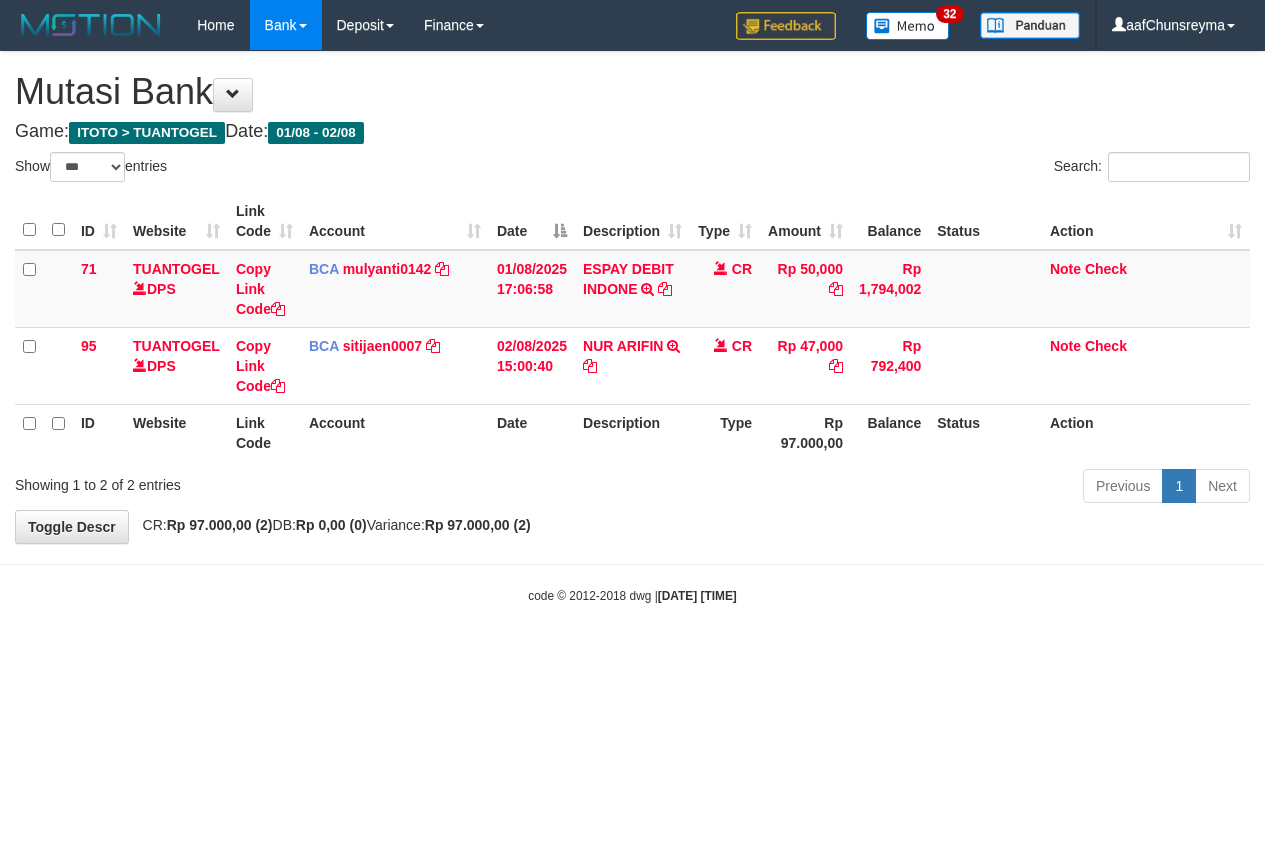 scroll, scrollTop: 0, scrollLeft: 0, axis: both 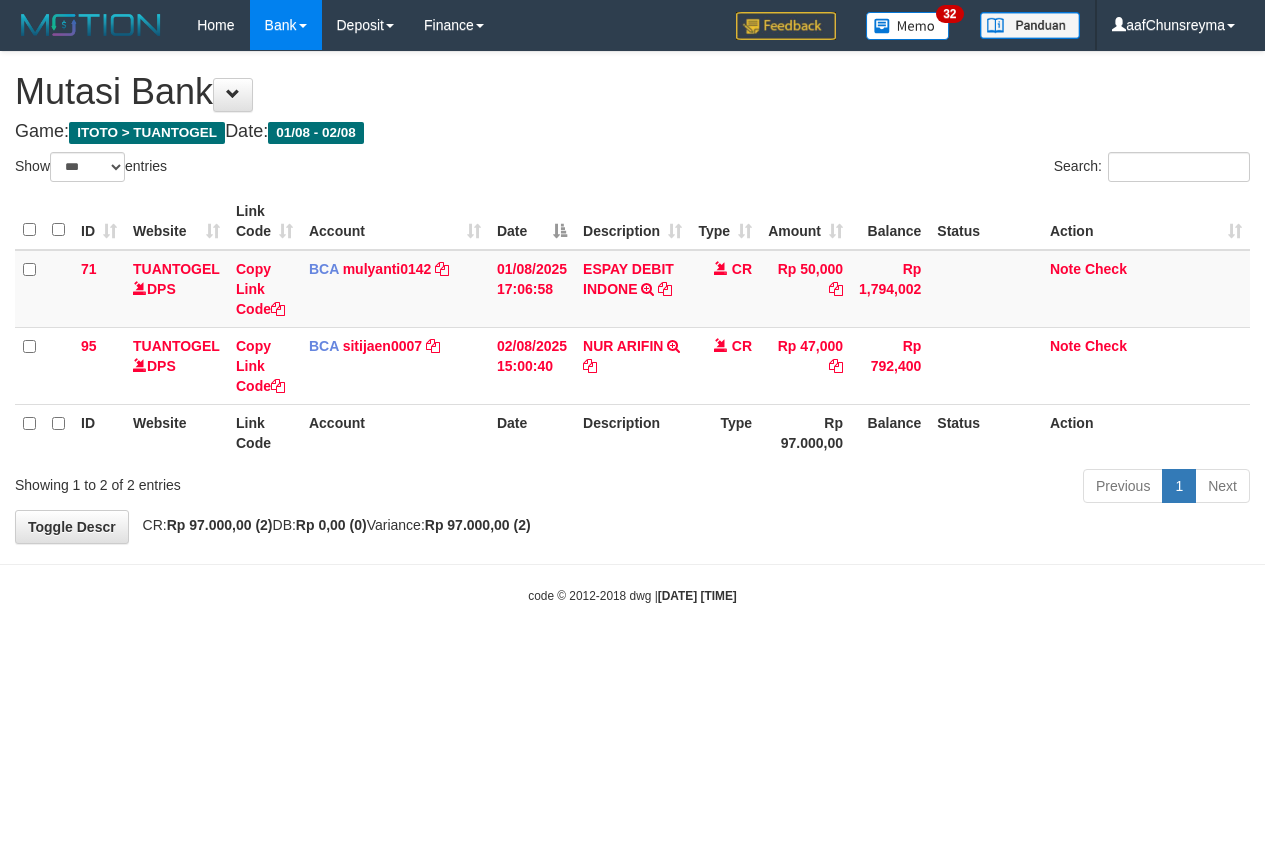 select on "***" 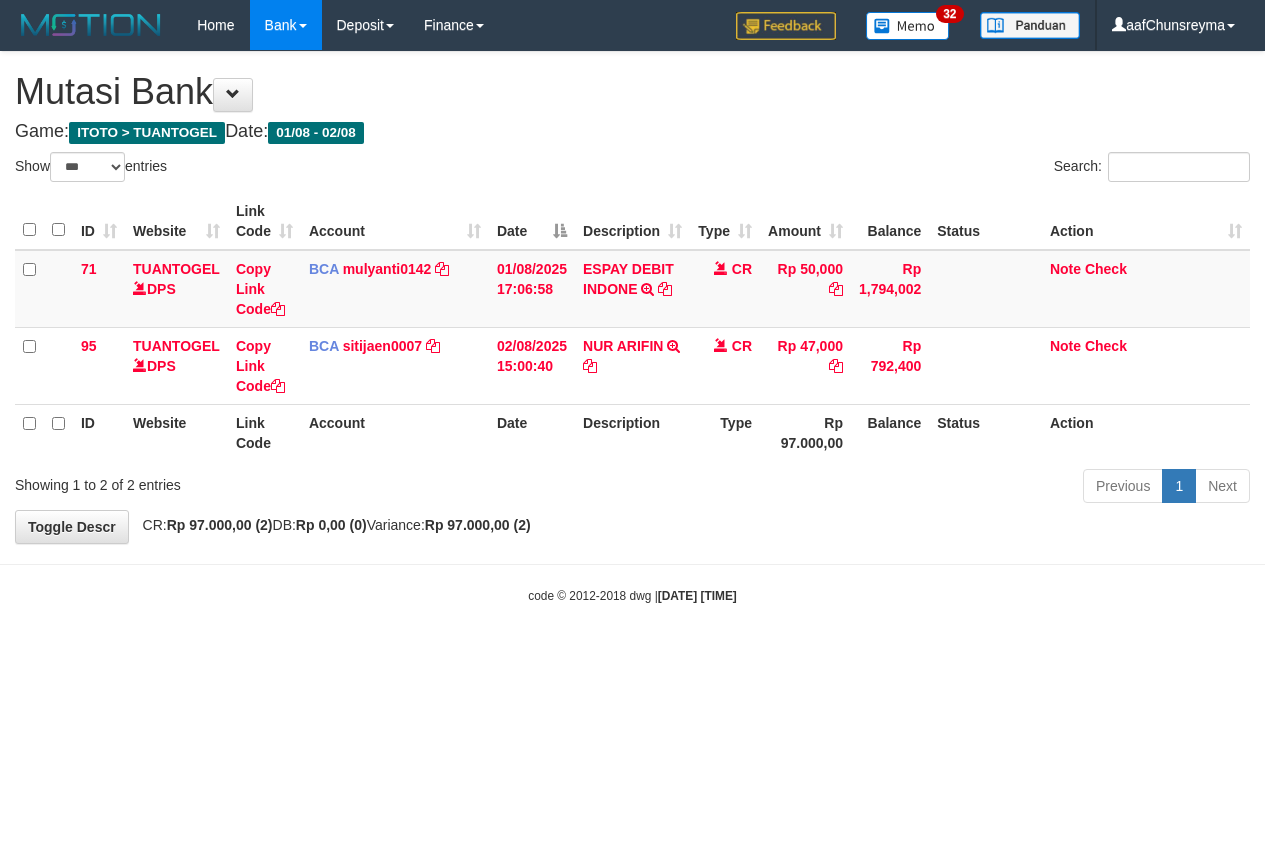 scroll, scrollTop: 0, scrollLeft: 0, axis: both 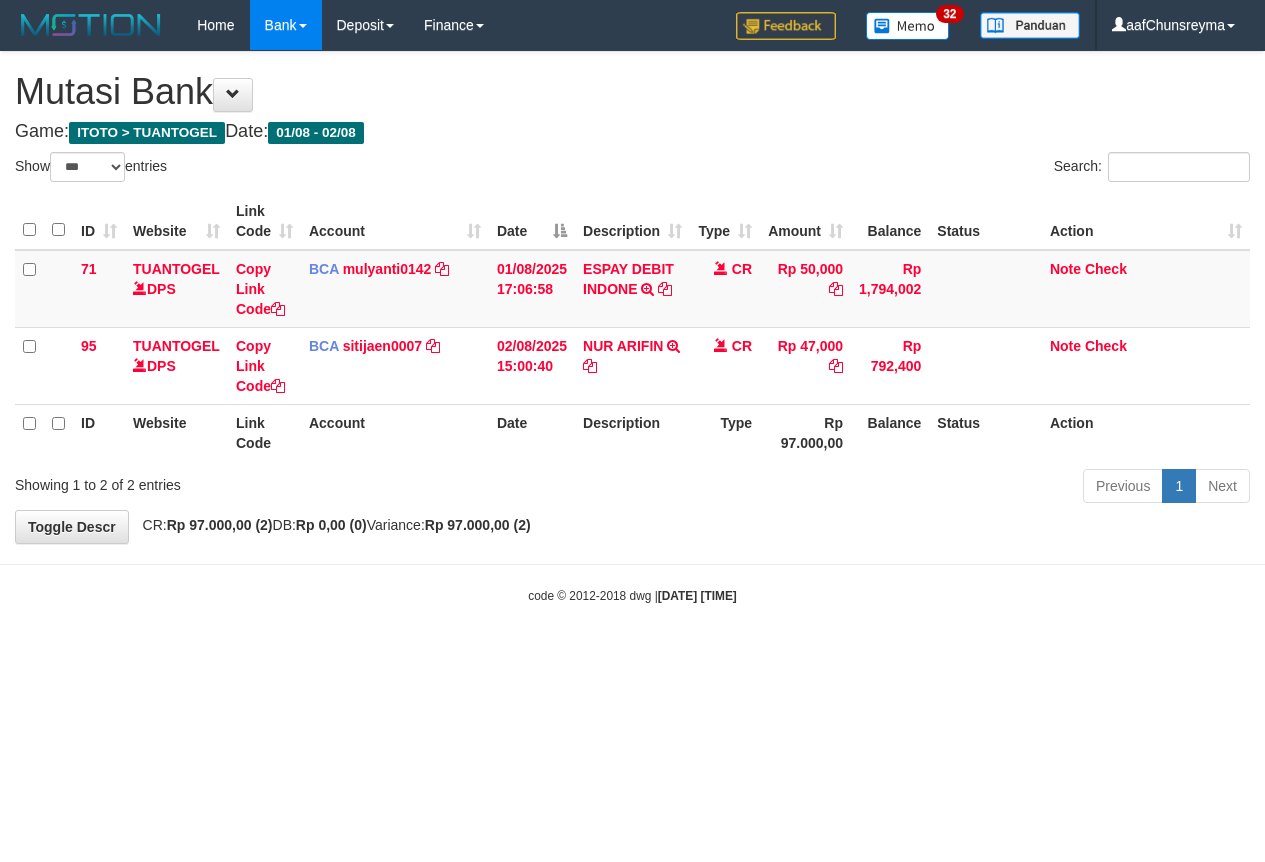 select on "***" 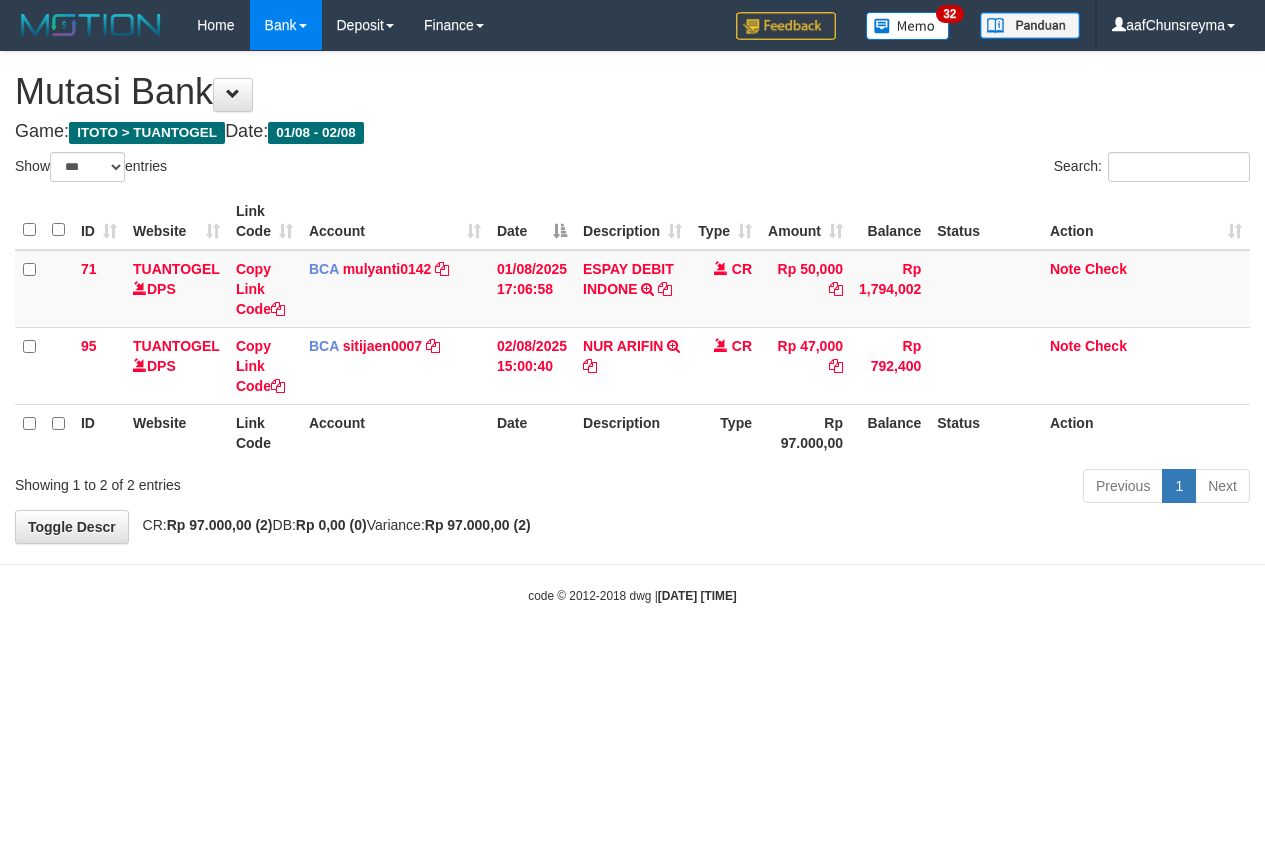 scroll, scrollTop: 0, scrollLeft: 0, axis: both 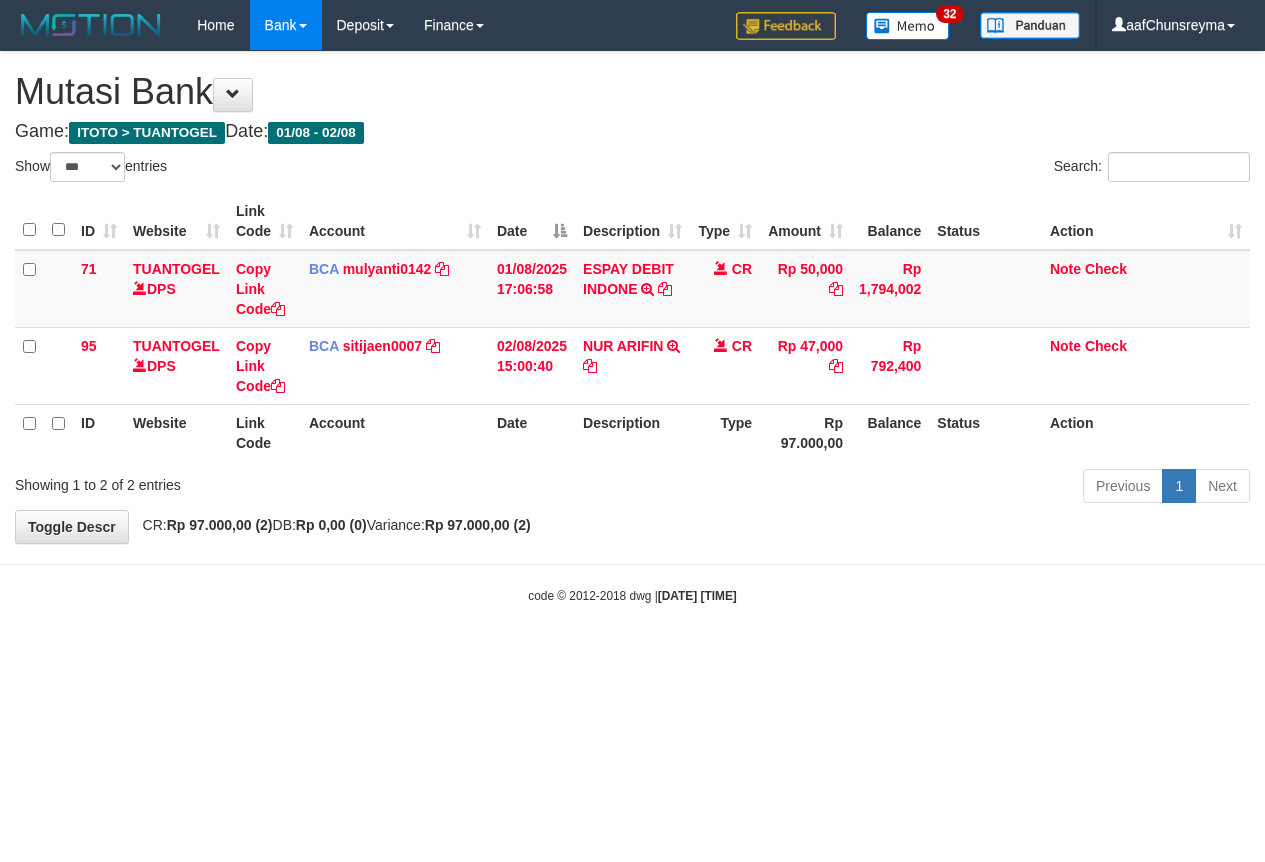 select on "***" 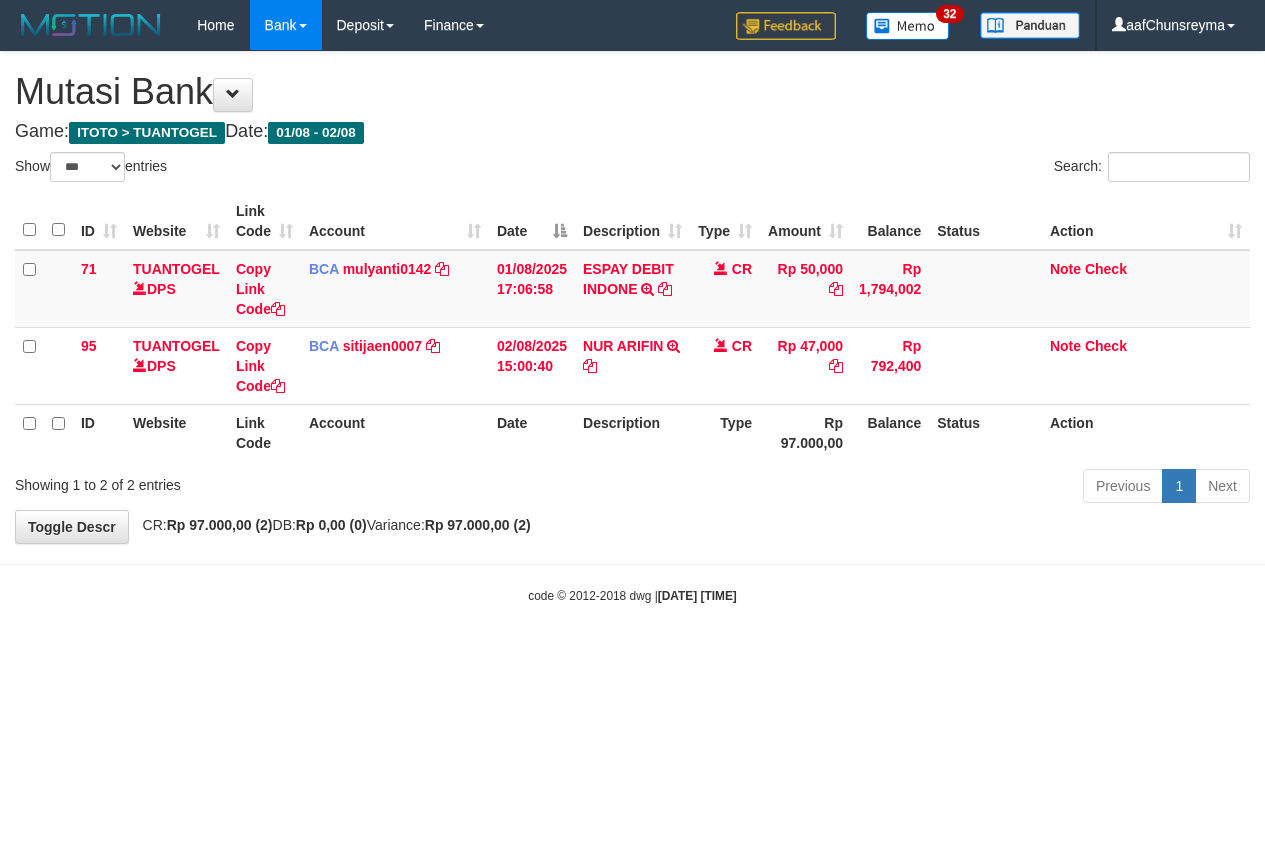 scroll, scrollTop: 0, scrollLeft: 0, axis: both 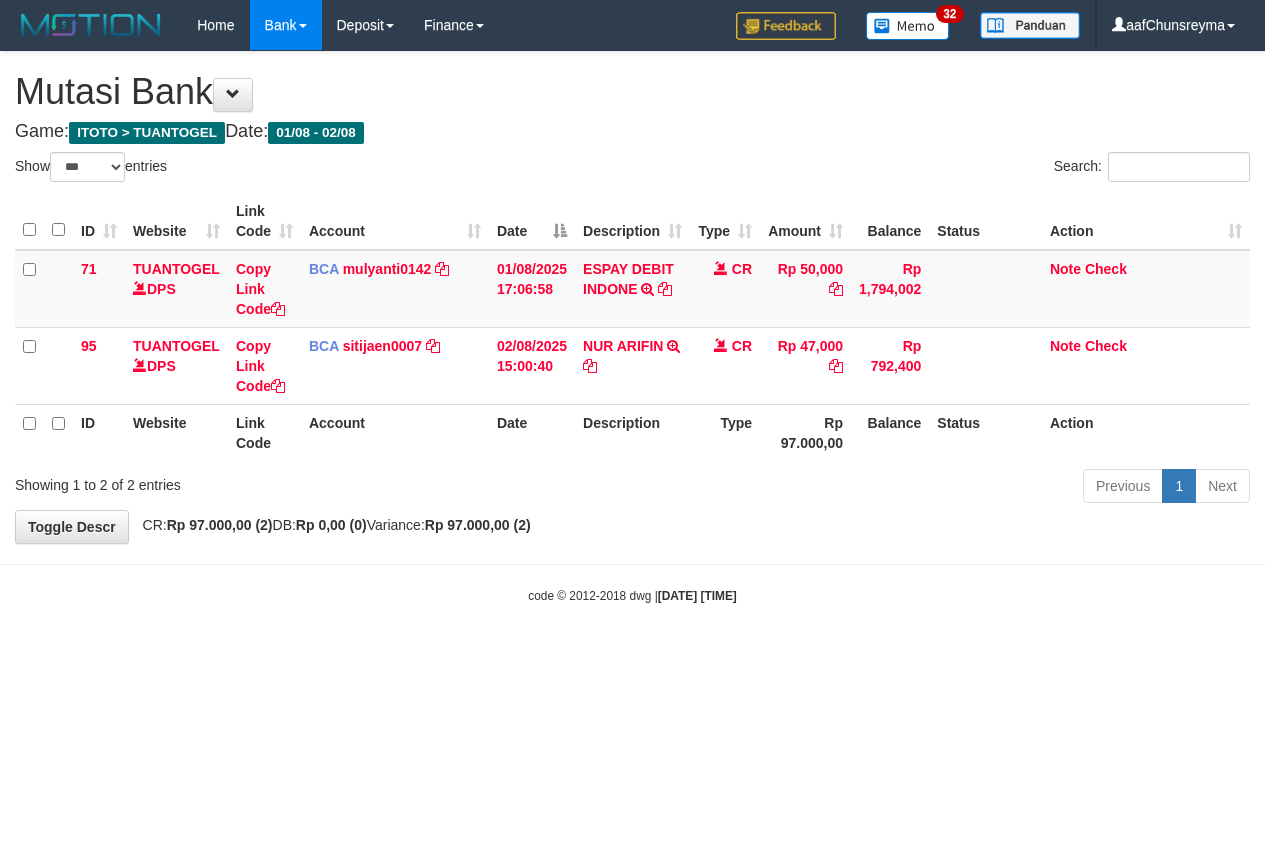 select on "***" 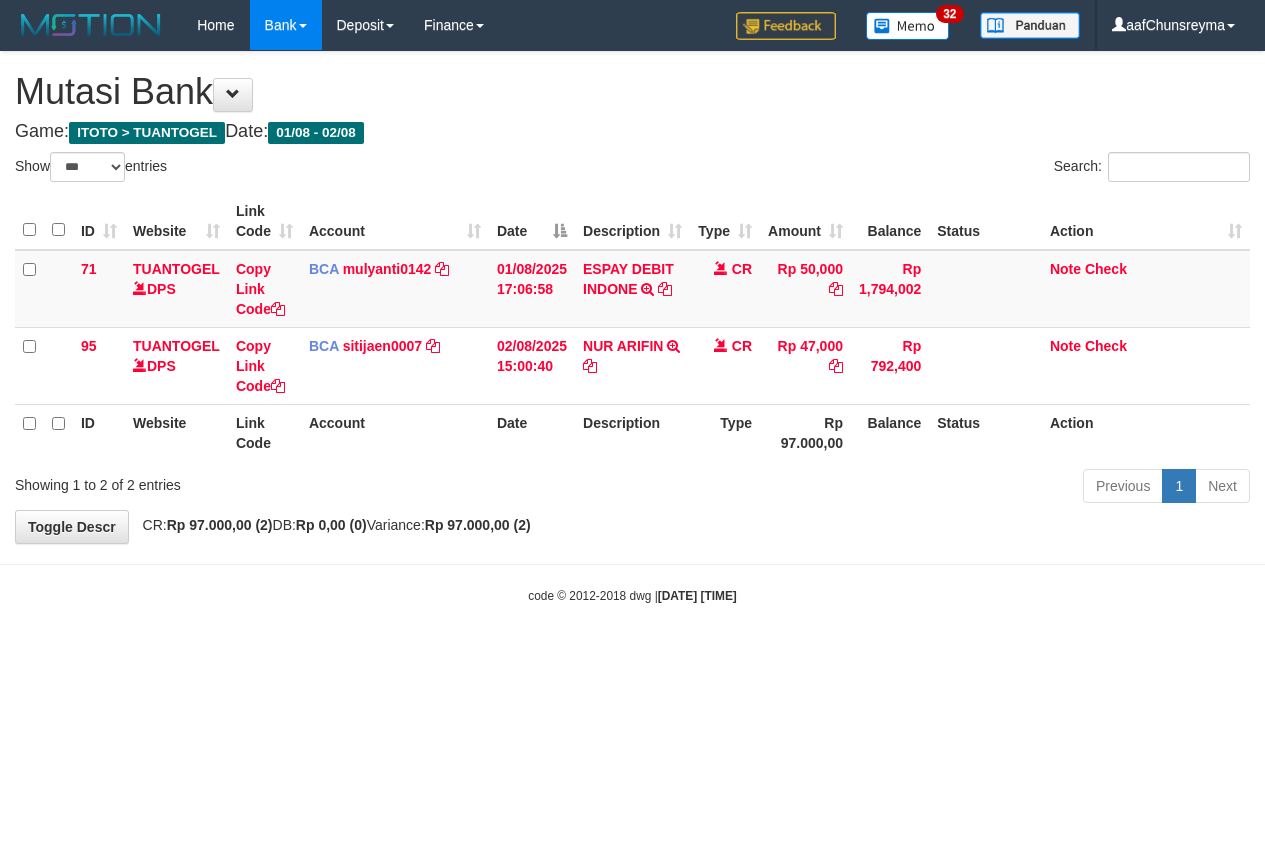 scroll, scrollTop: 0, scrollLeft: 0, axis: both 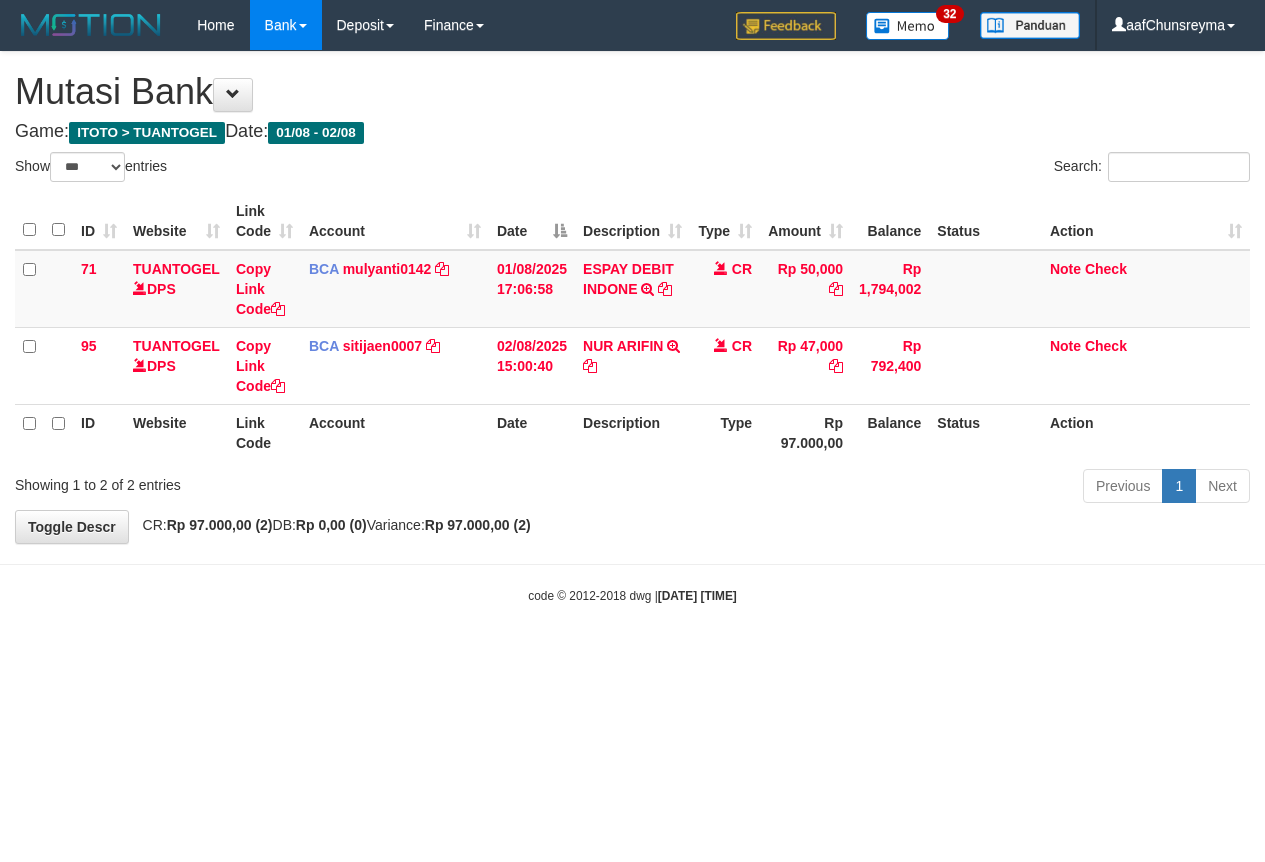 select on "***" 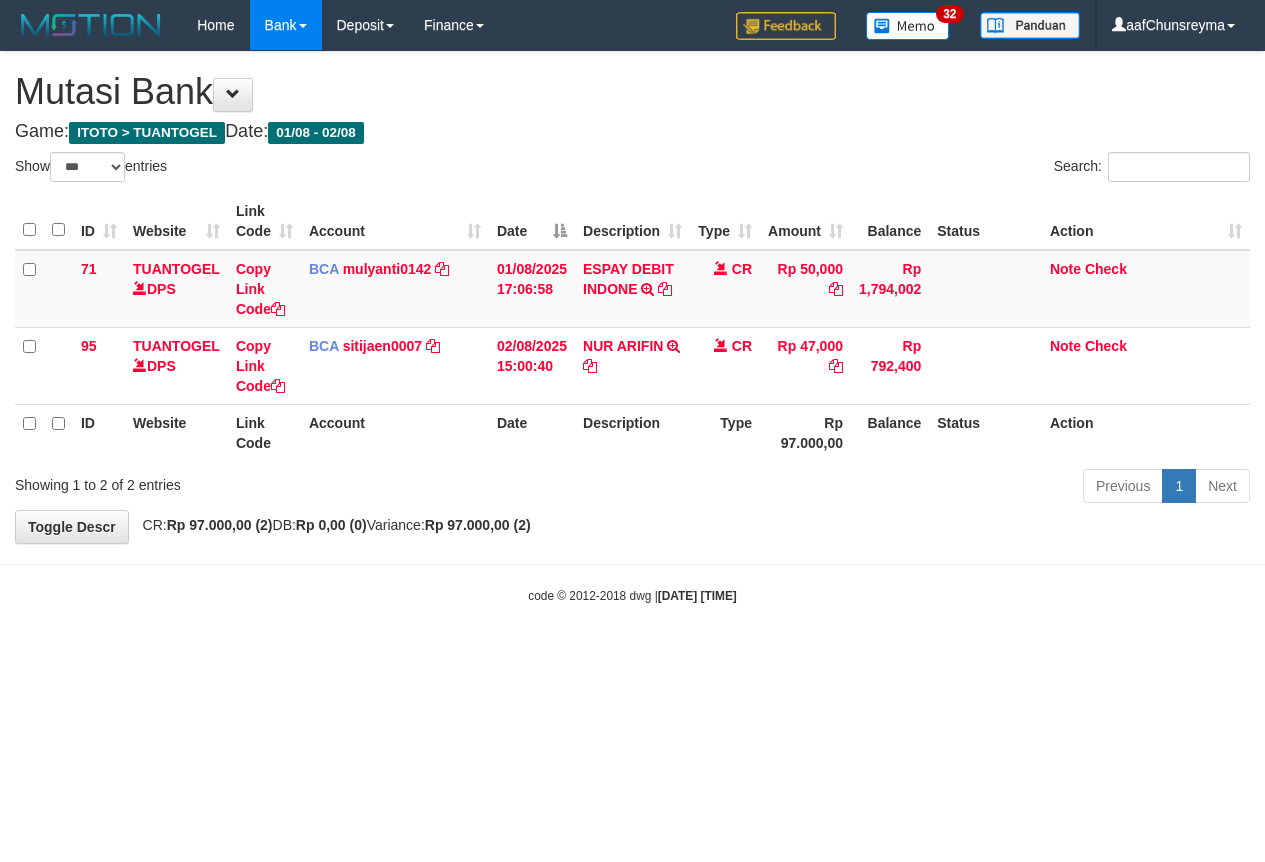 scroll, scrollTop: 0, scrollLeft: 0, axis: both 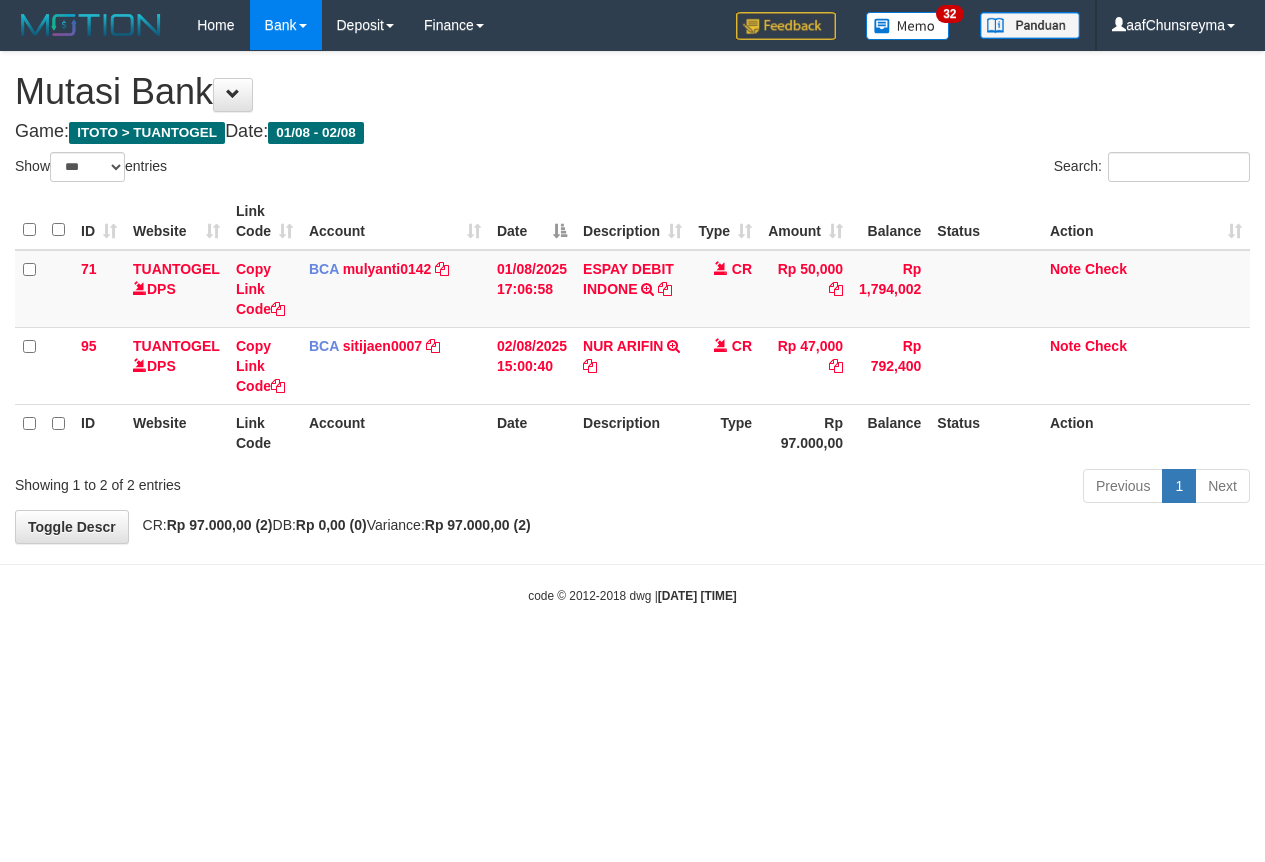 select on "***" 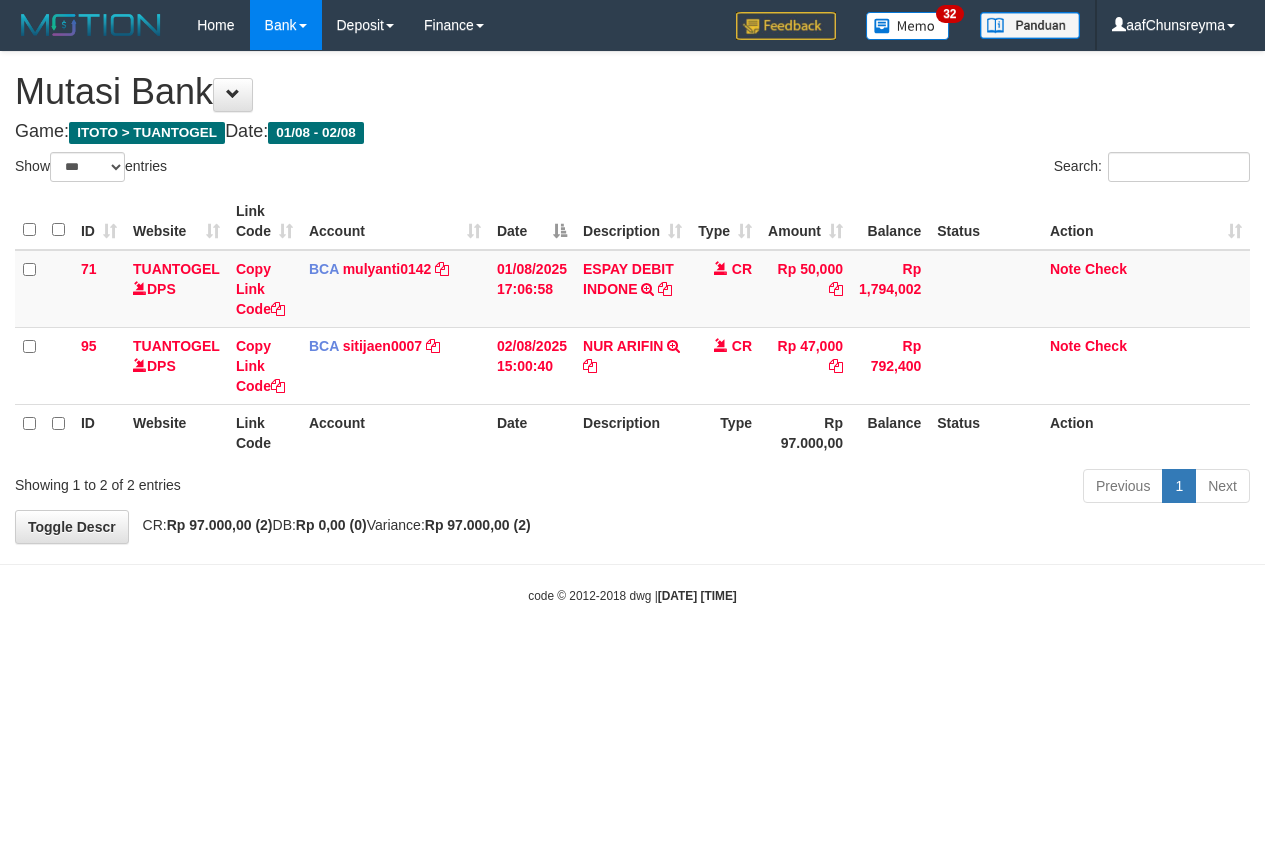 scroll, scrollTop: 0, scrollLeft: 0, axis: both 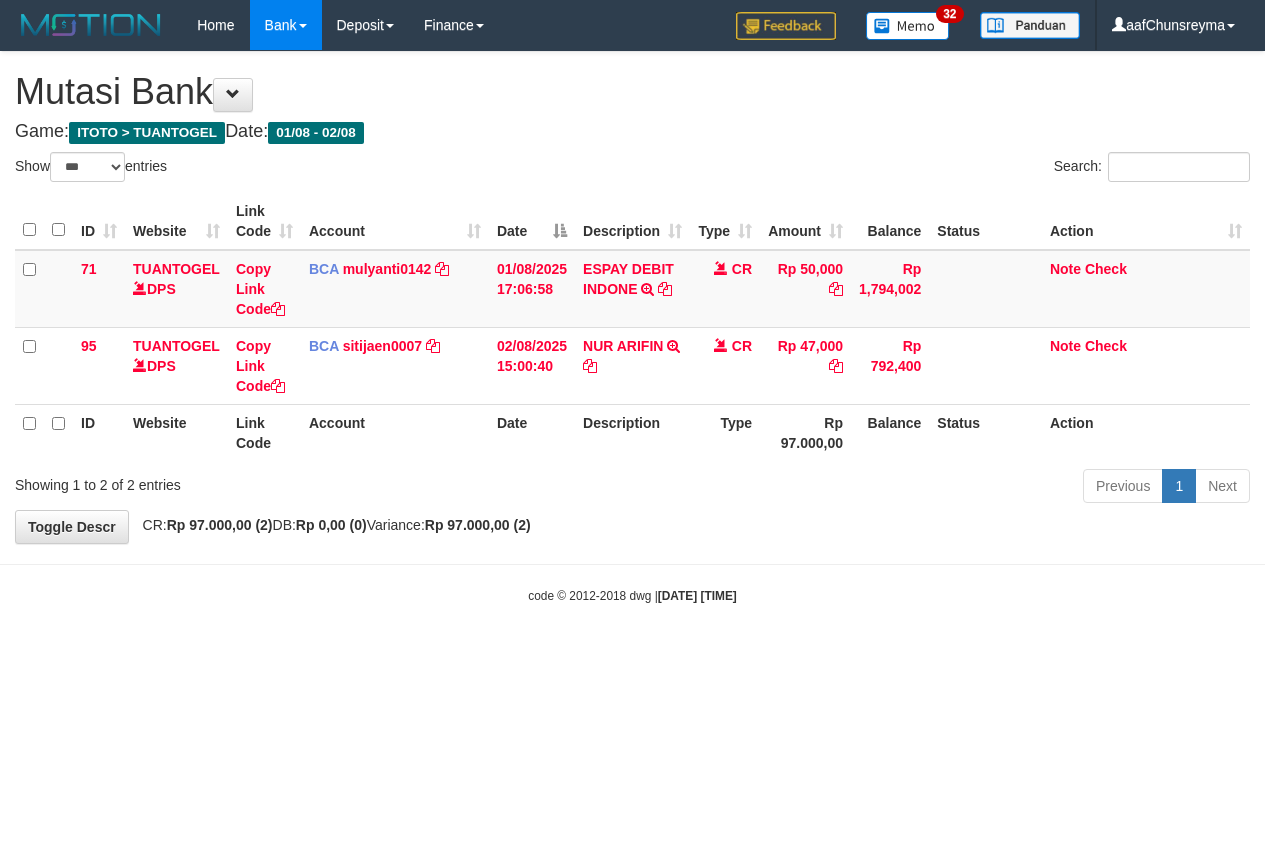 select on "***" 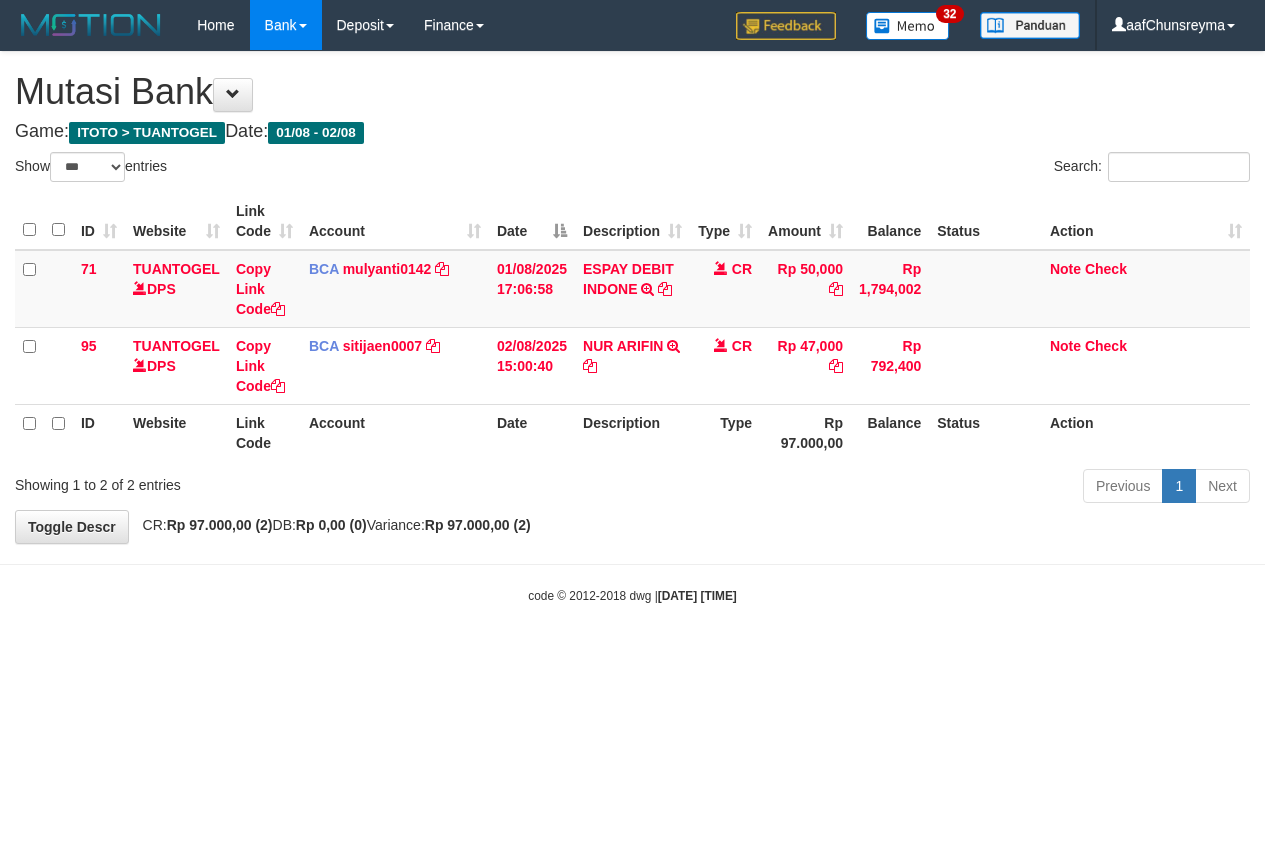 scroll, scrollTop: 0, scrollLeft: 0, axis: both 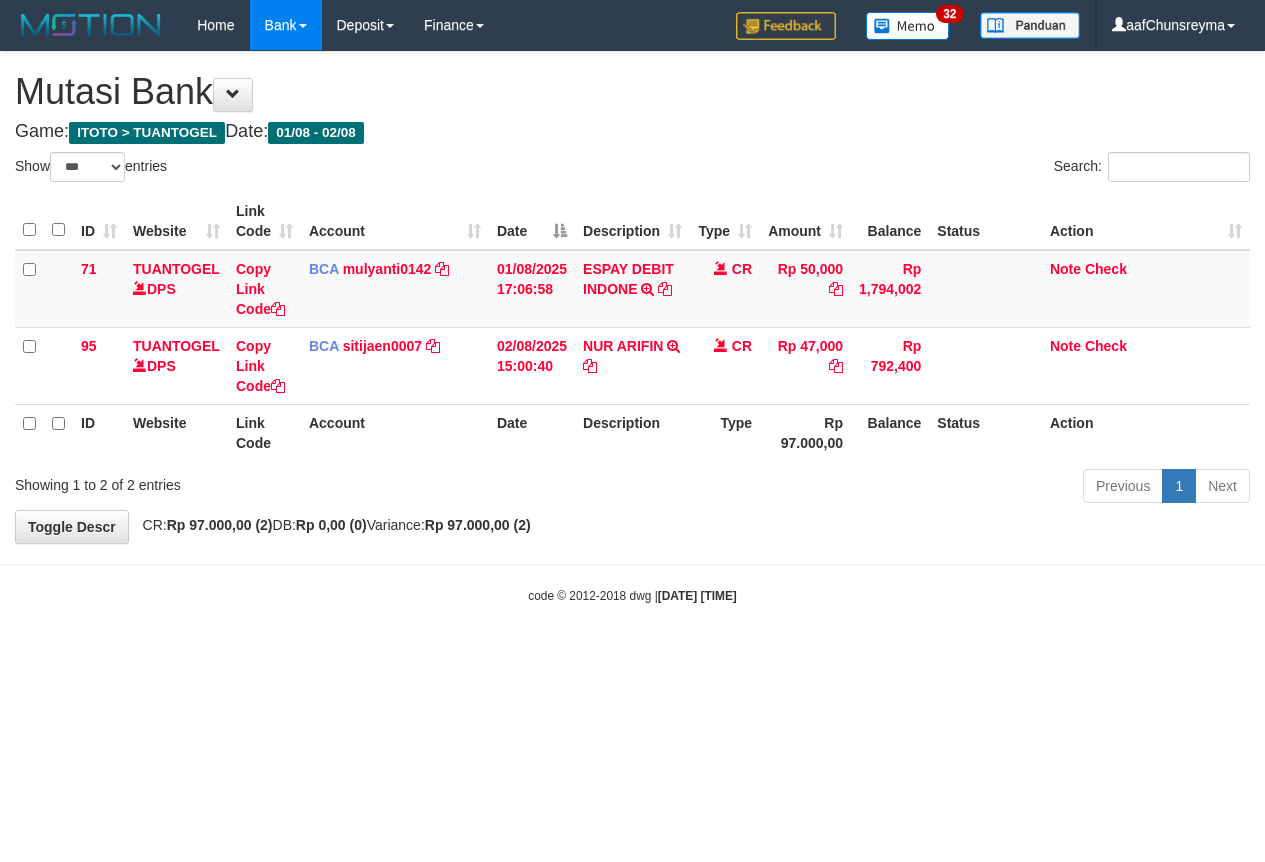 select on "***" 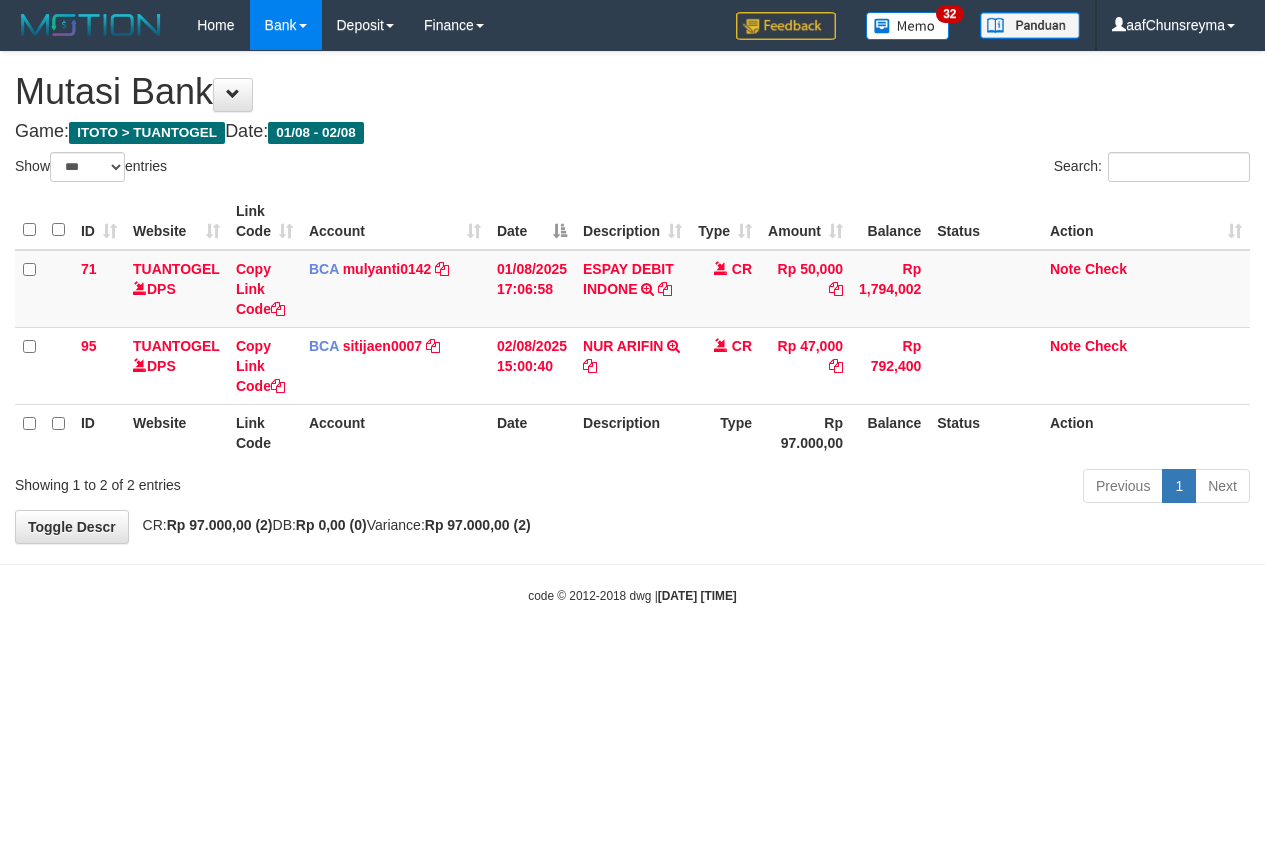 scroll, scrollTop: 0, scrollLeft: 0, axis: both 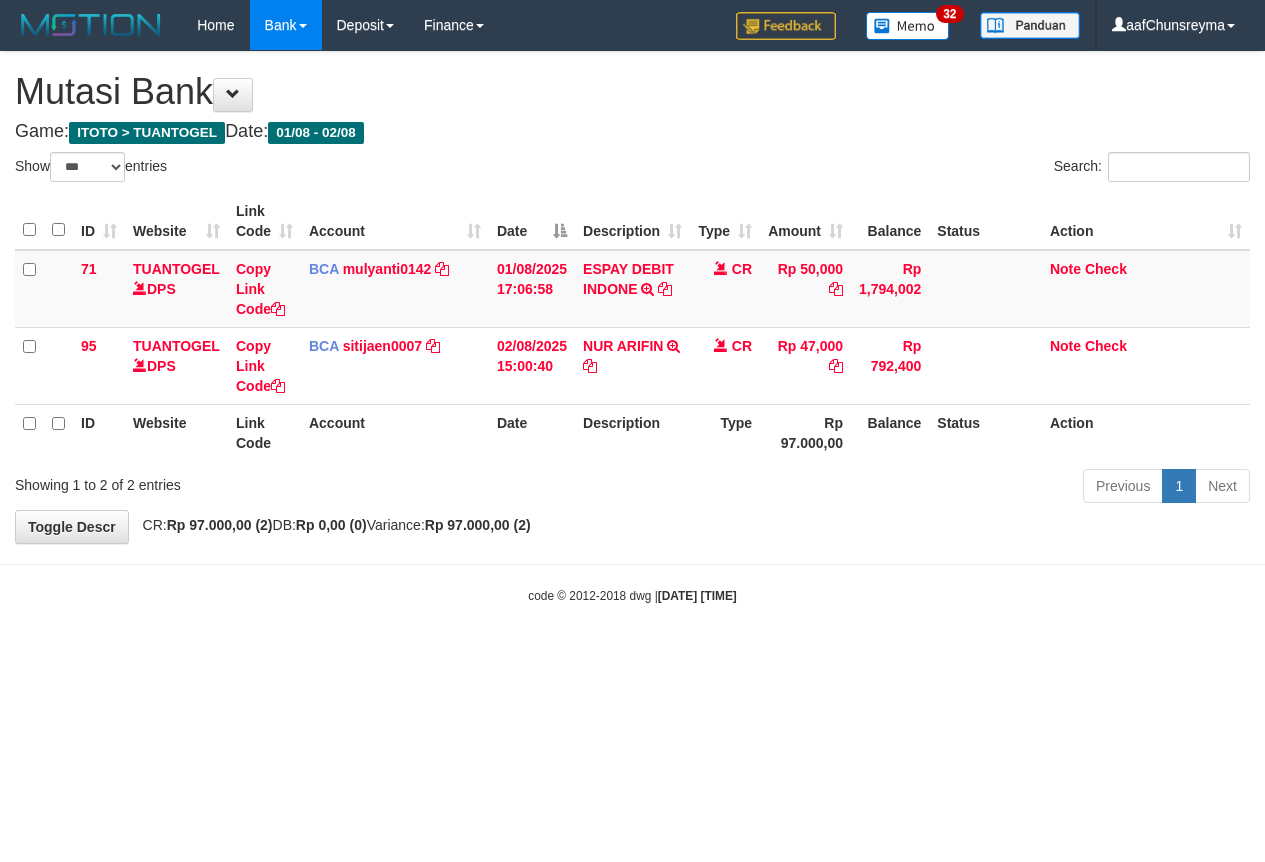 select on "***" 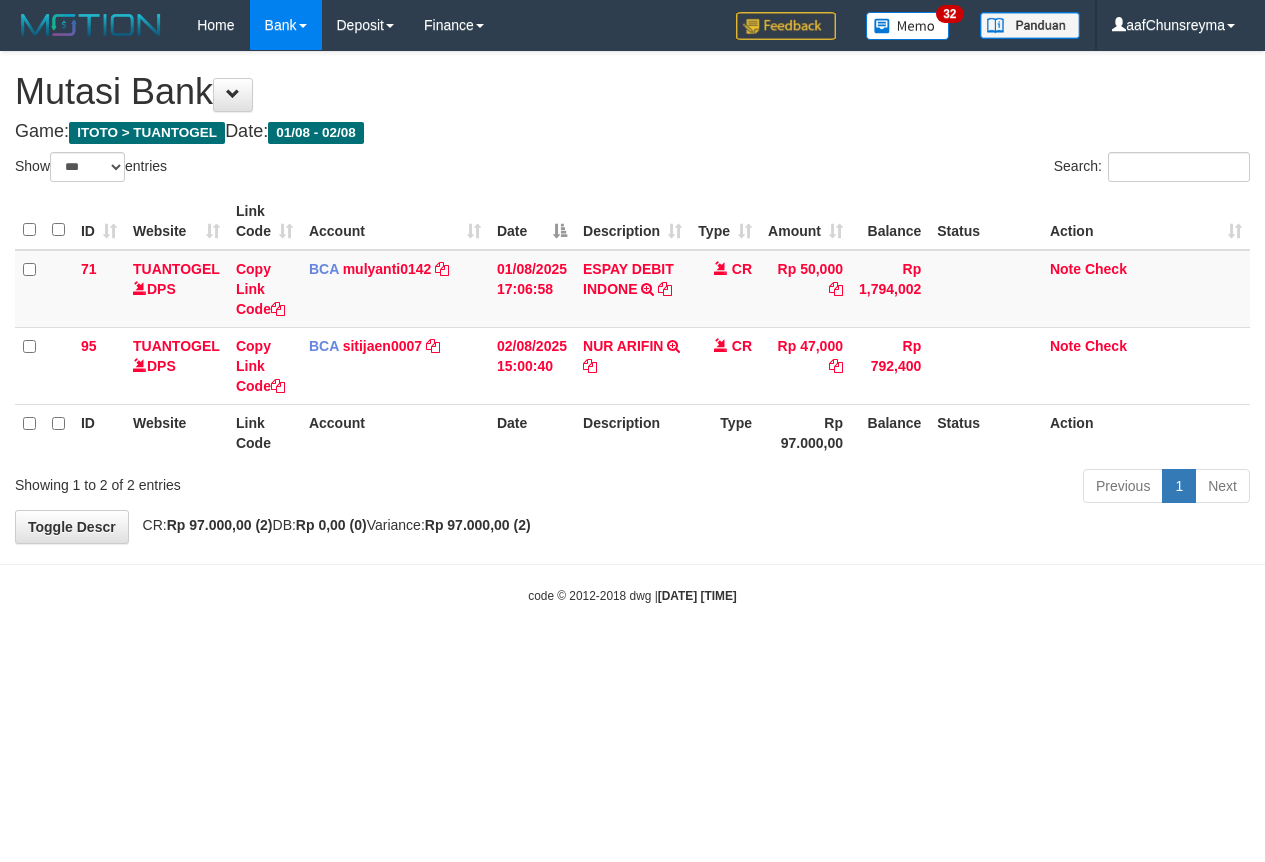 scroll, scrollTop: 0, scrollLeft: 0, axis: both 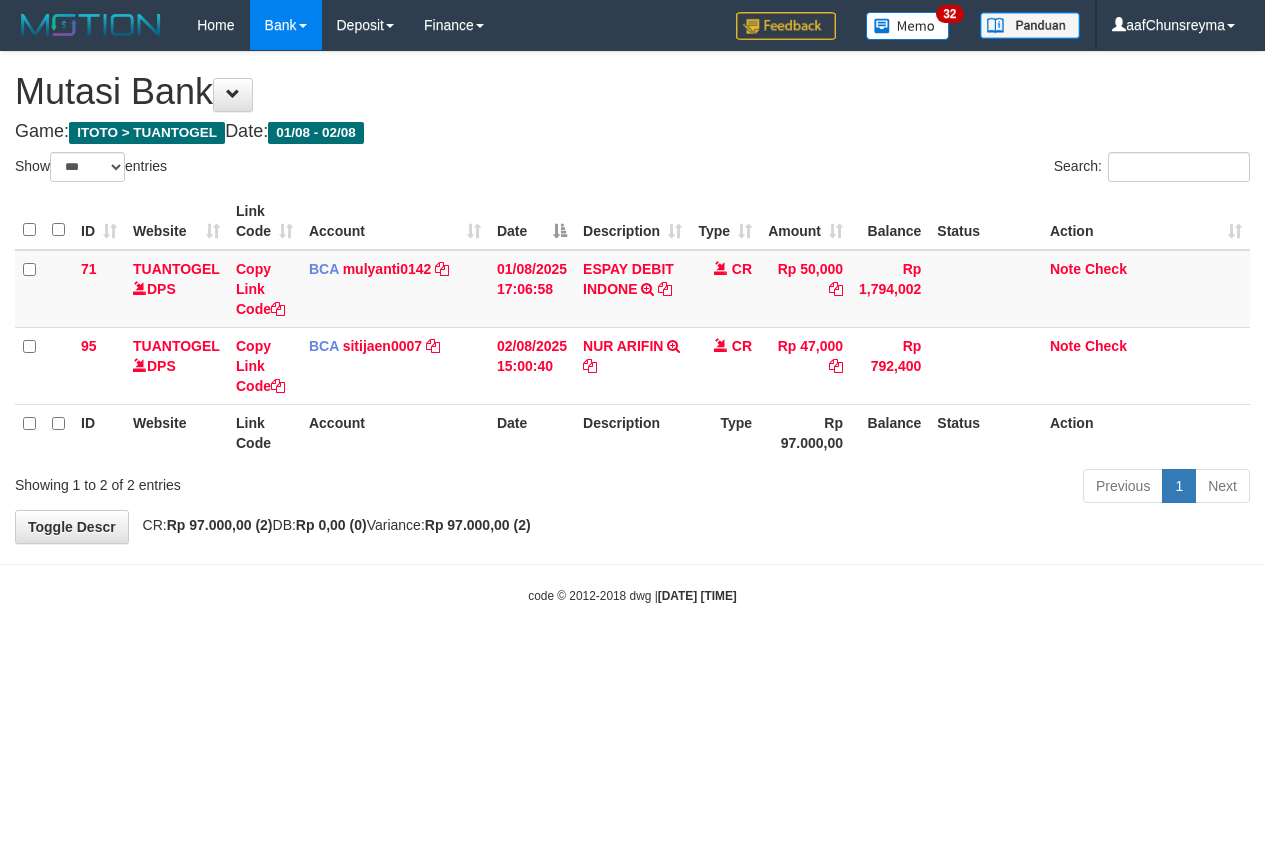 select on "***" 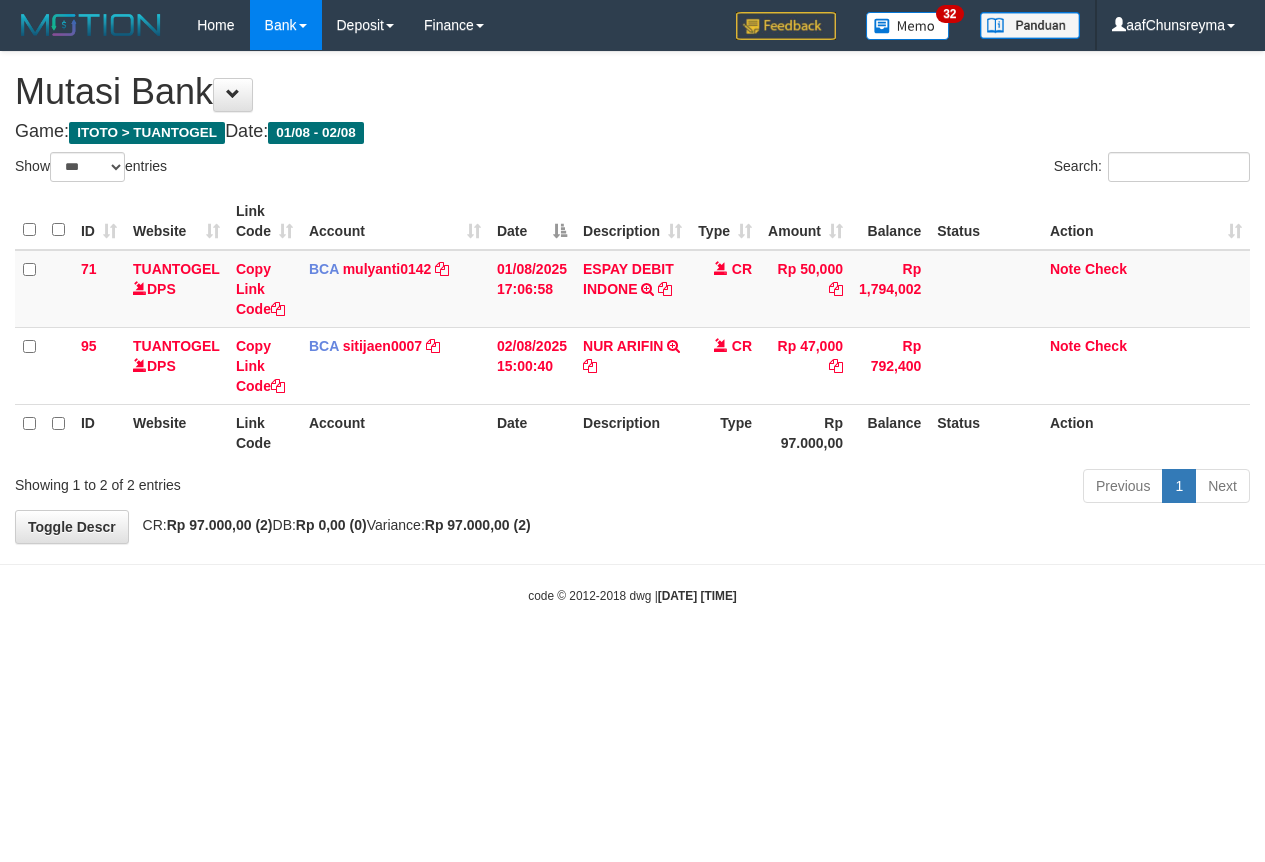 scroll, scrollTop: 0, scrollLeft: 0, axis: both 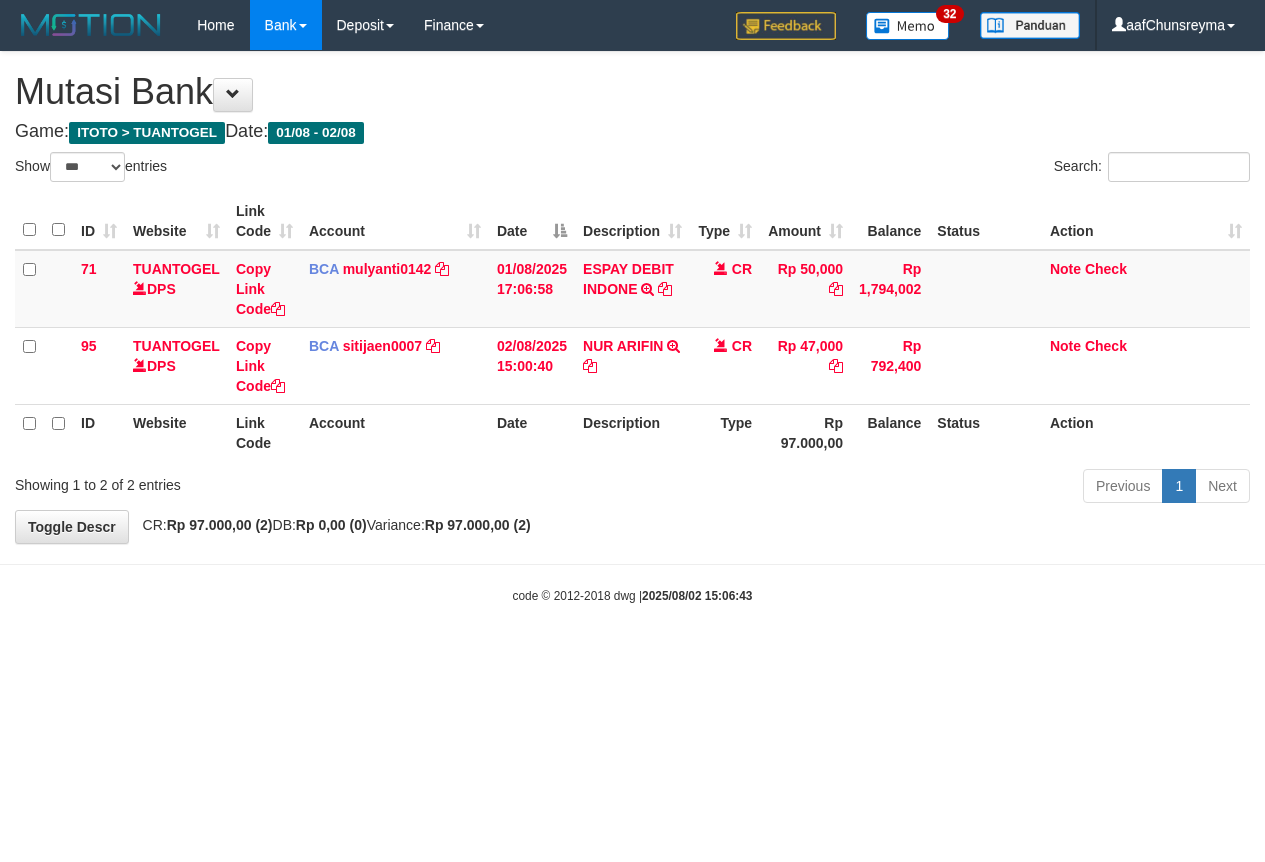 select on "***" 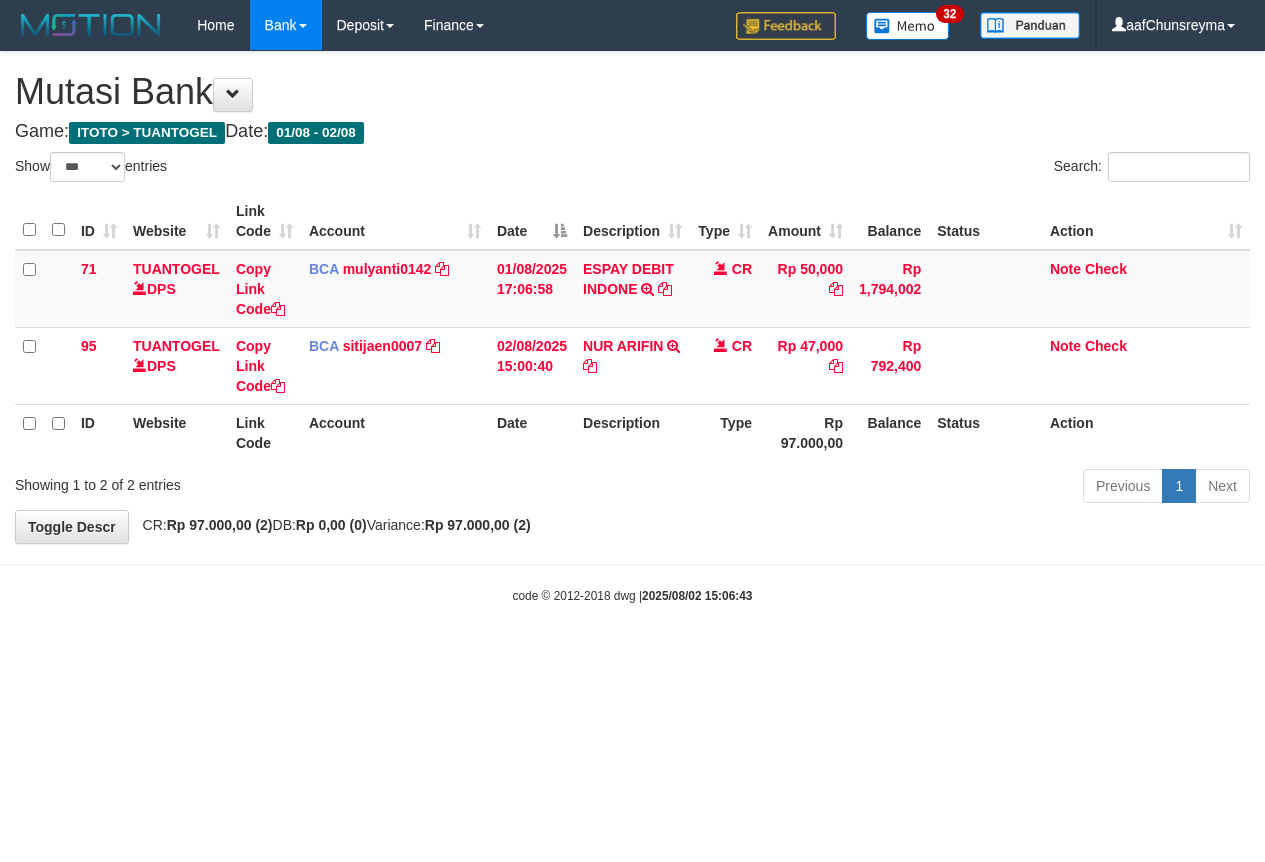scroll, scrollTop: 0, scrollLeft: 0, axis: both 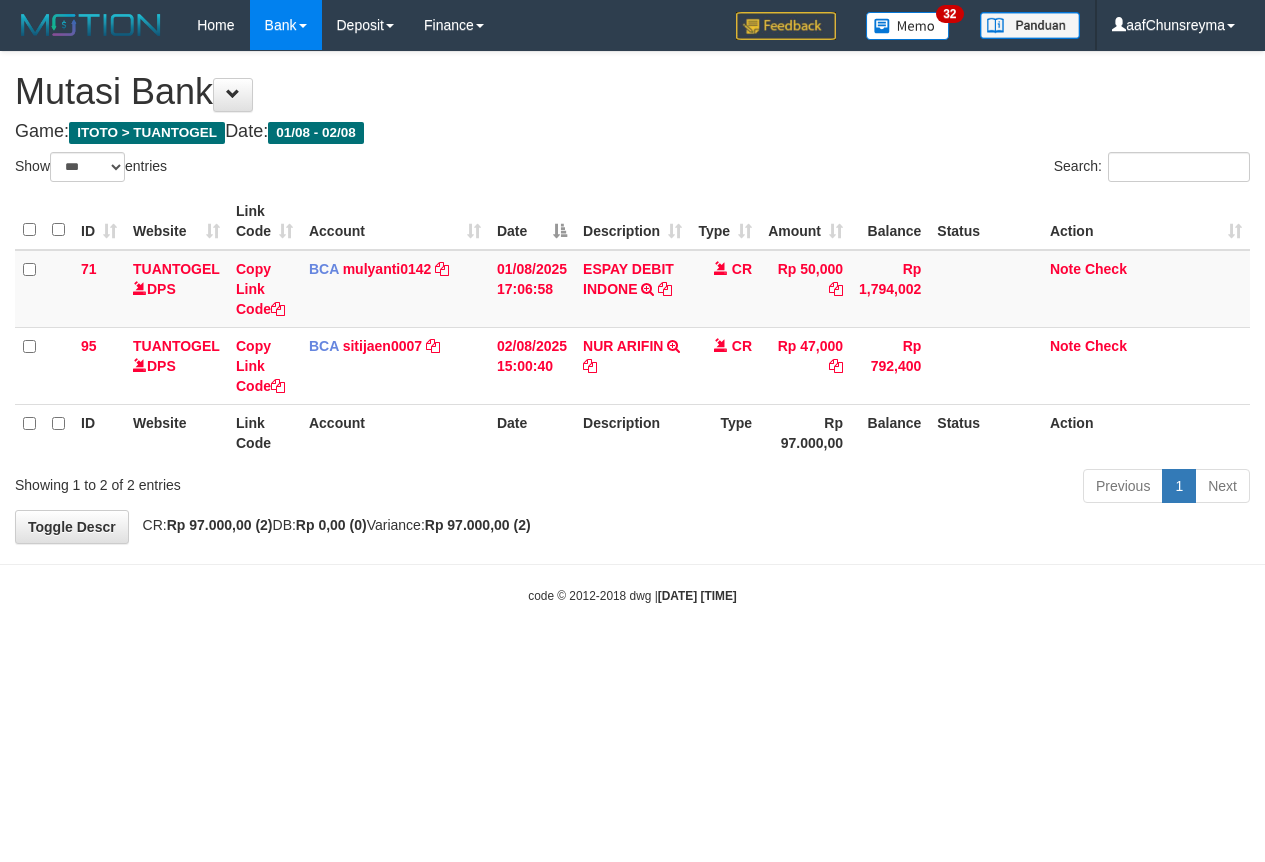 select on "***" 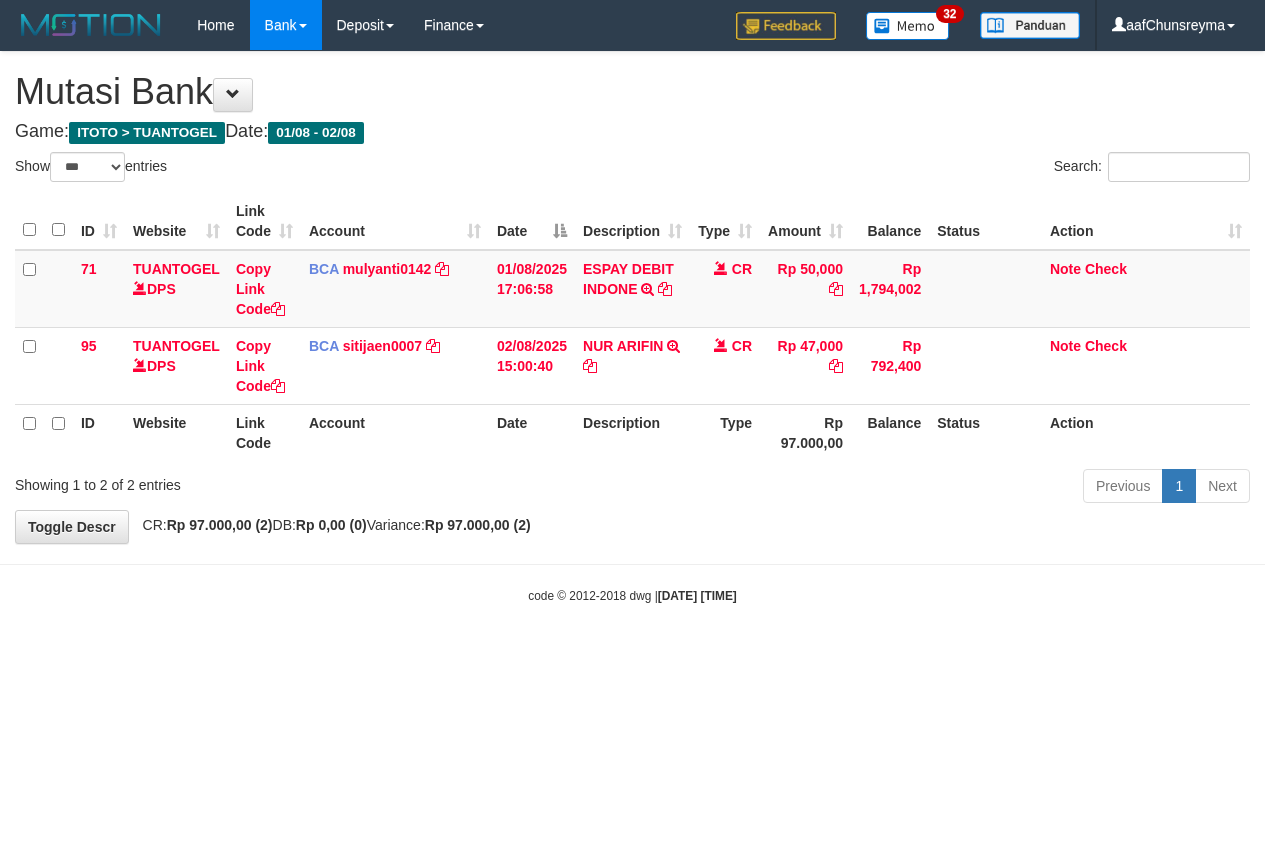 scroll, scrollTop: 0, scrollLeft: 0, axis: both 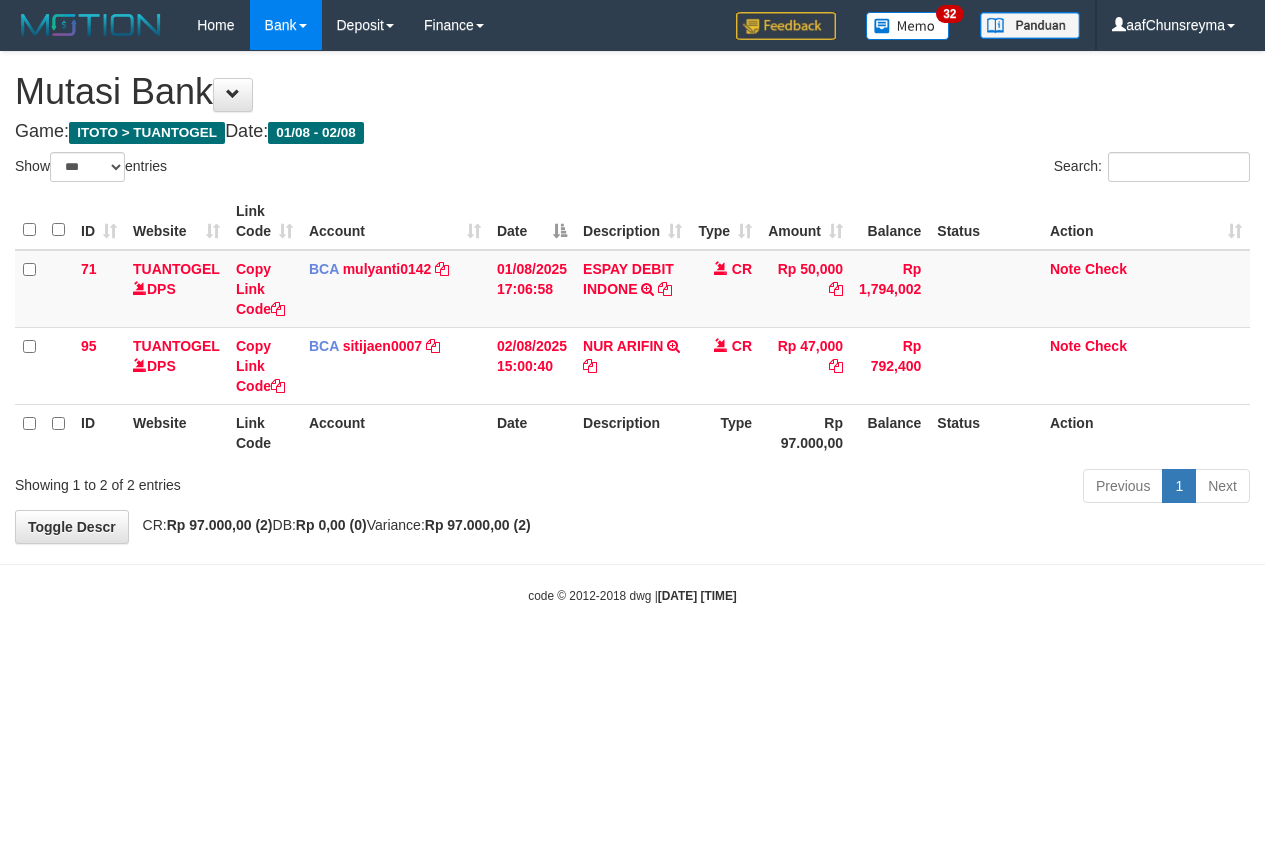 select on "***" 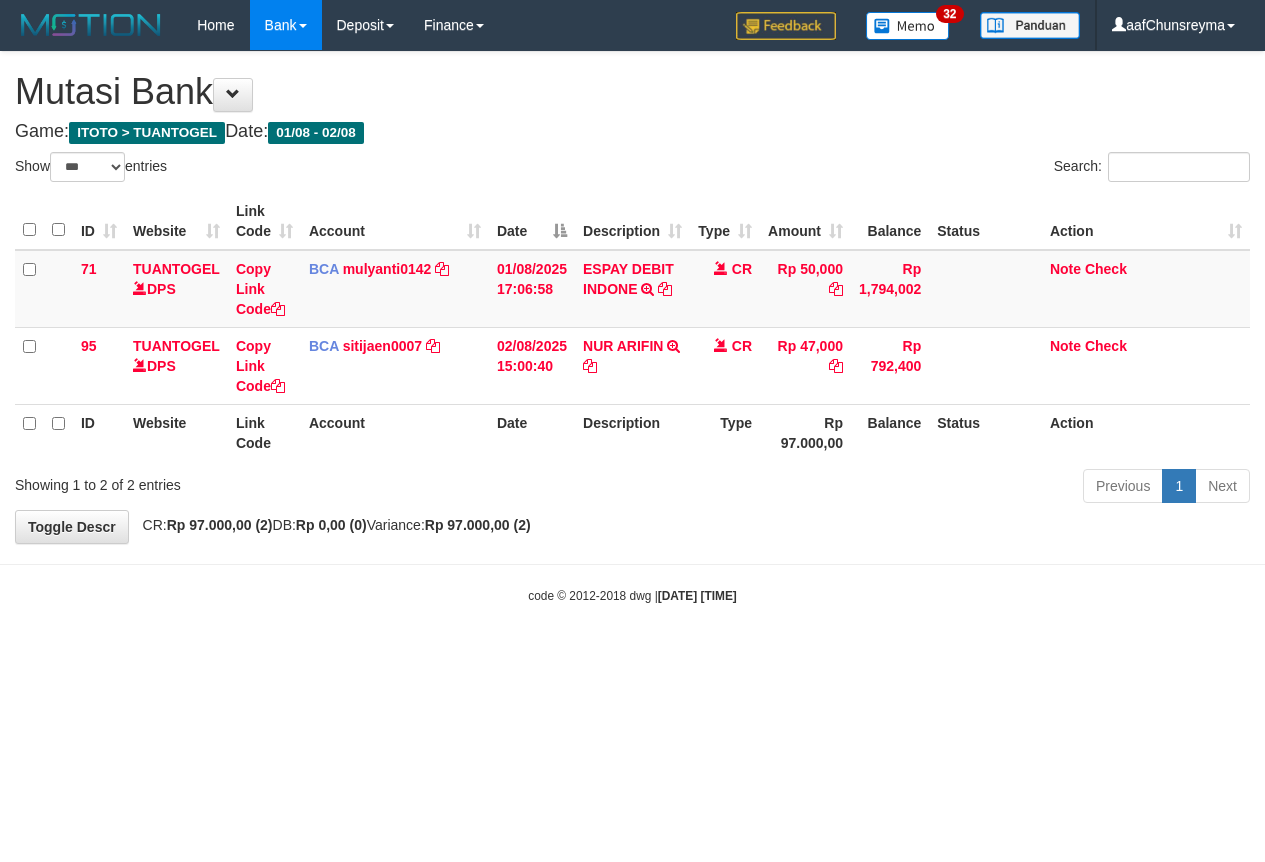 scroll, scrollTop: 0, scrollLeft: 0, axis: both 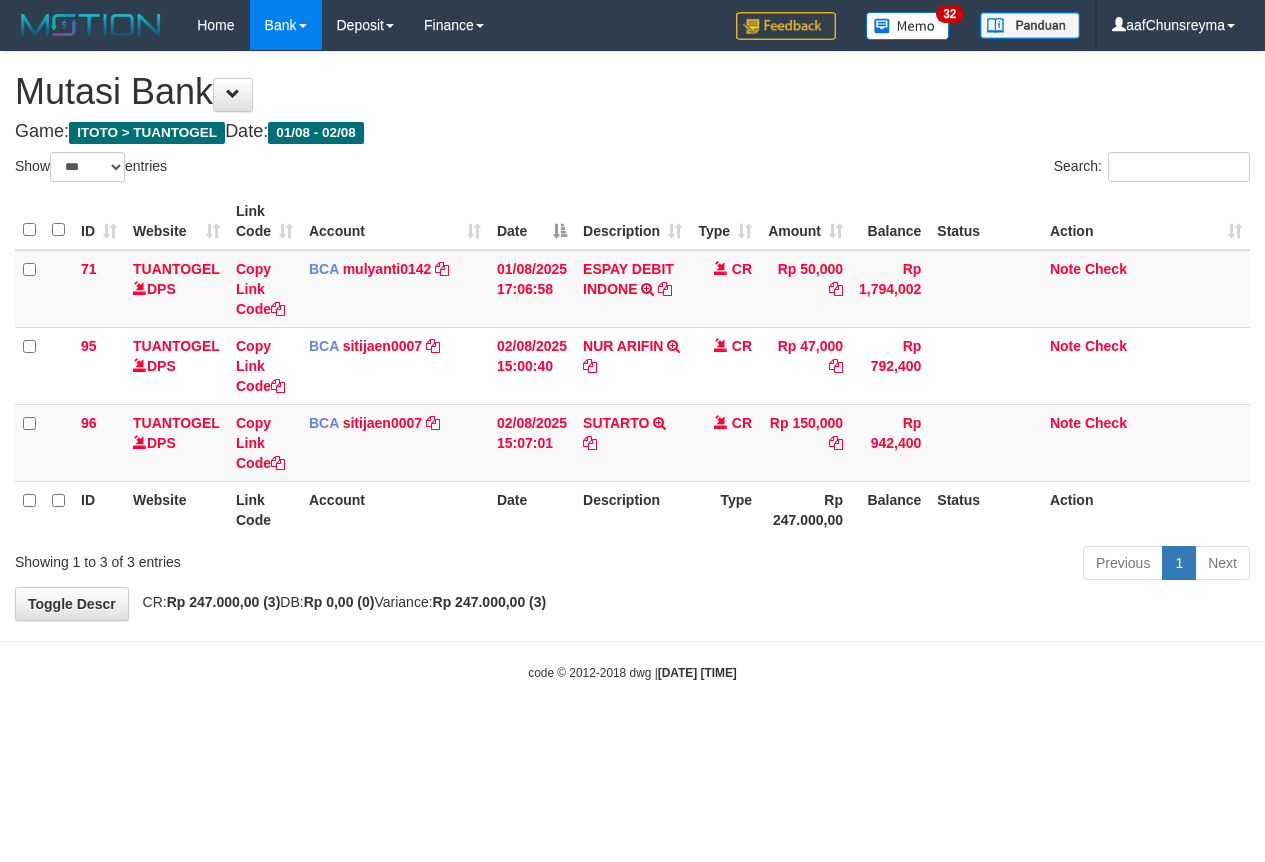 select on "***" 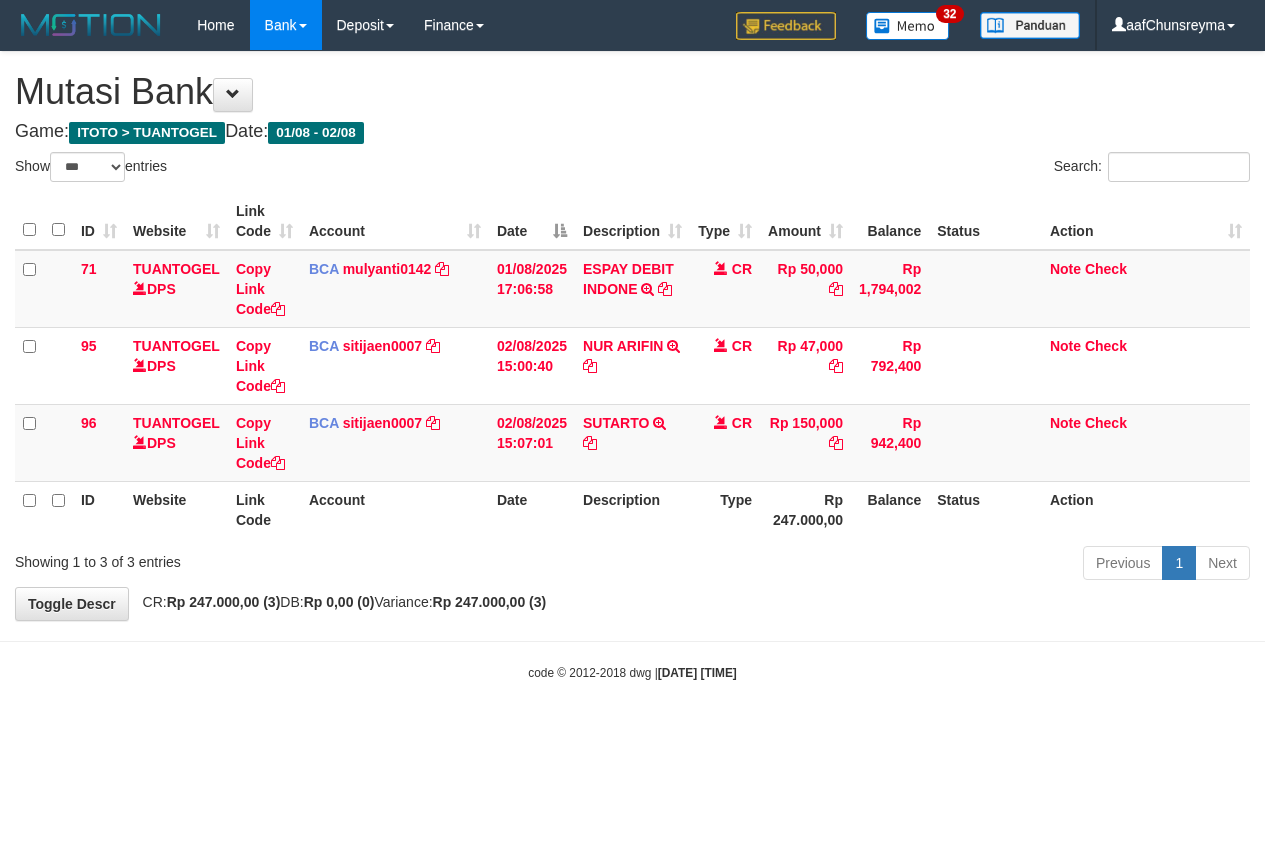 scroll, scrollTop: 0, scrollLeft: 0, axis: both 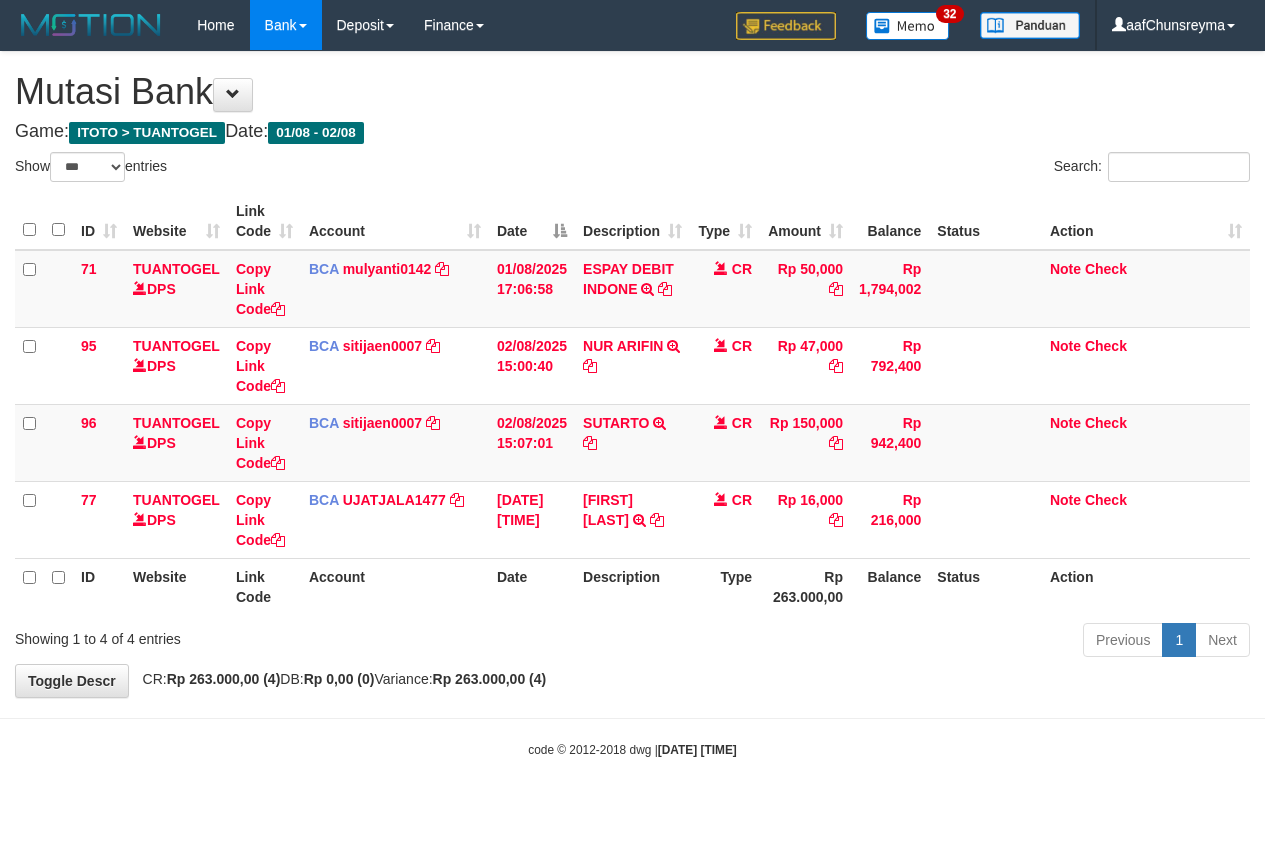select on "***" 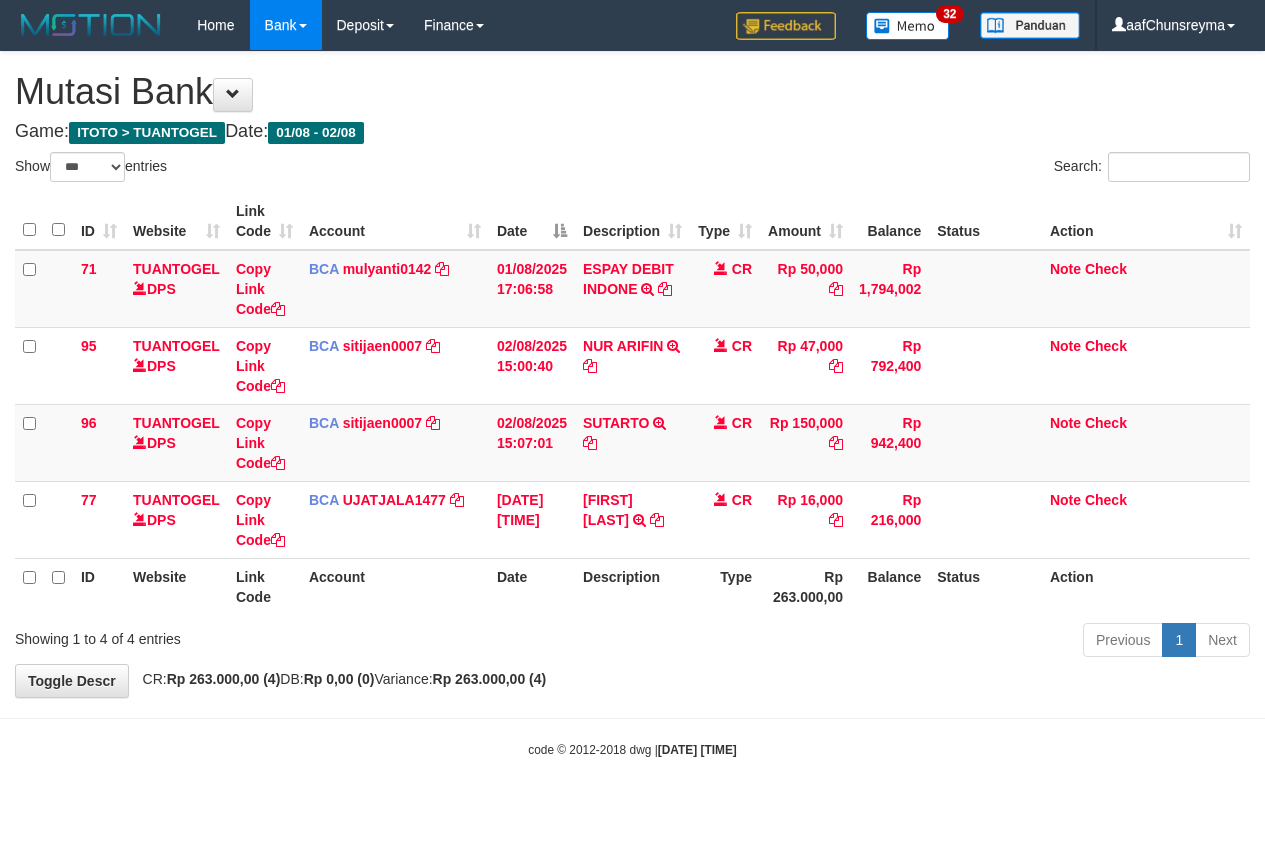 scroll, scrollTop: 0, scrollLeft: 0, axis: both 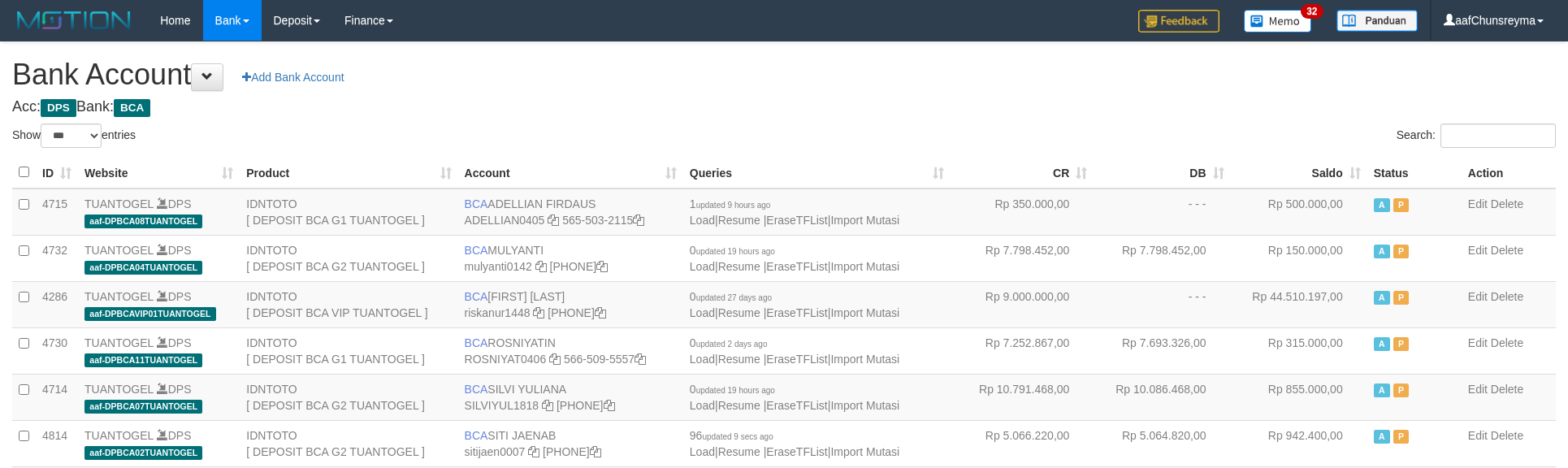 select on "***" 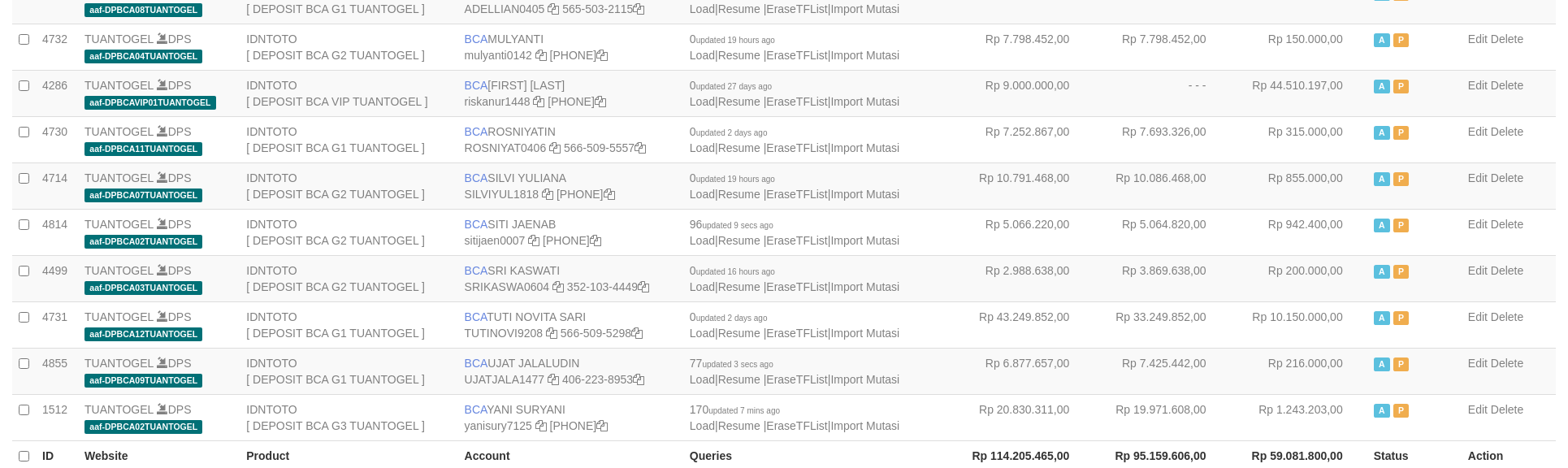 scroll, scrollTop: 245, scrollLeft: 0, axis: vertical 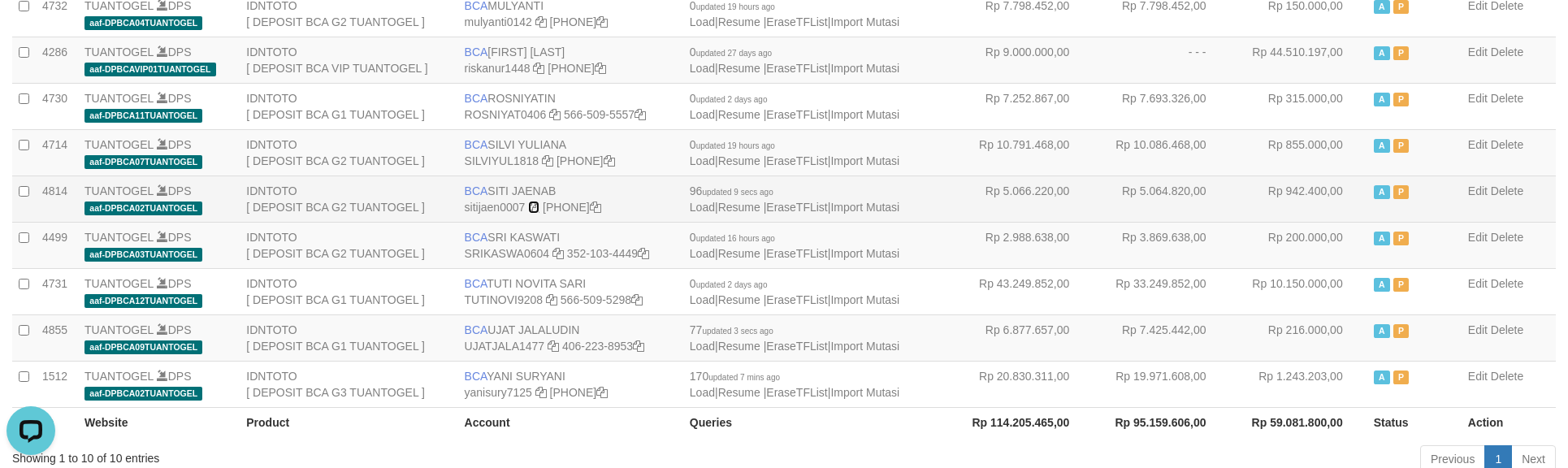 click on "BCA
[FIRST] [LAST]
[USERNAME]
[PHONE]" at bounding box center [570, 198] 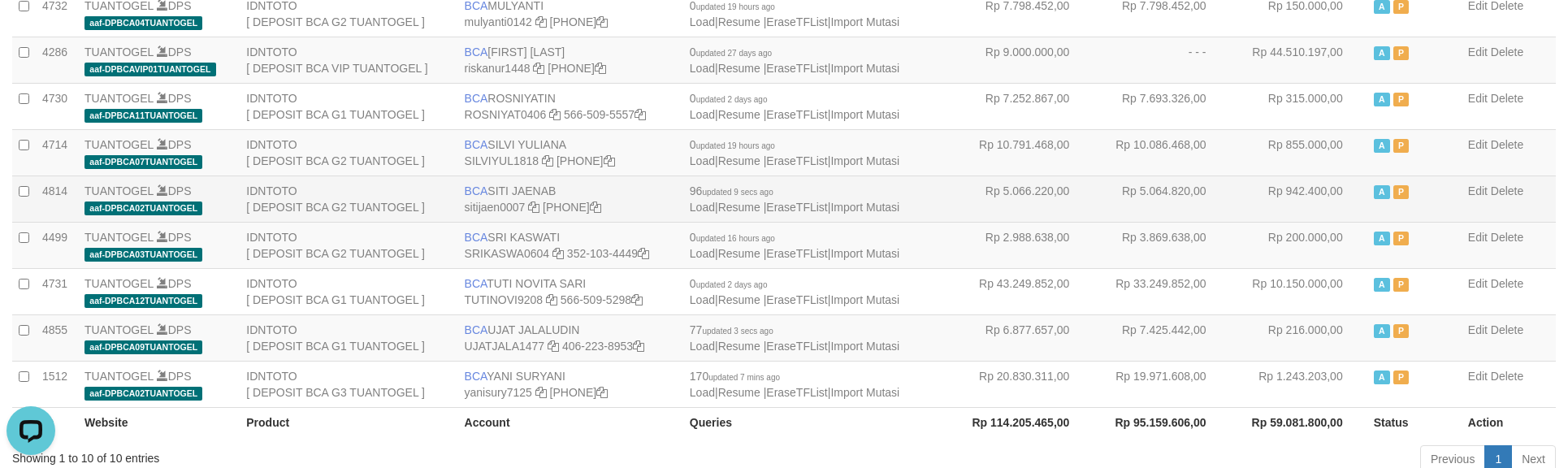 click on "BCA
SITI JAENAB
sitijaen0007
737-074-8351" at bounding box center (570, 198) 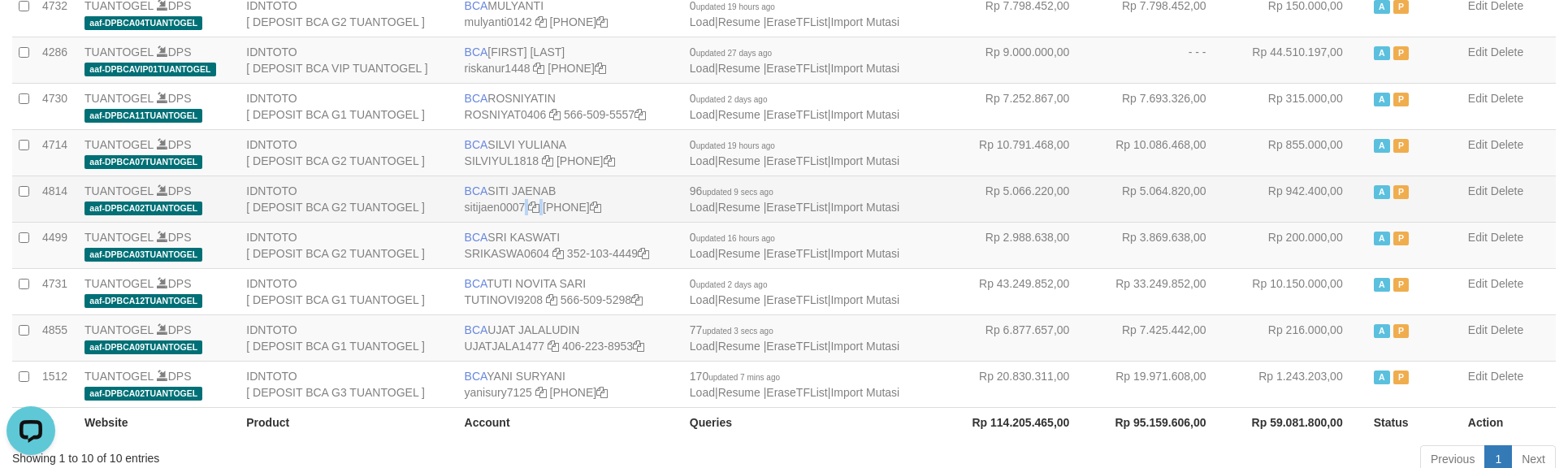 click on "BCA
SITI JAENAB
sitijaen0007
737-074-8351" at bounding box center [570, 198] 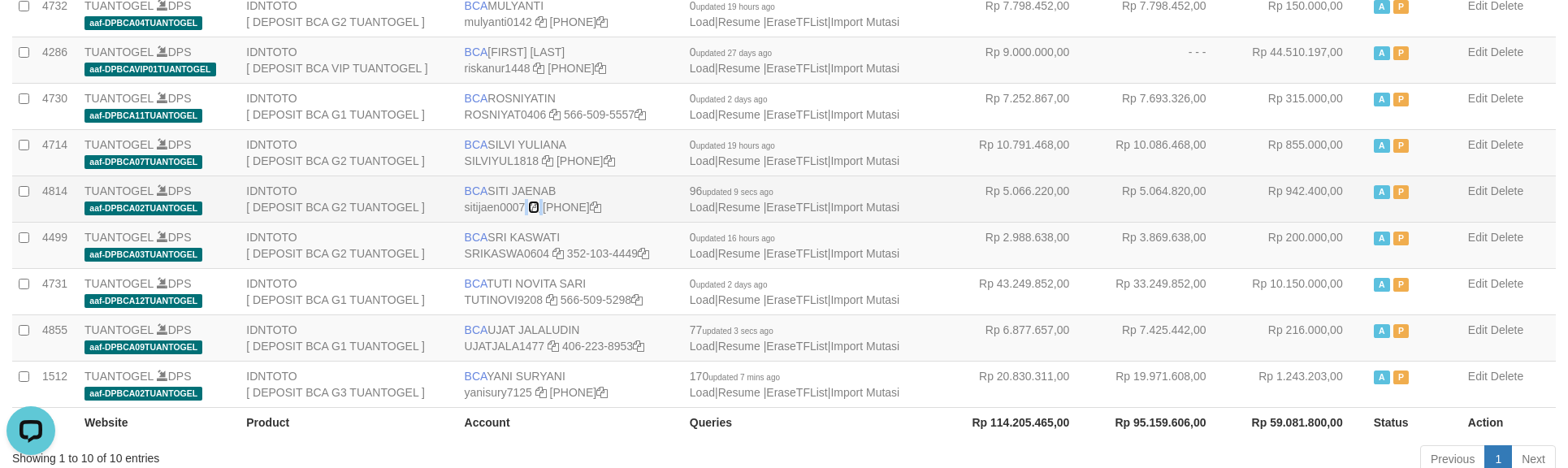 click at bounding box center (534, 207) 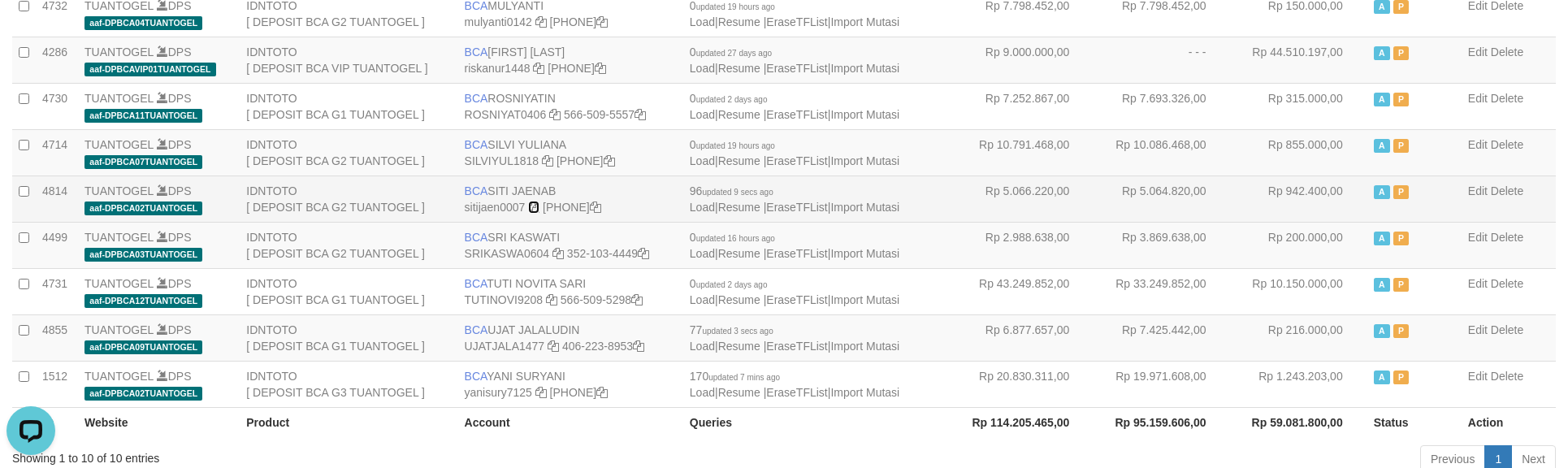 click at bounding box center [534, 207] 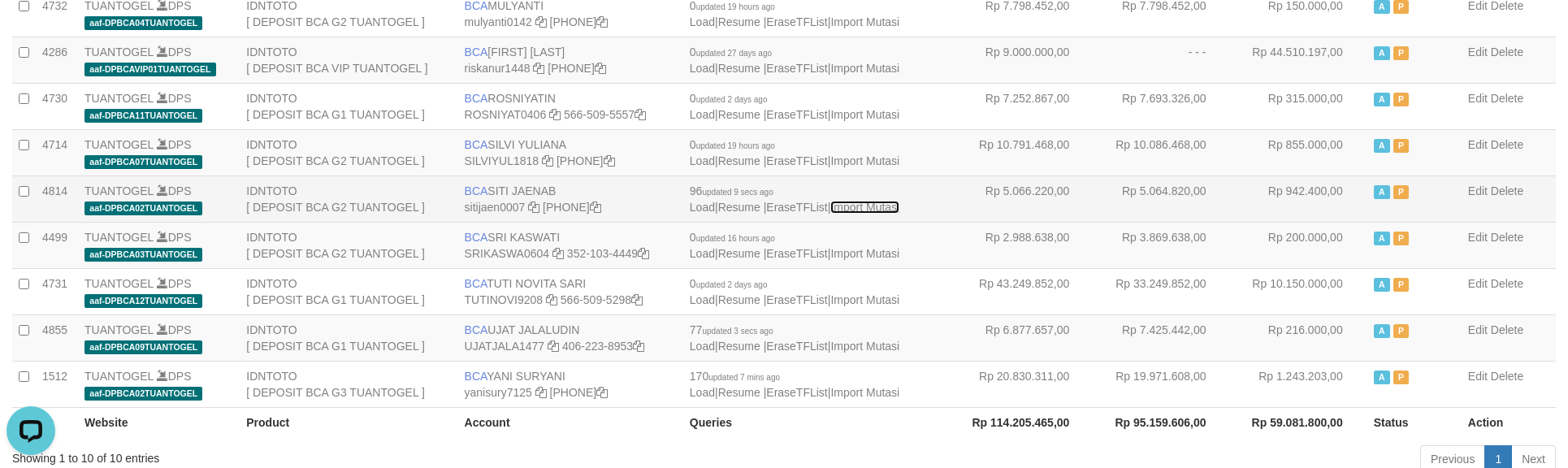 click on "Import Mutasi" at bounding box center [864, 207] 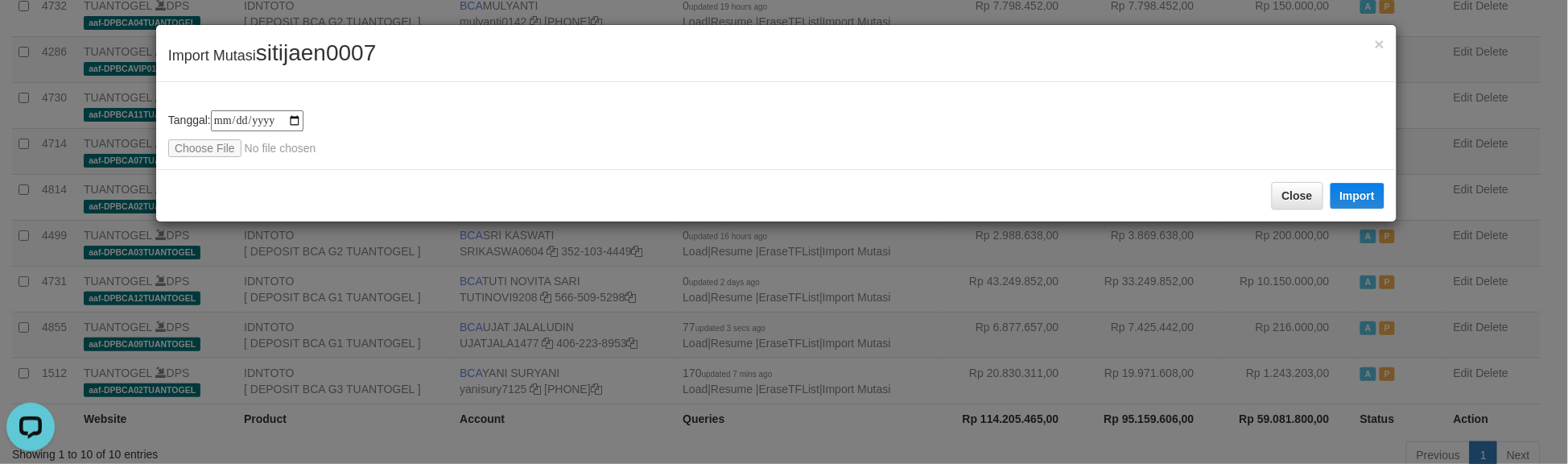 type on "**********" 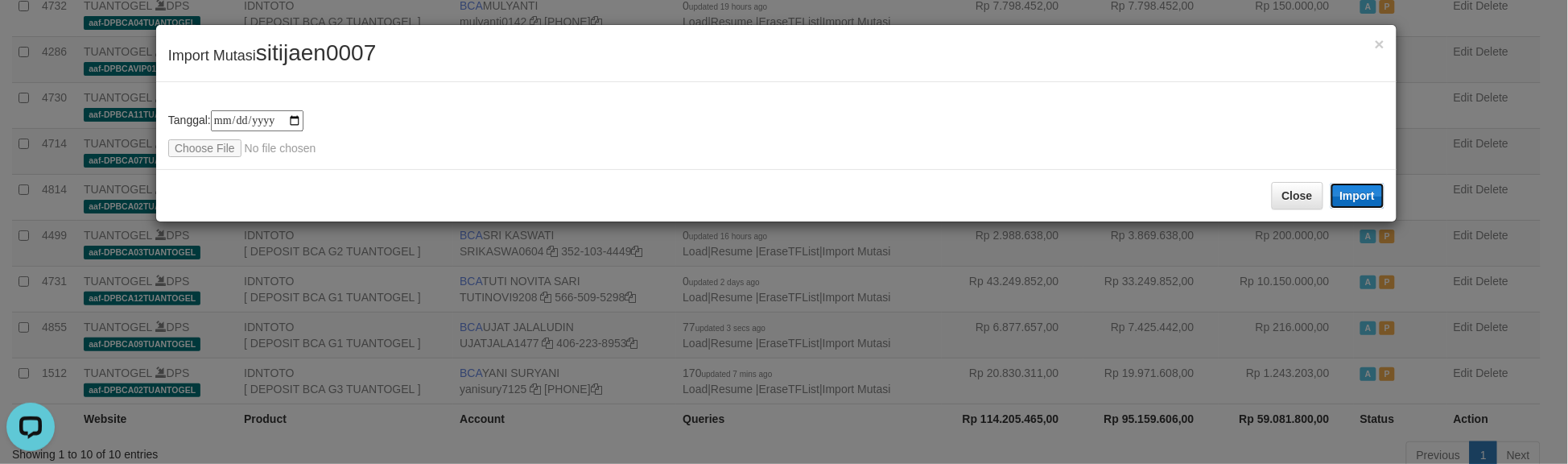 click on "Import" at bounding box center (1358, 196) 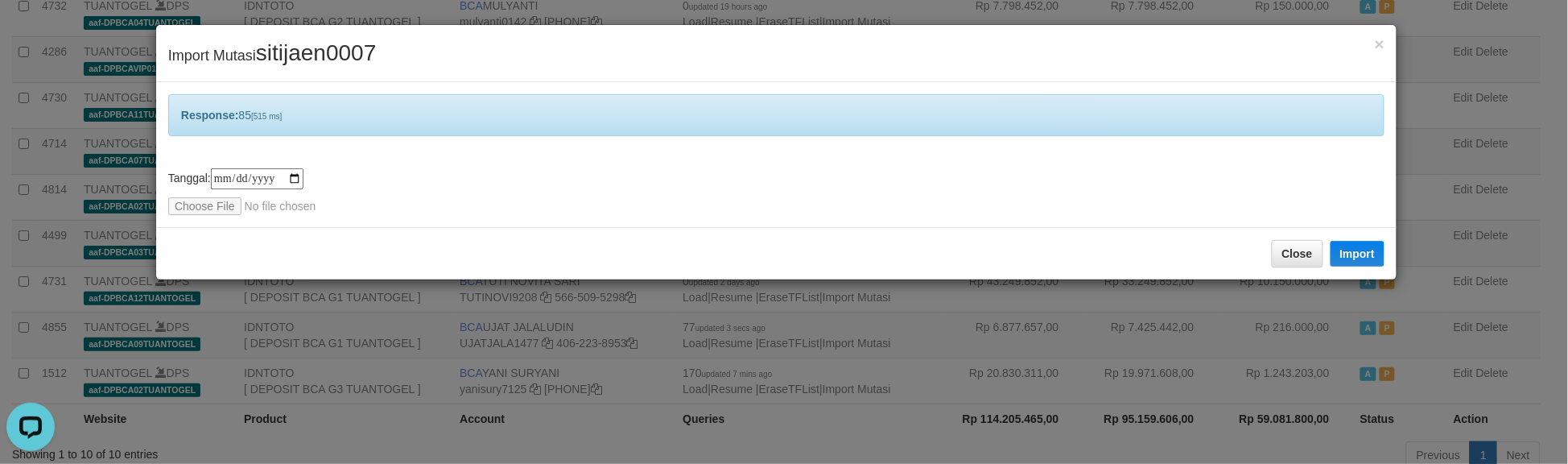 click on "Response:  85  [515 ms]" at bounding box center [776, 115] 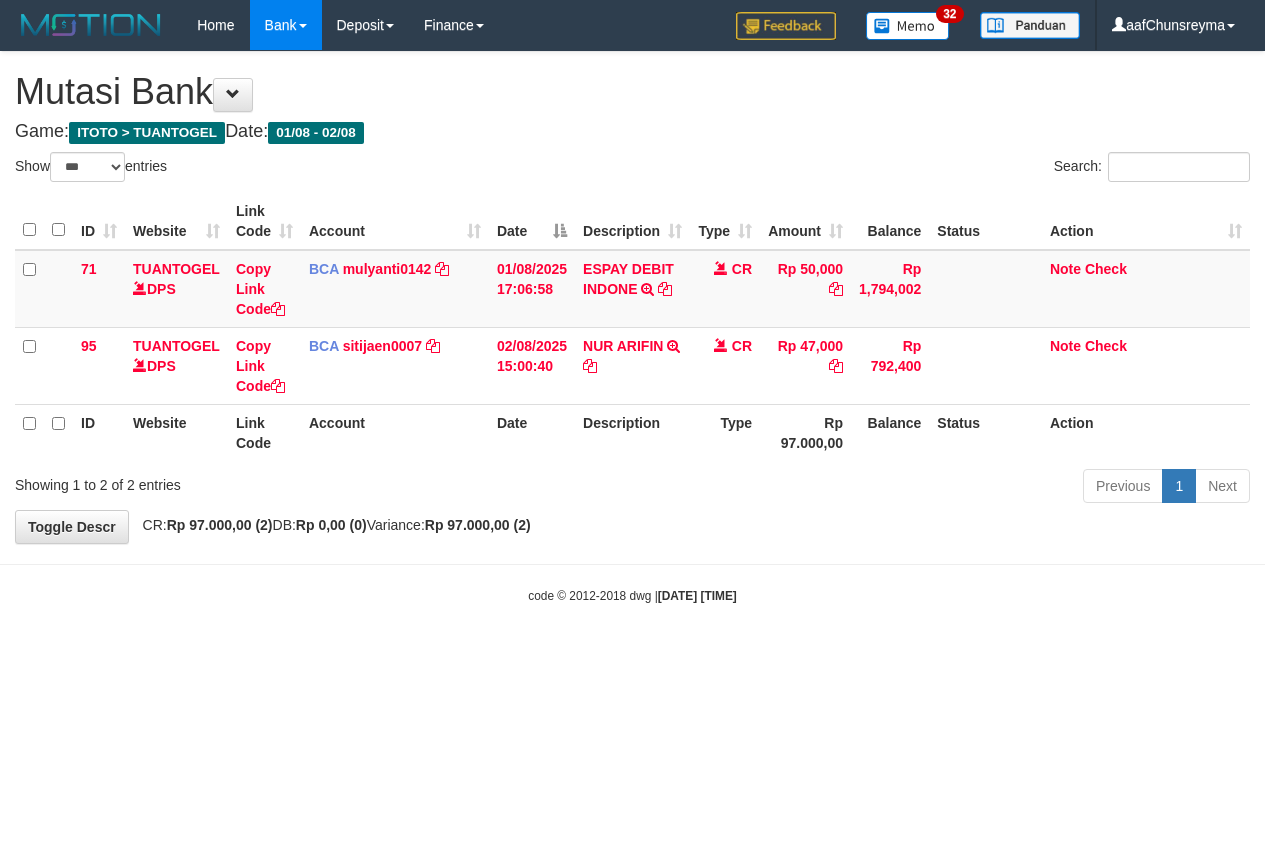select on "***" 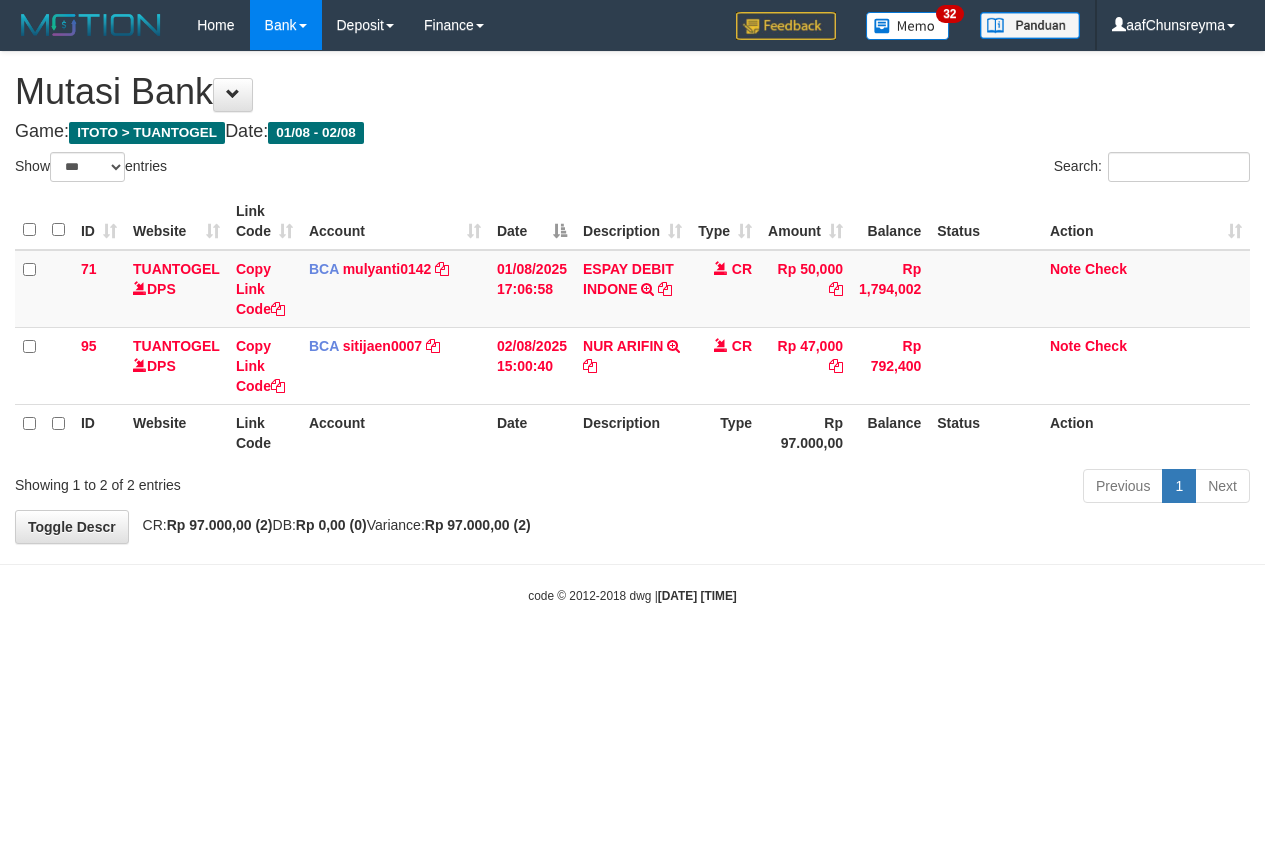 scroll, scrollTop: 0, scrollLeft: 0, axis: both 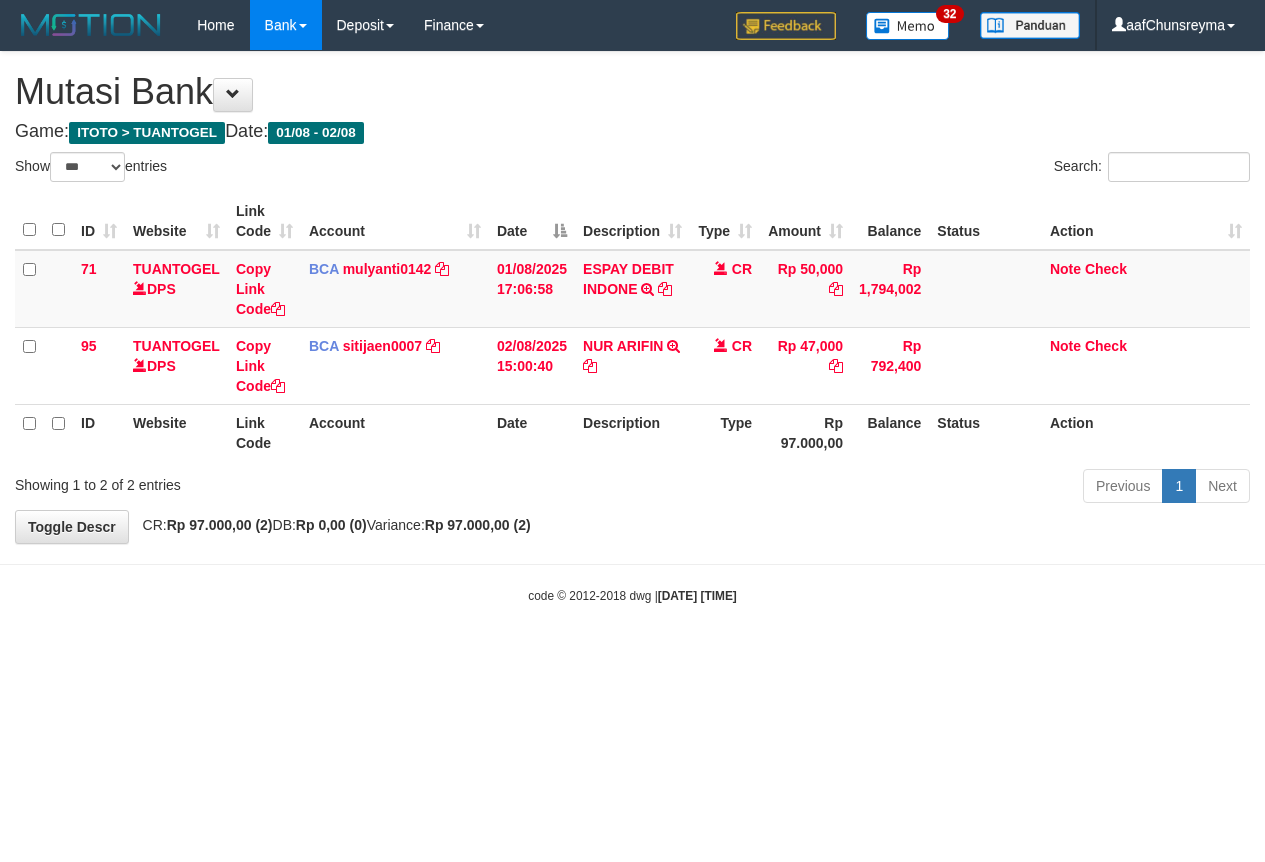 select on "***" 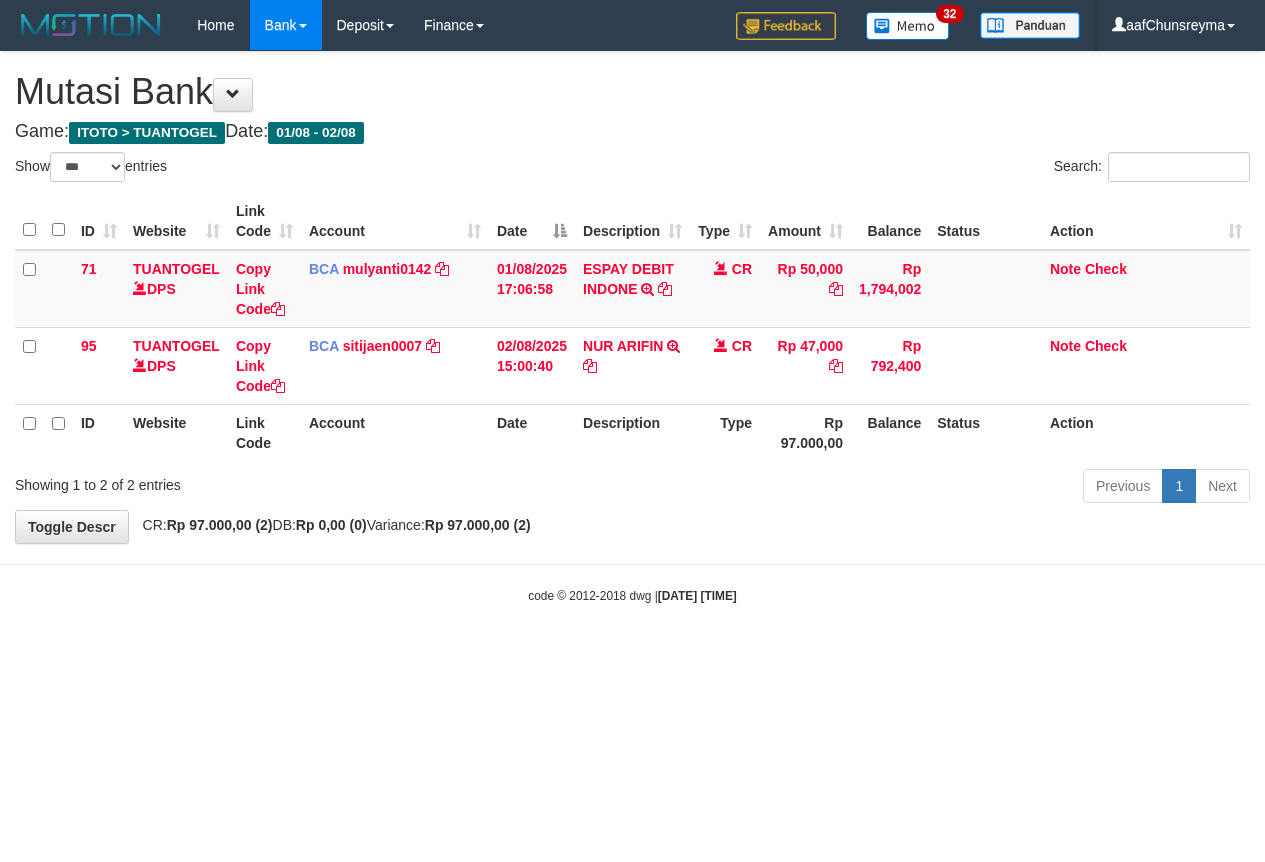 scroll, scrollTop: 0, scrollLeft: 0, axis: both 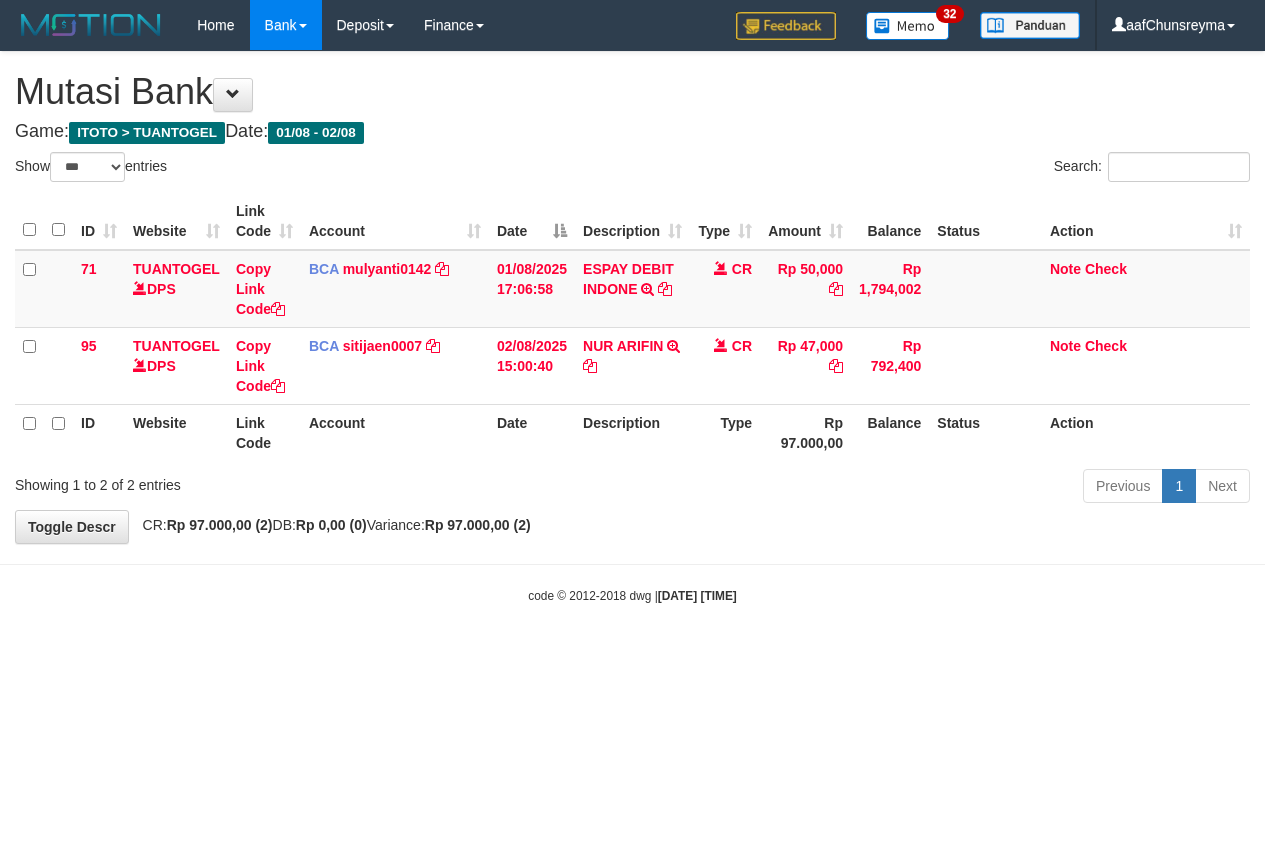 select on "***" 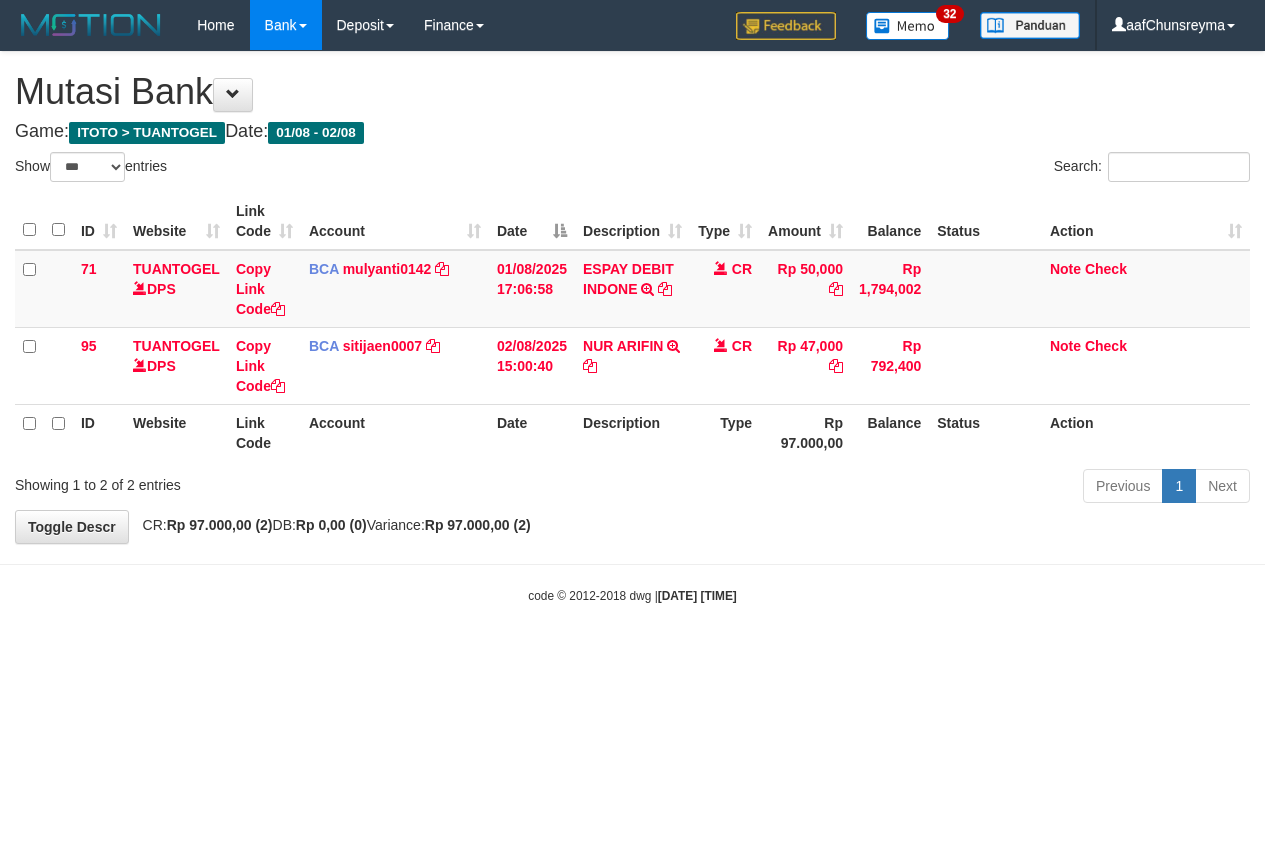 scroll, scrollTop: 0, scrollLeft: 0, axis: both 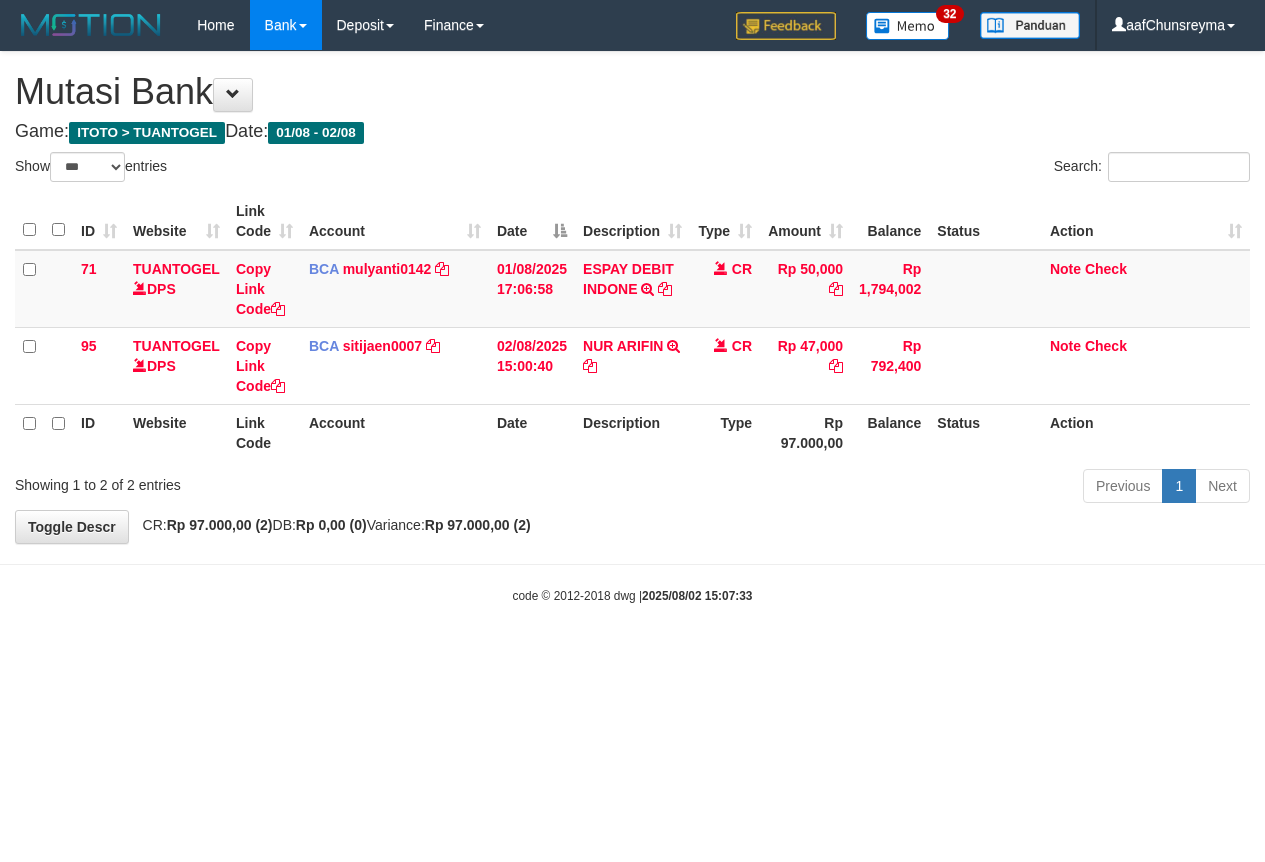 select on "***" 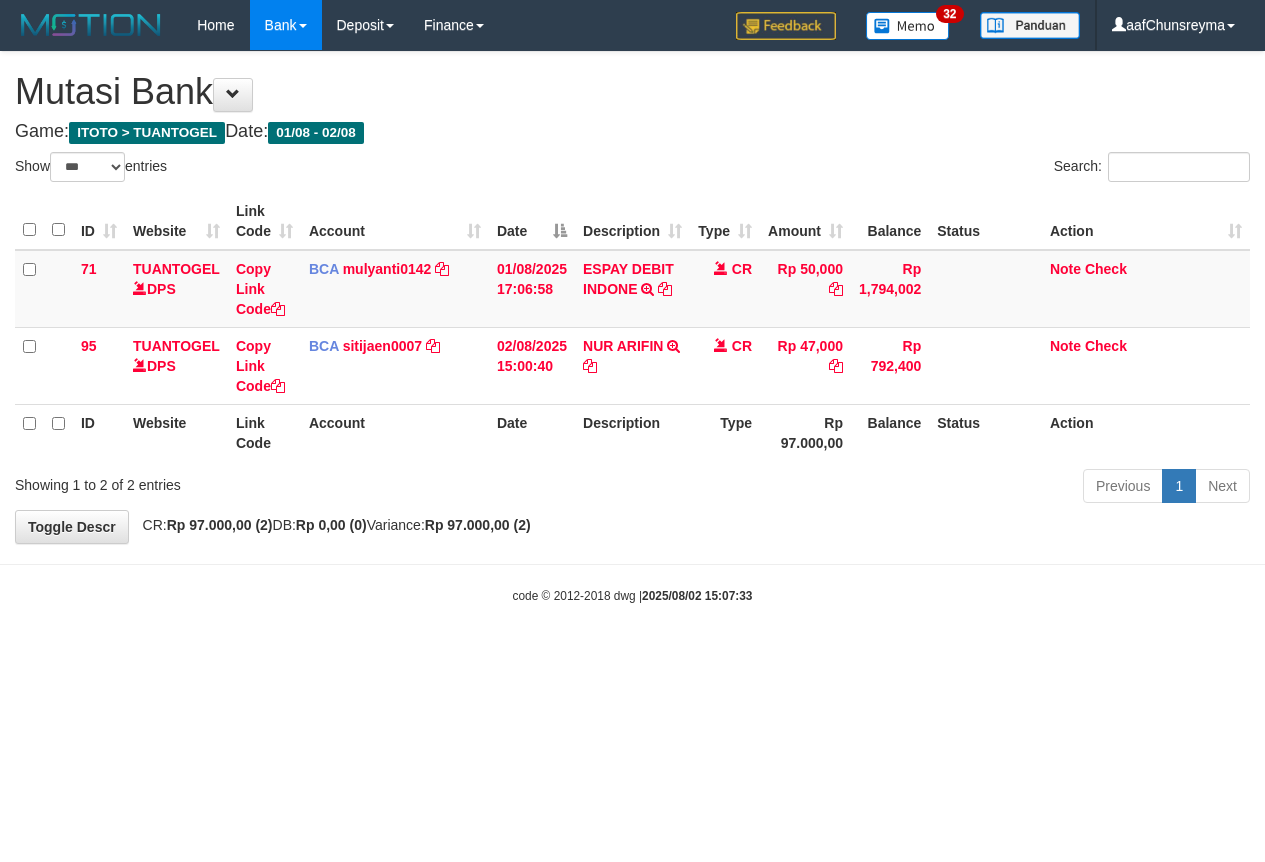 scroll, scrollTop: 0, scrollLeft: 0, axis: both 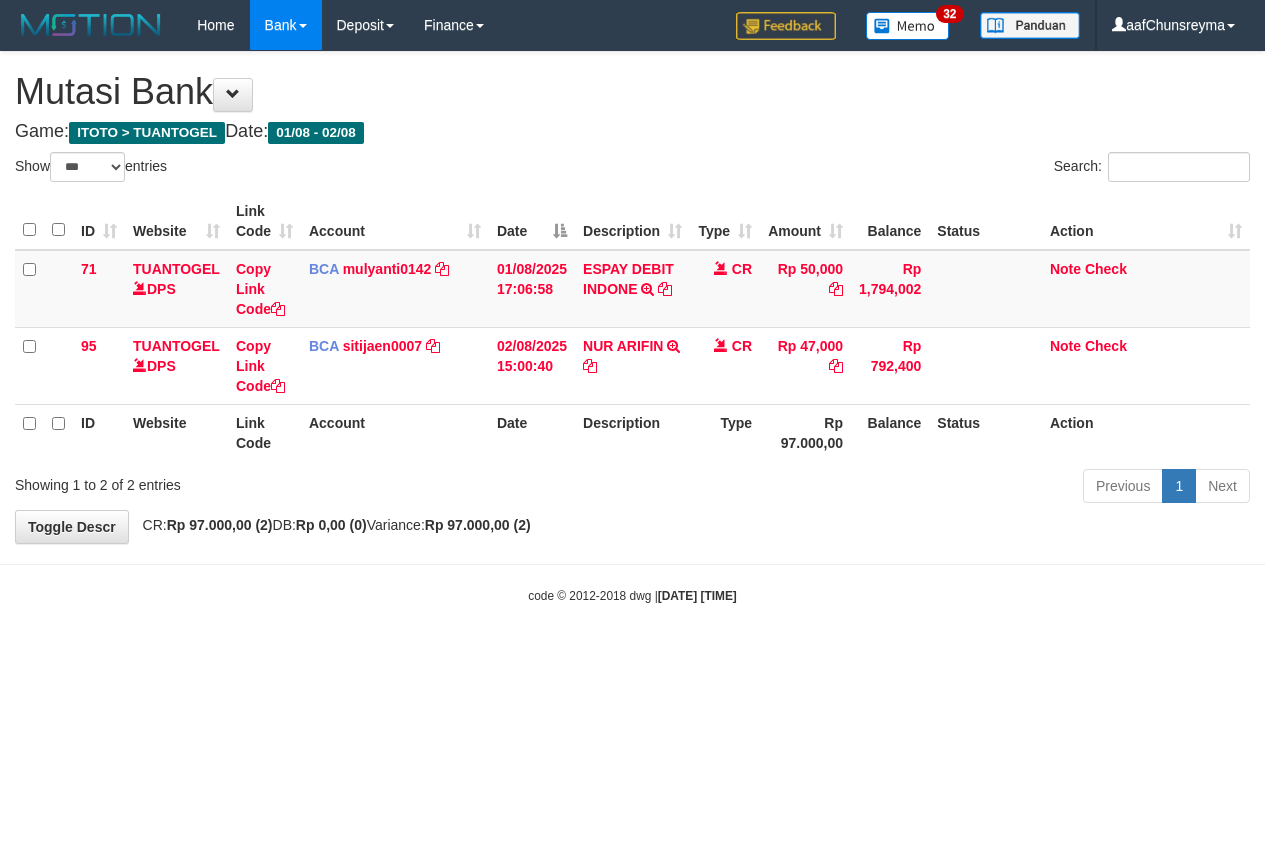 select on "***" 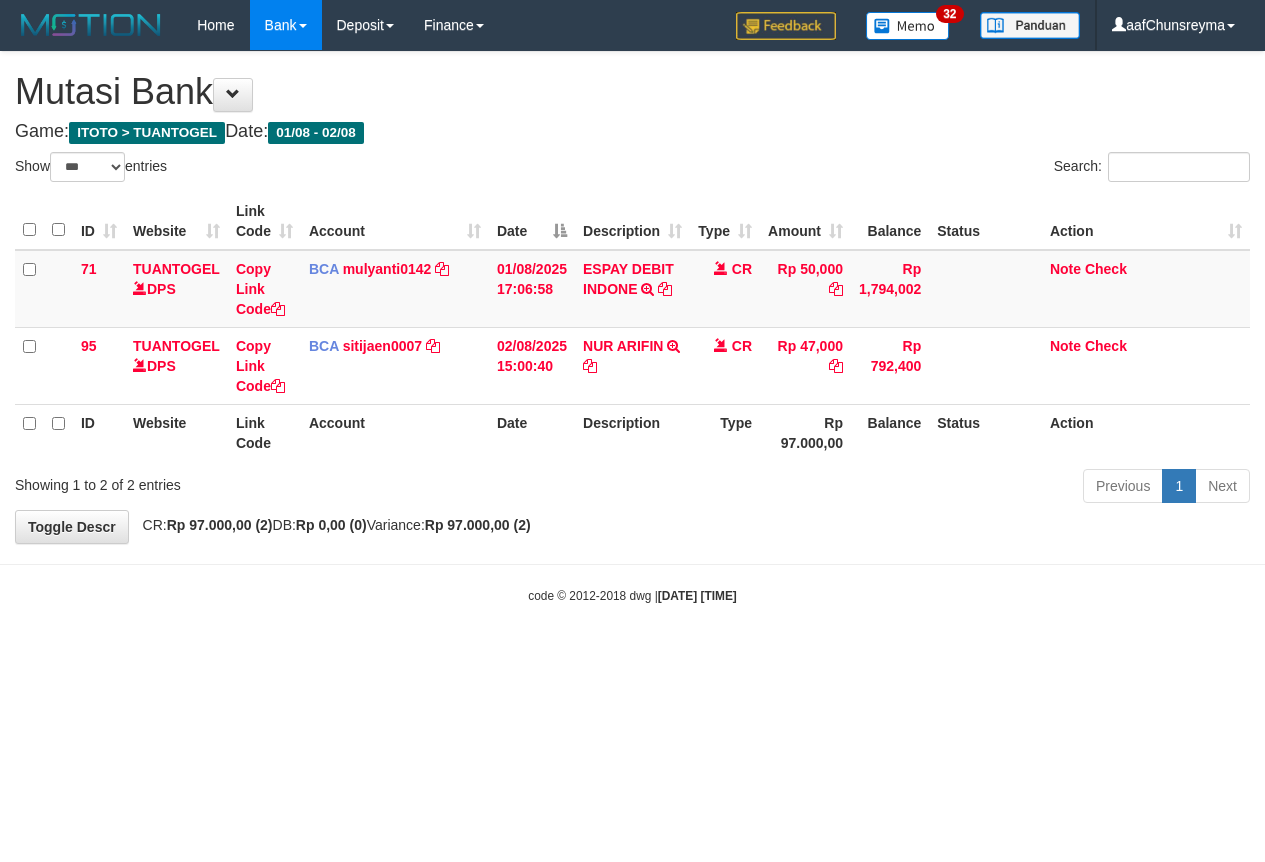 scroll, scrollTop: 0, scrollLeft: 0, axis: both 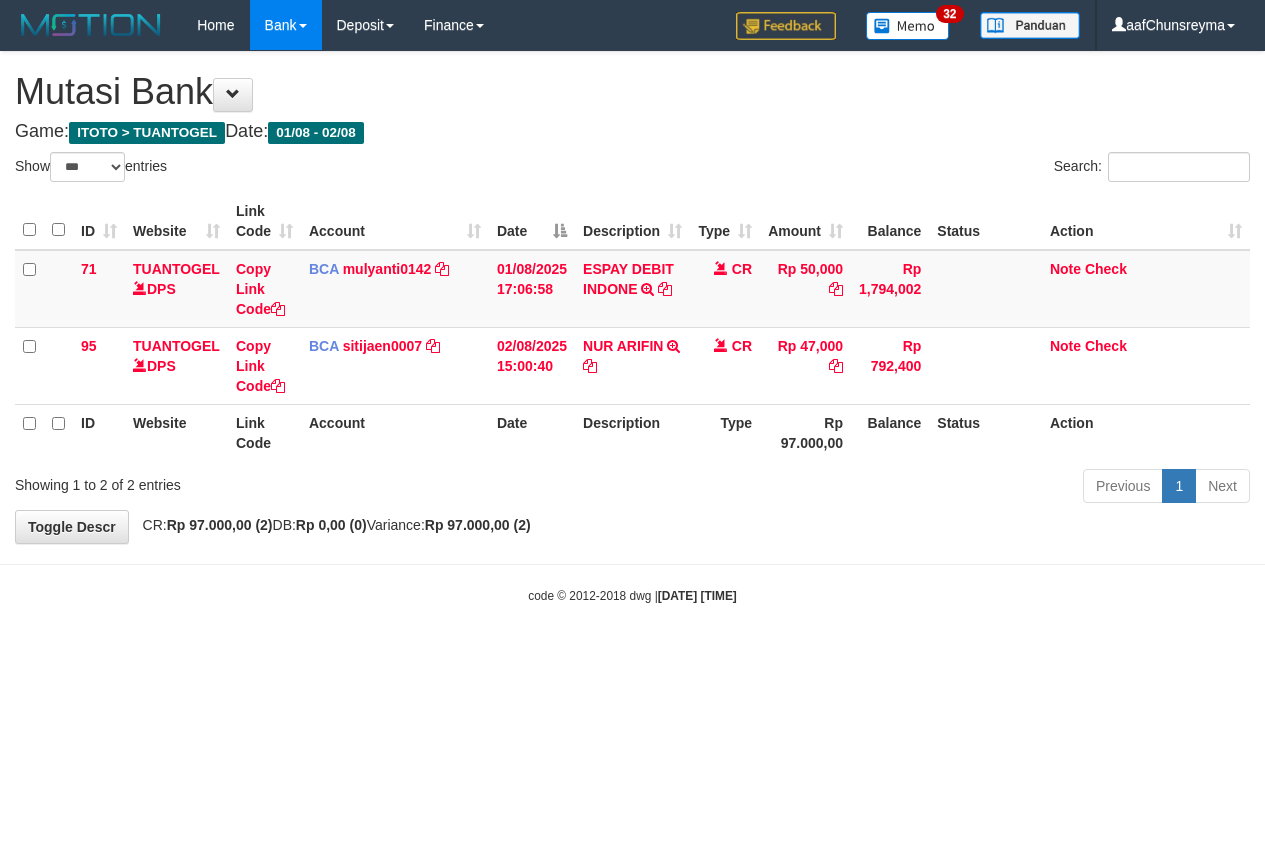 select on "***" 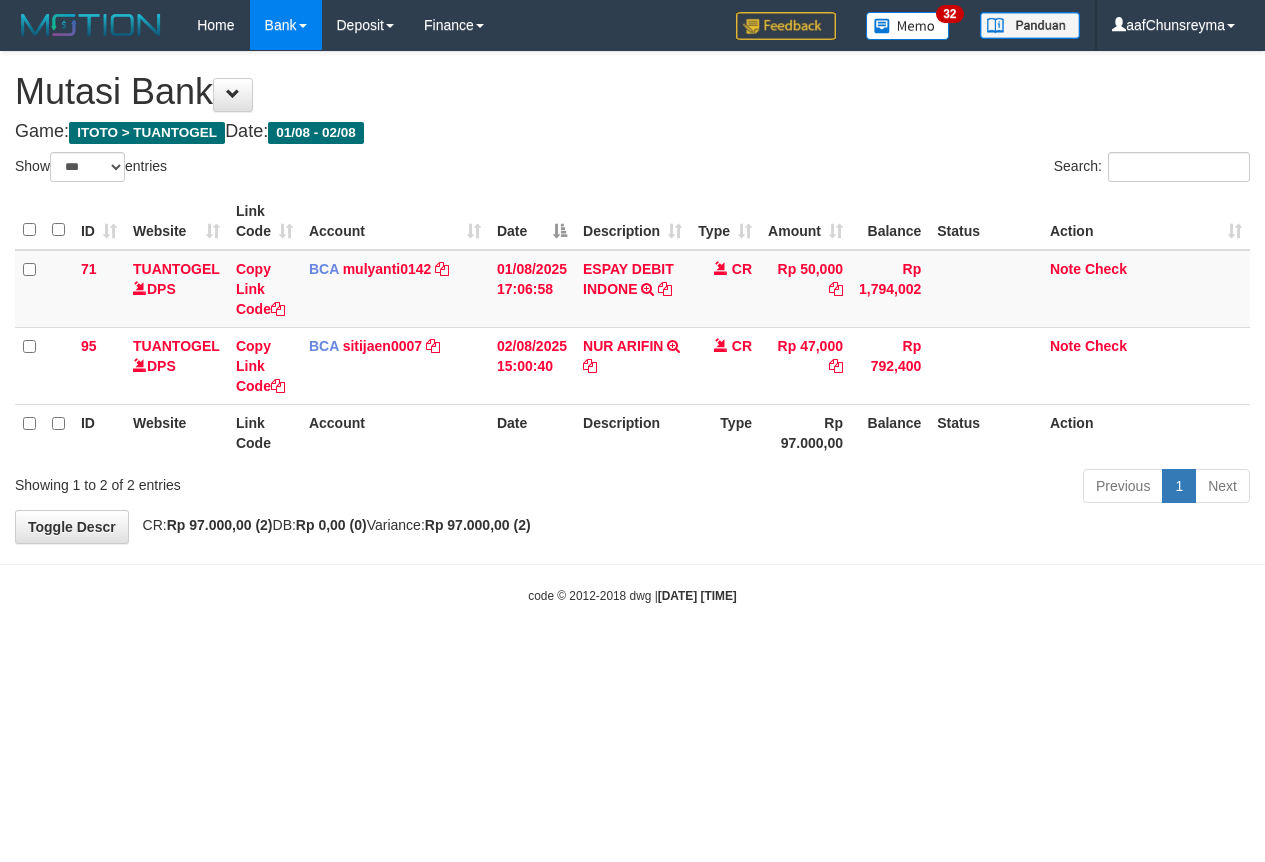 scroll, scrollTop: 0, scrollLeft: 0, axis: both 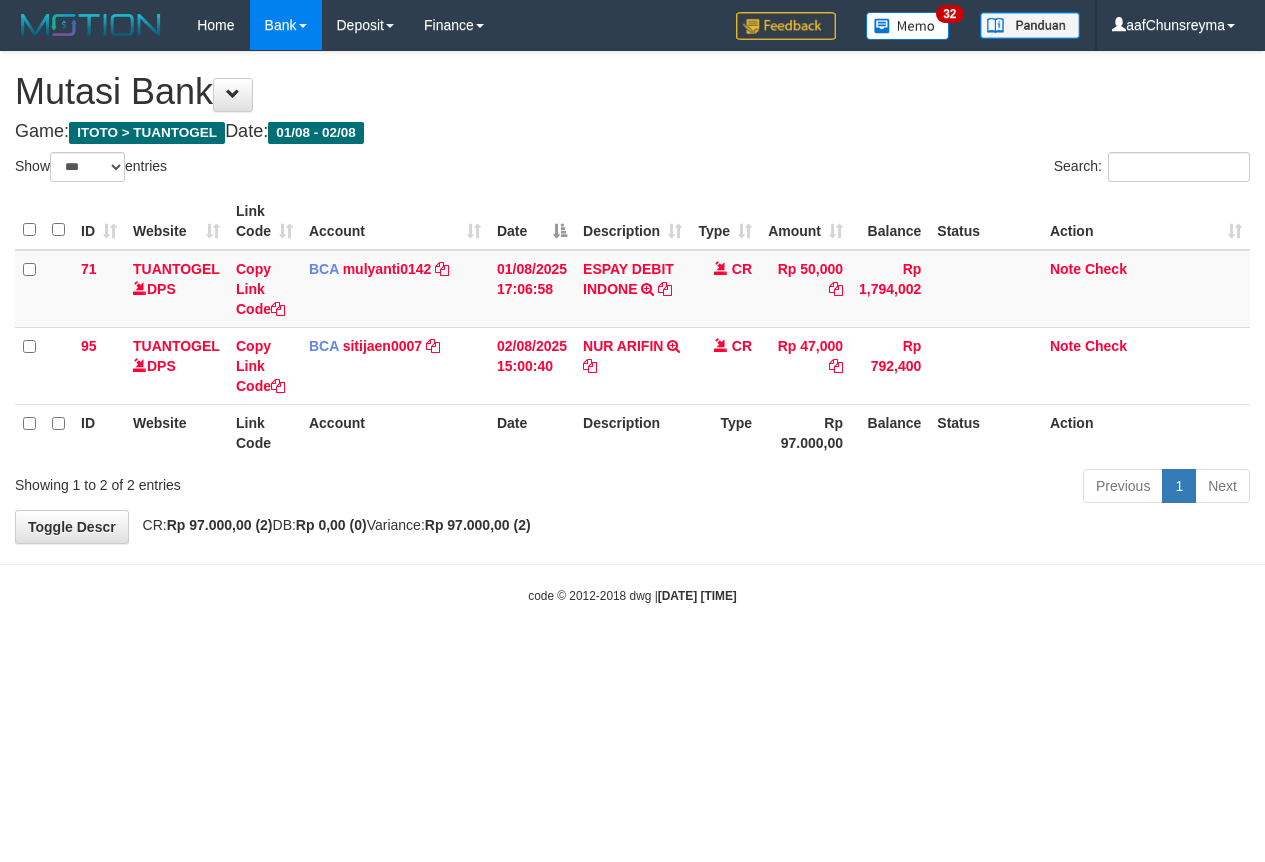 select on "***" 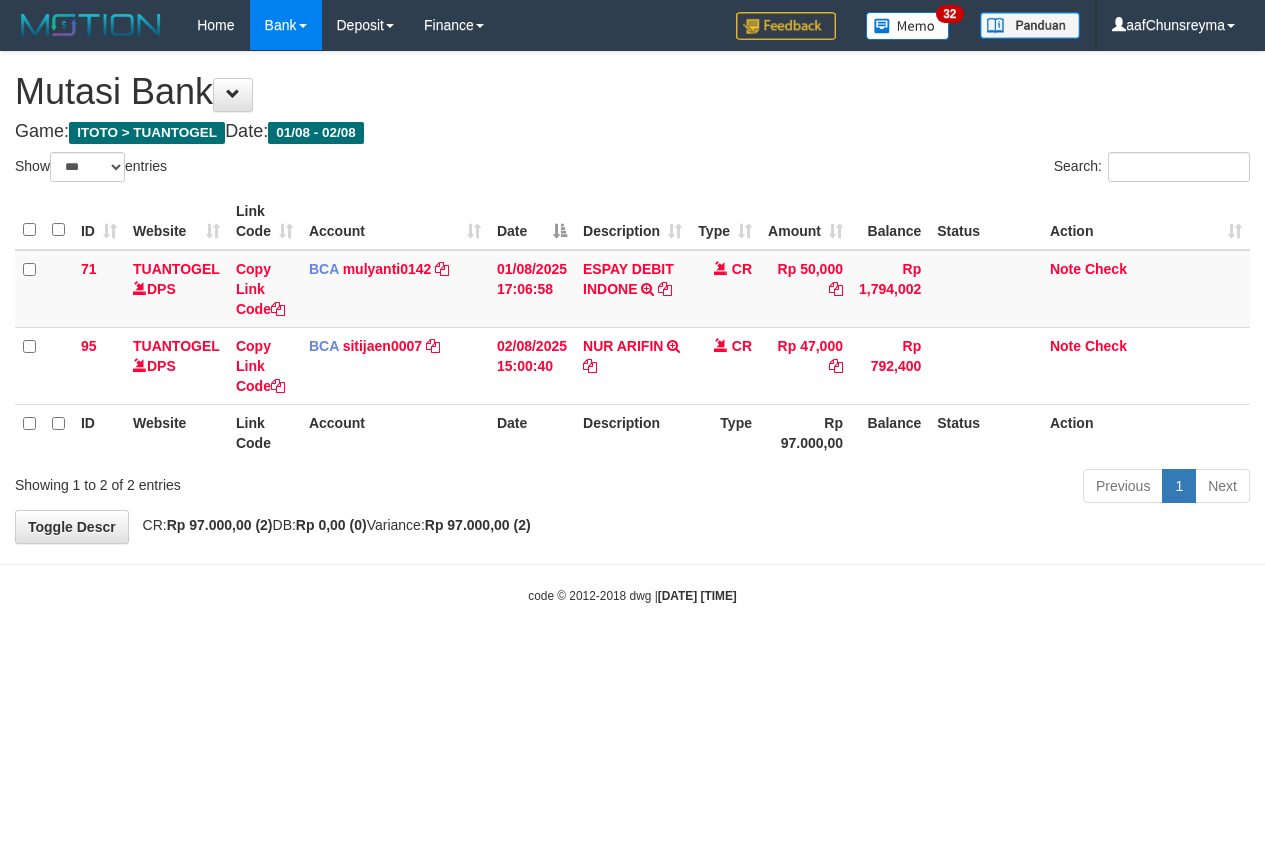 scroll, scrollTop: 0, scrollLeft: 0, axis: both 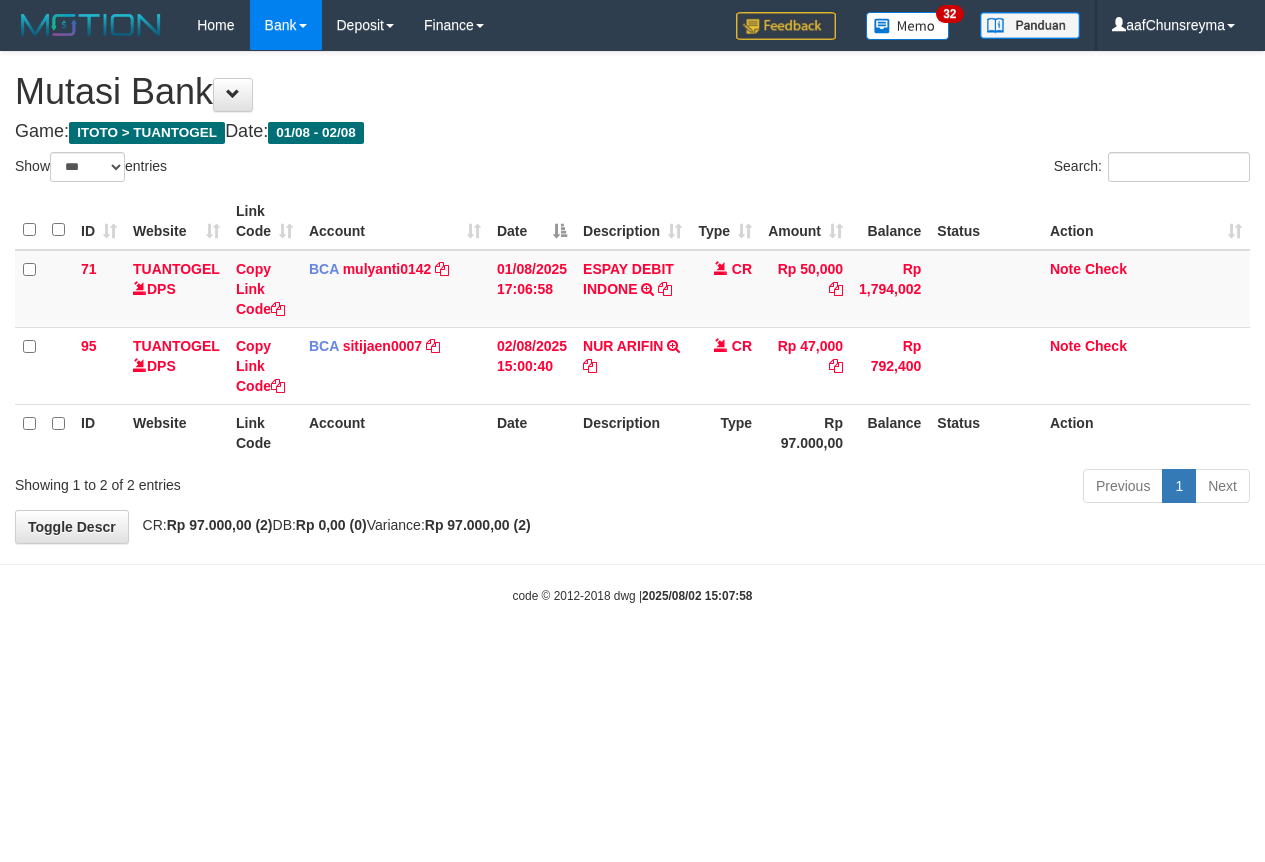 select on "***" 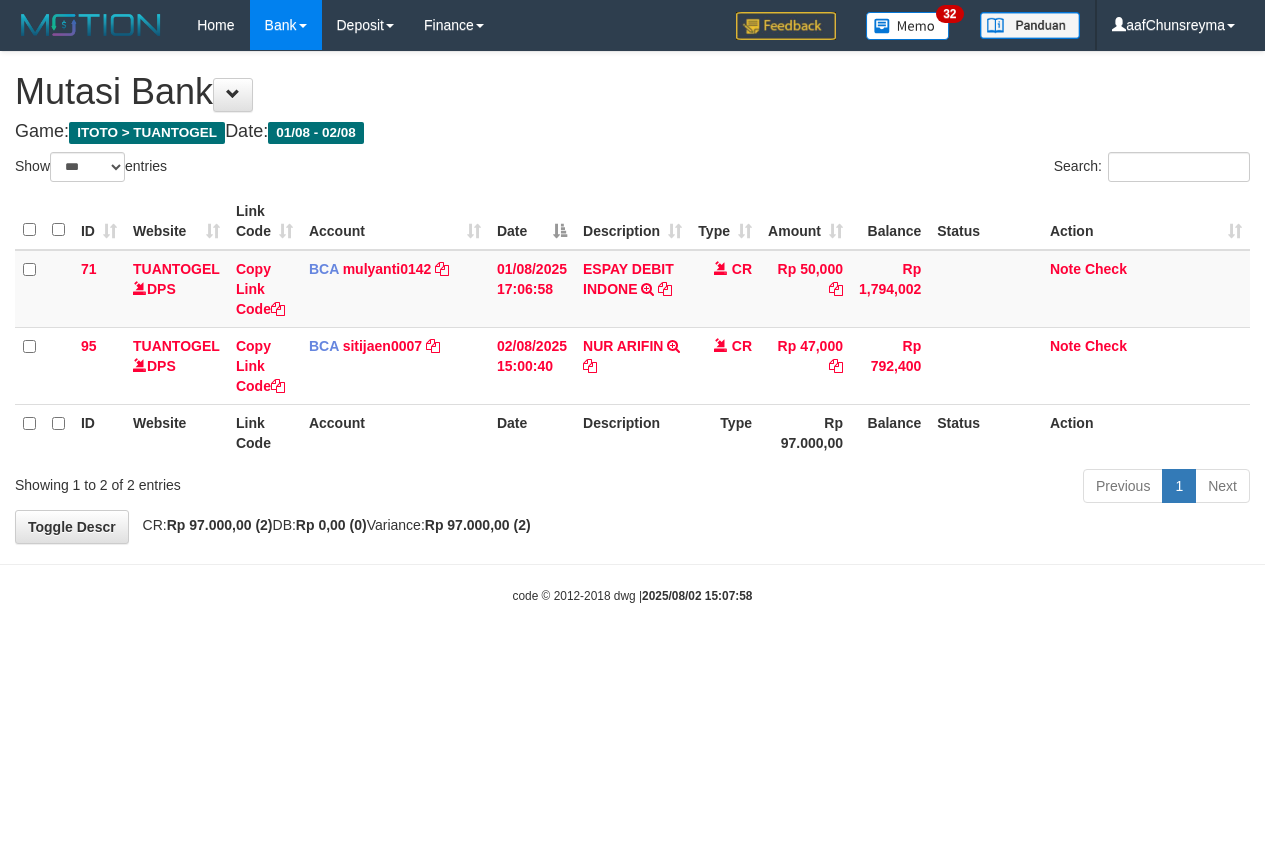 scroll, scrollTop: 0, scrollLeft: 0, axis: both 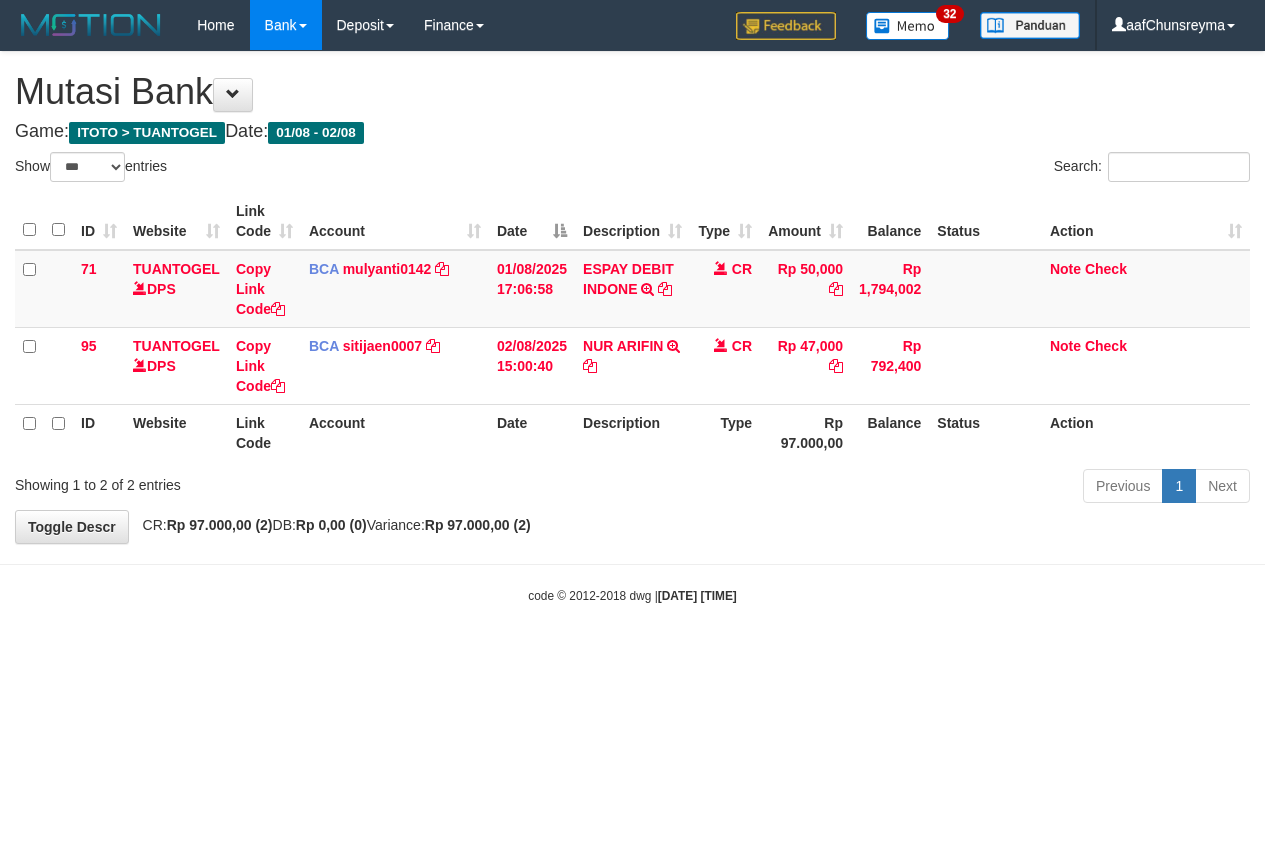 select on "***" 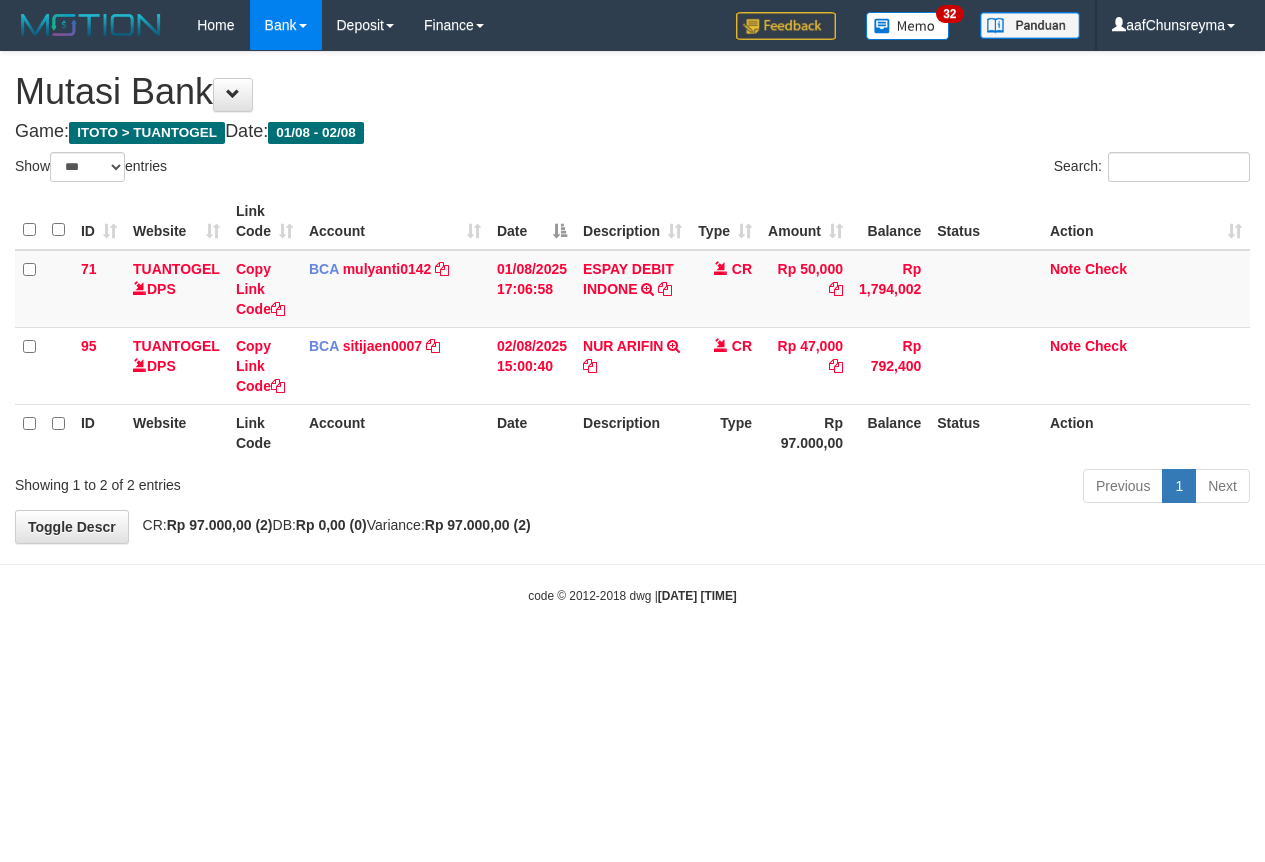 scroll, scrollTop: 0, scrollLeft: 0, axis: both 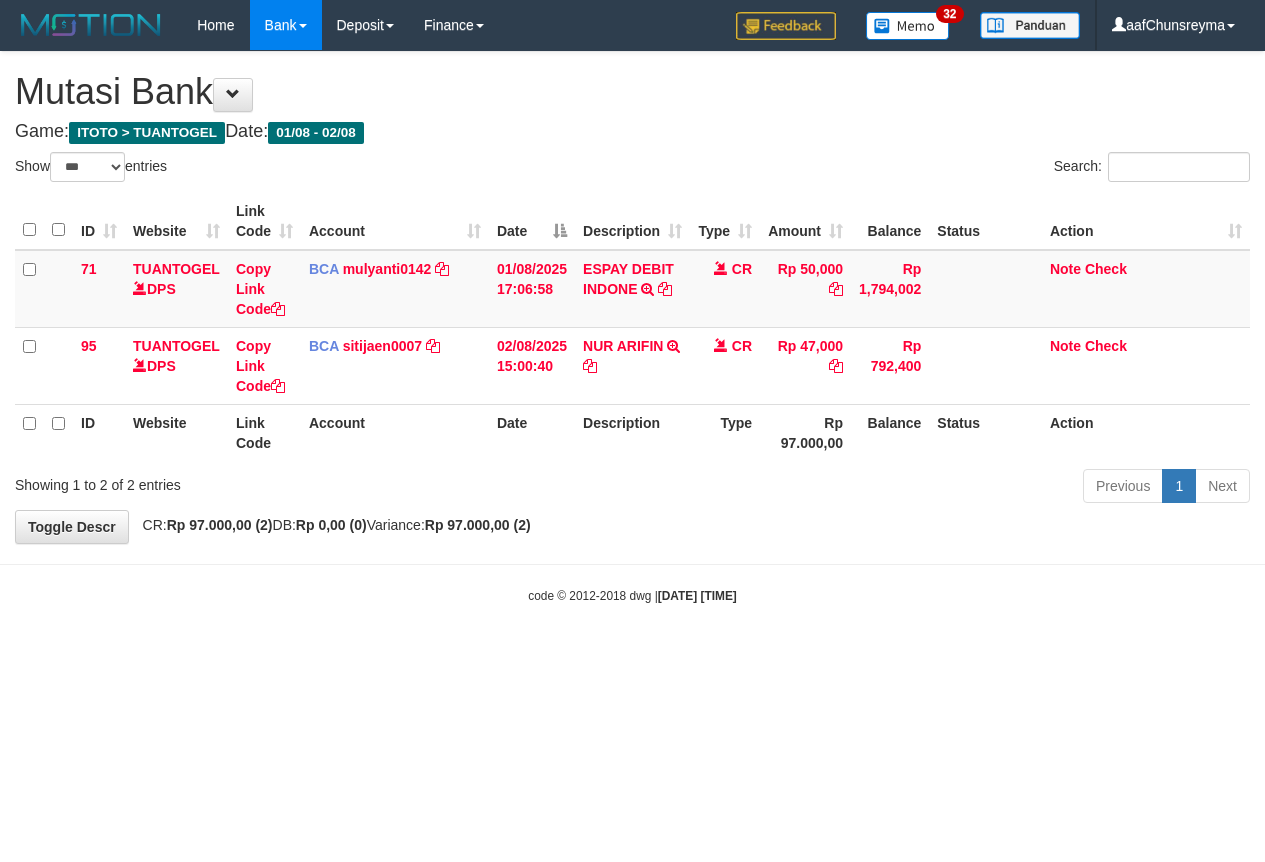 select on "***" 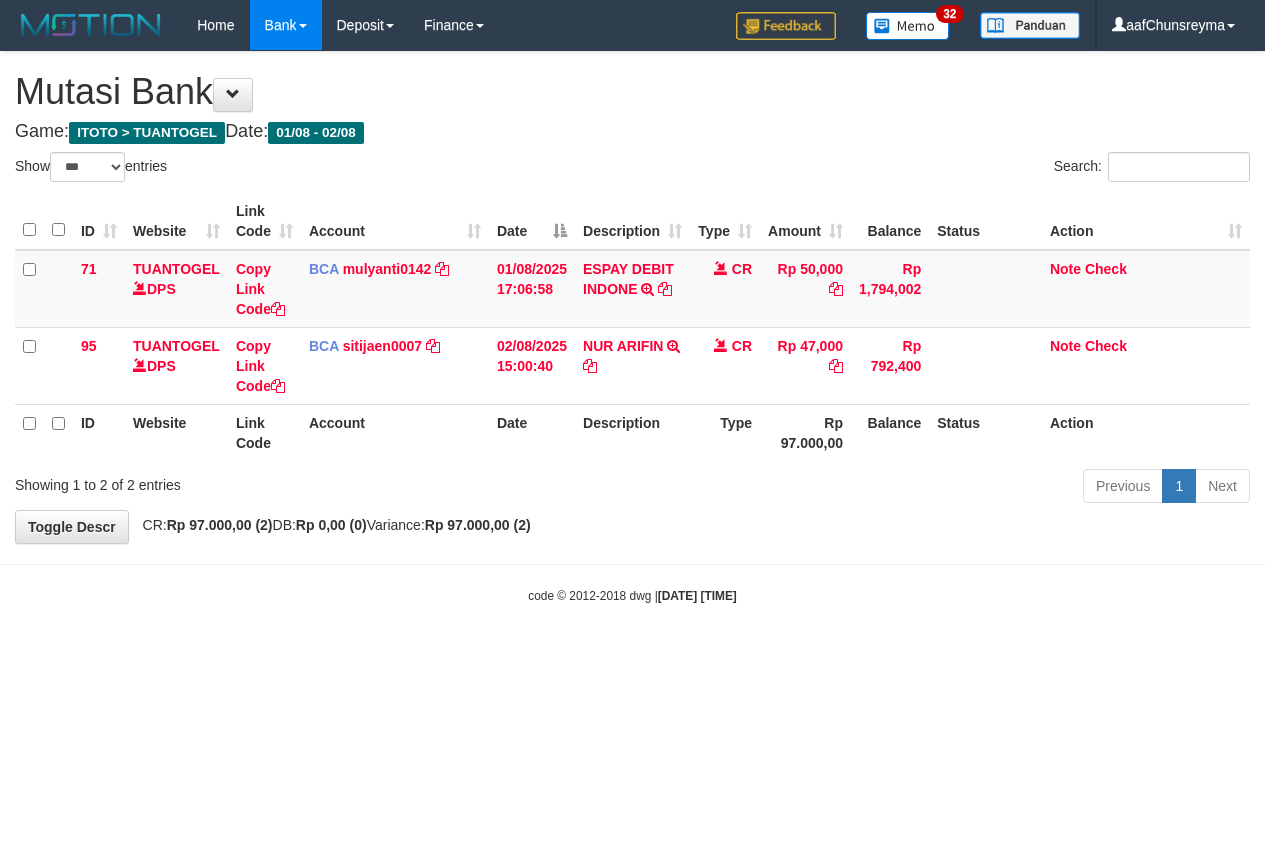 scroll, scrollTop: 0, scrollLeft: 0, axis: both 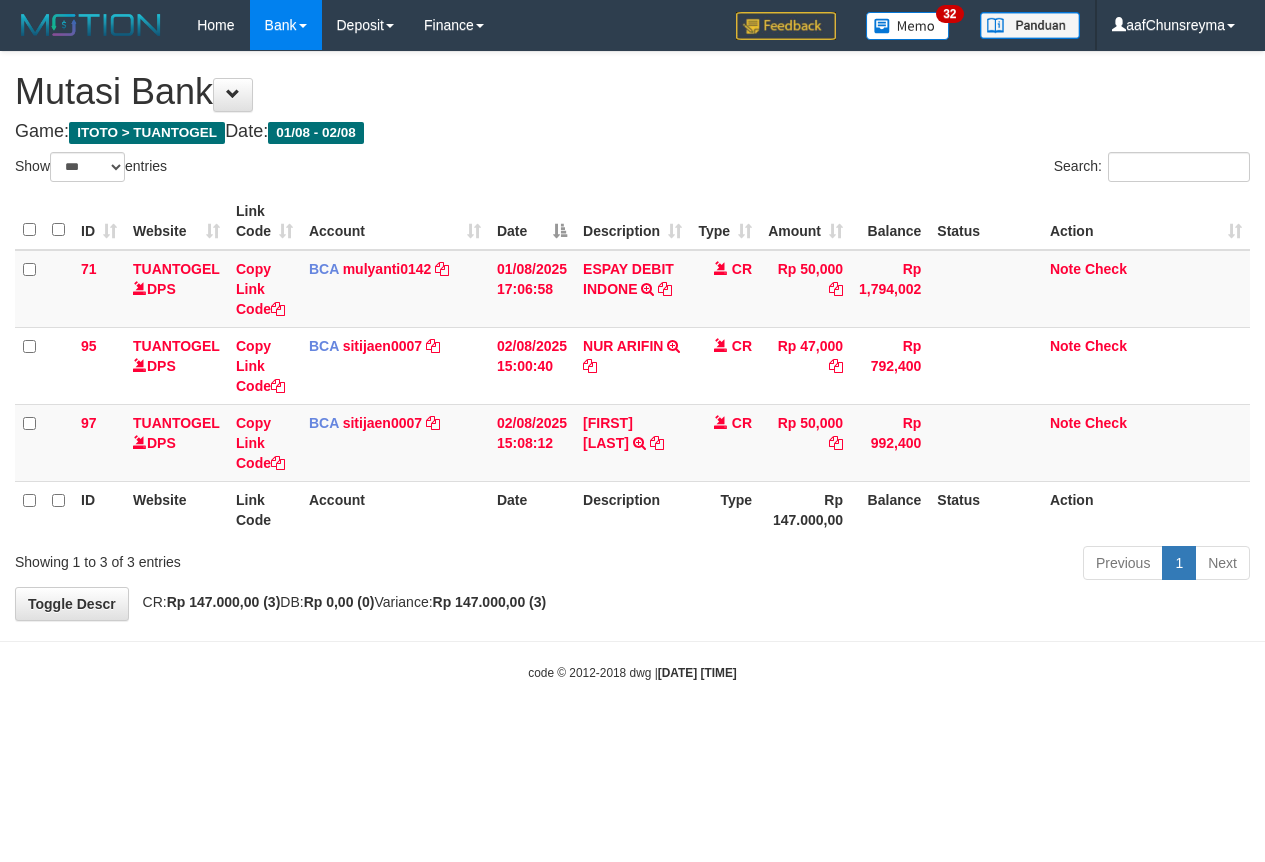 select on "***" 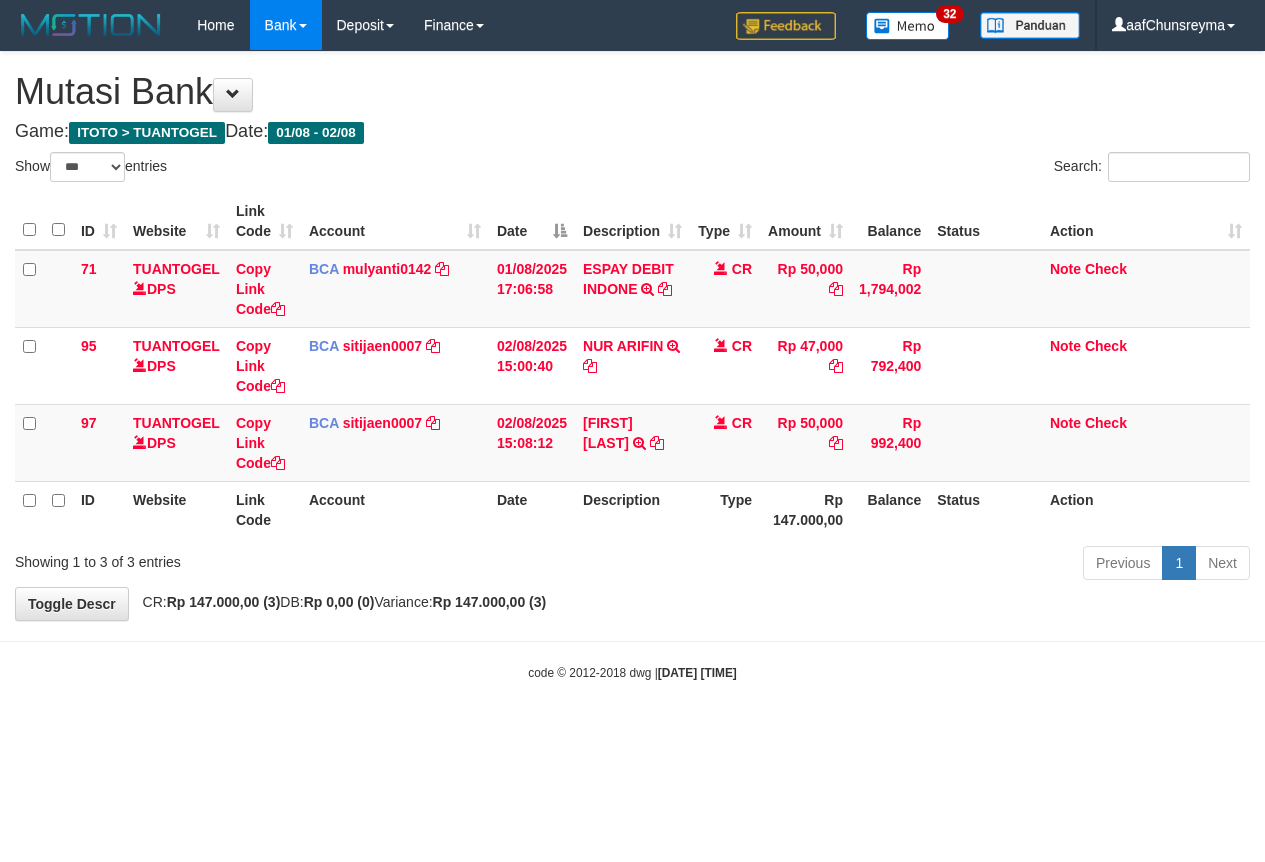 scroll, scrollTop: 0, scrollLeft: 0, axis: both 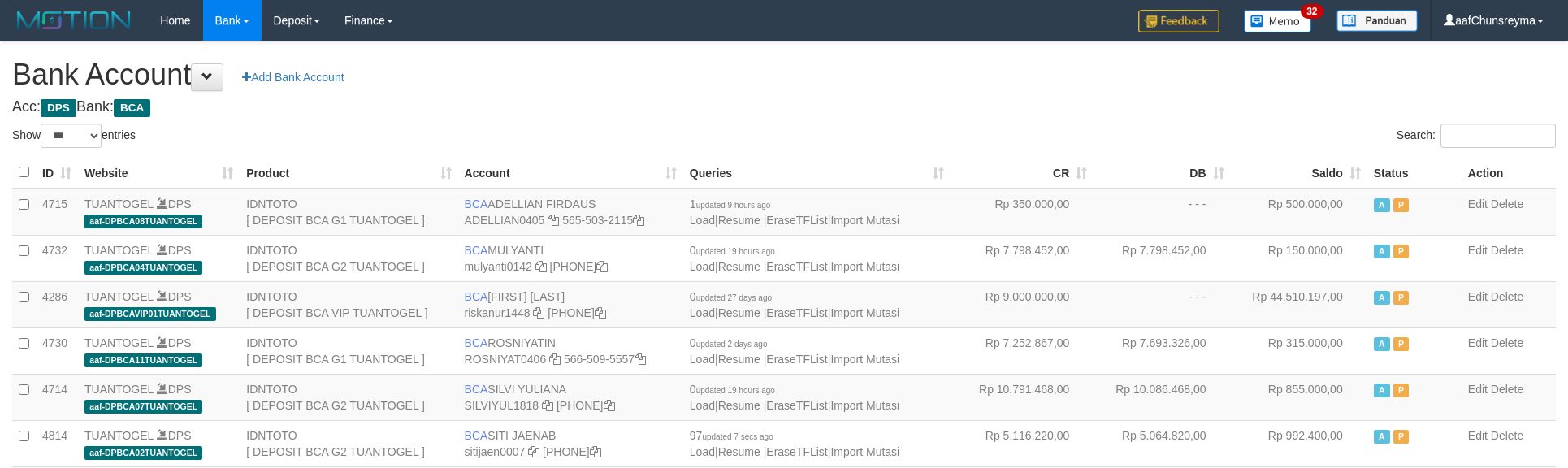 select on "***" 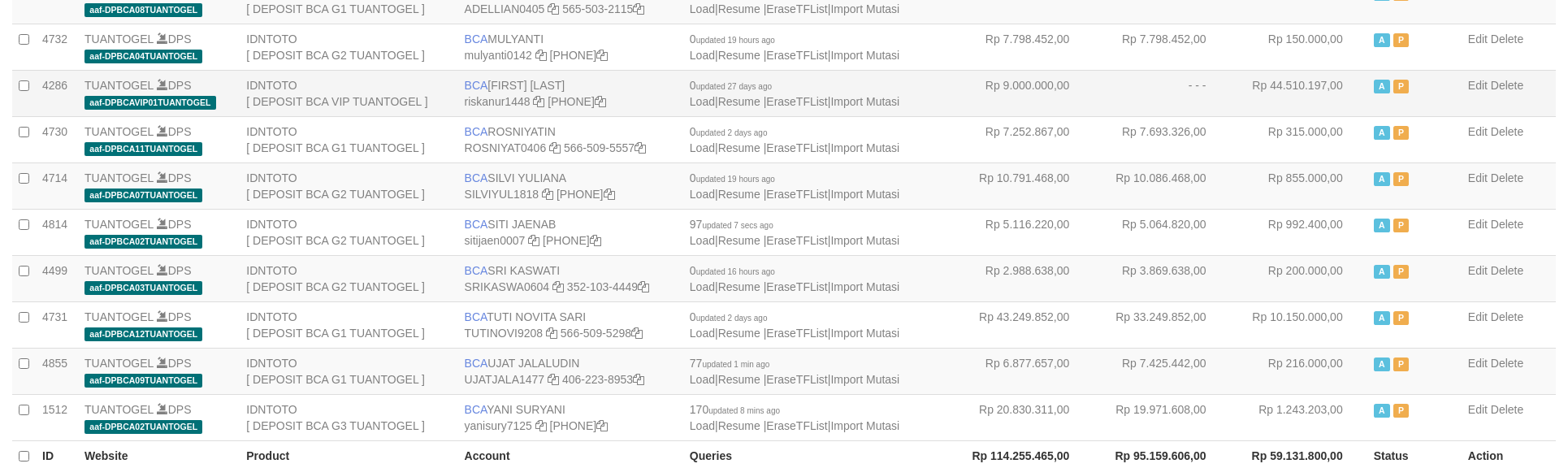 scroll, scrollTop: 245, scrollLeft: 0, axis: vertical 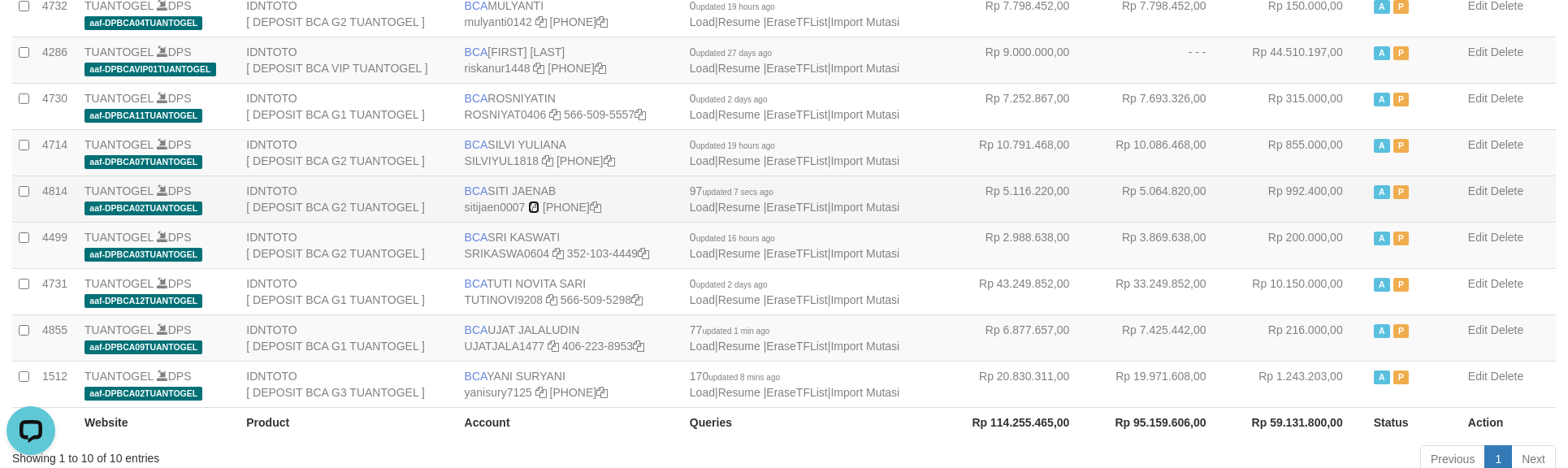 click at bounding box center [534, 207] 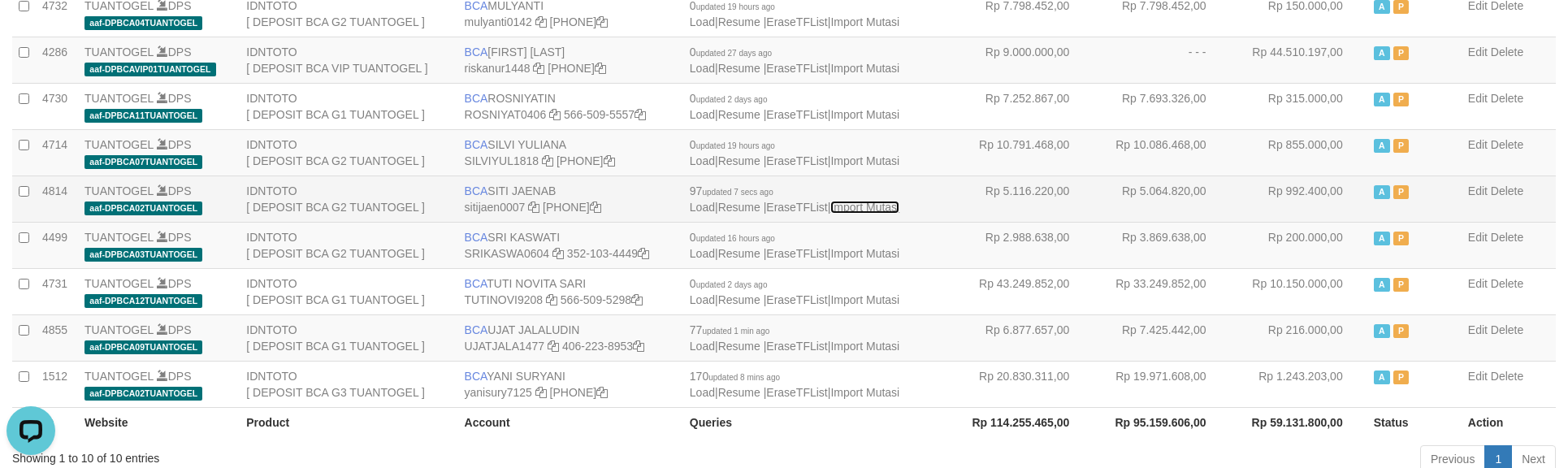click on "Import Mutasi" at bounding box center (864, 207) 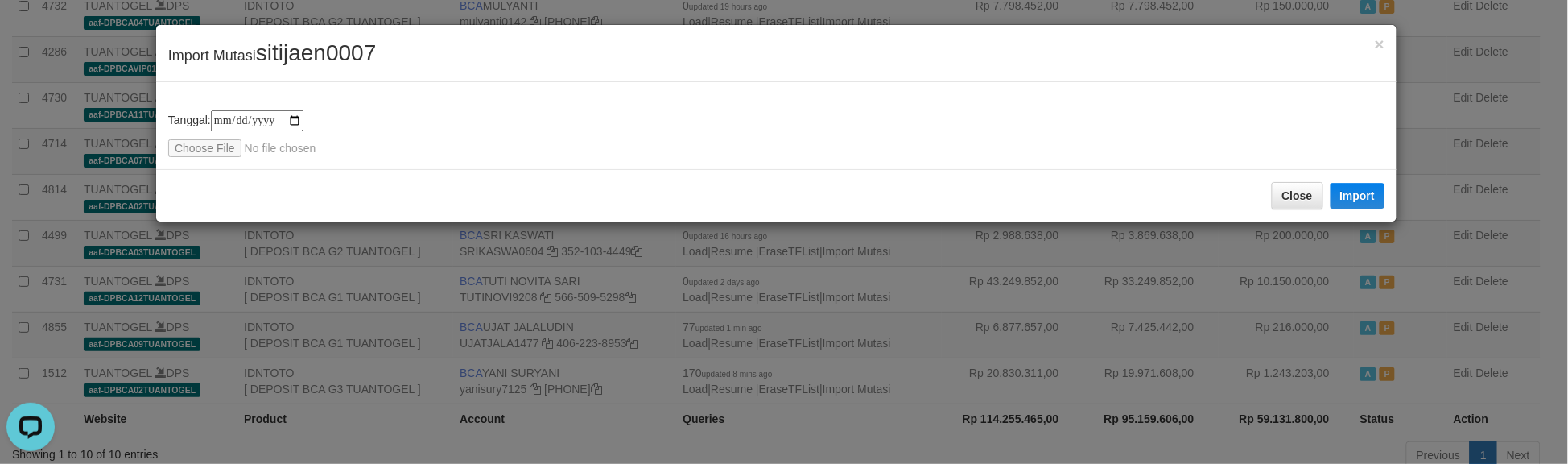 type on "**********" 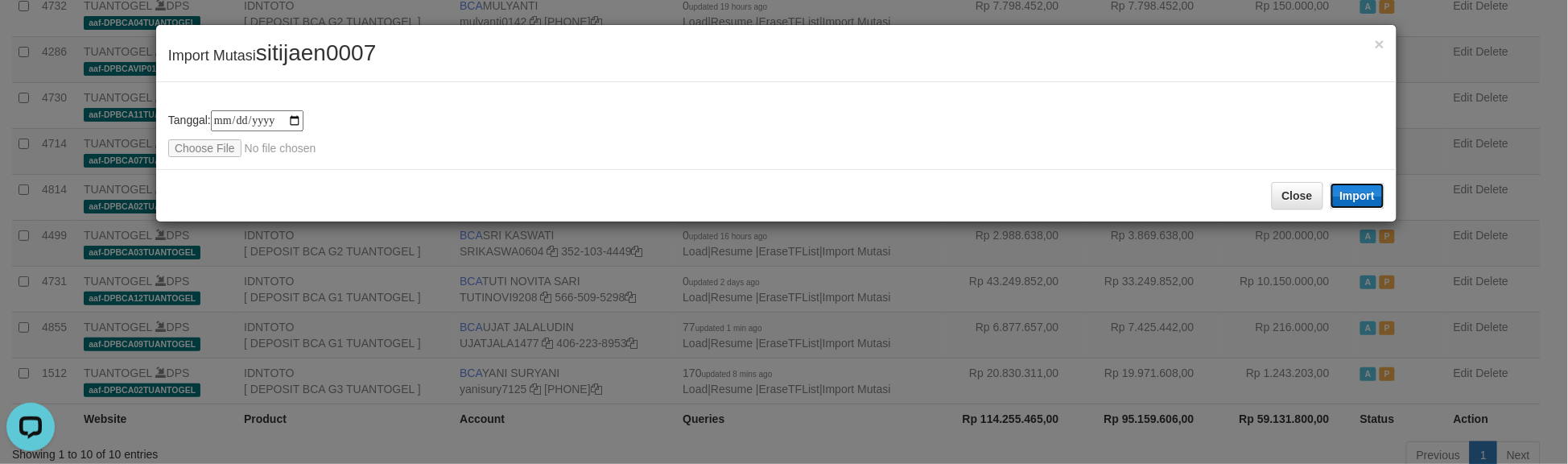 click on "Import" at bounding box center (1358, 196) 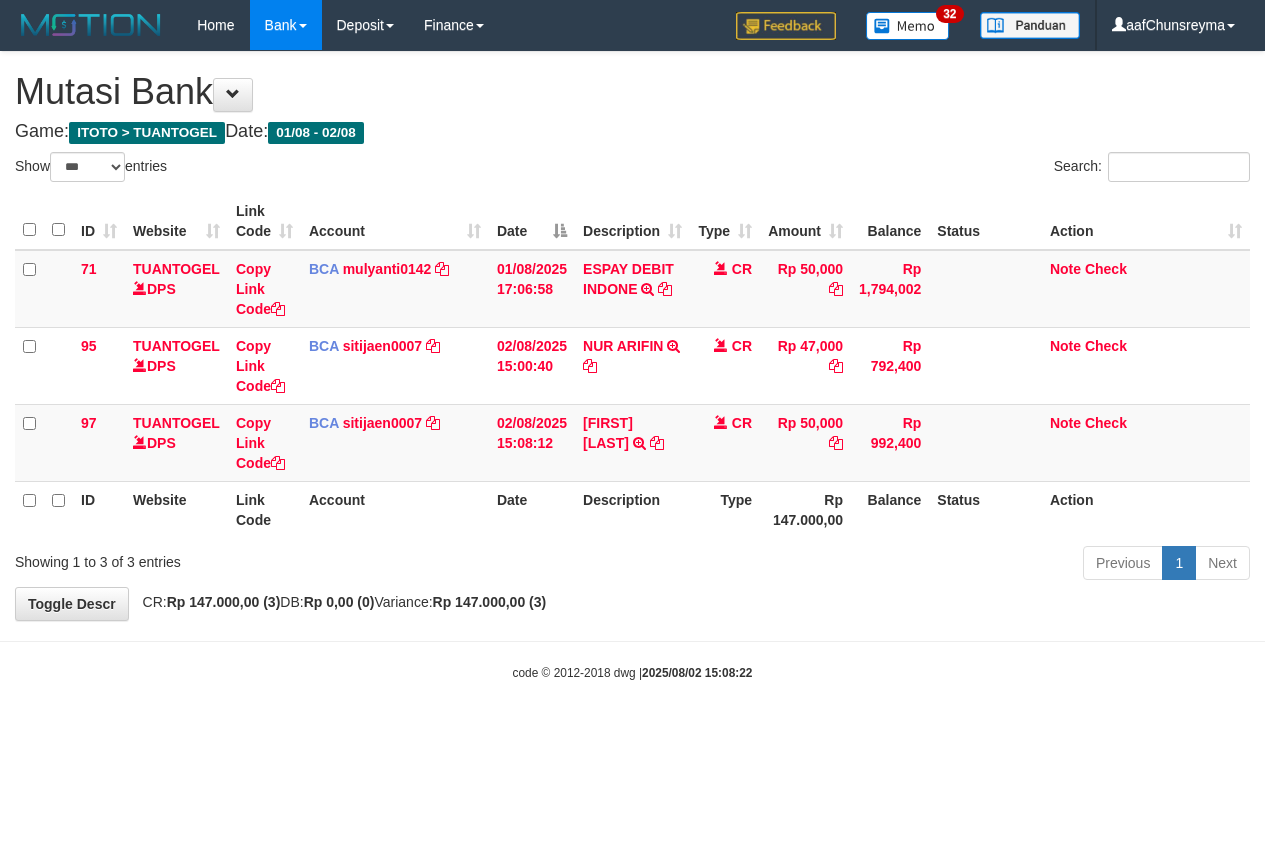 select on "***" 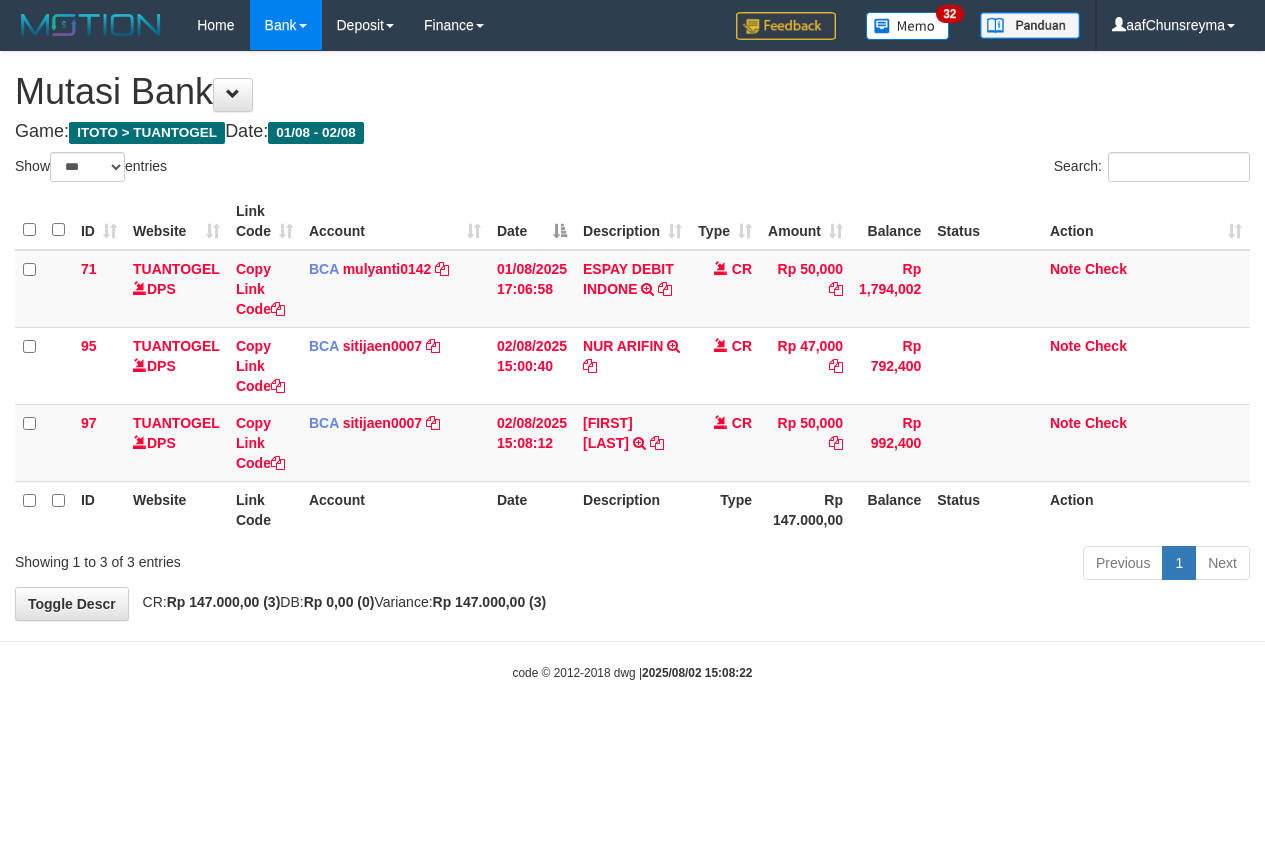 scroll, scrollTop: 0, scrollLeft: 0, axis: both 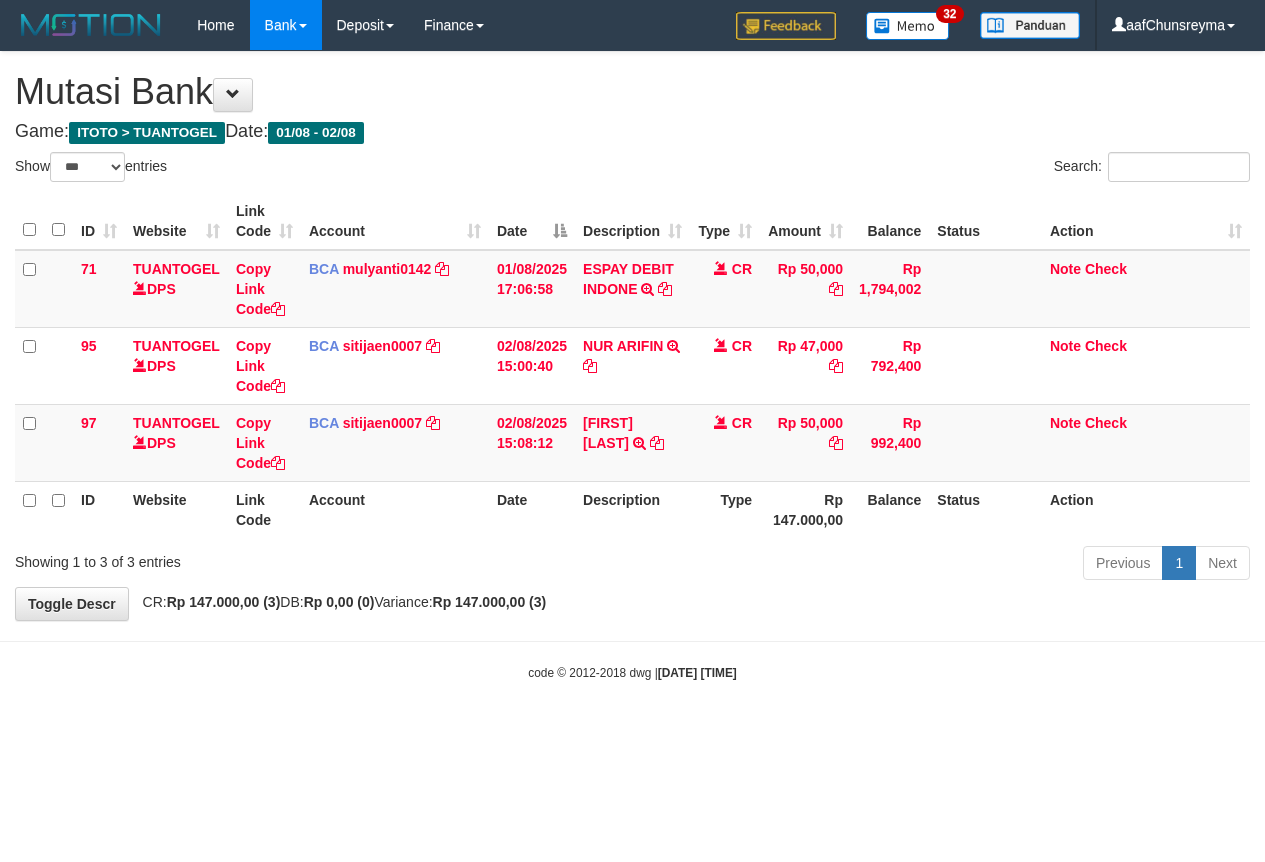 select on "***" 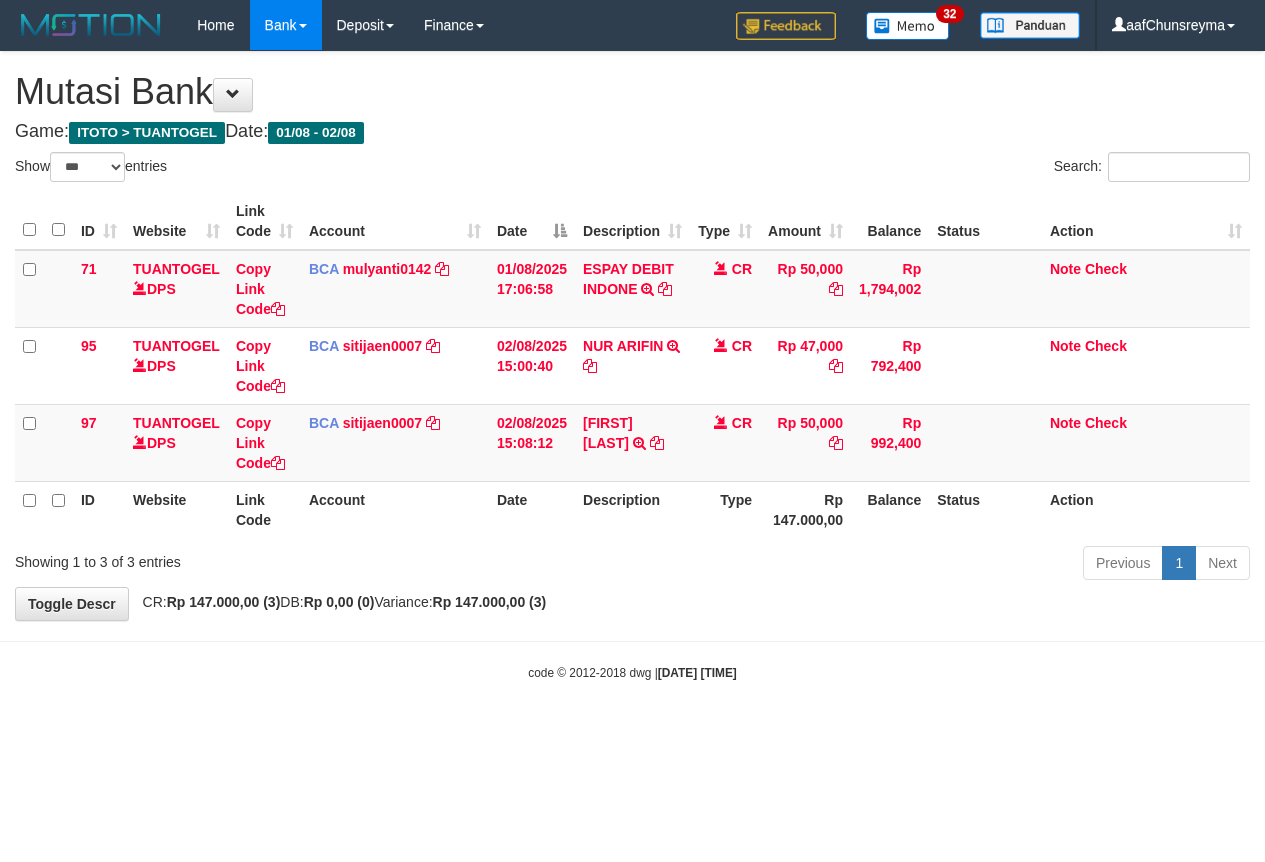 scroll, scrollTop: 0, scrollLeft: 0, axis: both 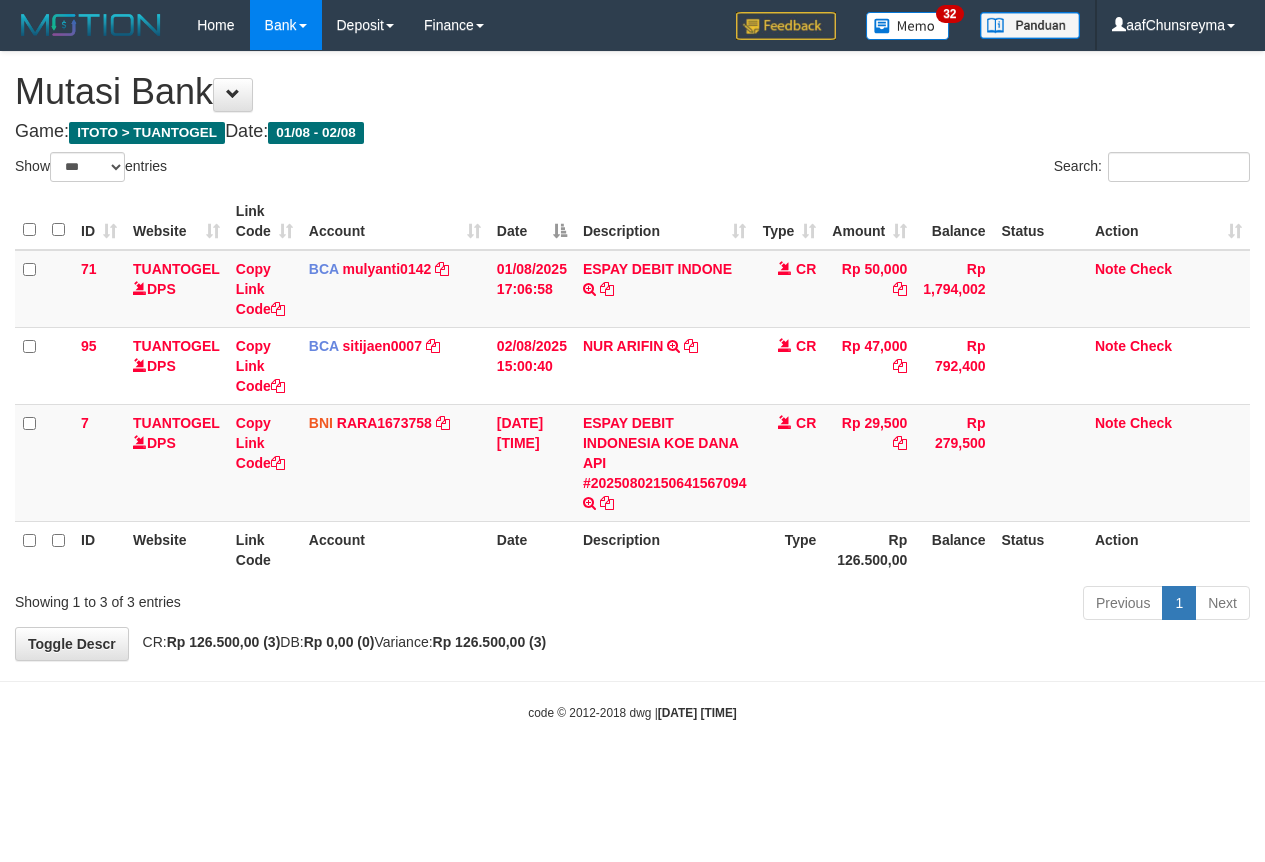 select on "***" 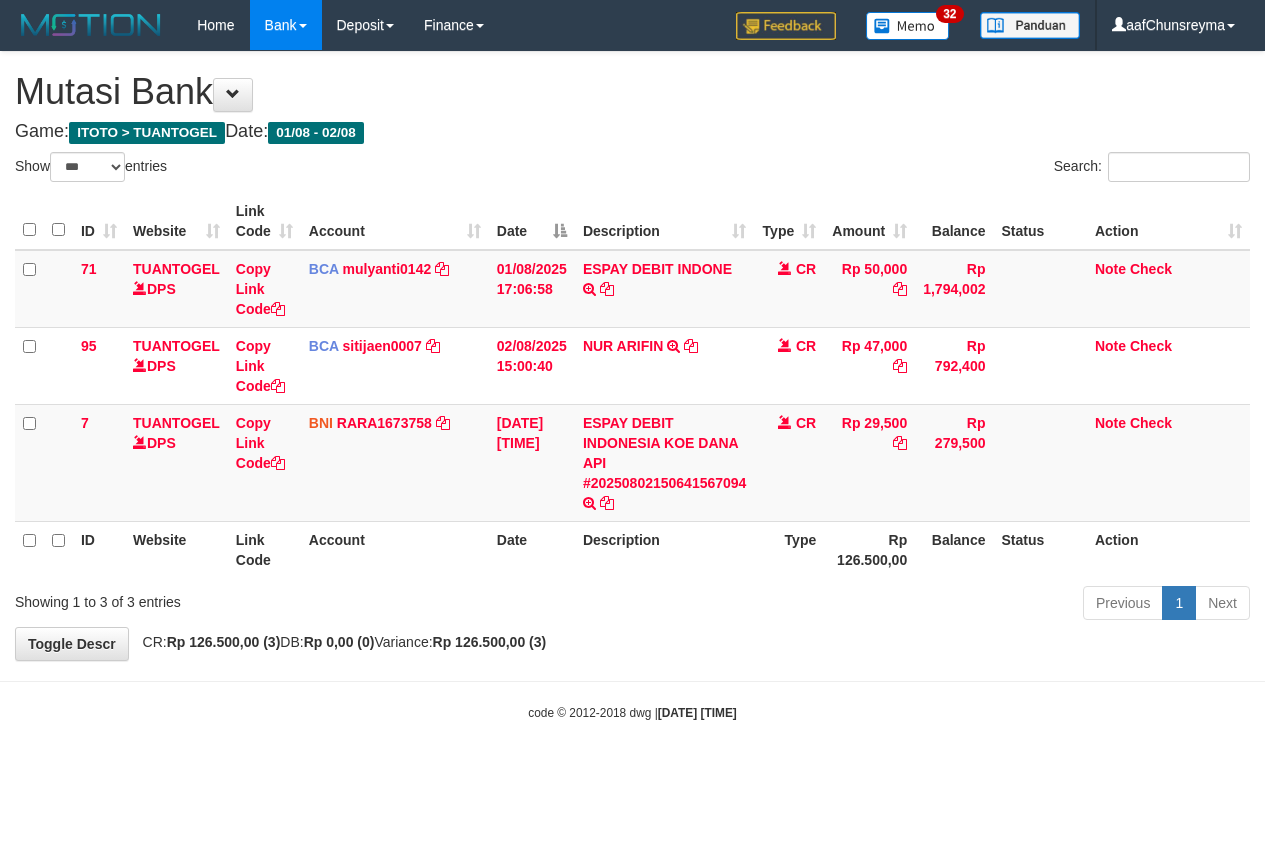 scroll, scrollTop: 0, scrollLeft: 0, axis: both 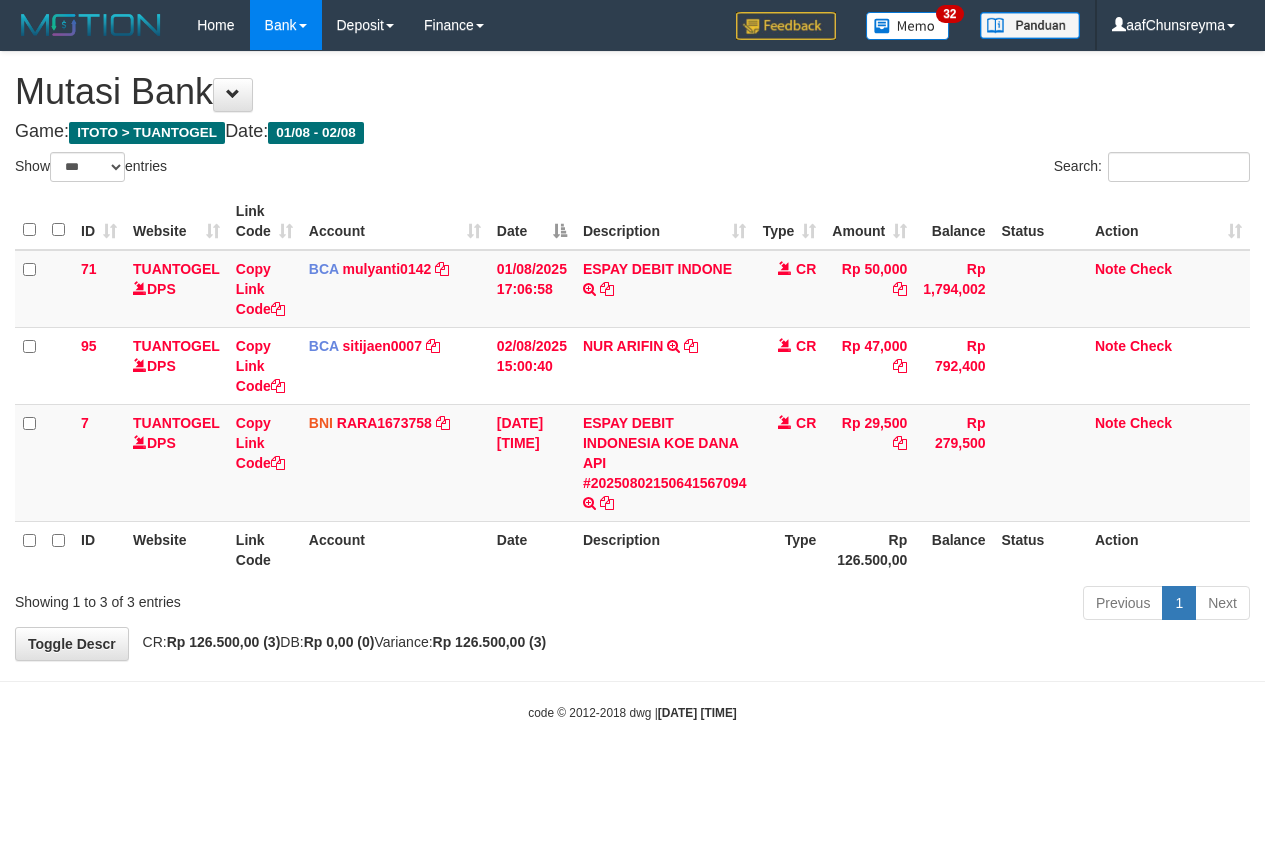 select on "***" 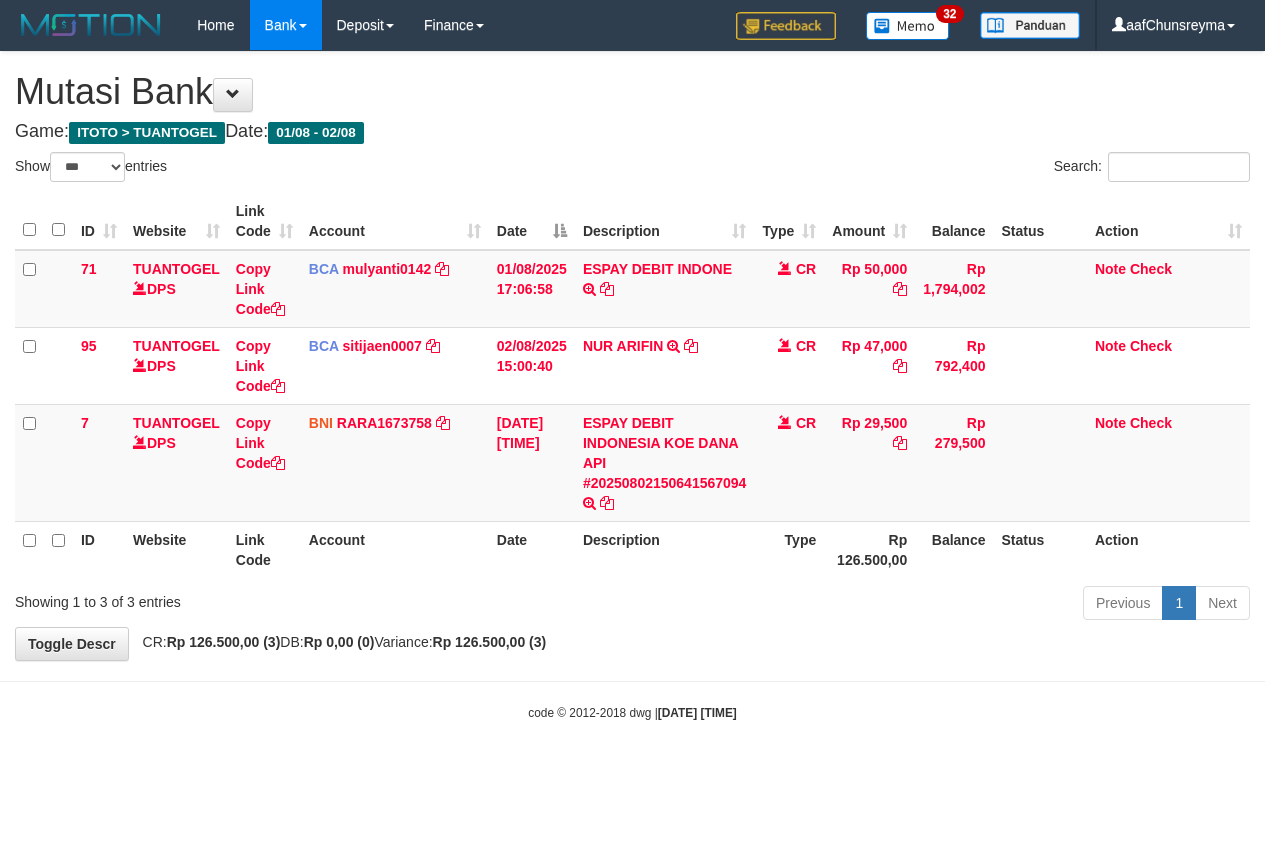 scroll, scrollTop: 0, scrollLeft: 0, axis: both 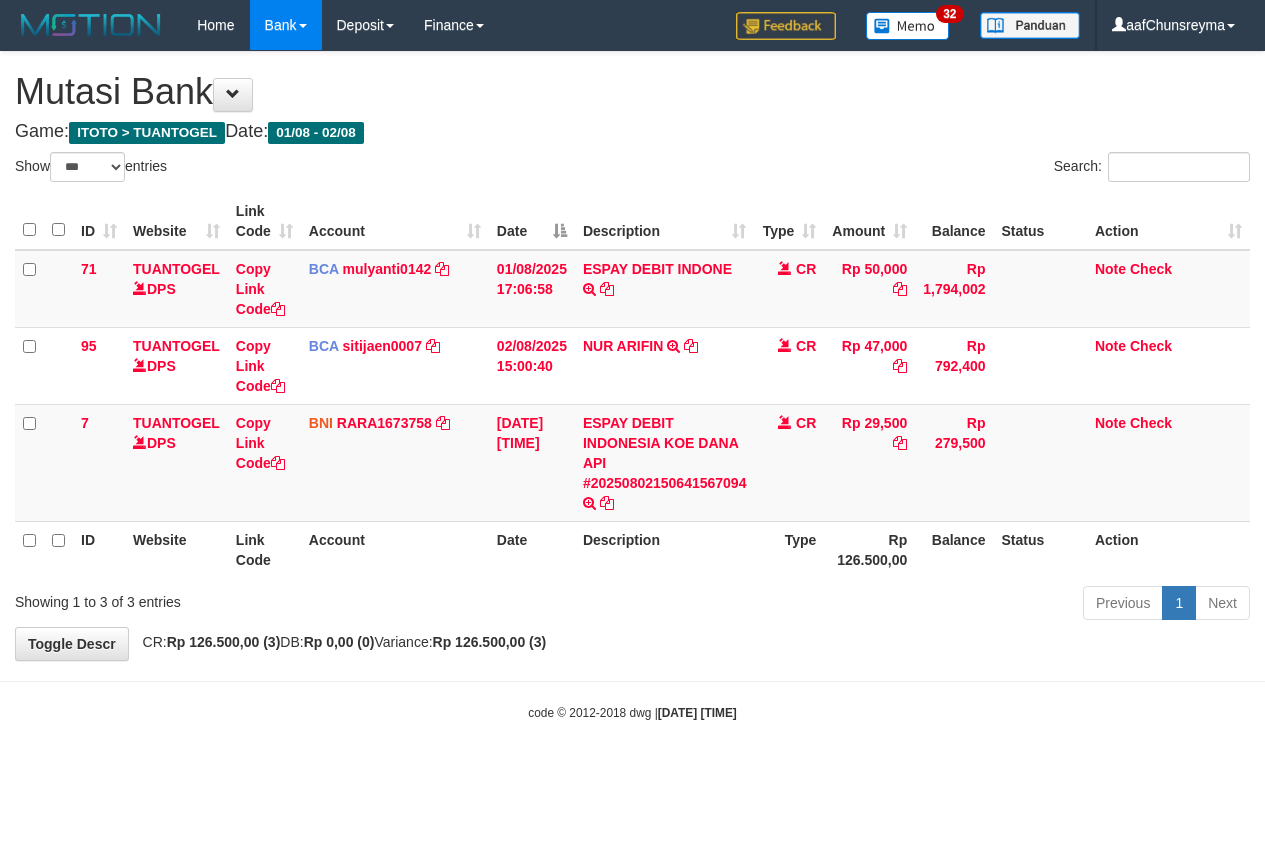 select on "***" 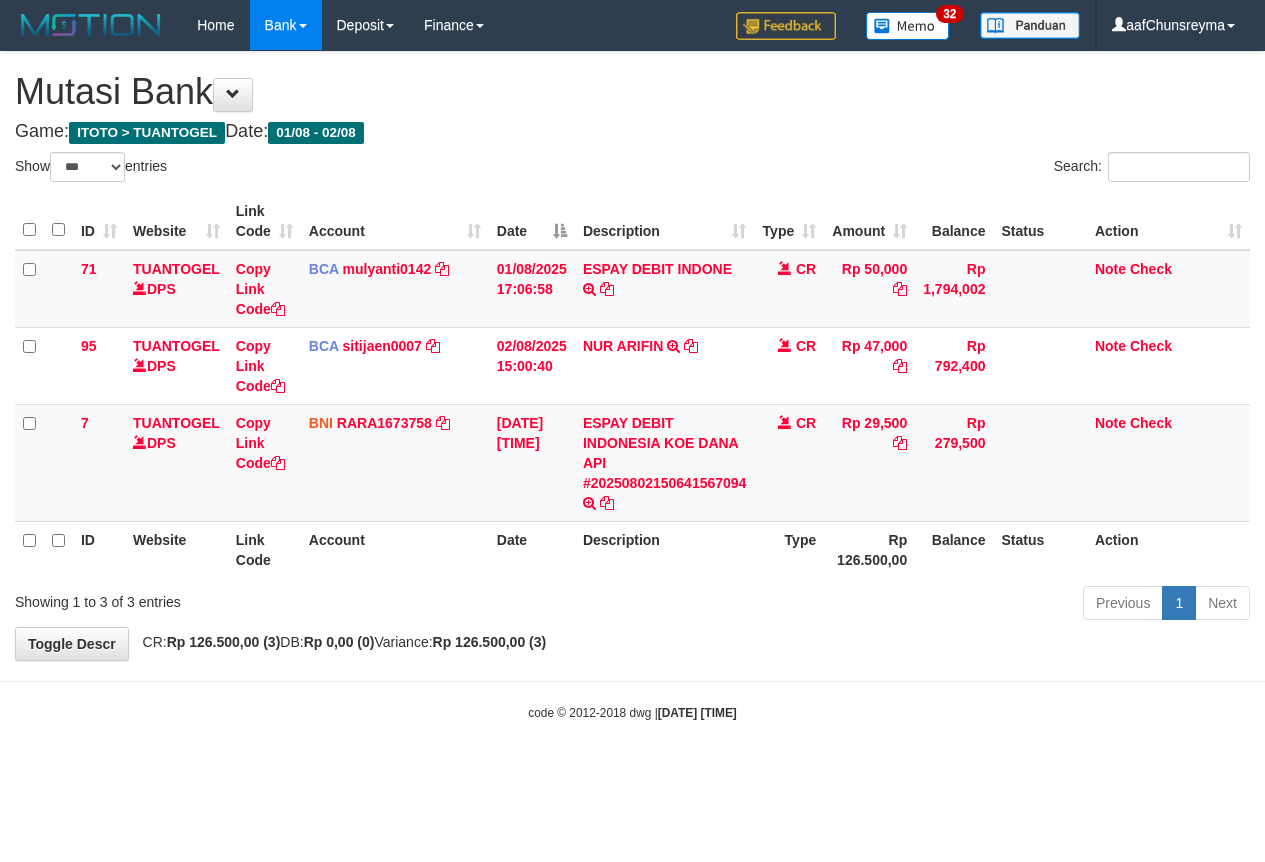 scroll, scrollTop: 0, scrollLeft: 0, axis: both 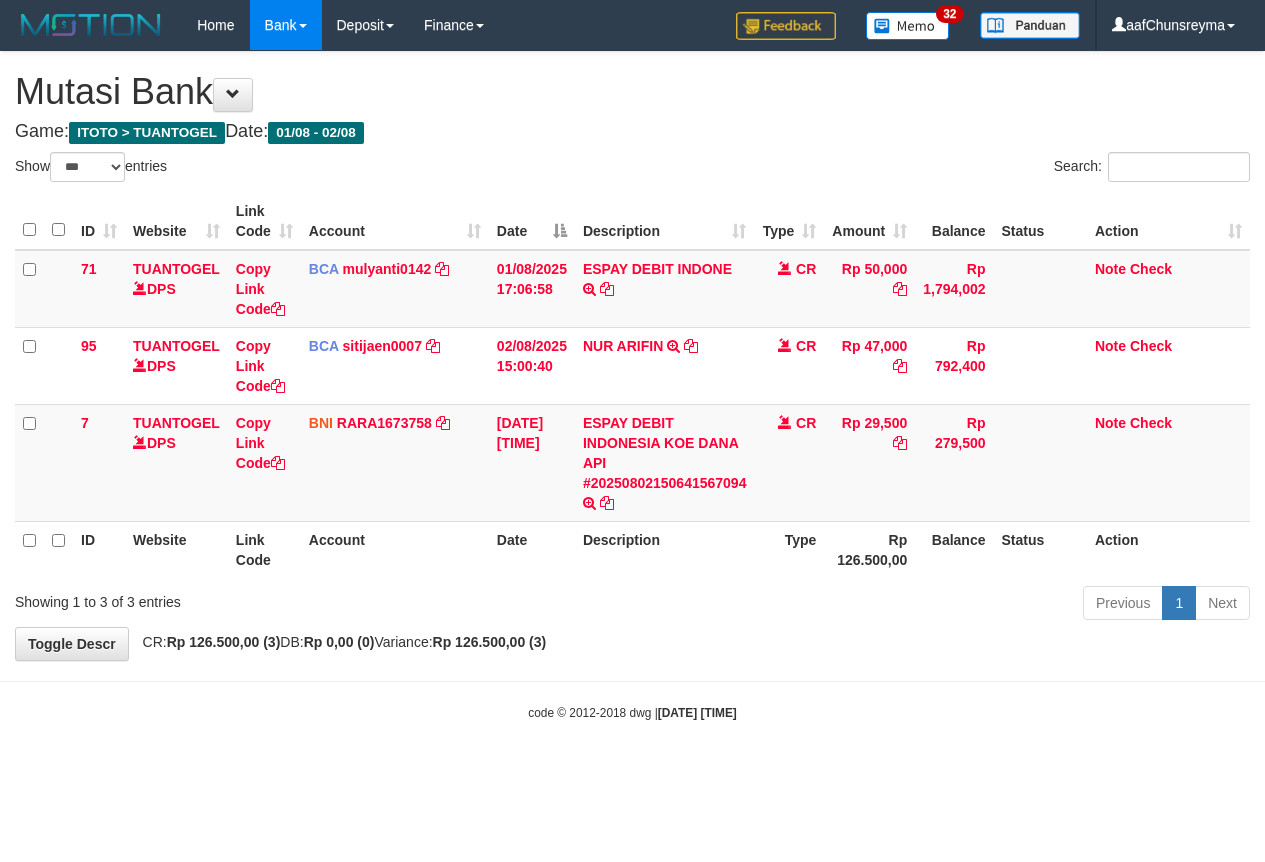 select on "***" 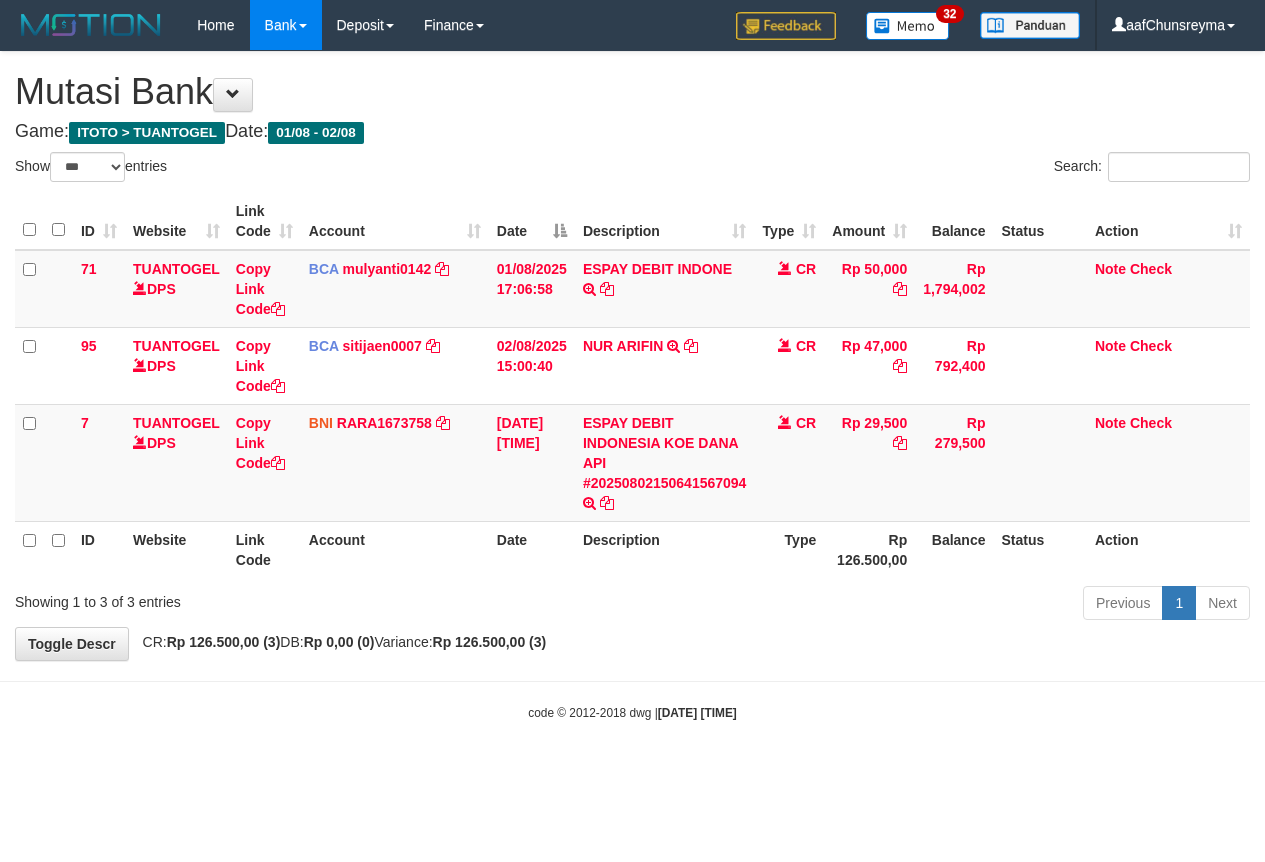 scroll, scrollTop: 0, scrollLeft: 0, axis: both 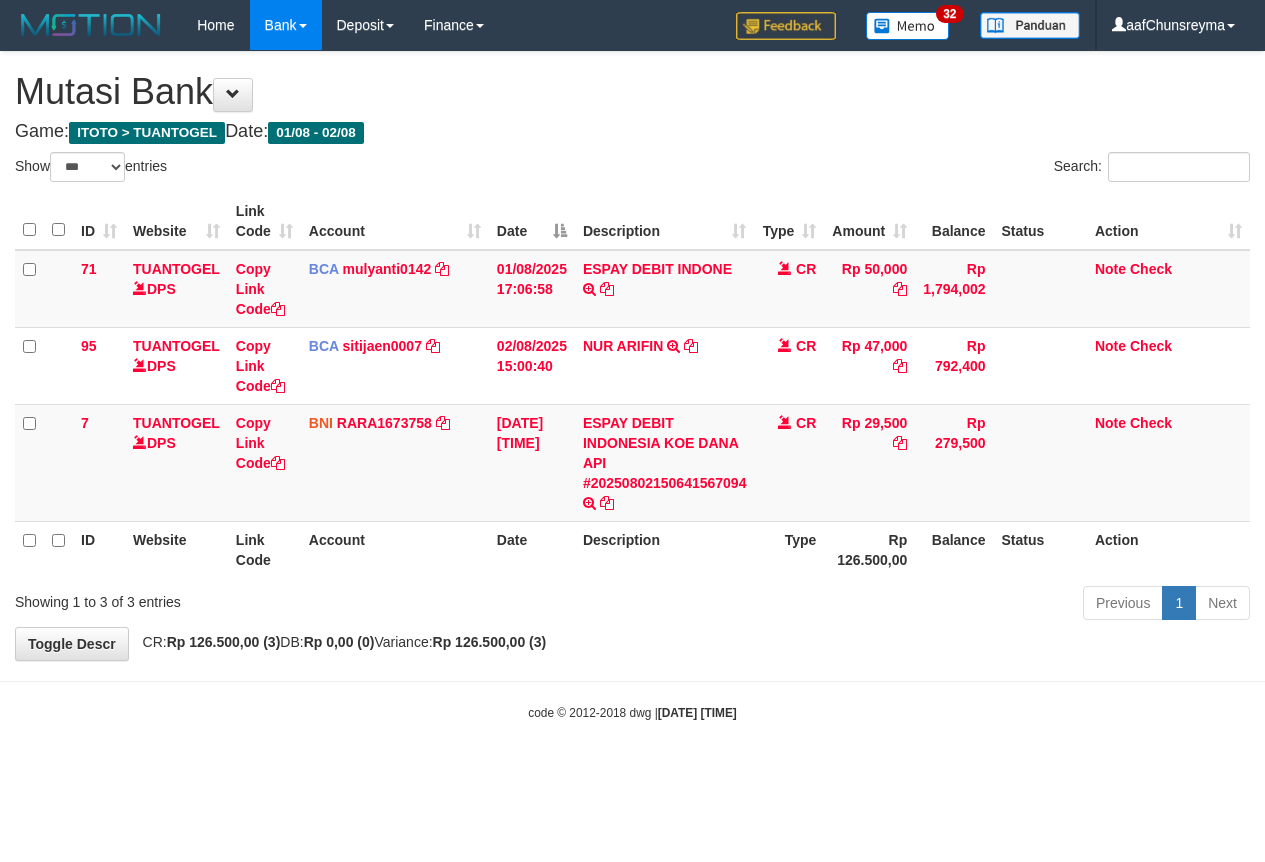 select on "***" 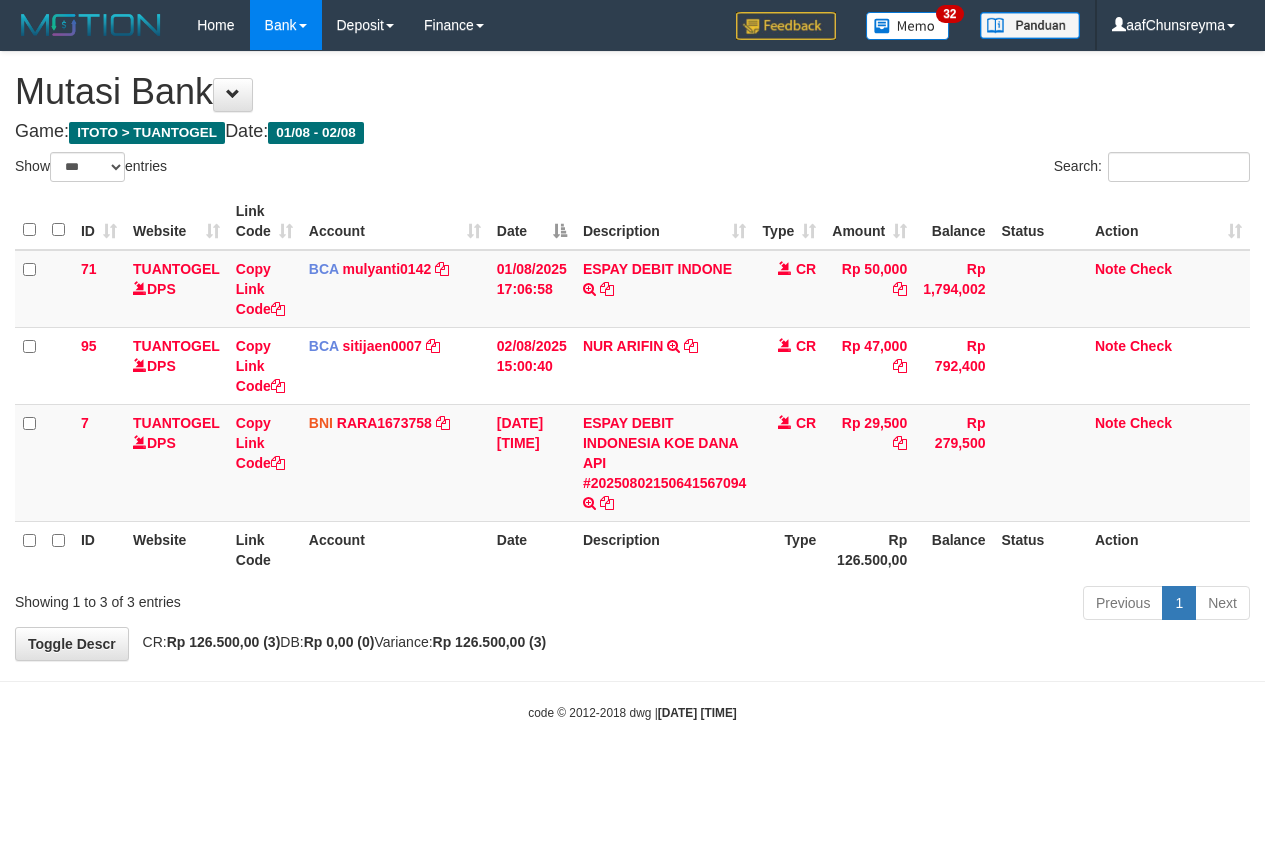 scroll, scrollTop: 0, scrollLeft: 0, axis: both 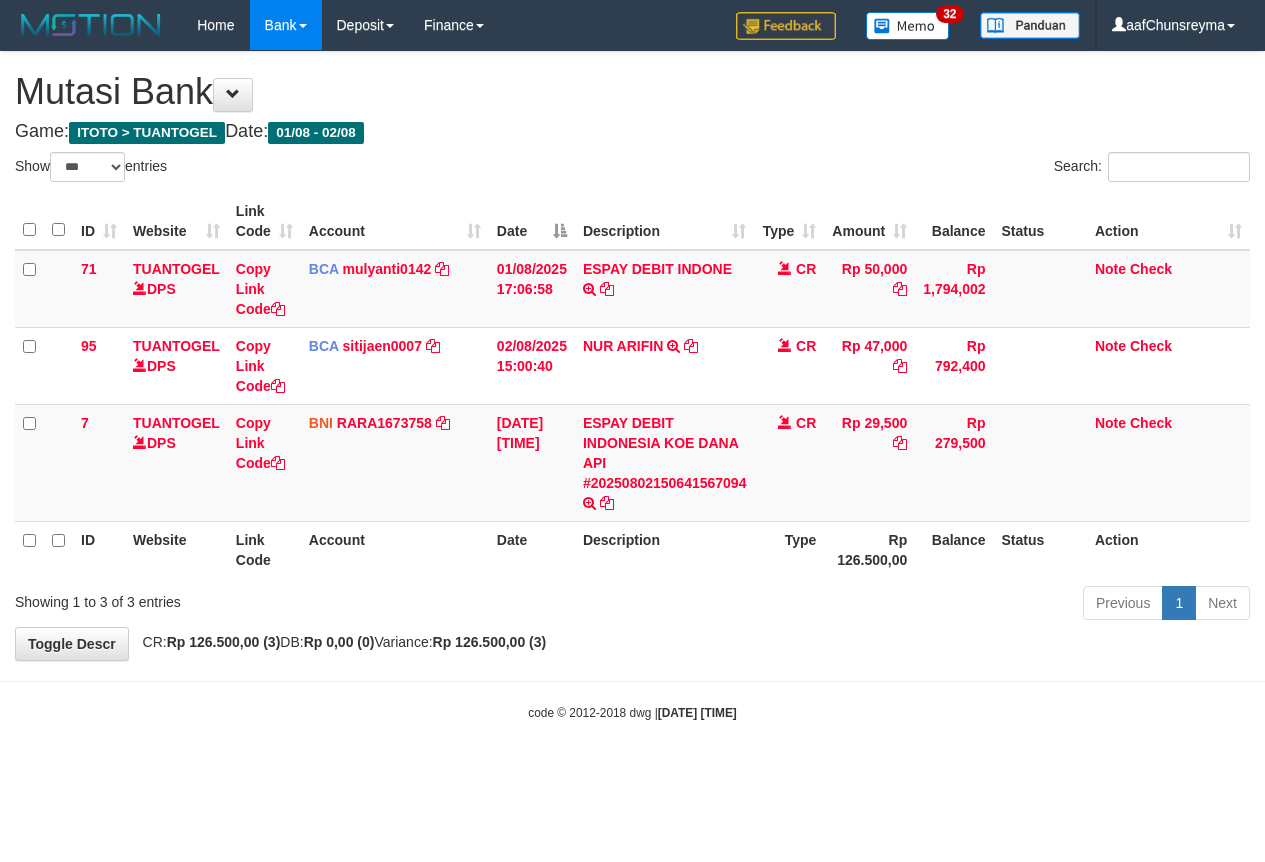 select on "***" 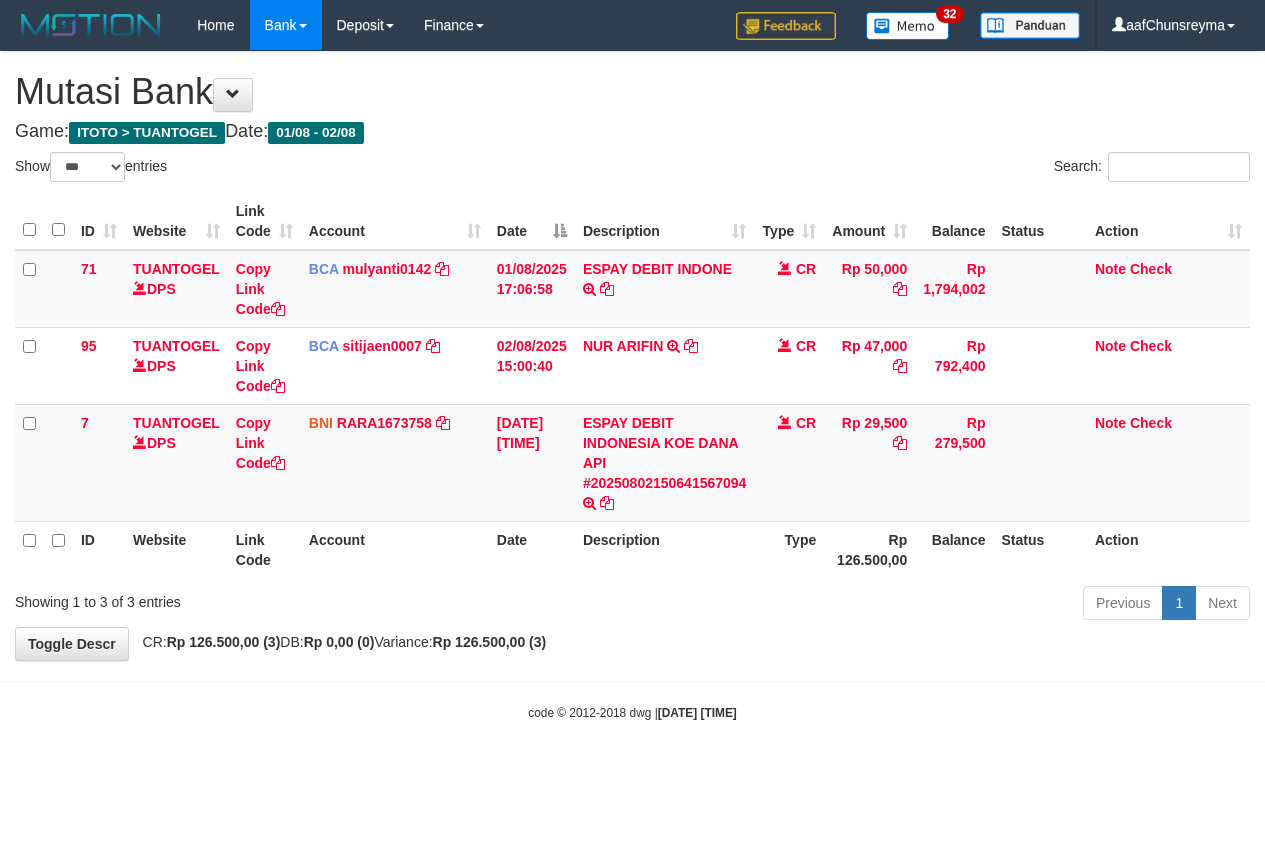 scroll, scrollTop: 0, scrollLeft: 0, axis: both 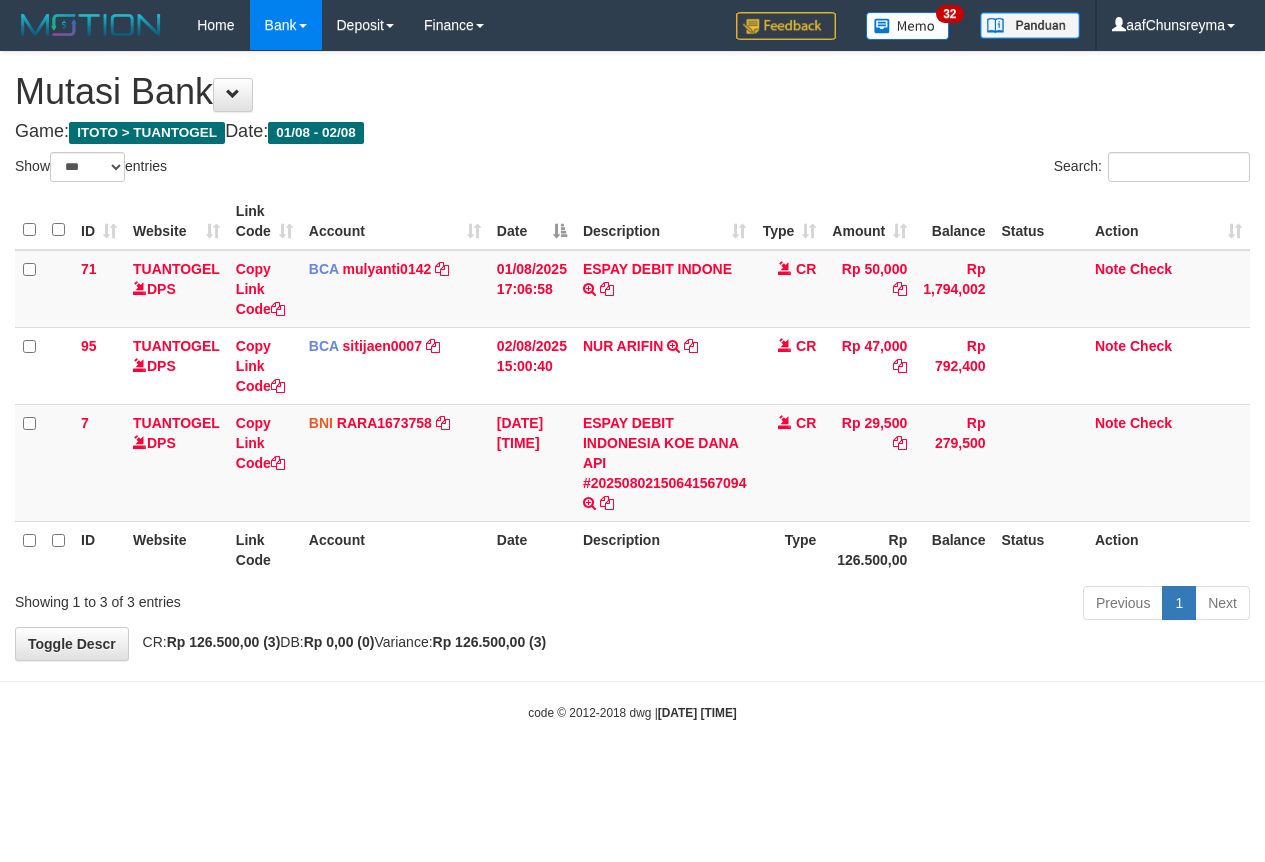 select on "***" 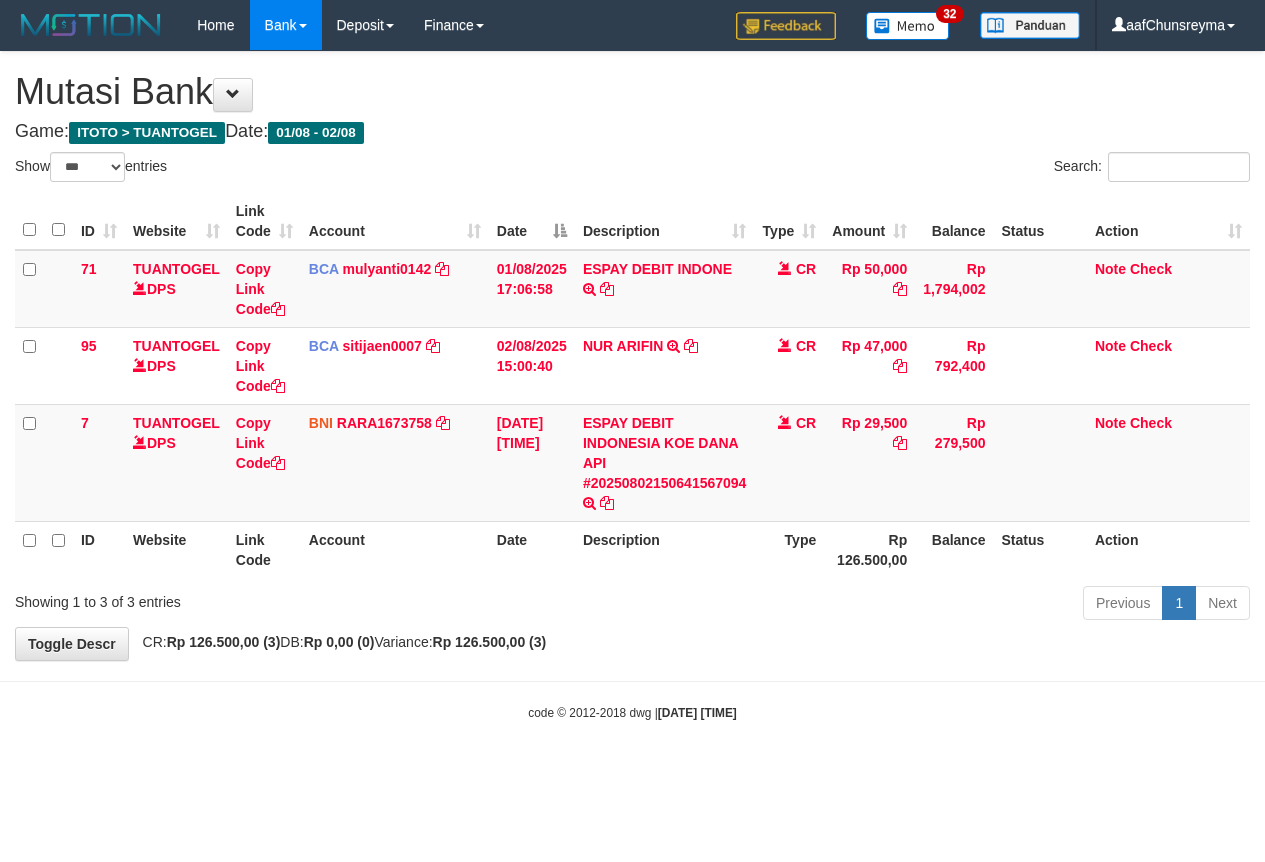 scroll, scrollTop: 0, scrollLeft: 0, axis: both 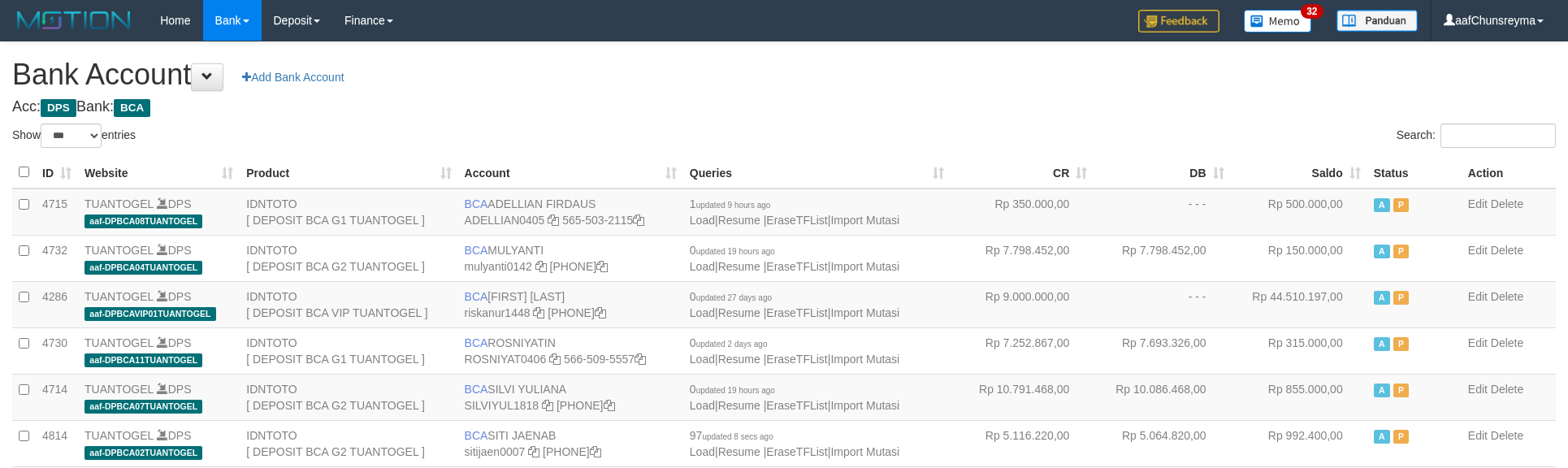 select on "***" 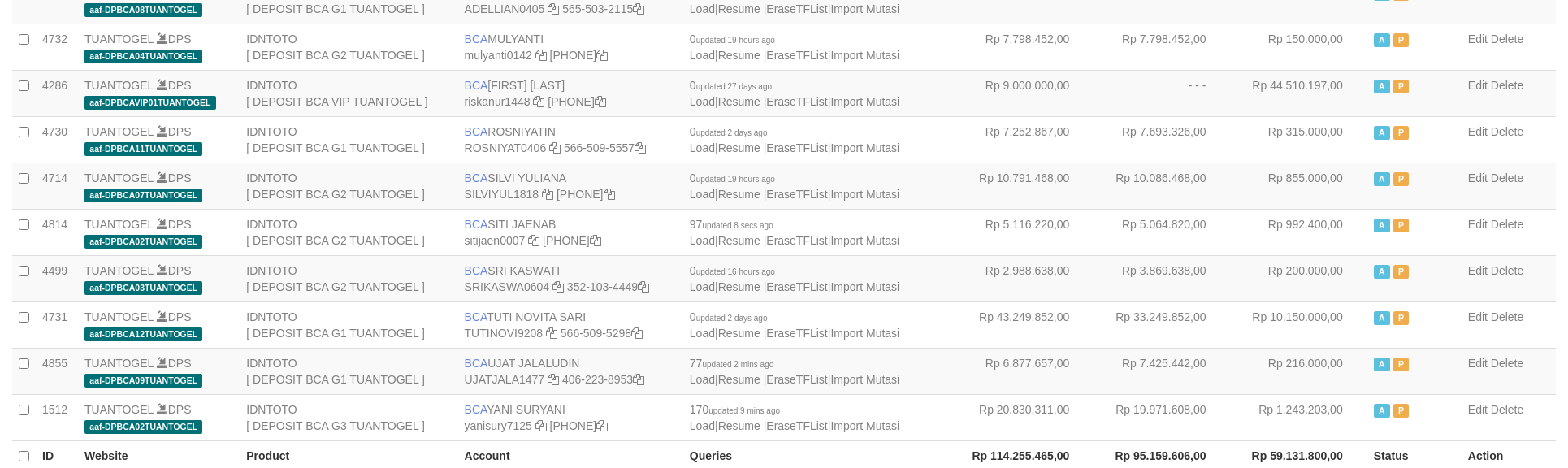 scroll, scrollTop: 245, scrollLeft: 0, axis: vertical 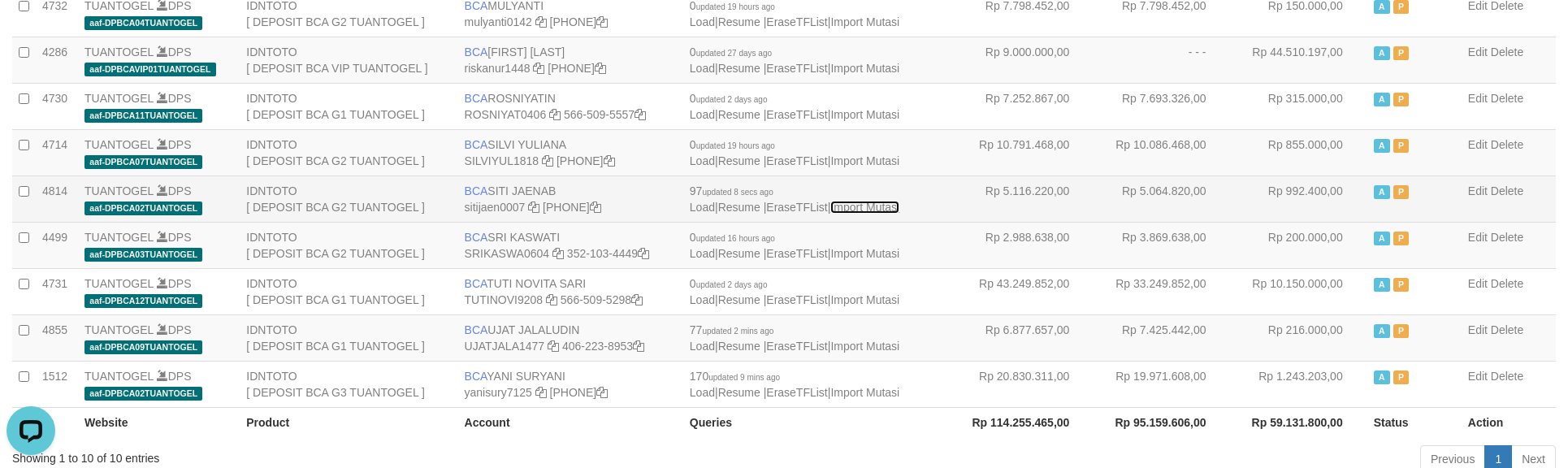 click on "Import Mutasi" at bounding box center (864, 207) 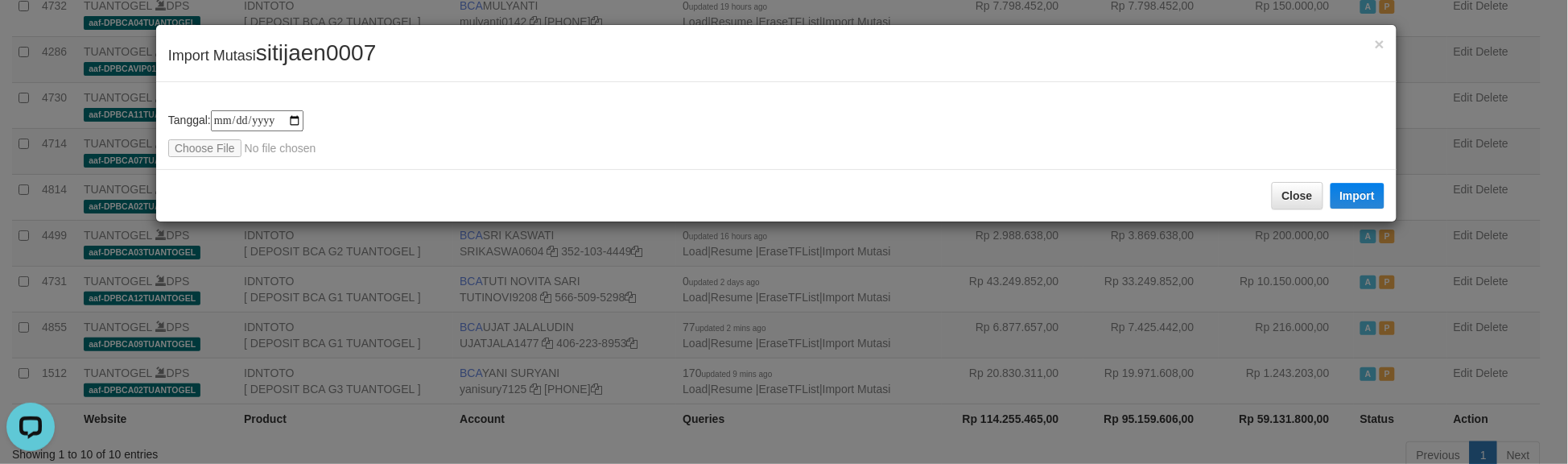 type on "**********" 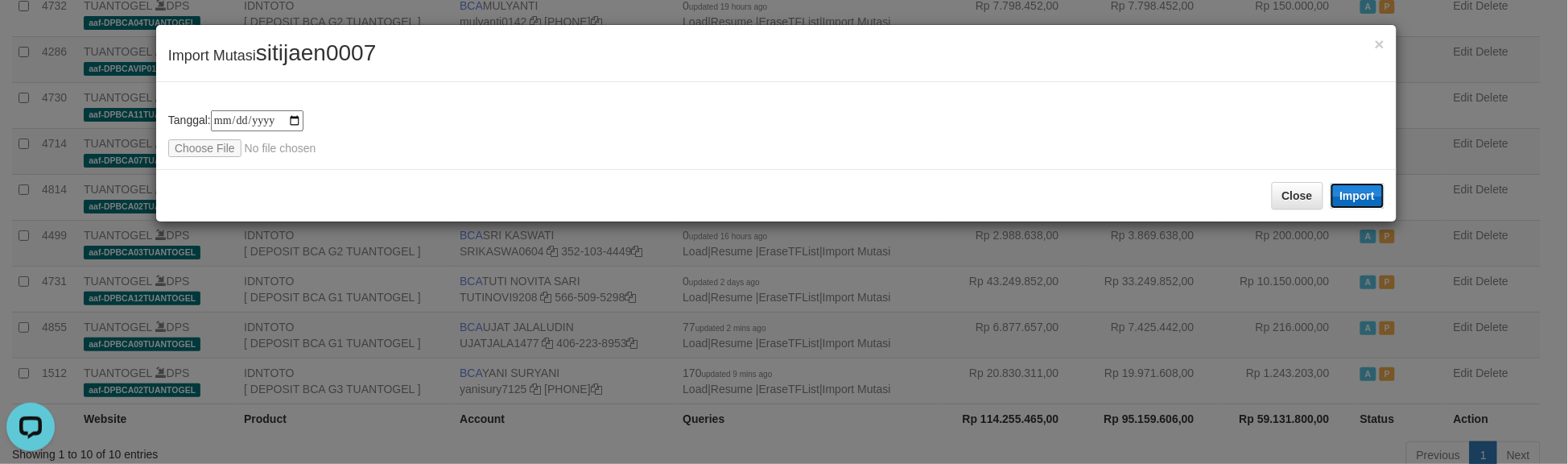 click on "Import" at bounding box center [1358, 196] 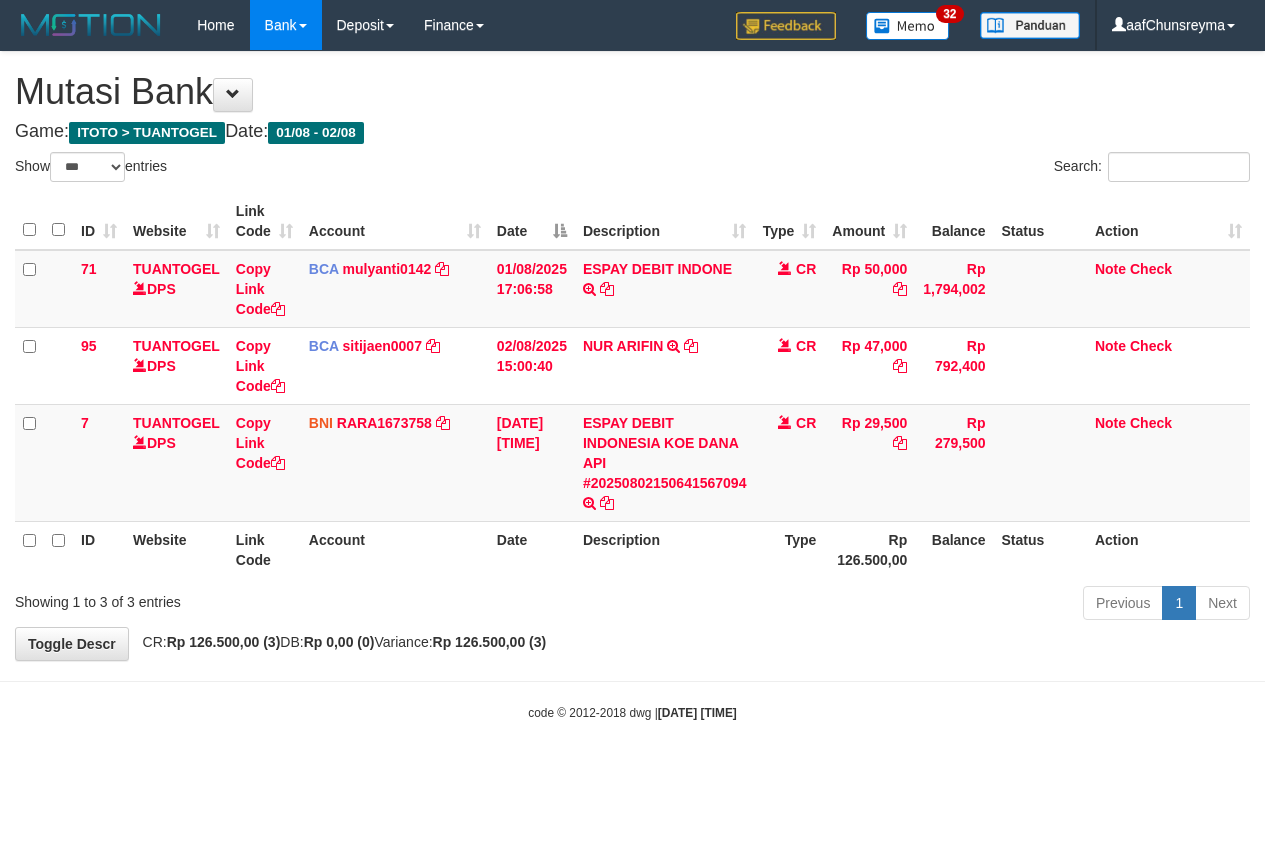 select on "***" 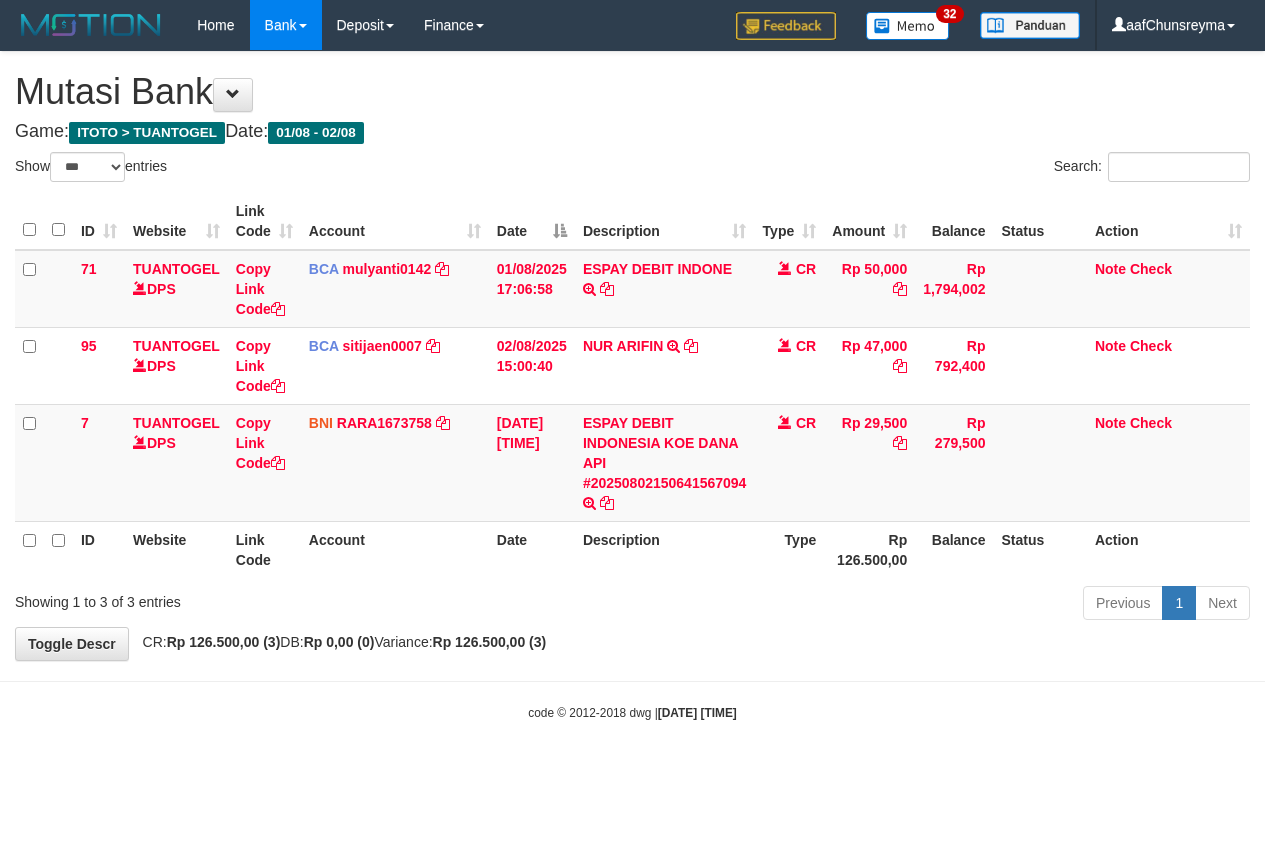 scroll, scrollTop: 0, scrollLeft: 0, axis: both 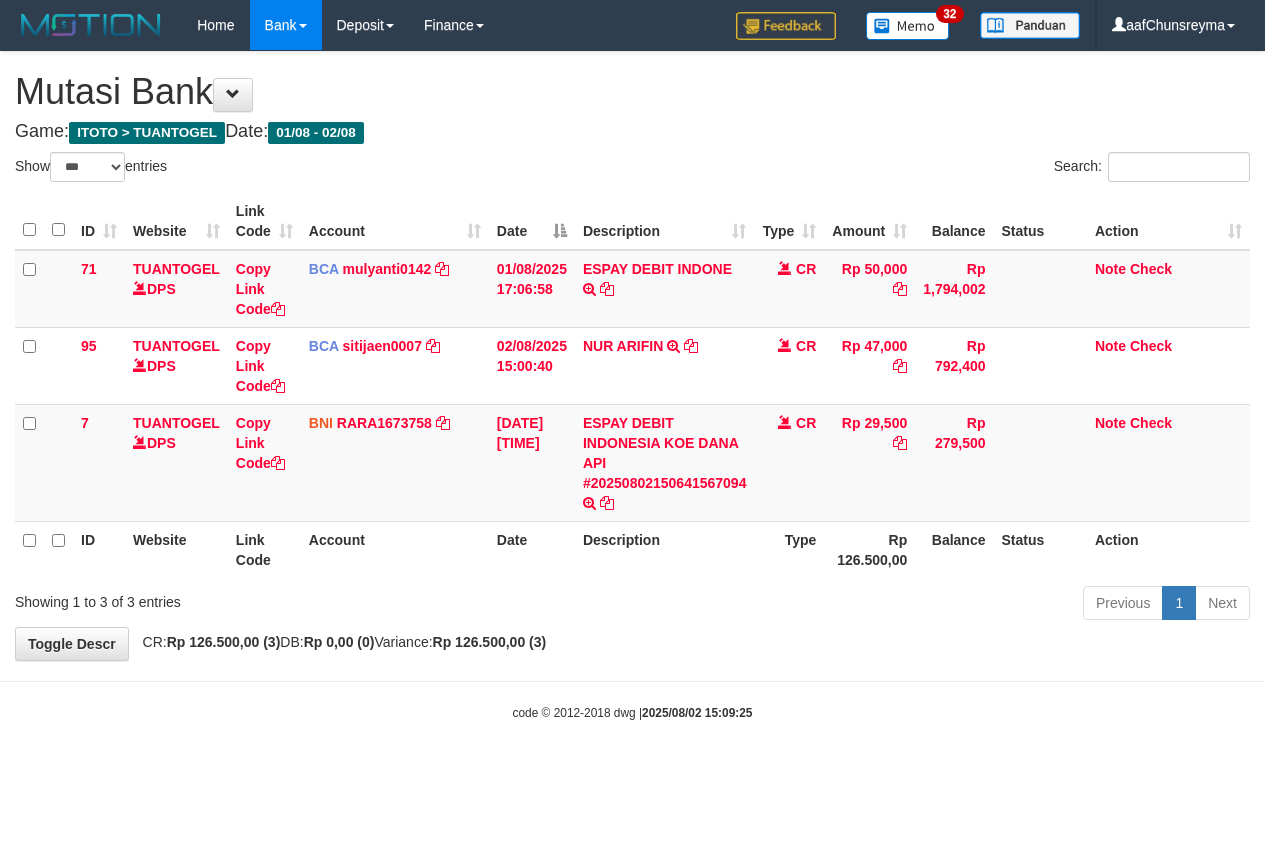 select on "***" 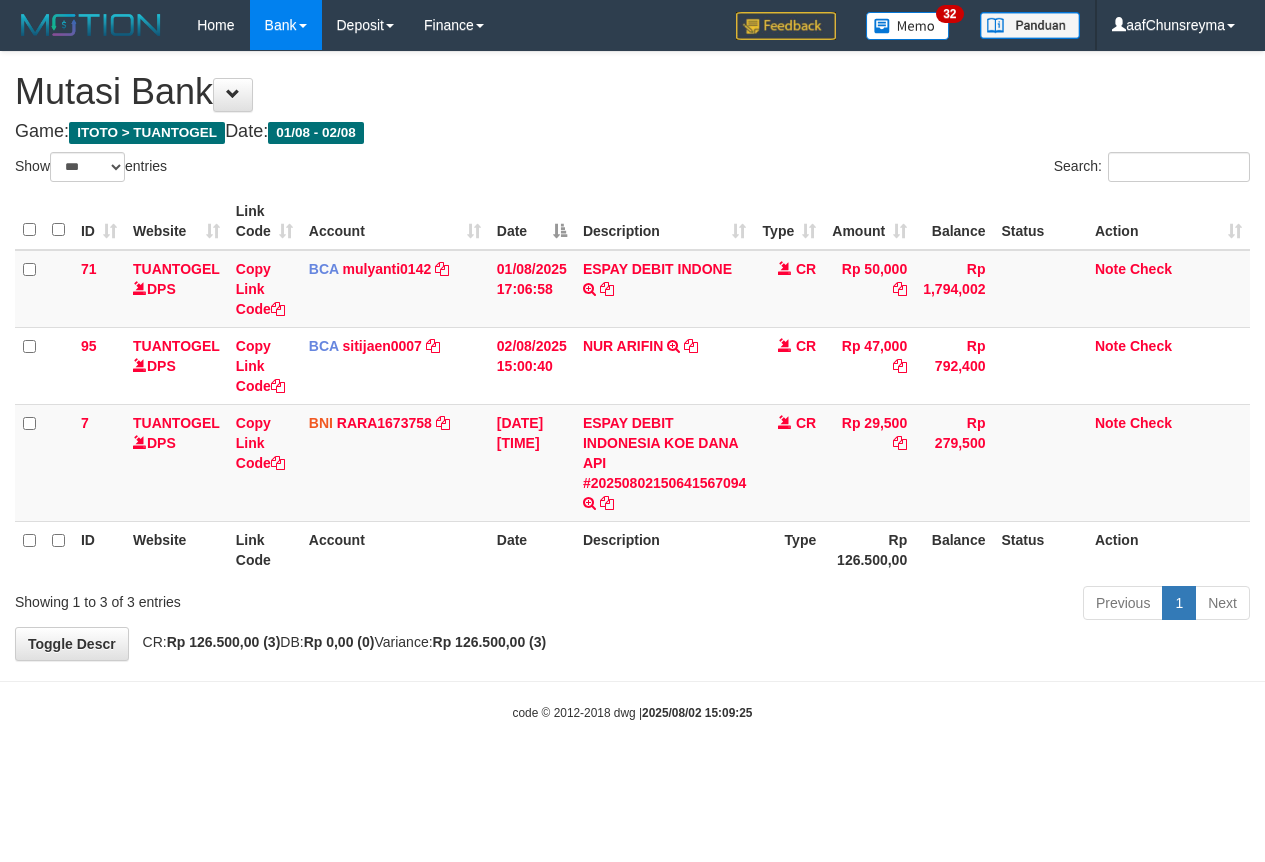 scroll, scrollTop: 0, scrollLeft: 0, axis: both 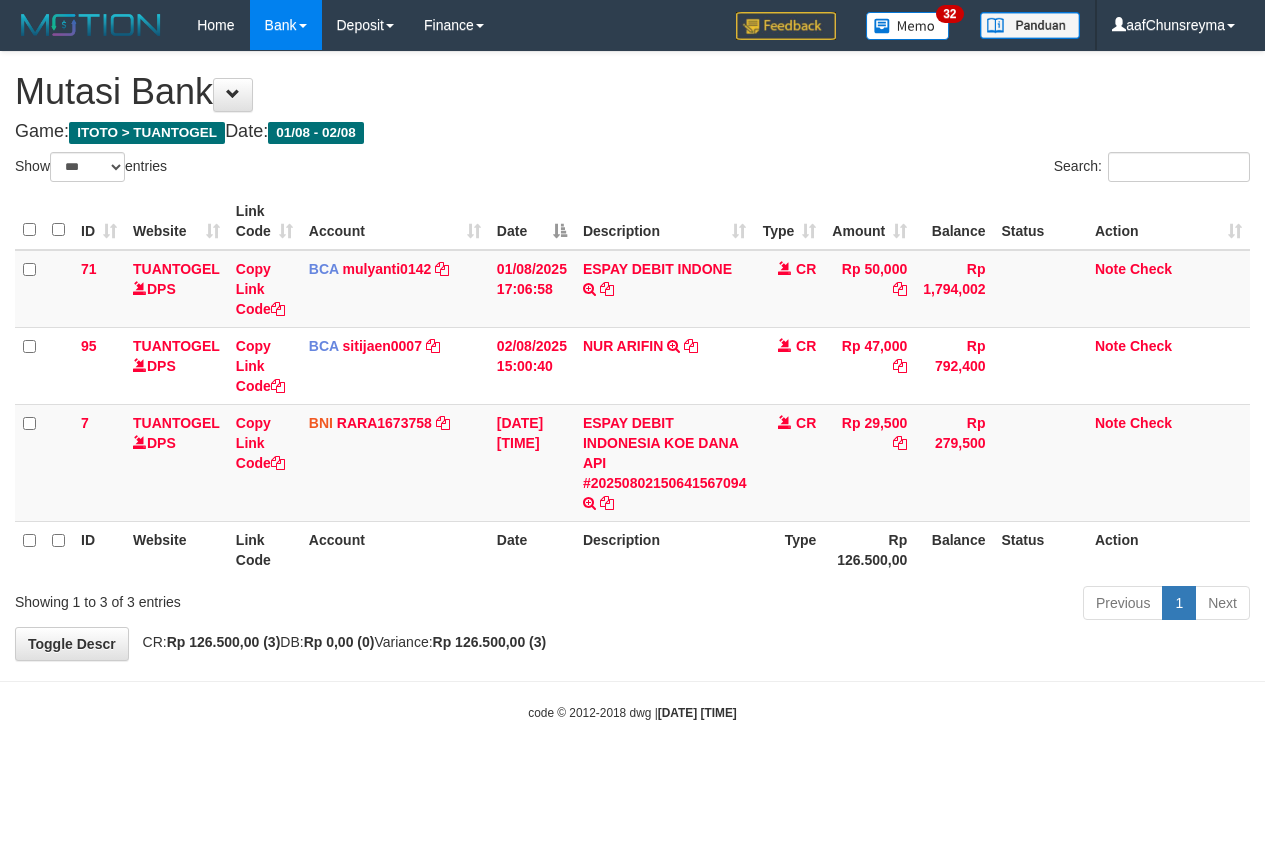 select on "***" 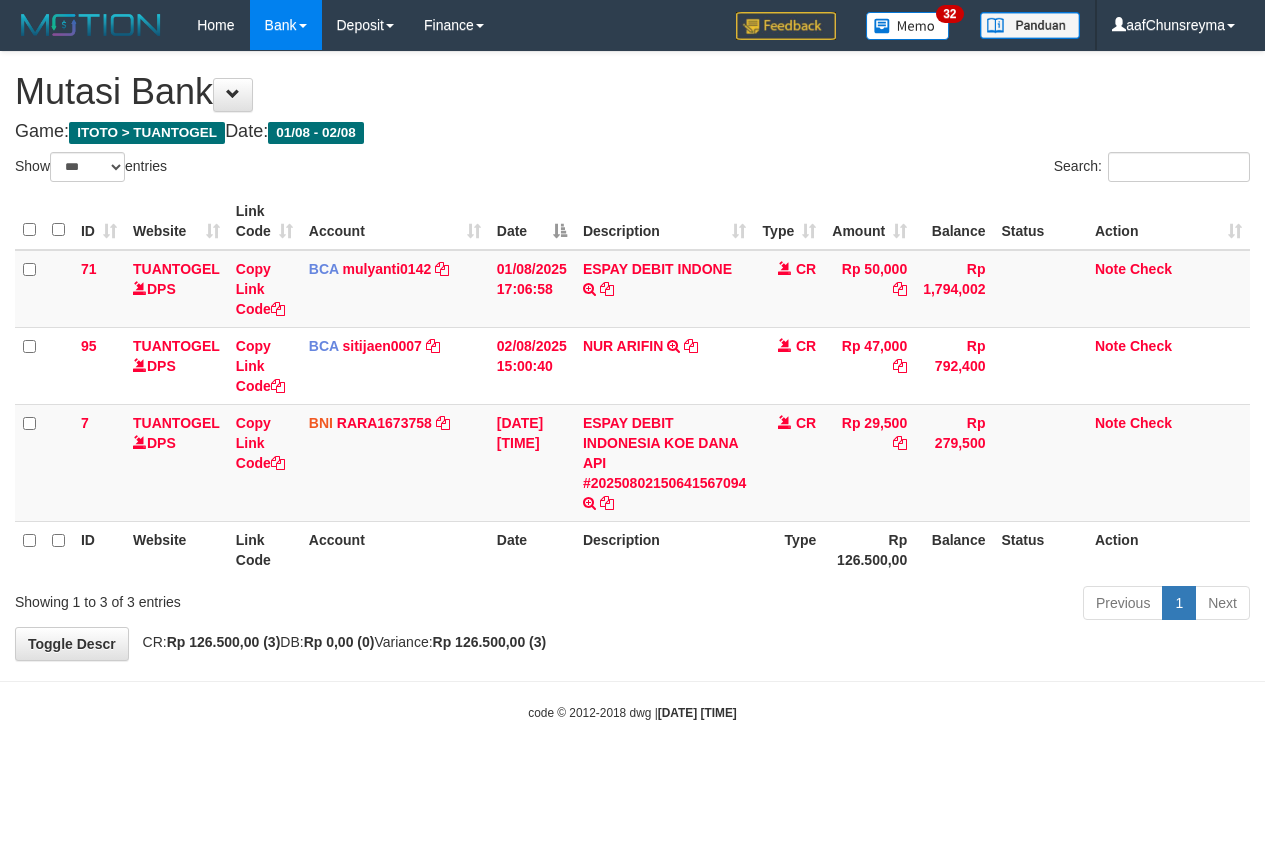 scroll, scrollTop: 0, scrollLeft: 0, axis: both 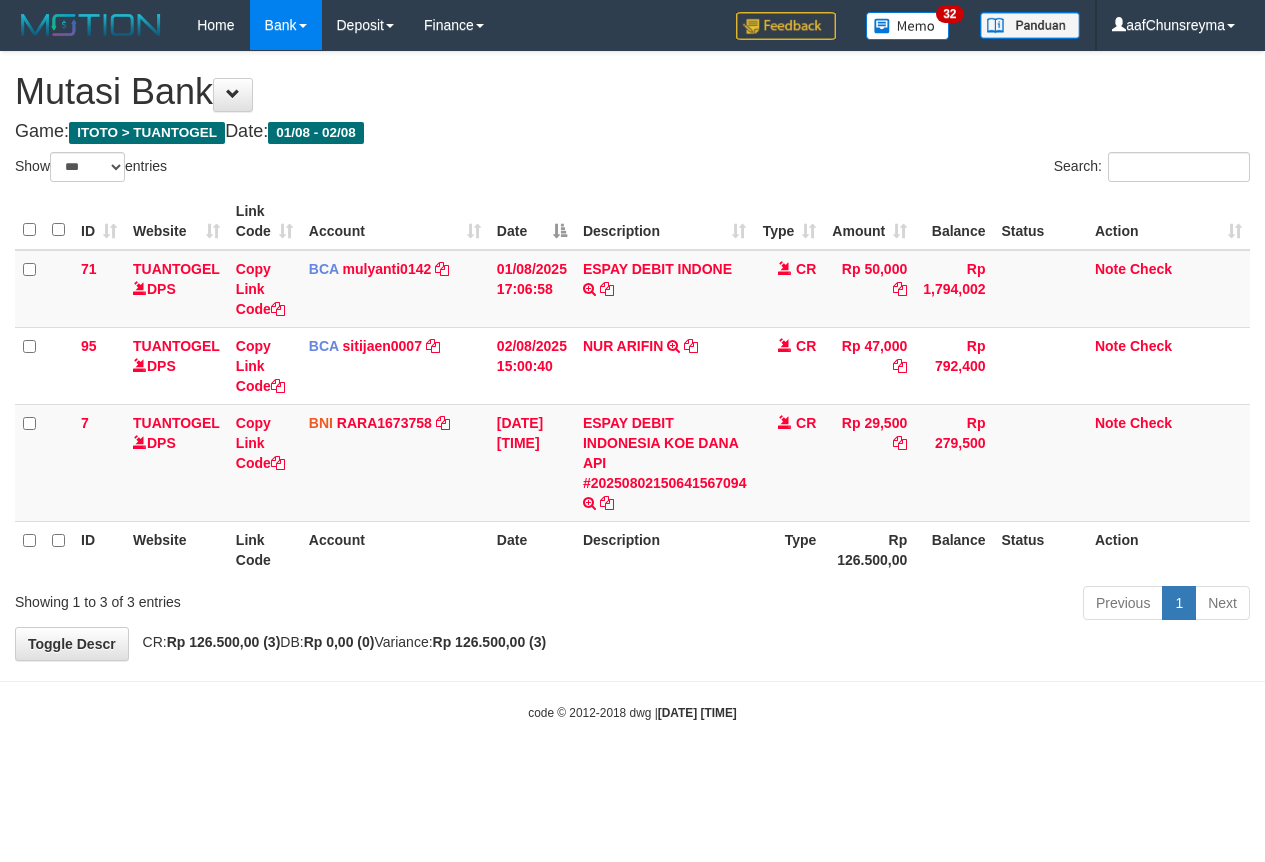 select on "***" 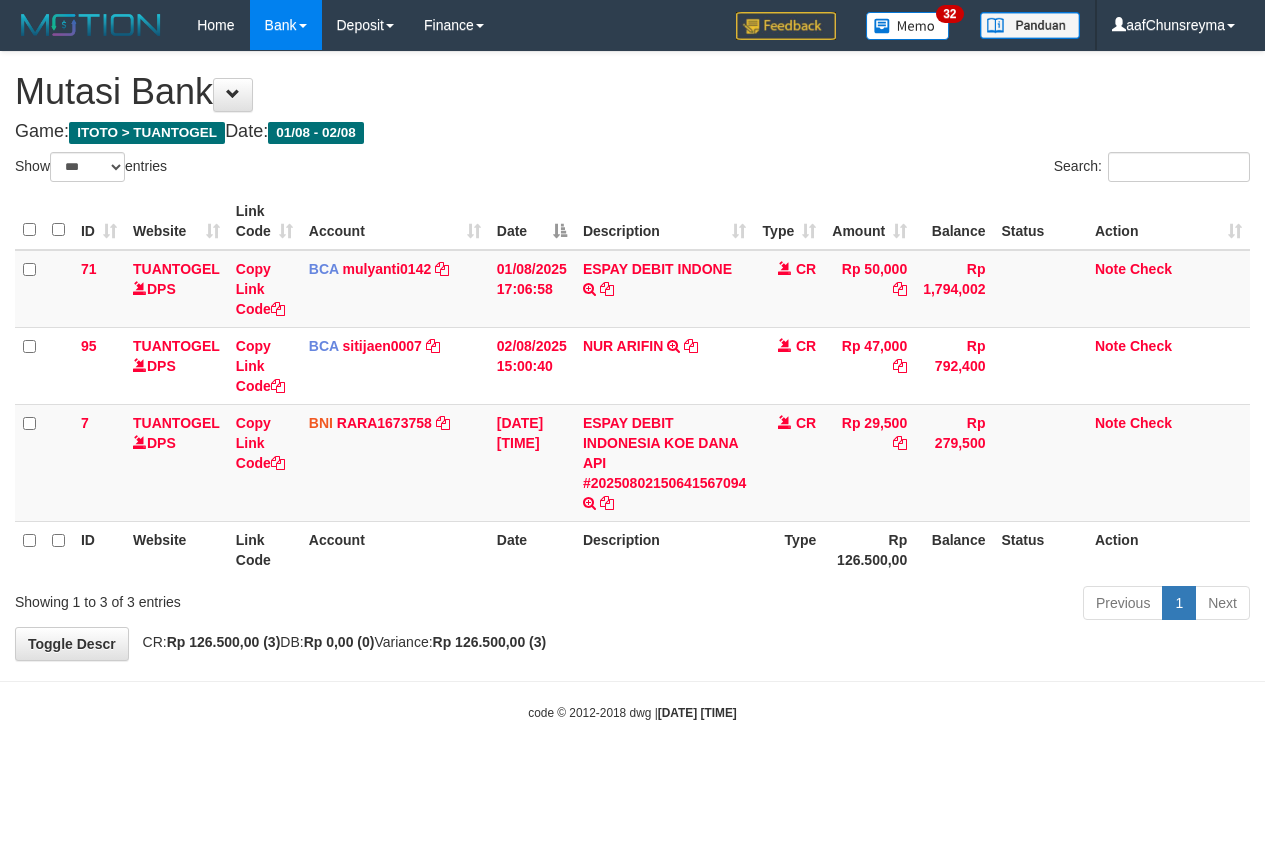 scroll, scrollTop: 0, scrollLeft: 0, axis: both 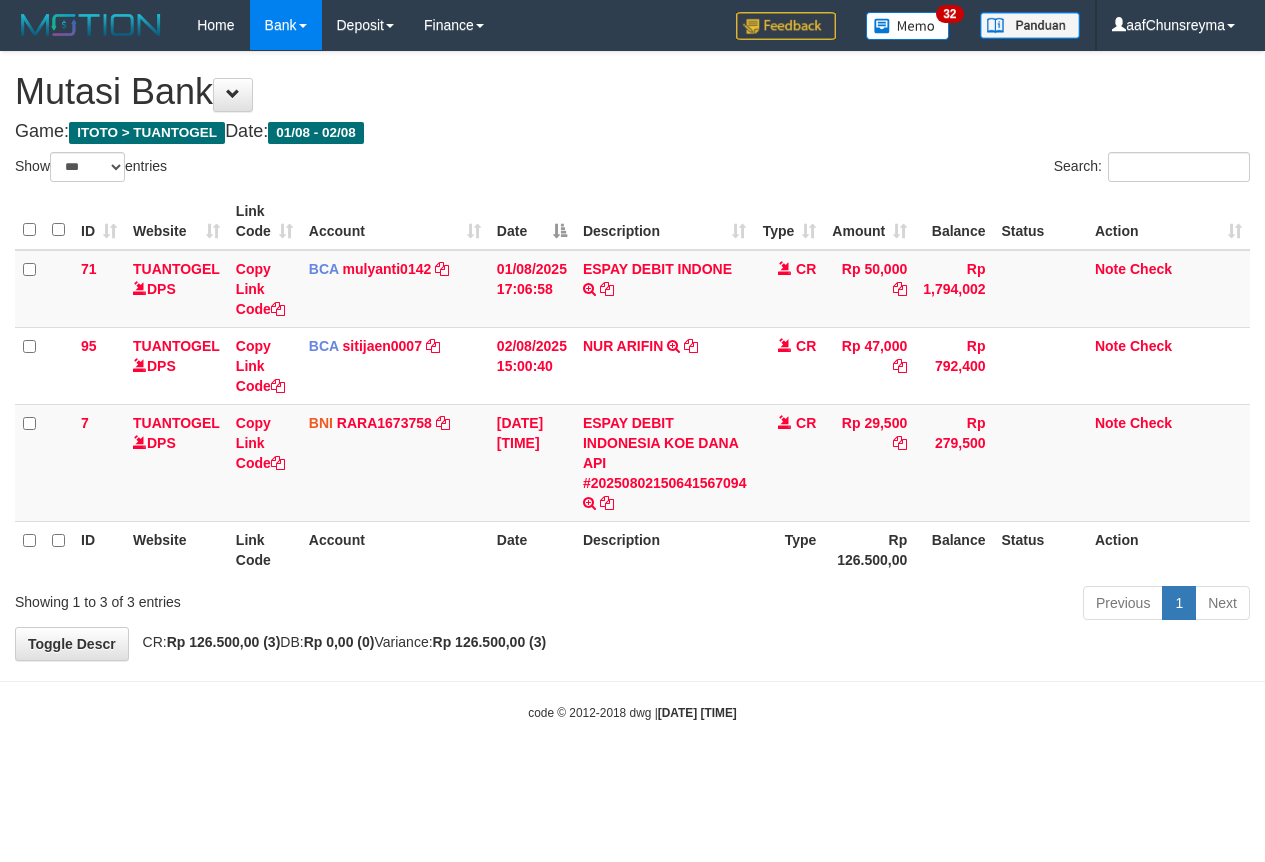 select on "***" 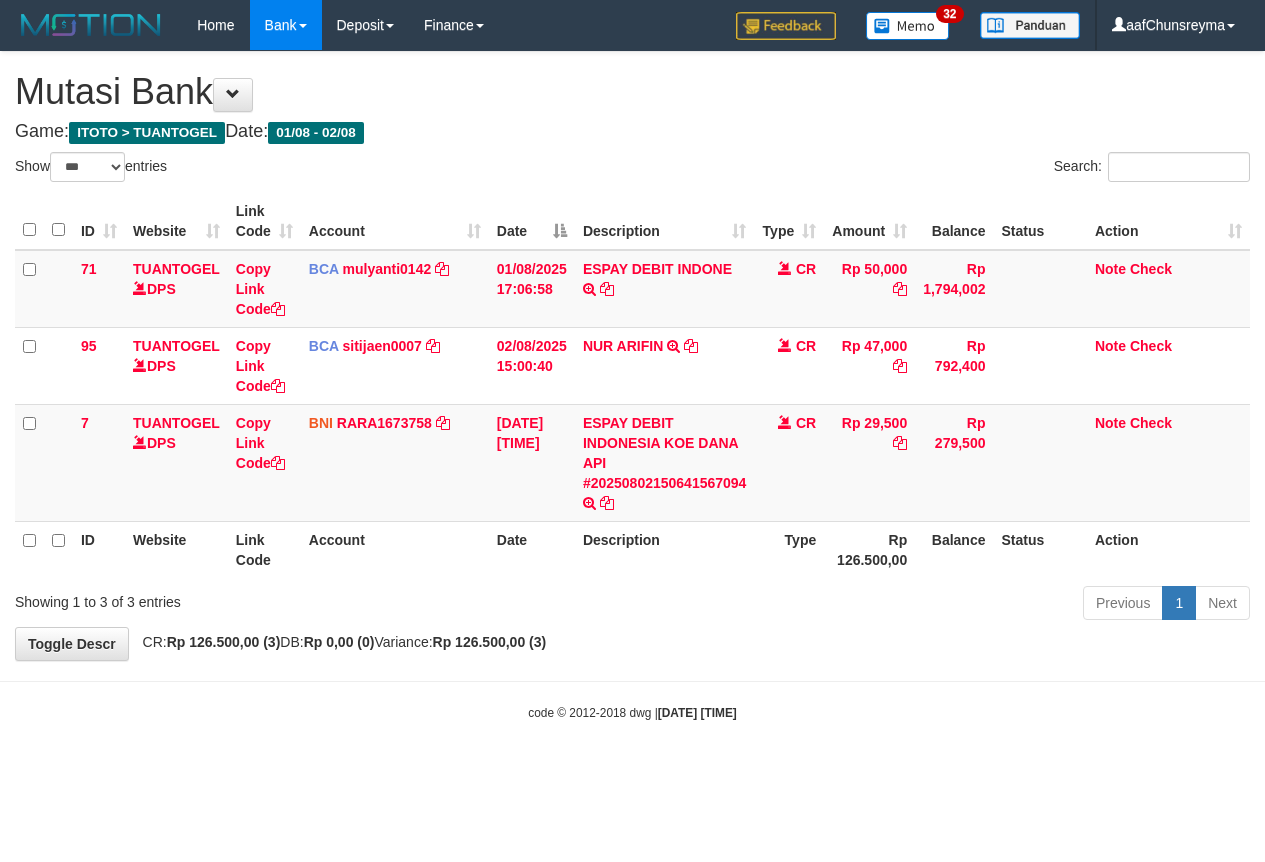 scroll, scrollTop: 0, scrollLeft: 0, axis: both 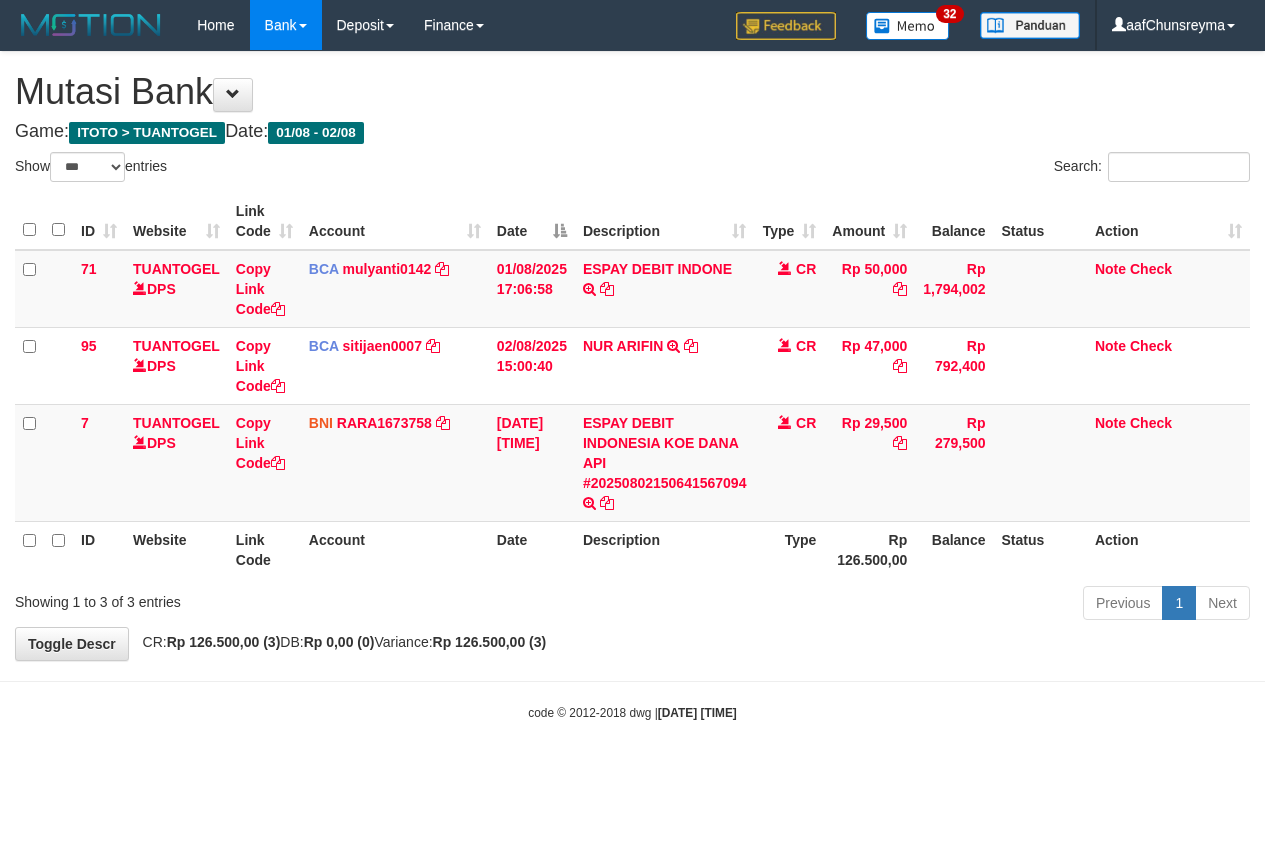 select on "***" 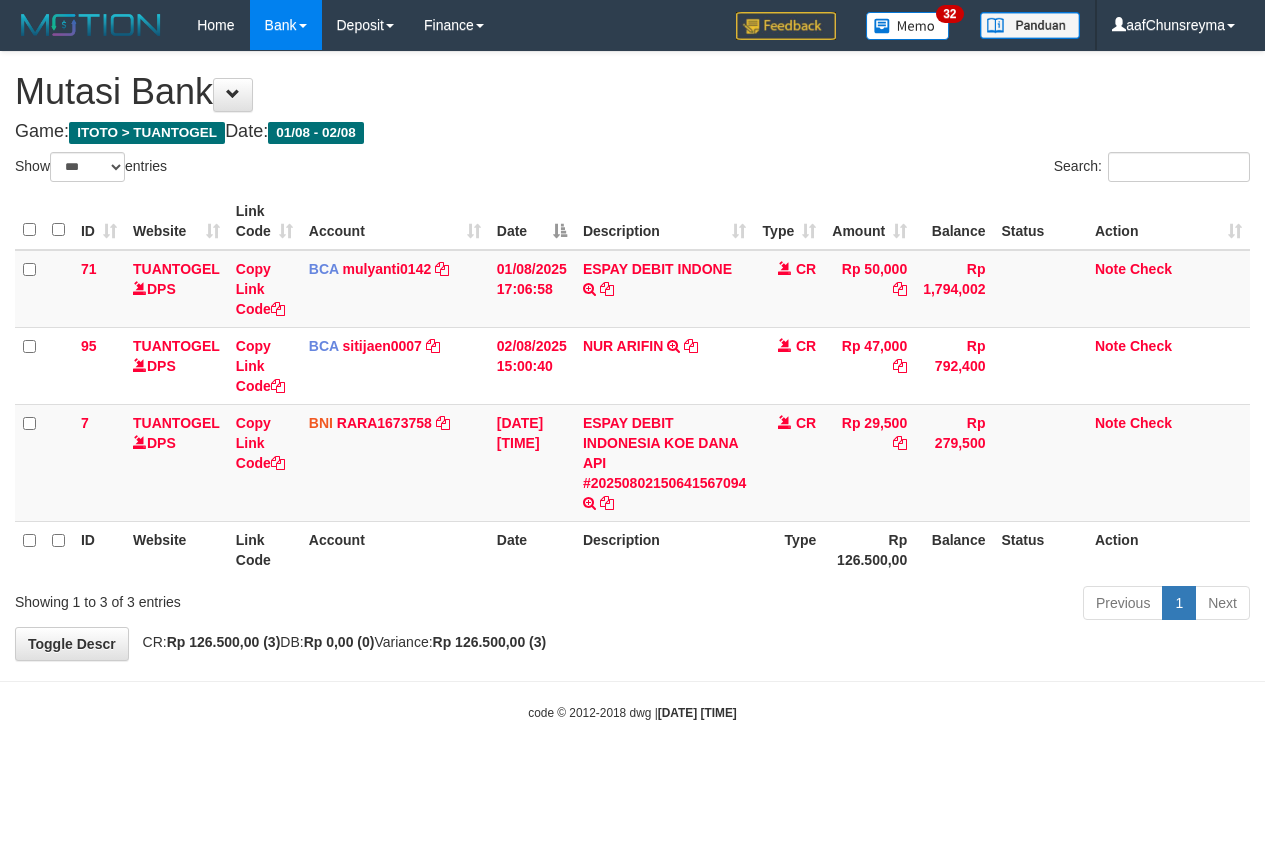 scroll, scrollTop: 0, scrollLeft: 0, axis: both 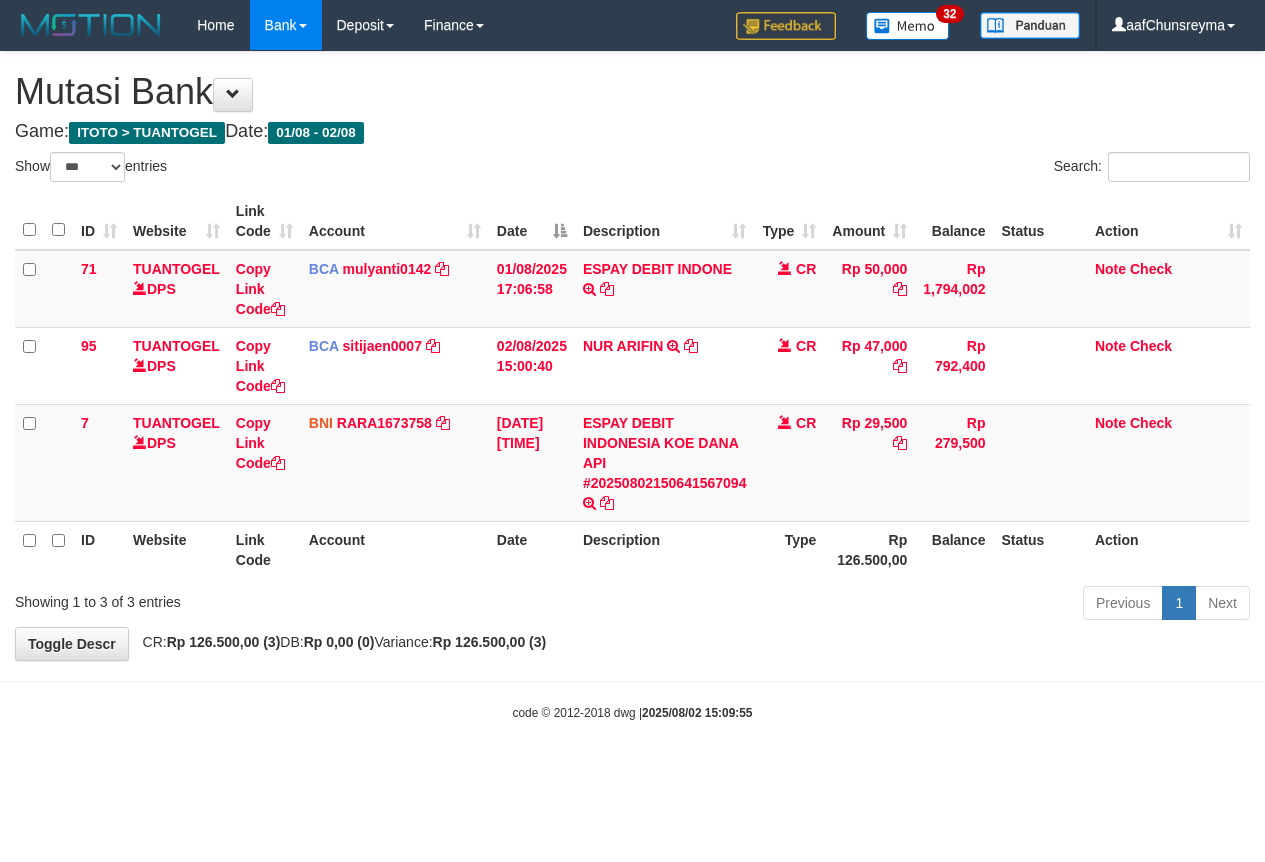 select on "***" 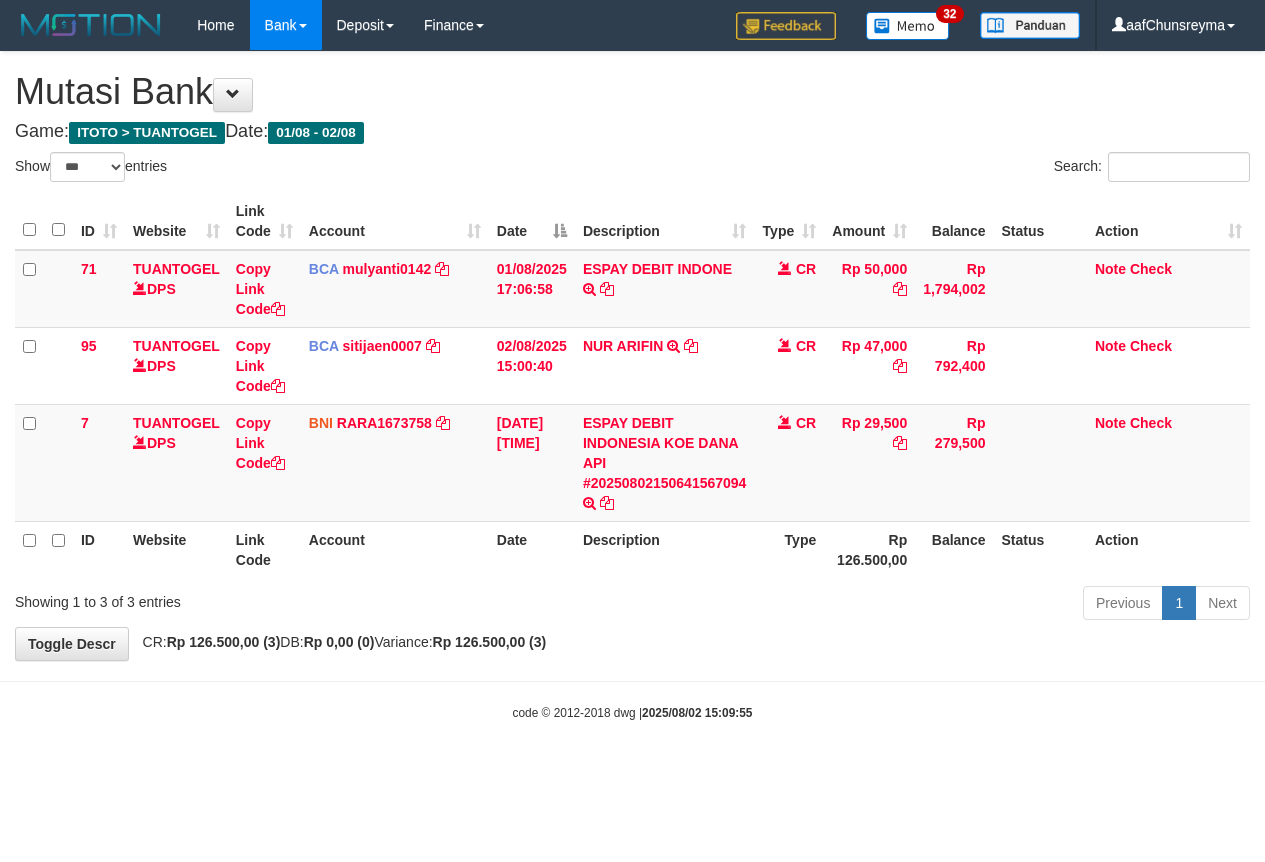scroll, scrollTop: 0, scrollLeft: 0, axis: both 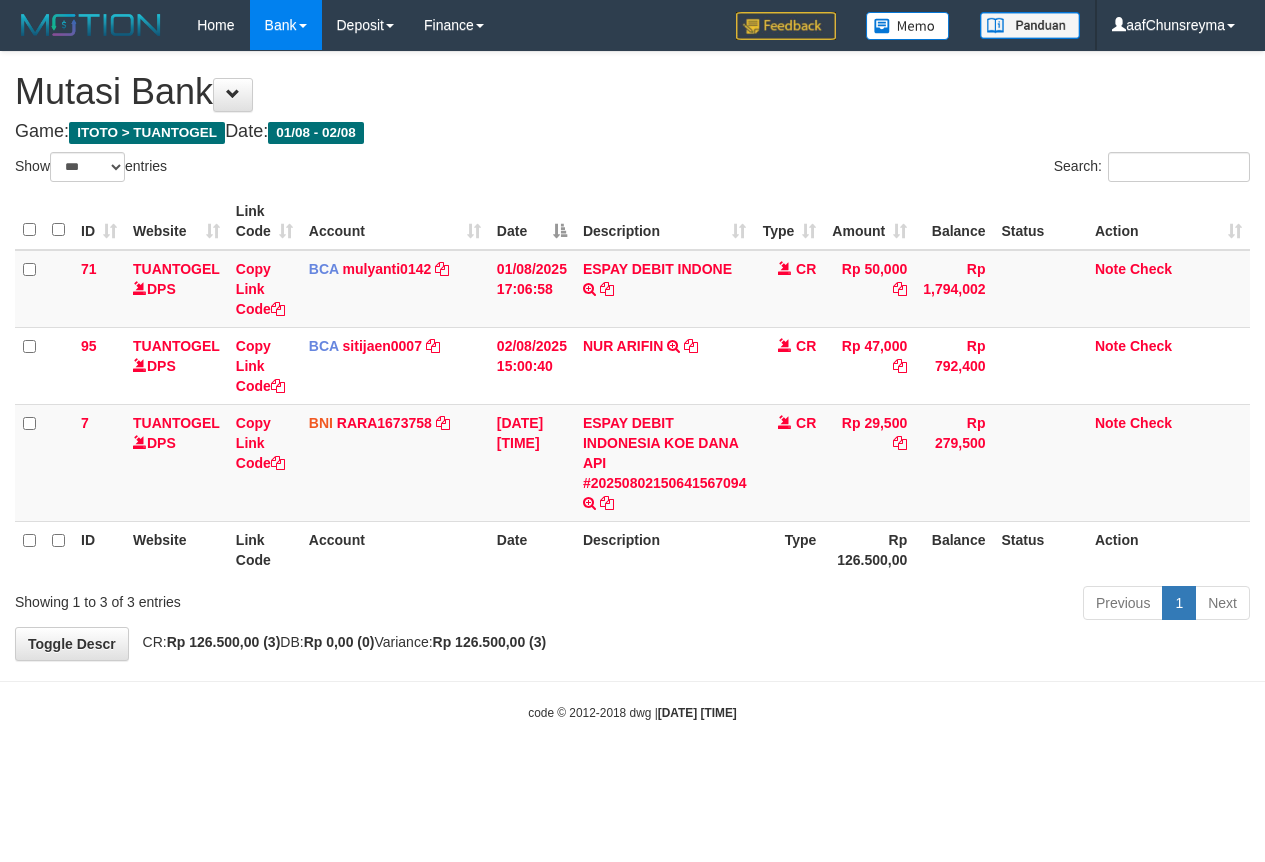 select on "***" 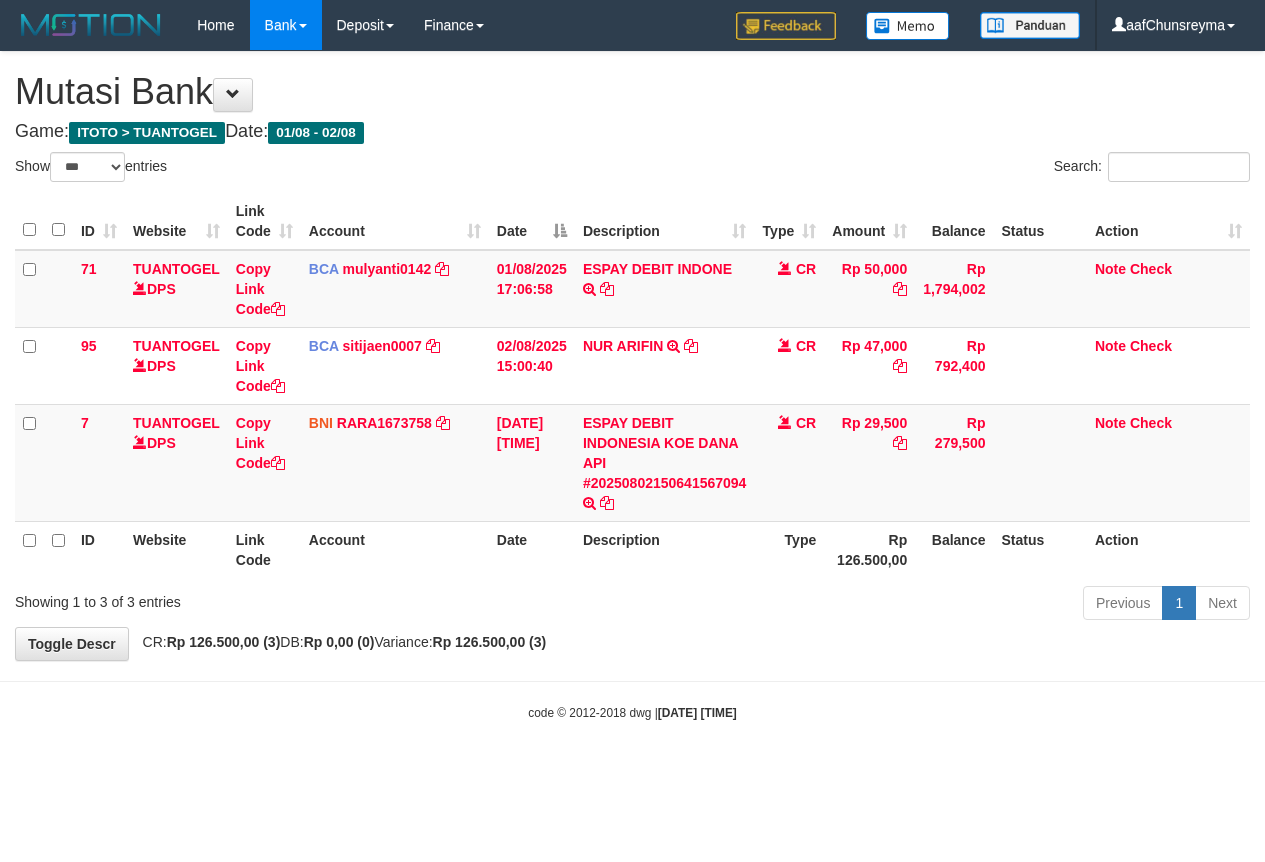 scroll, scrollTop: 0, scrollLeft: 0, axis: both 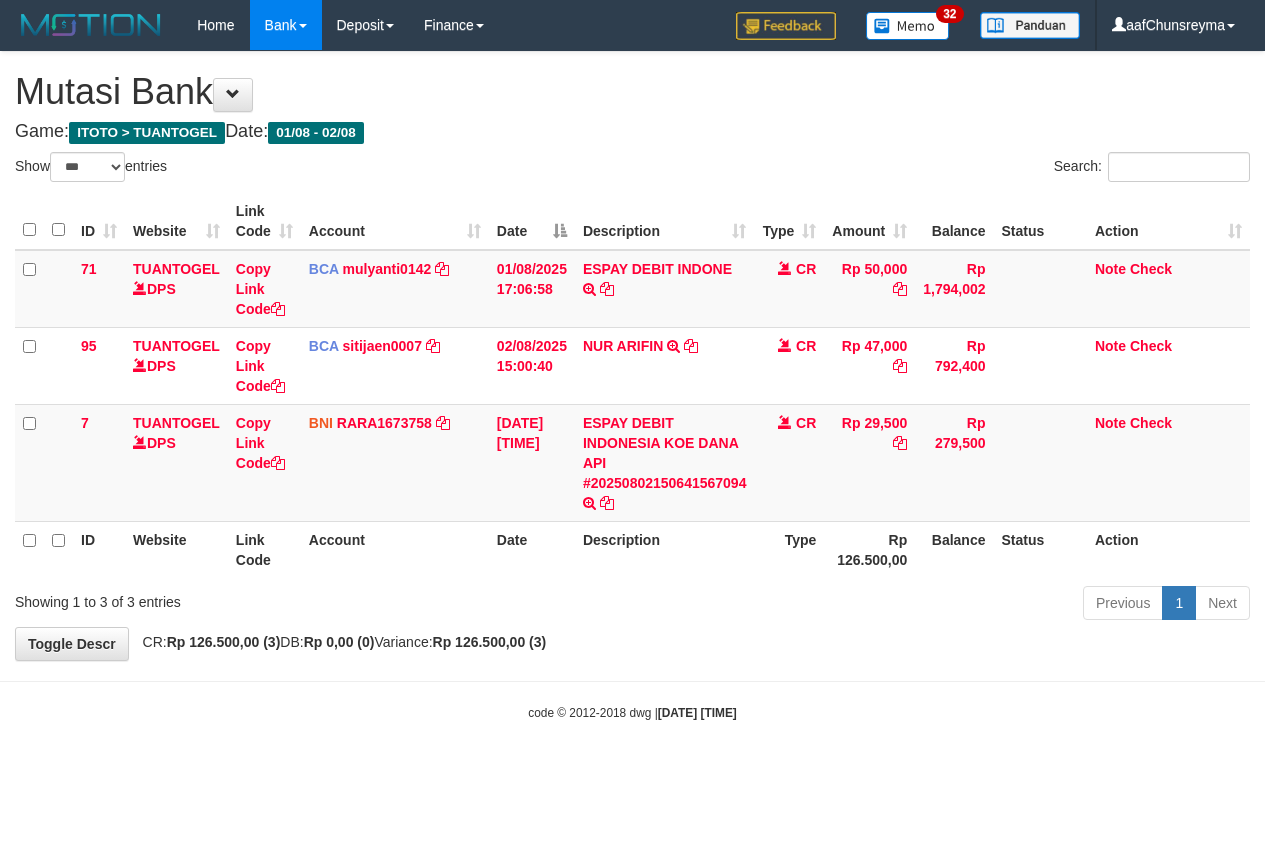 select on "***" 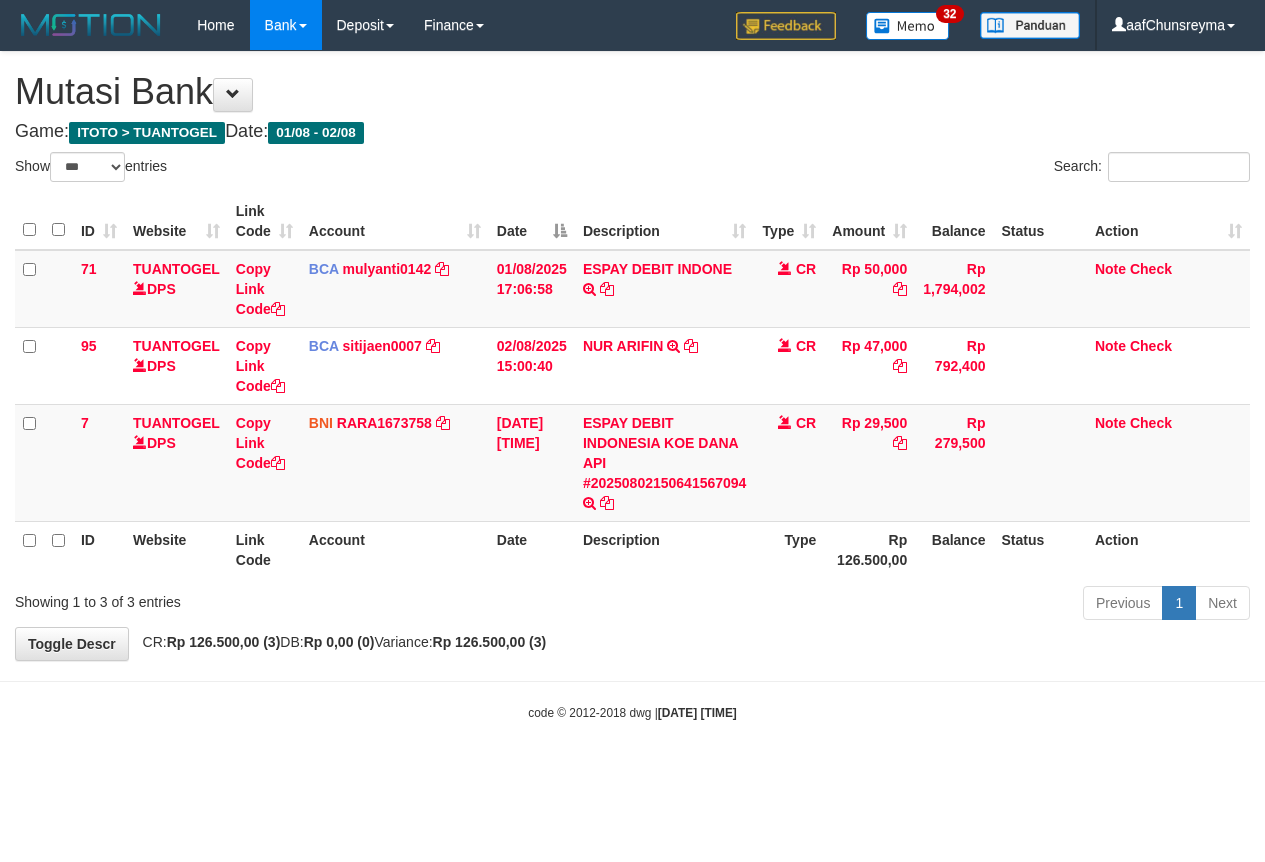 scroll, scrollTop: 0, scrollLeft: 0, axis: both 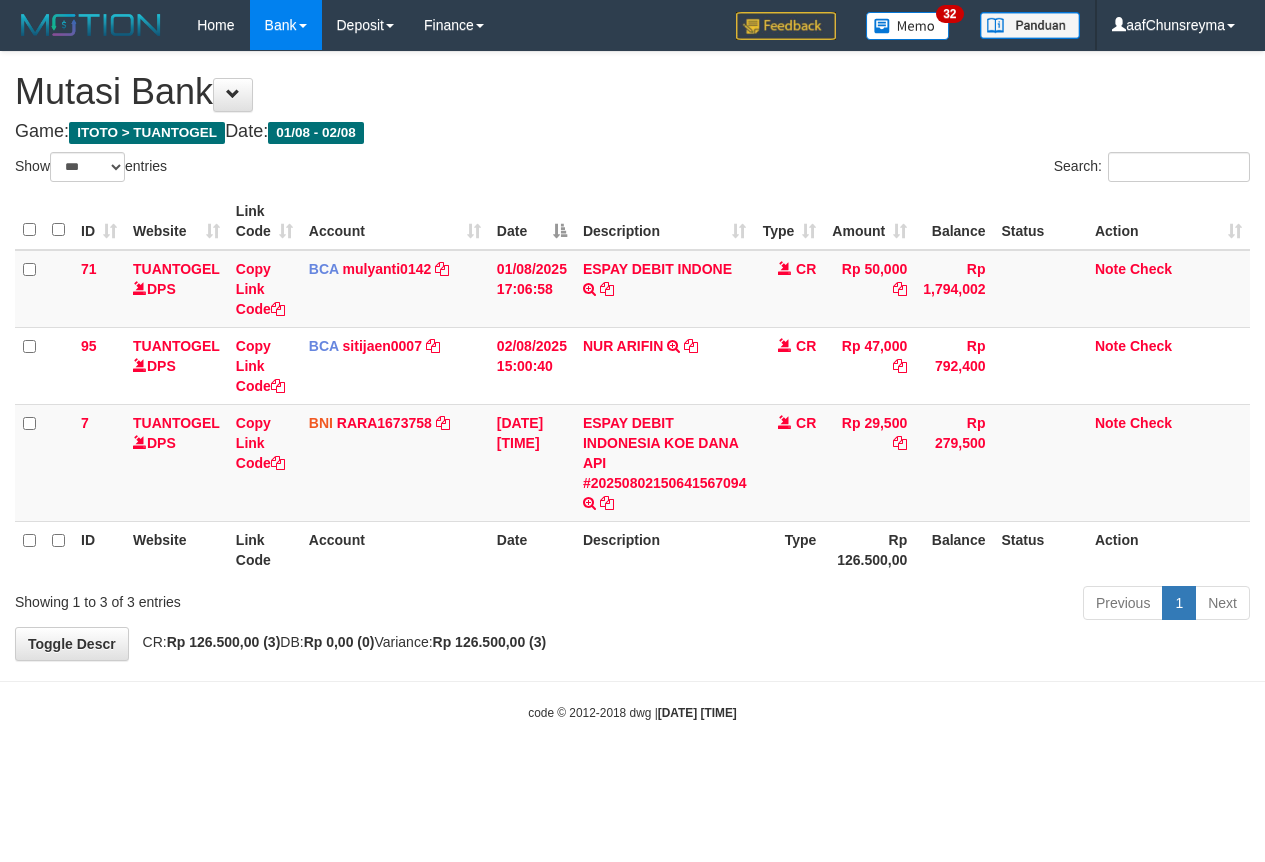 select on "***" 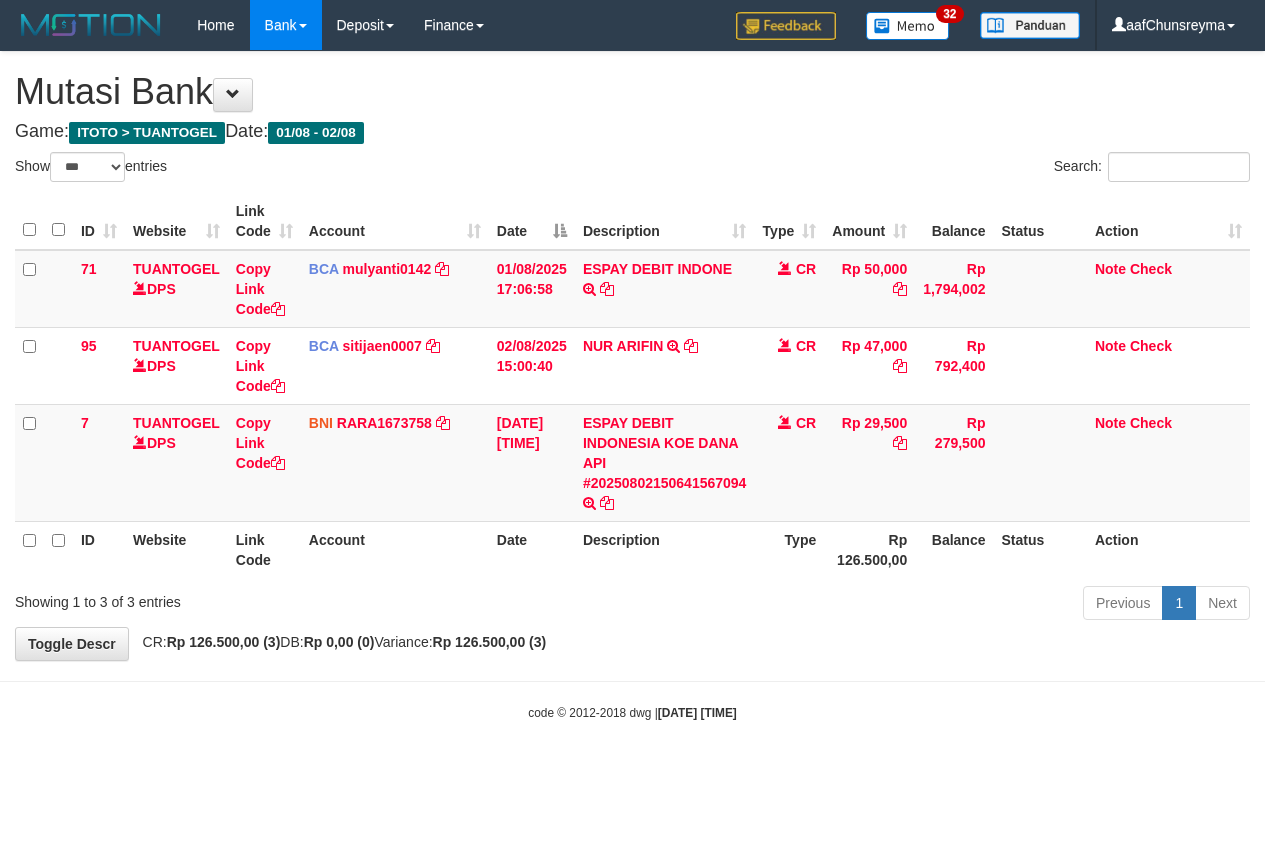 scroll, scrollTop: 0, scrollLeft: 0, axis: both 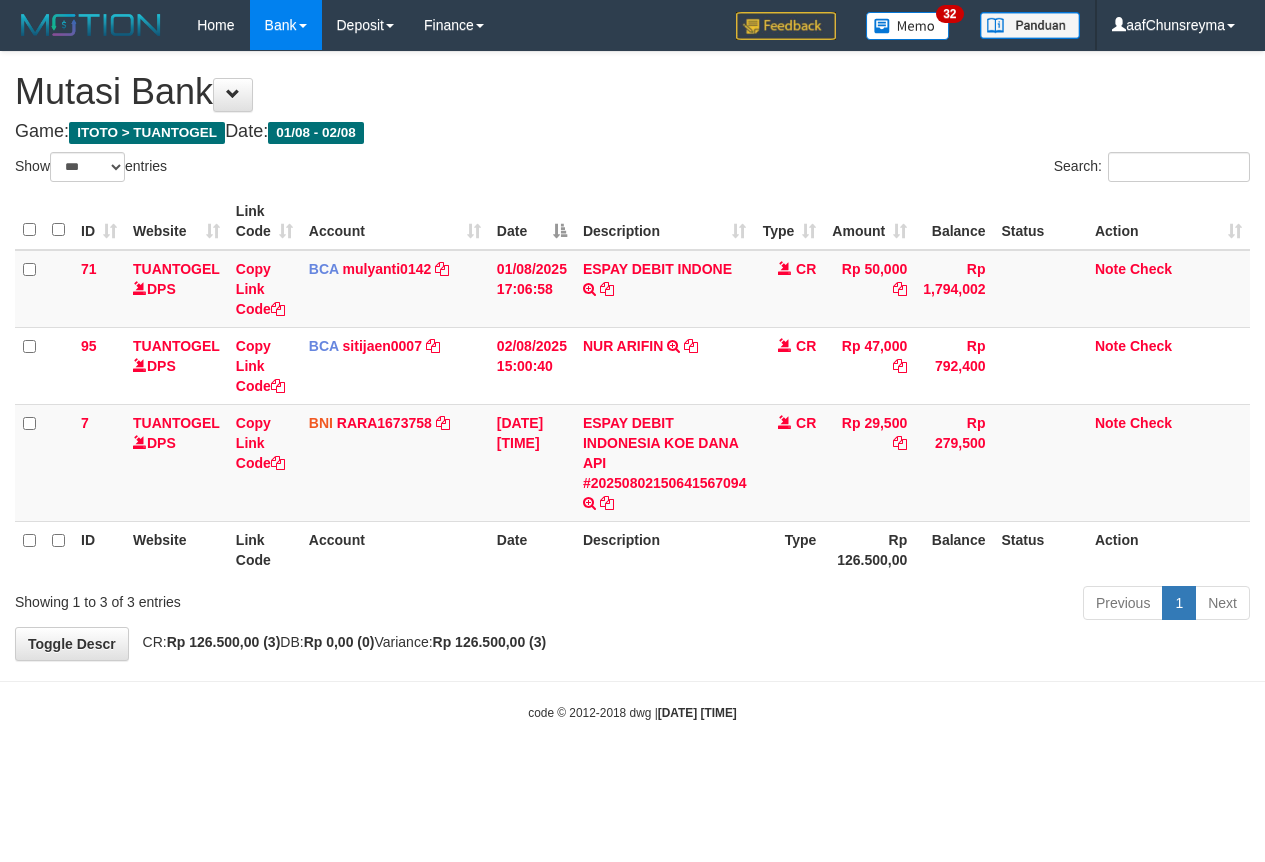 select on "***" 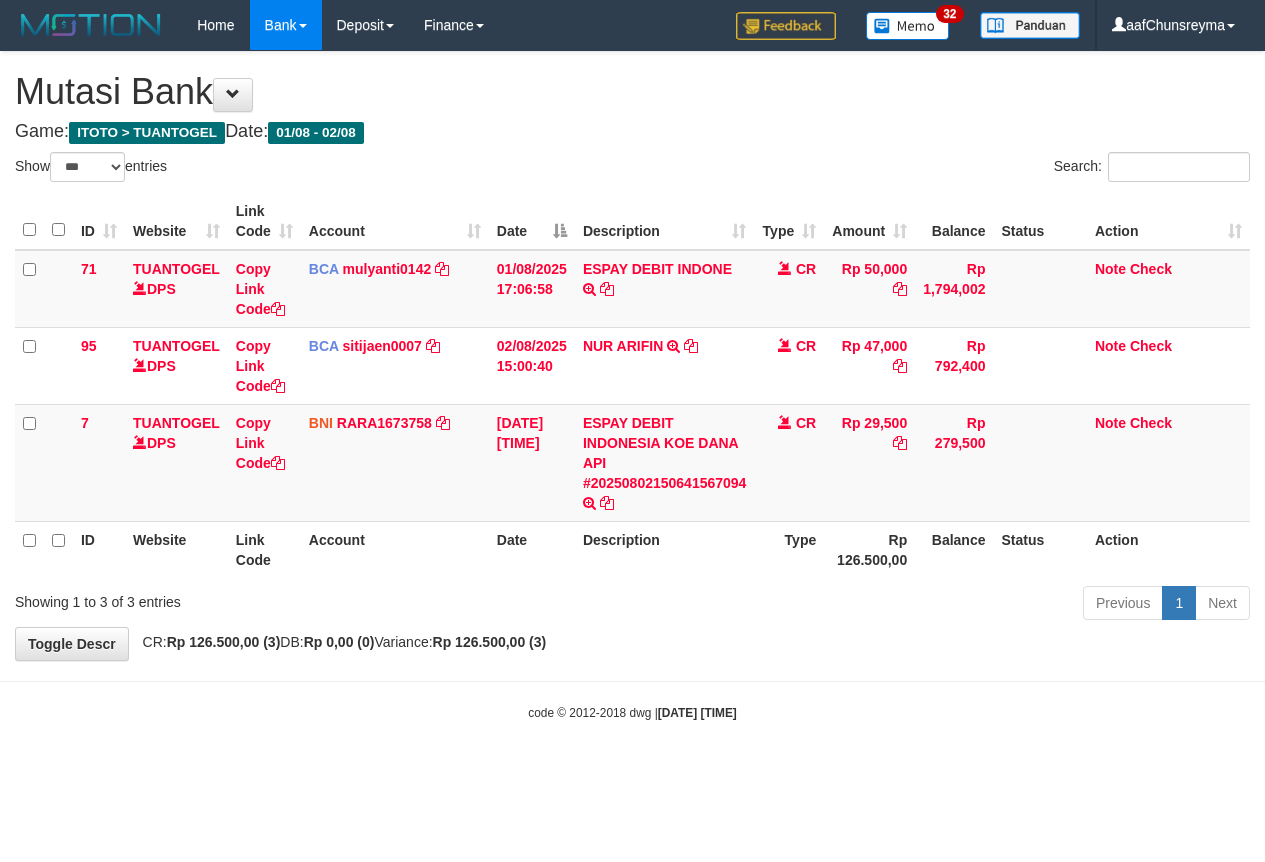 scroll, scrollTop: 0, scrollLeft: 0, axis: both 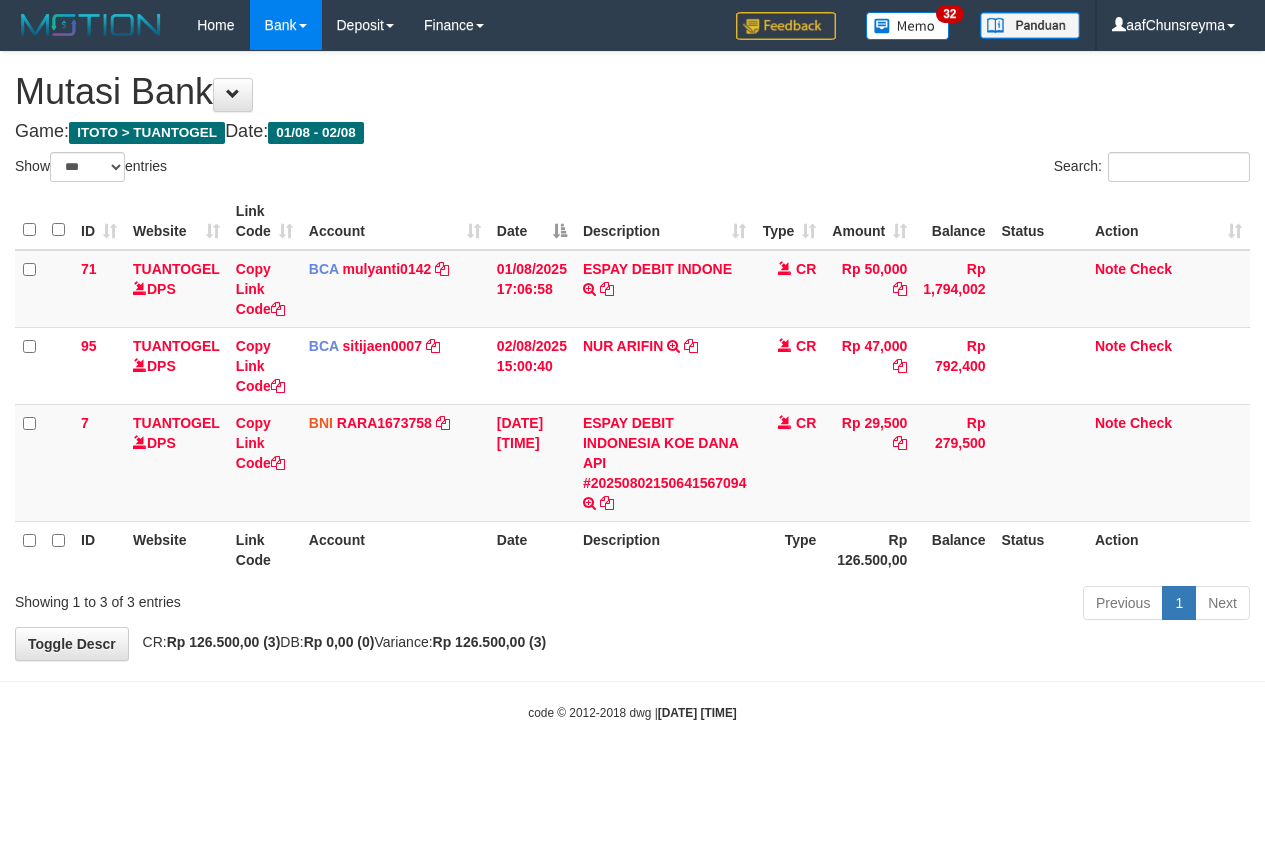 select on "***" 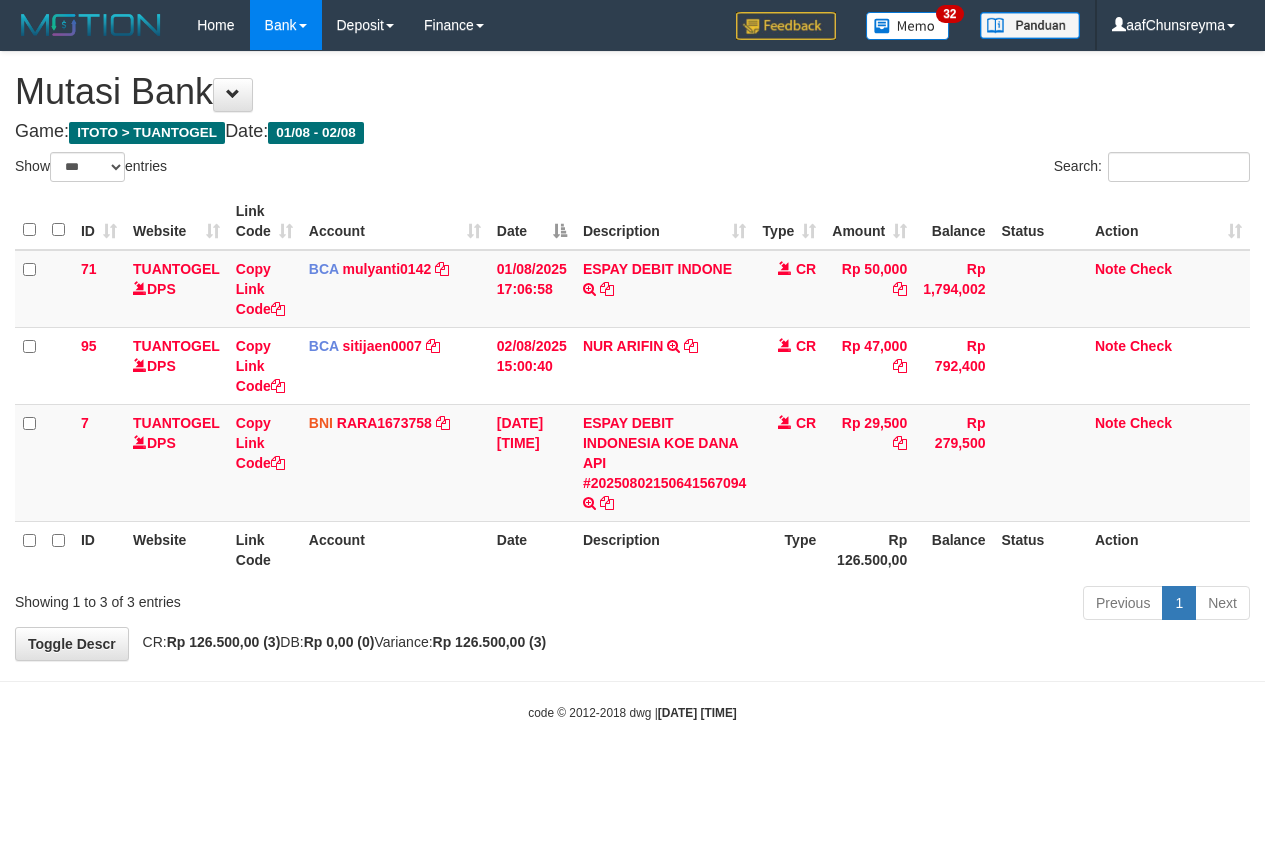 scroll, scrollTop: 0, scrollLeft: 0, axis: both 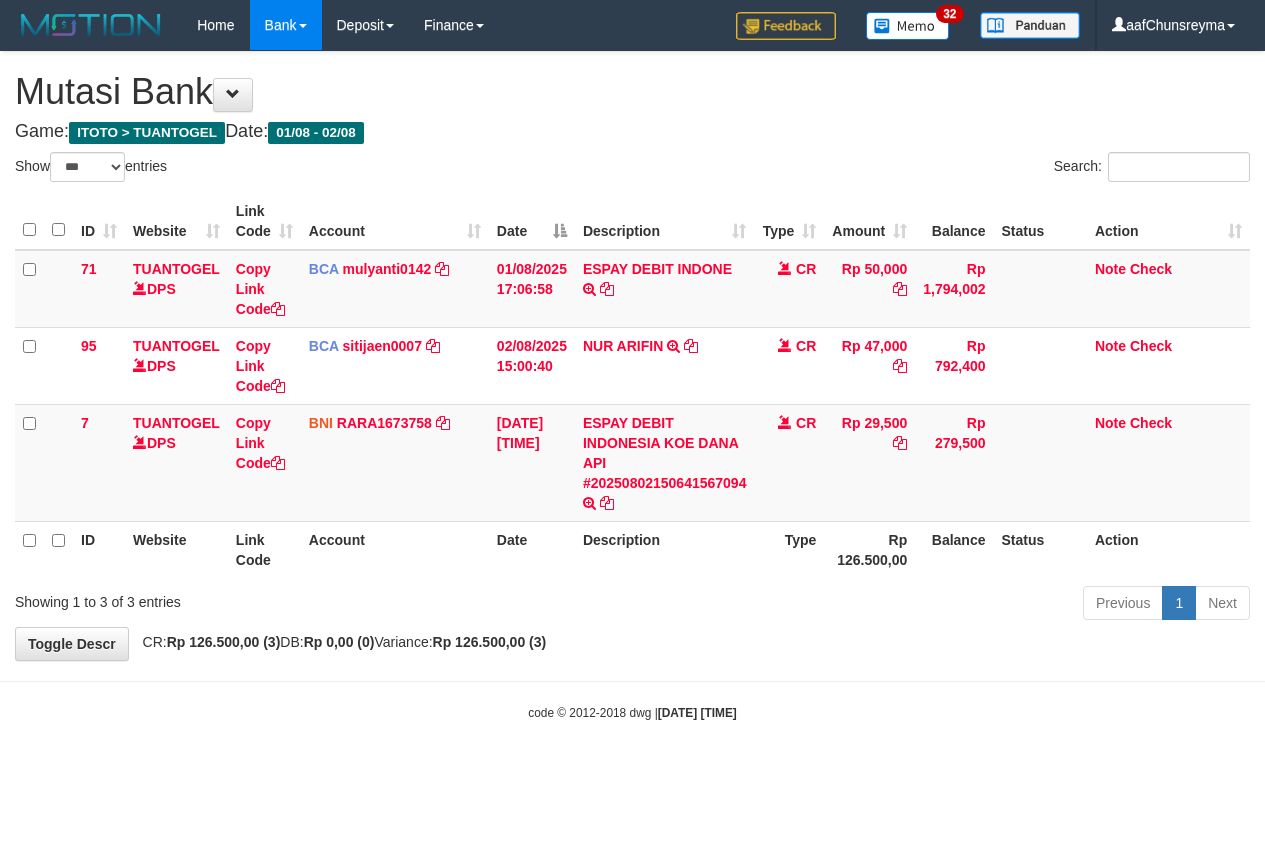 select on "***" 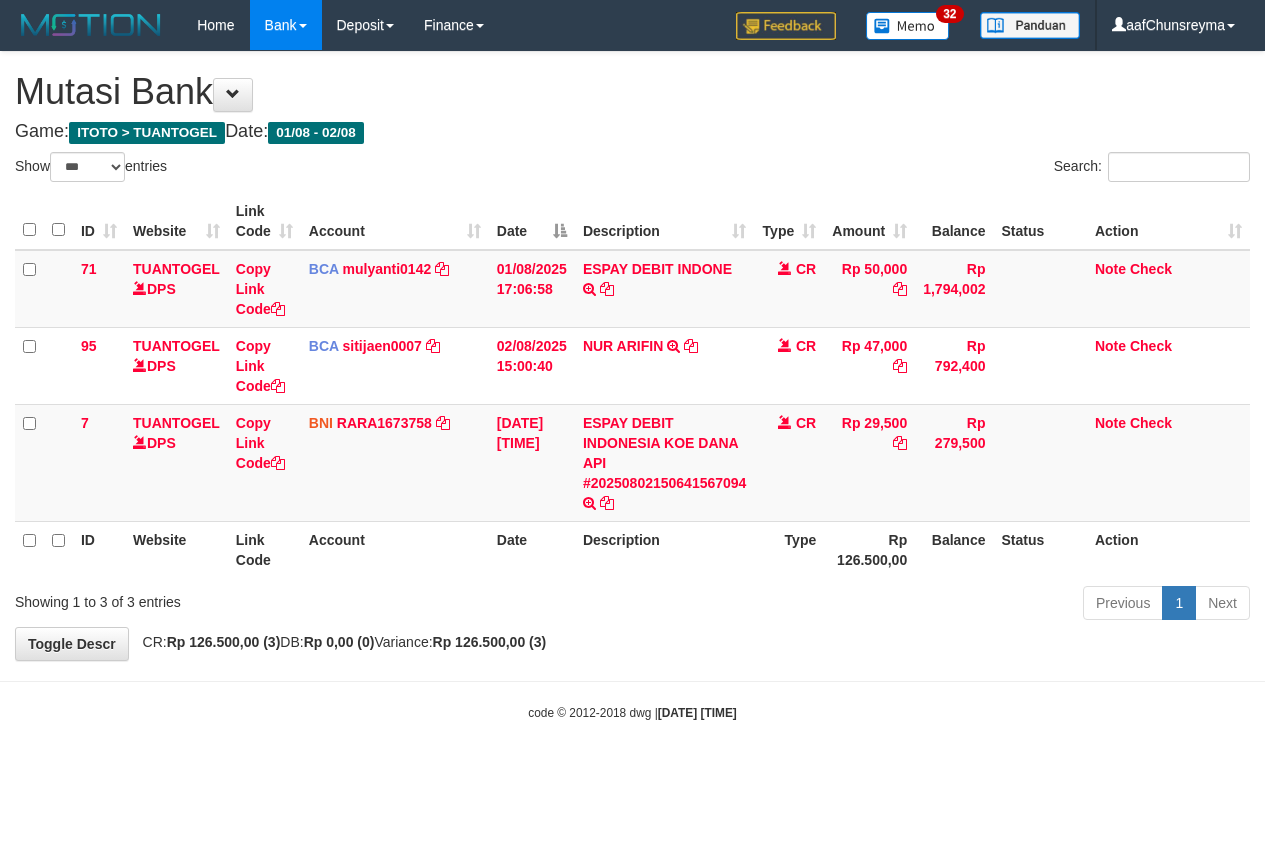 scroll, scrollTop: 0, scrollLeft: 0, axis: both 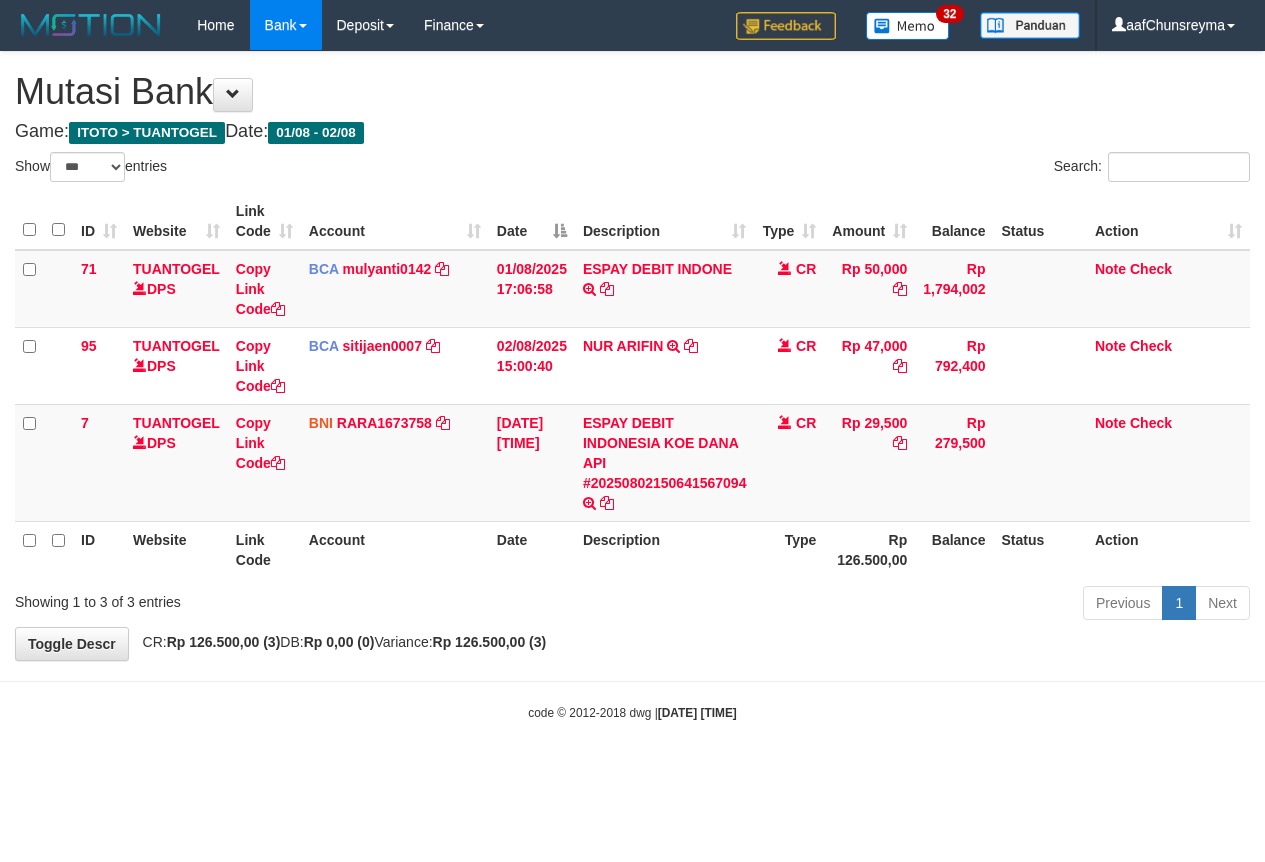 select on "***" 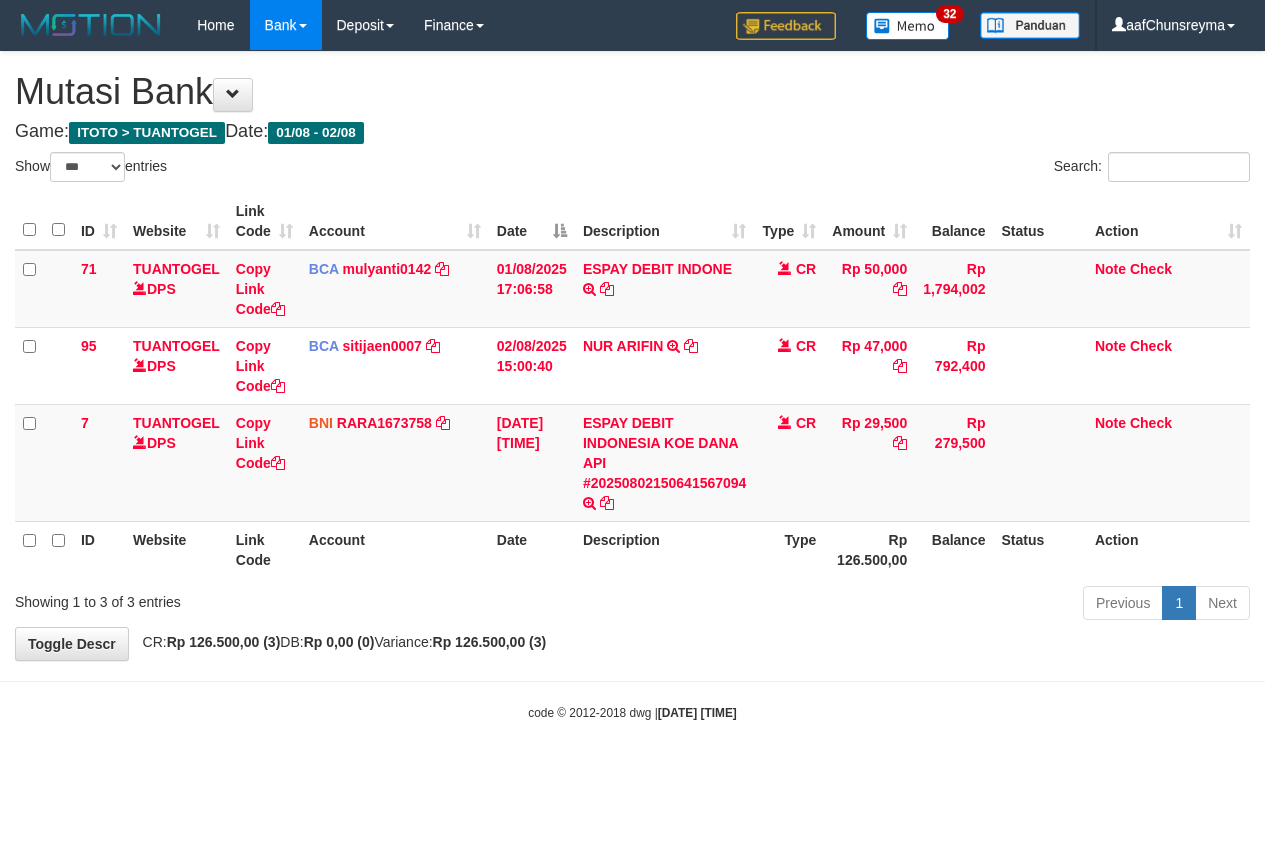 scroll, scrollTop: 0, scrollLeft: 0, axis: both 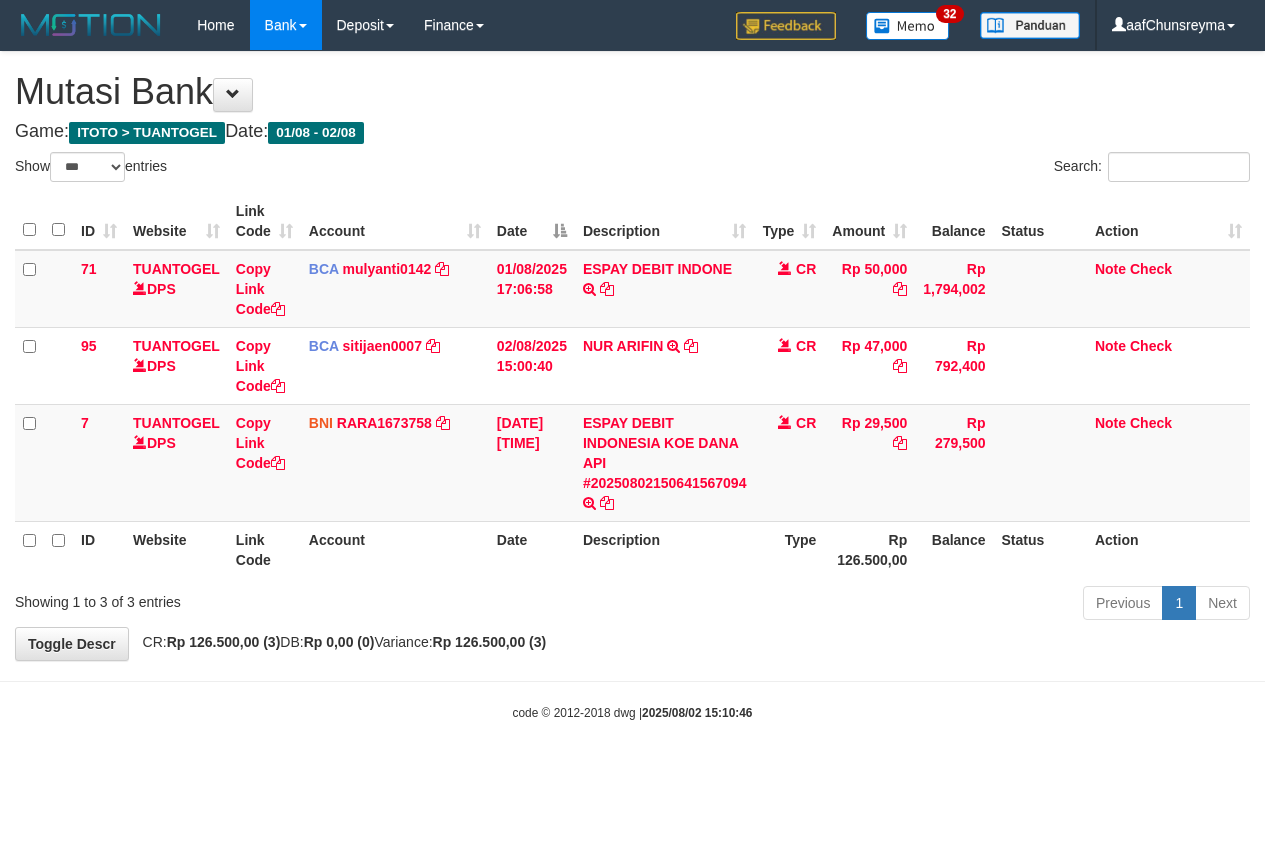 select on "***" 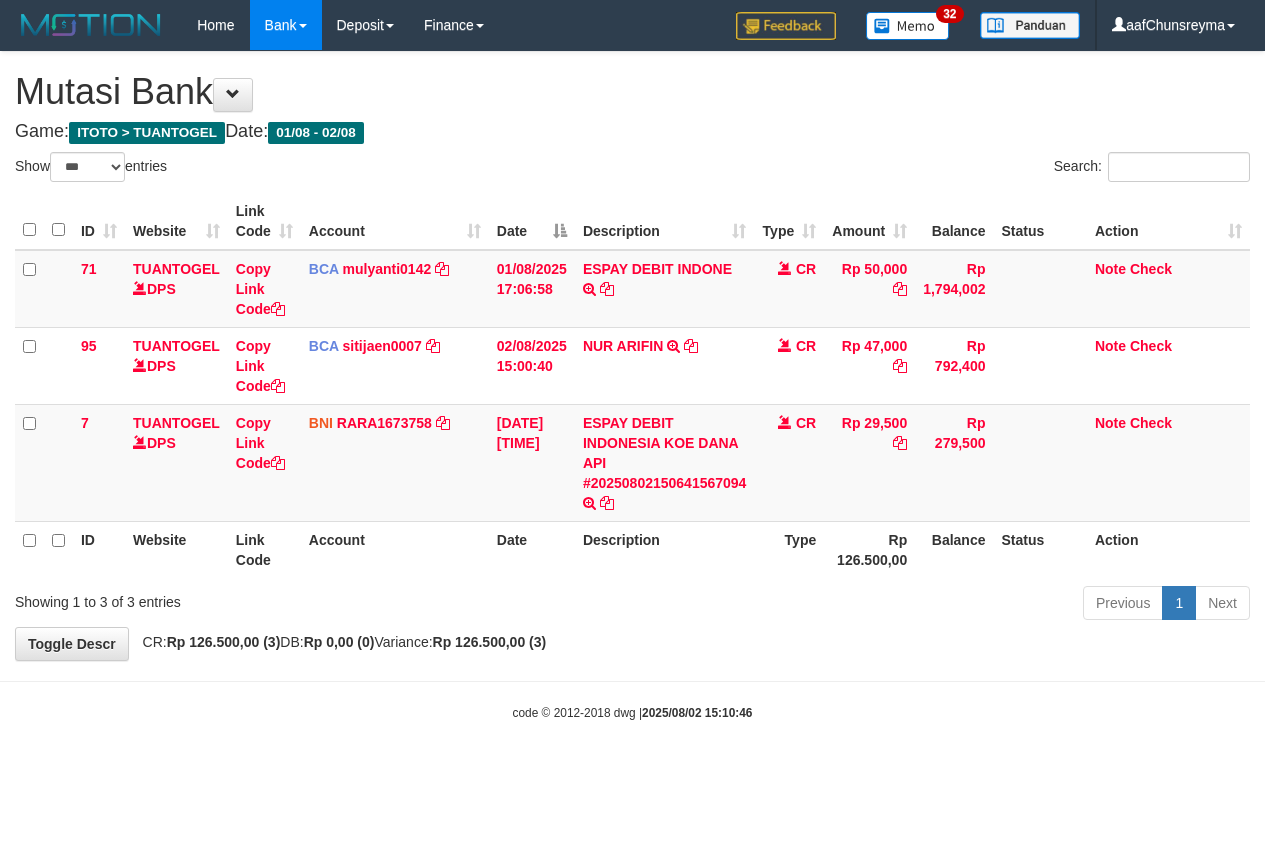 scroll, scrollTop: 0, scrollLeft: 0, axis: both 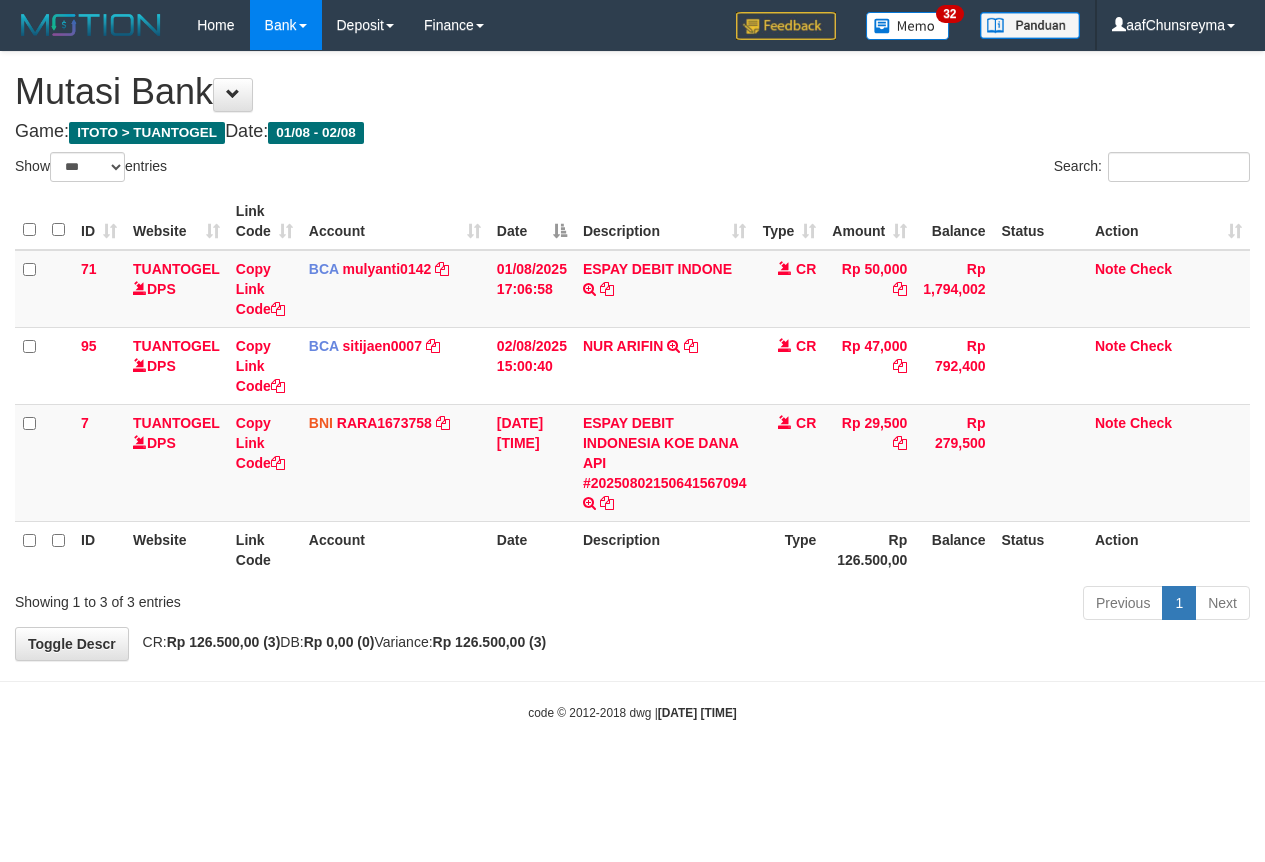 select on "***" 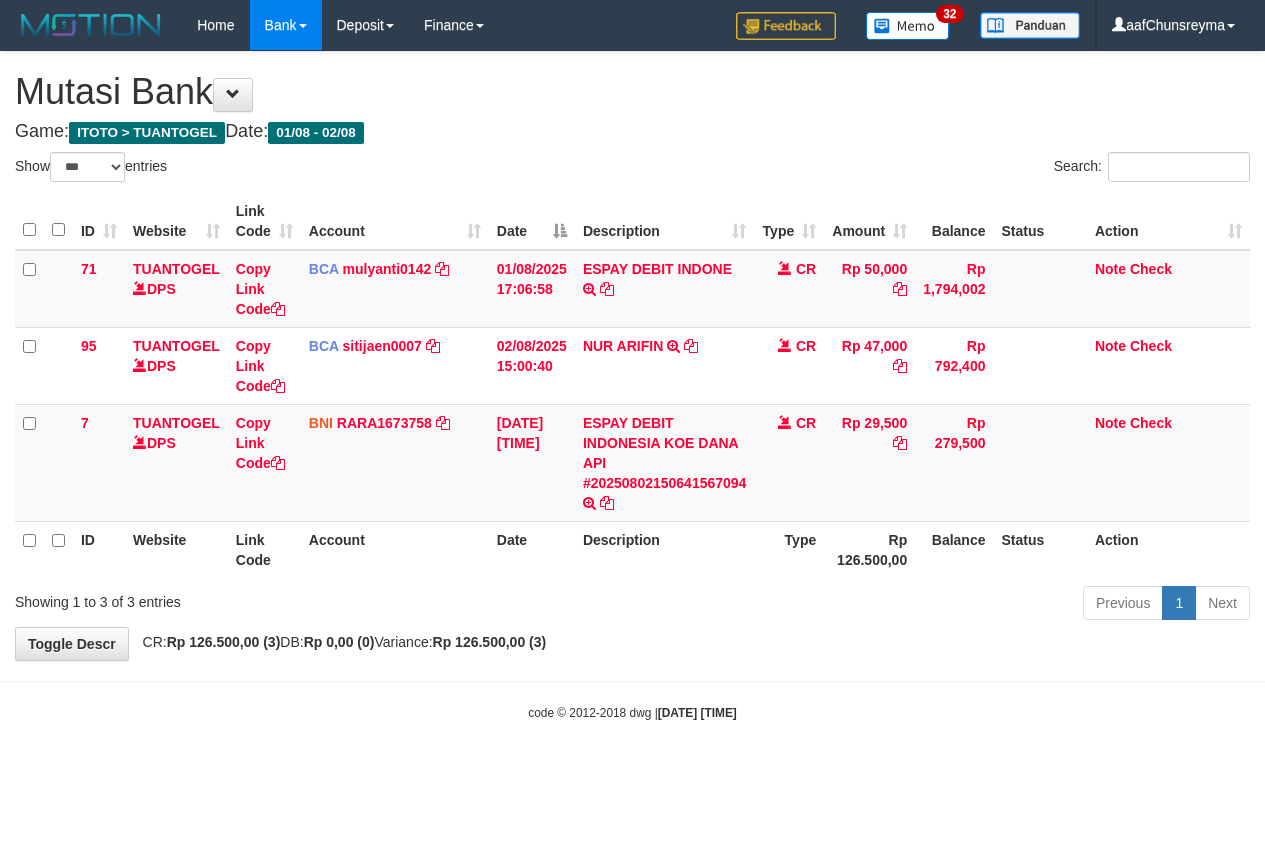 scroll, scrollTop: 0, scrollLeft: 0, axis: both 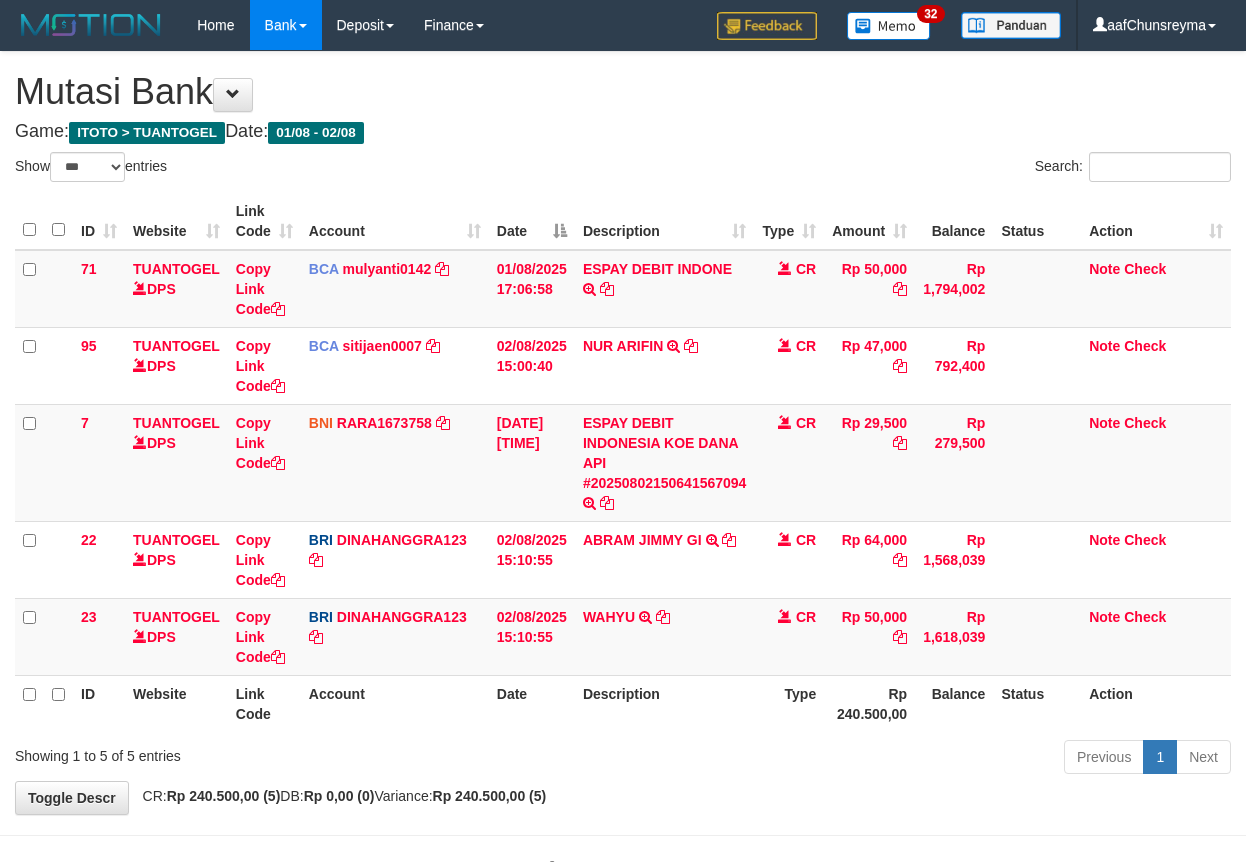 select on "***" 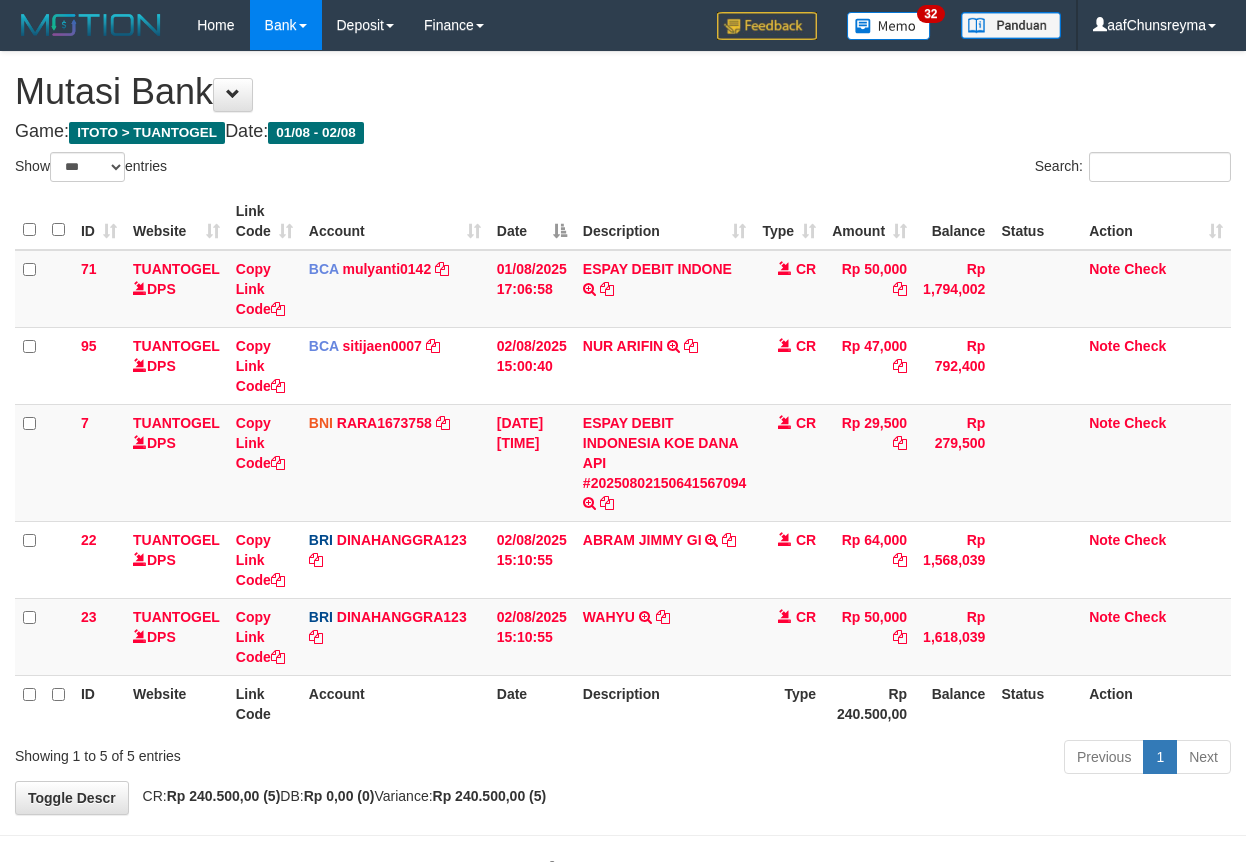 scroll, scrollTop: 0, scrollLeft: 0, axis: both 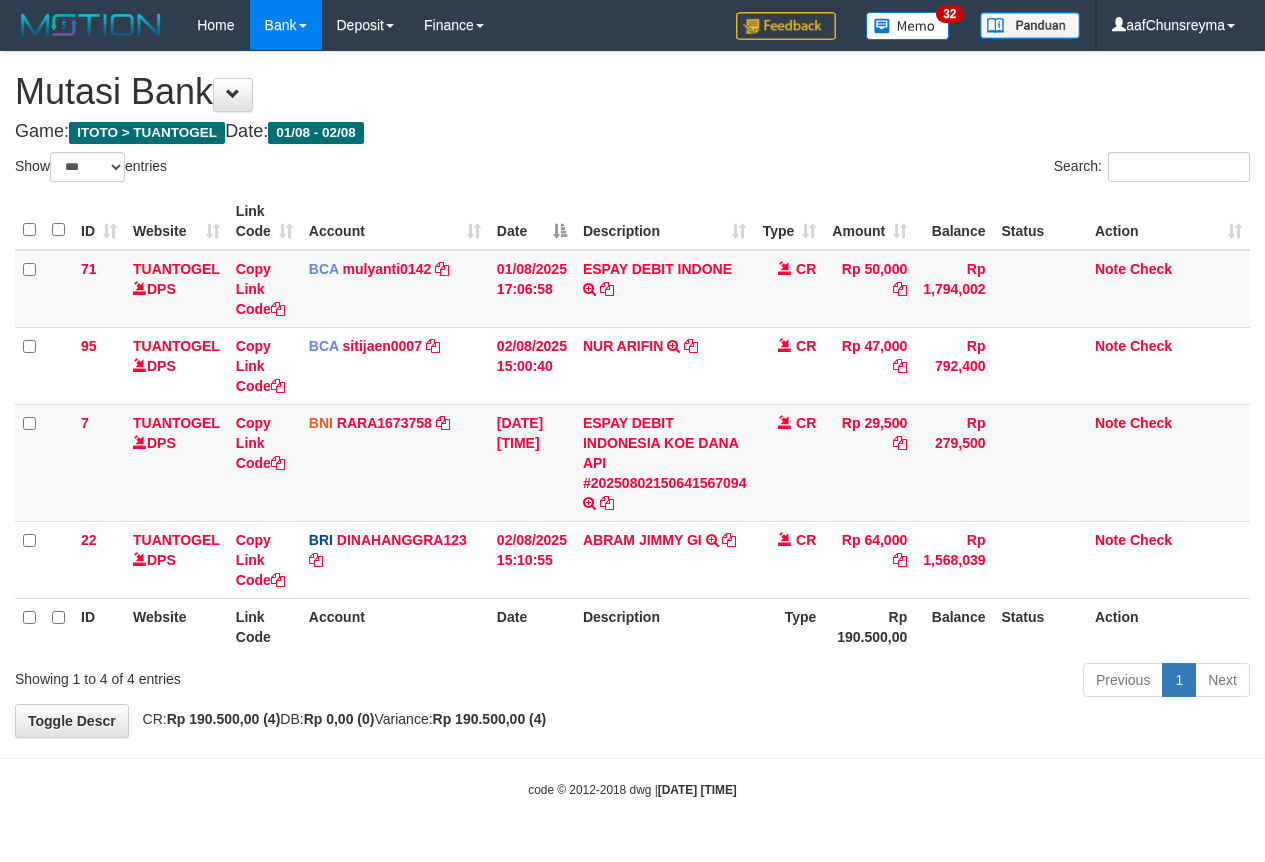 select on "***" 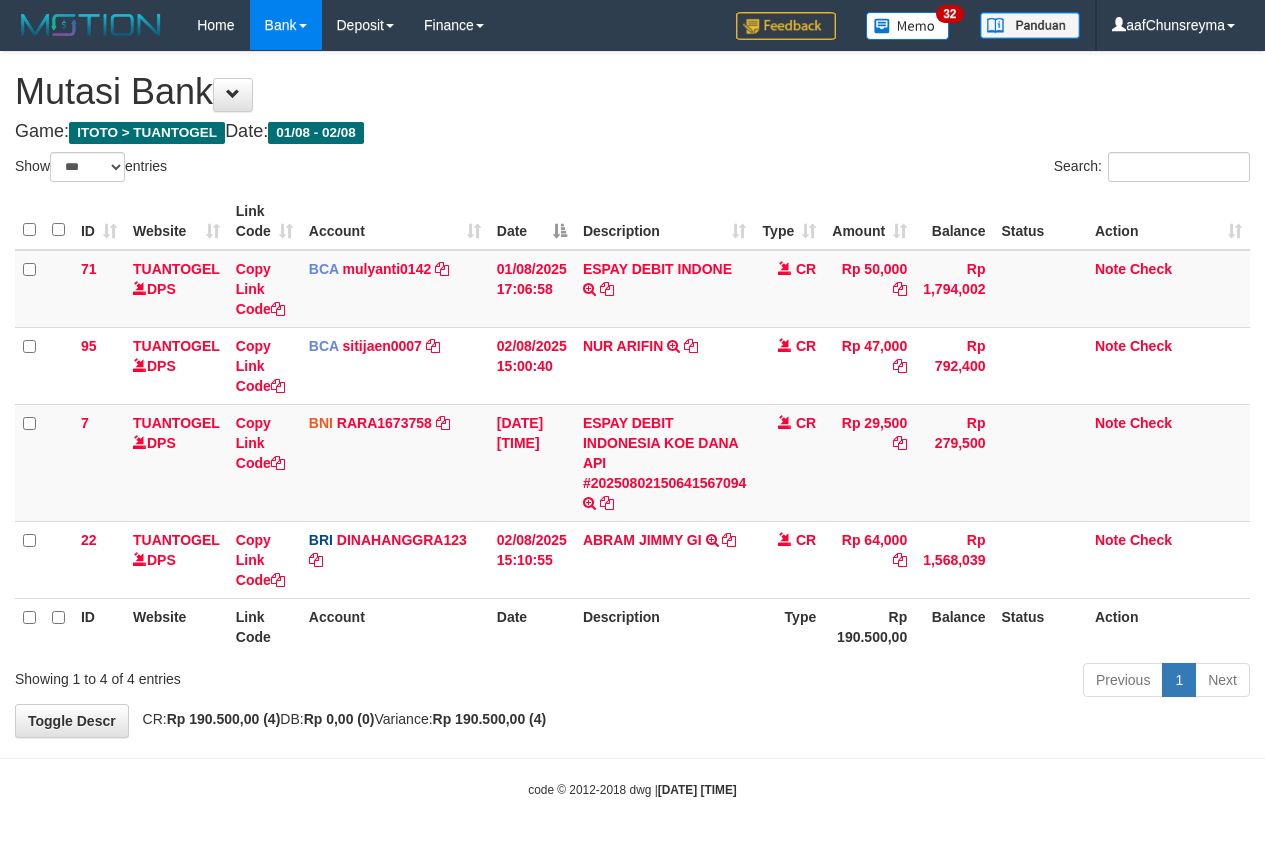 scroll, scrollTop: 0, scrollLeft: 0, axis: both 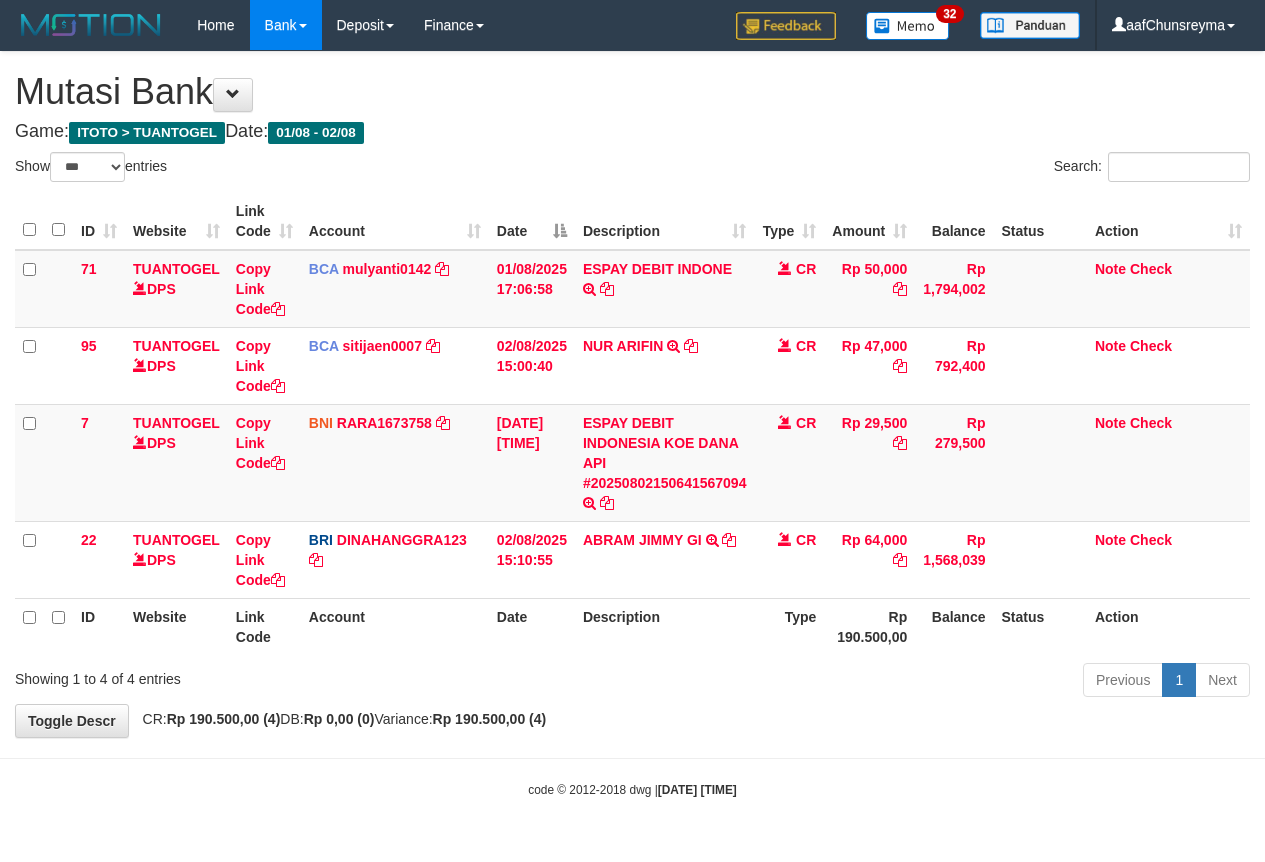 select on "***" 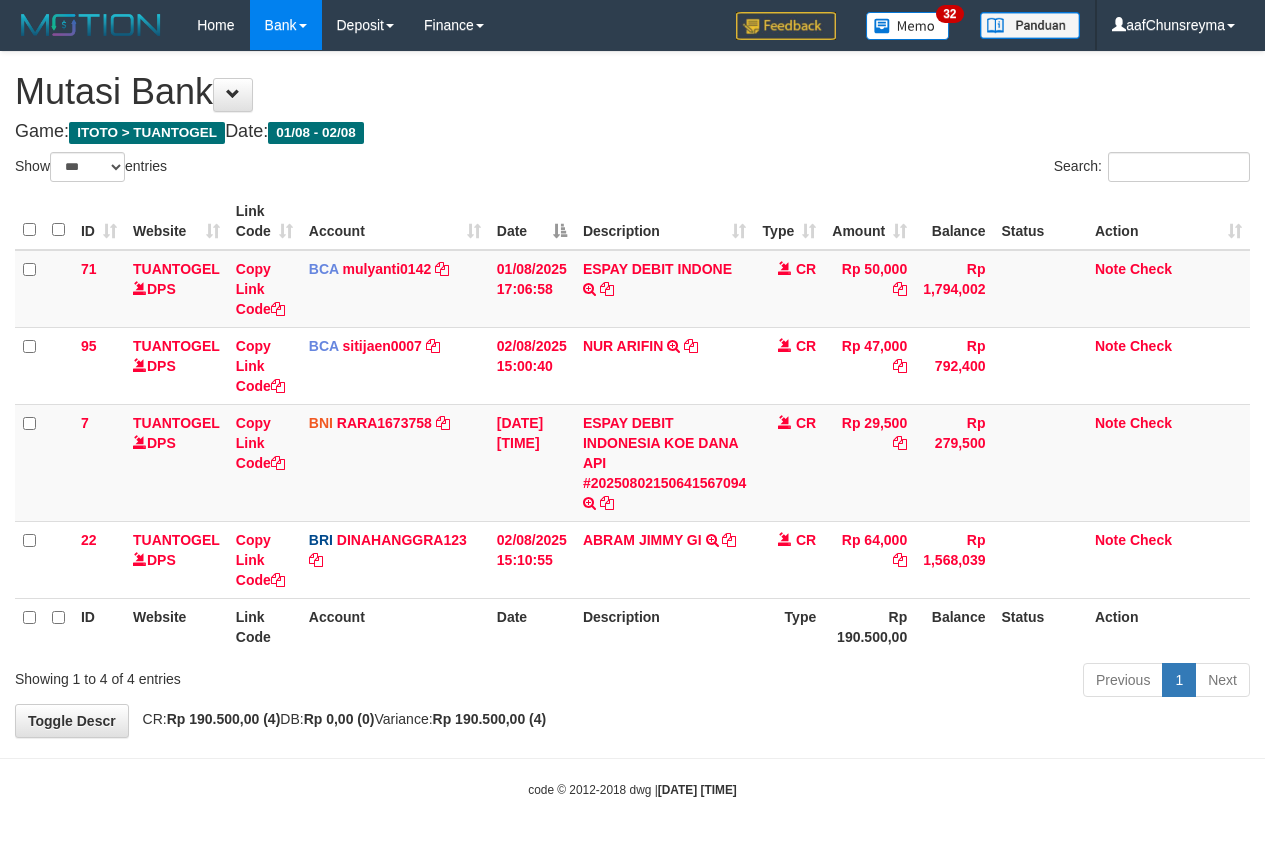 scroll, scrollTop: 0, scrollLeft: 0, axis: both 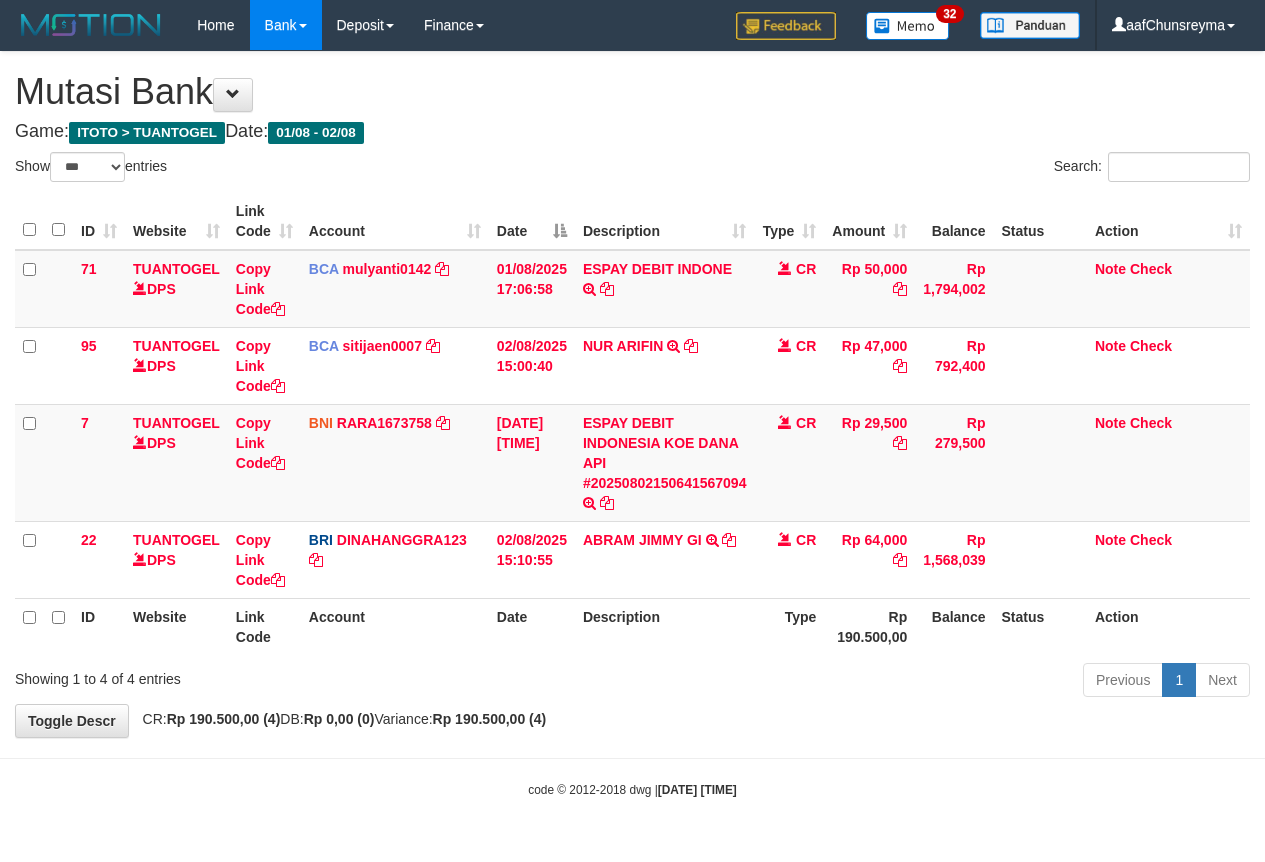 select on "***" 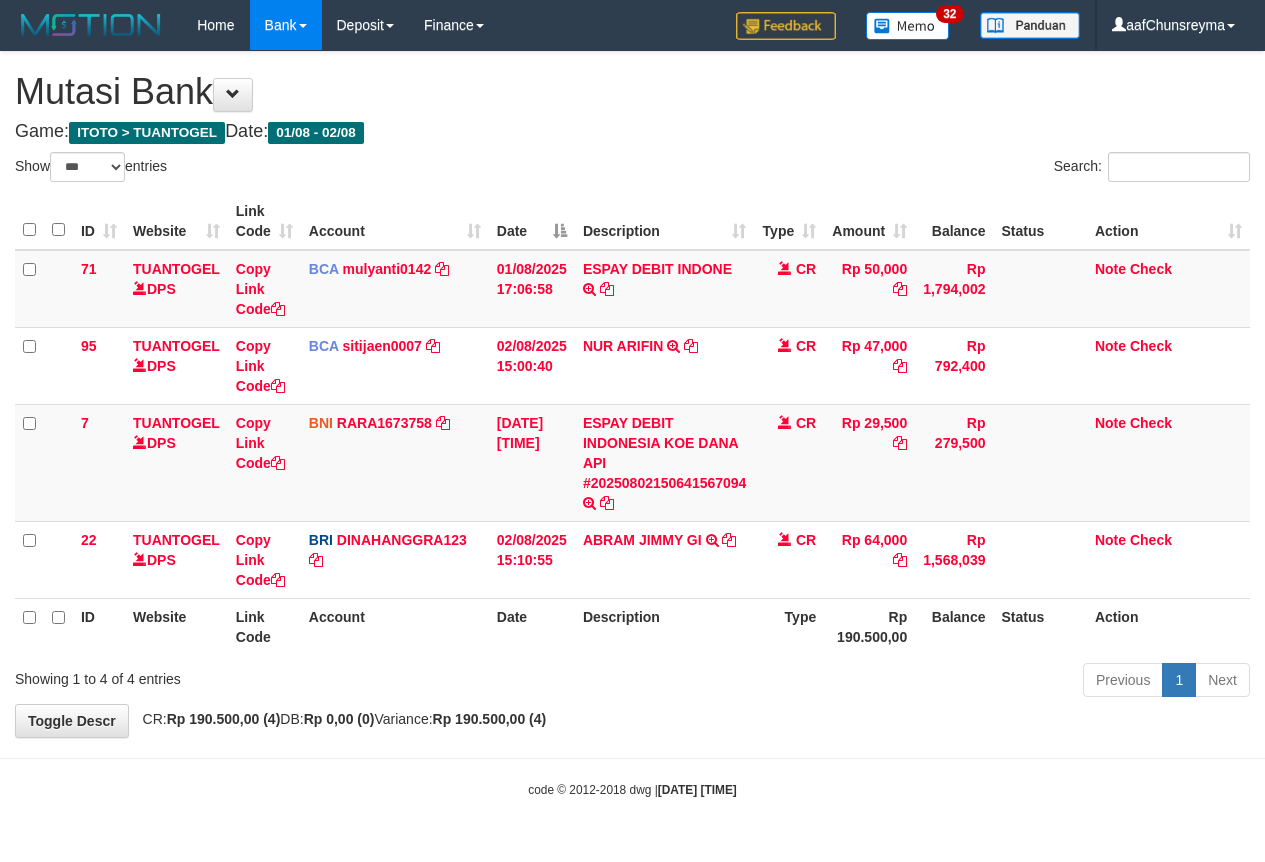 scroll, scrollTop: 0, scrollLeft: 0, axis: both 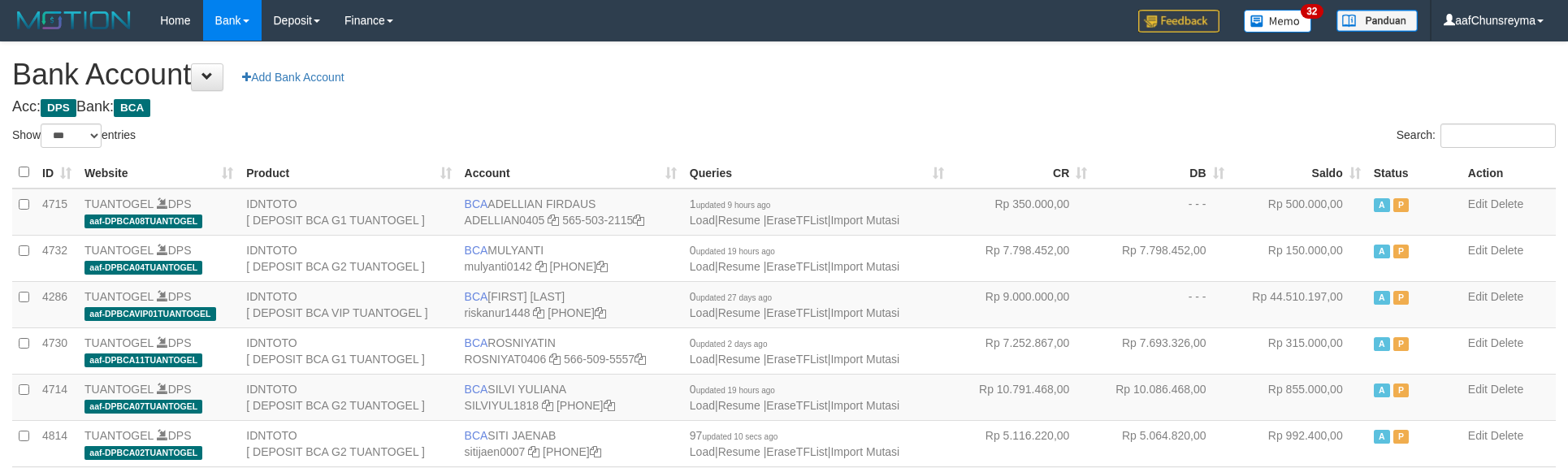 select on "***" 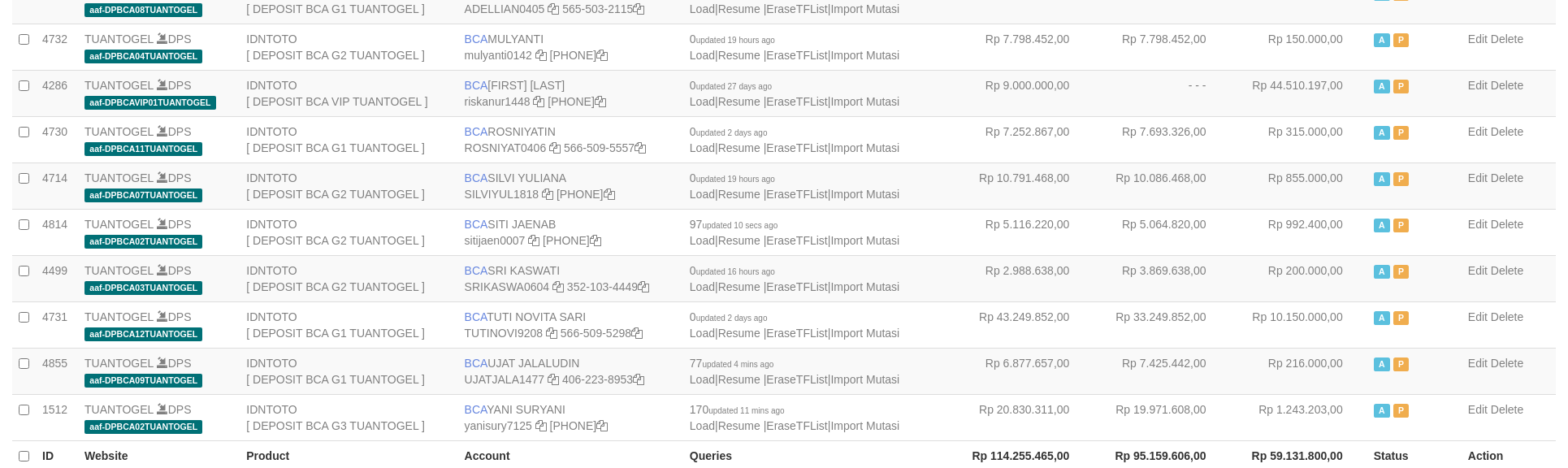 scroll, scrollTop: 245, scrollLeft: 0, axis: vertical 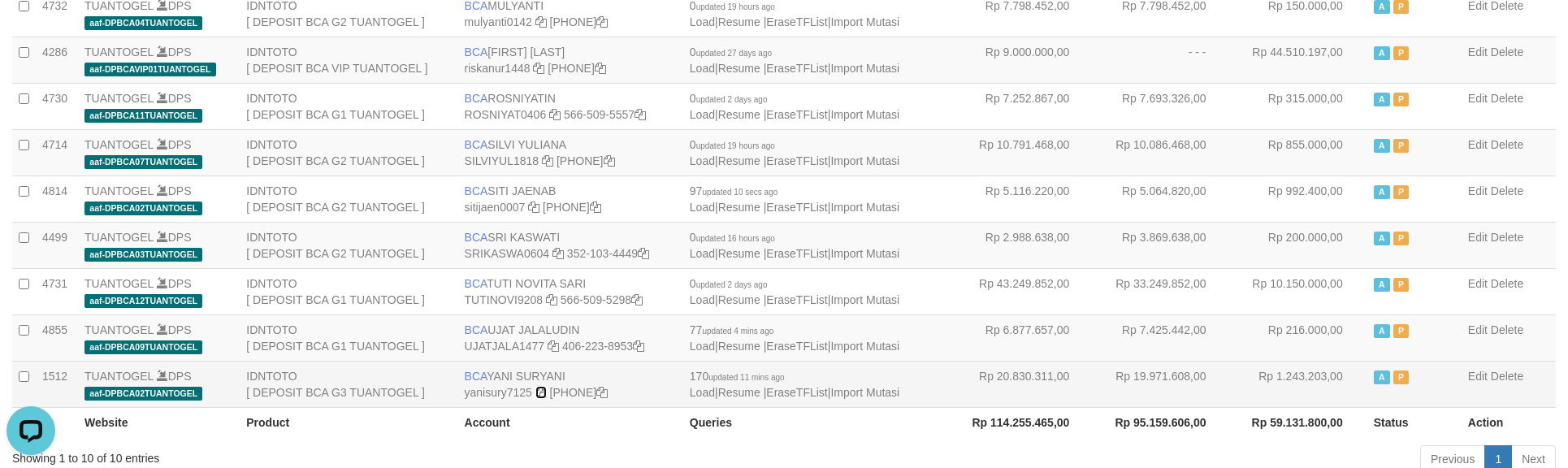 click at bounding box center [541, 392] 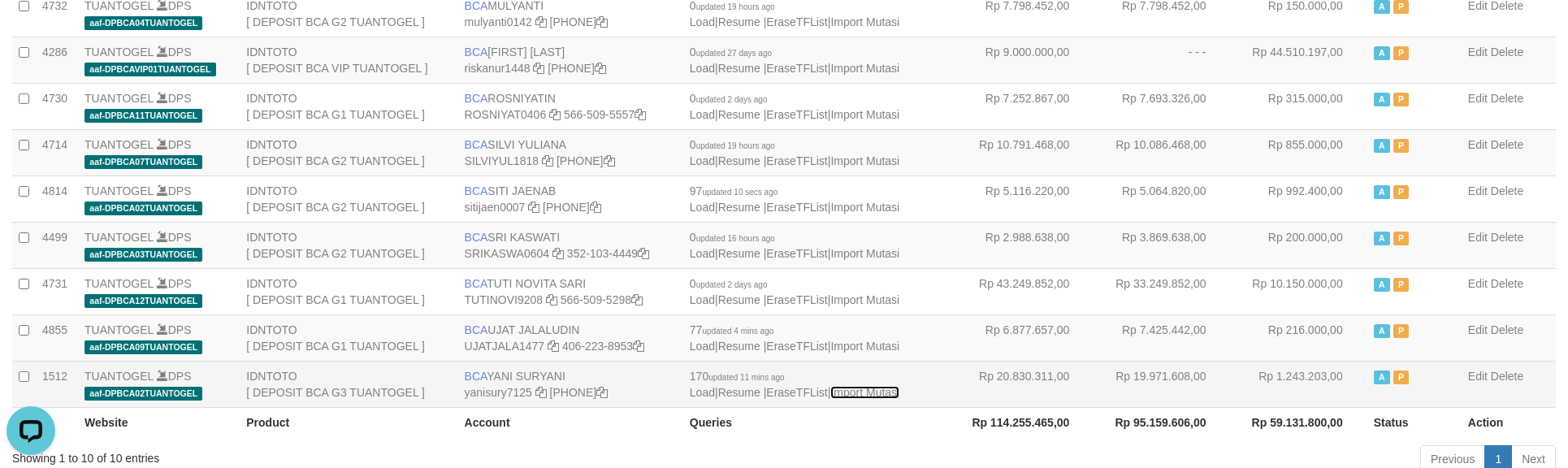 click on "Import Mutasi" at bounding box center [864, 392] 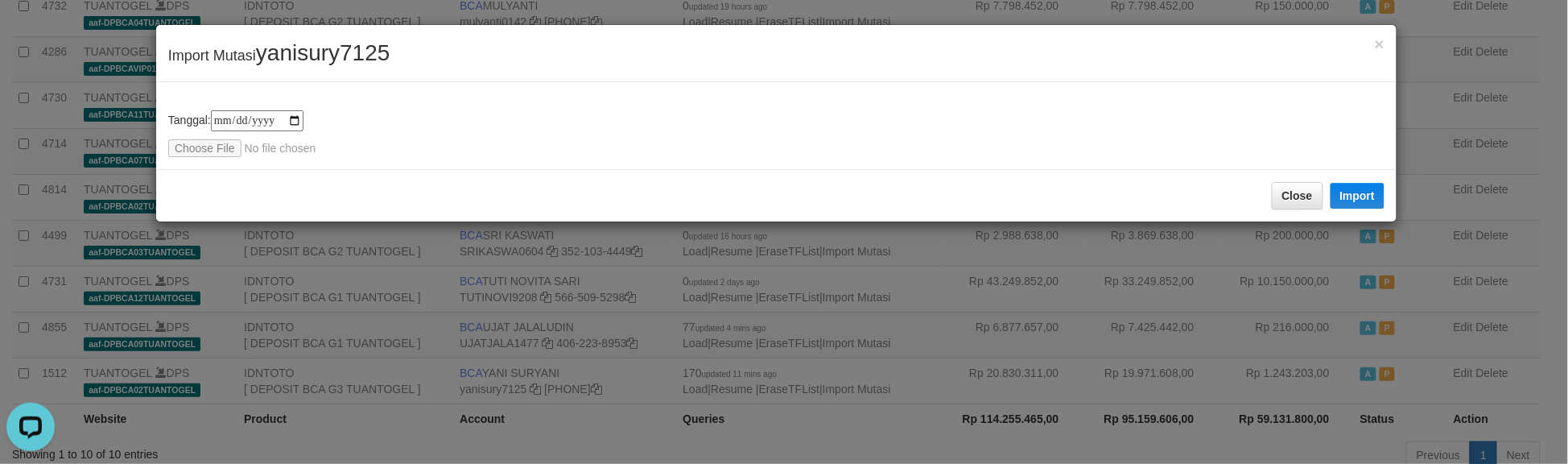 type on "**********" 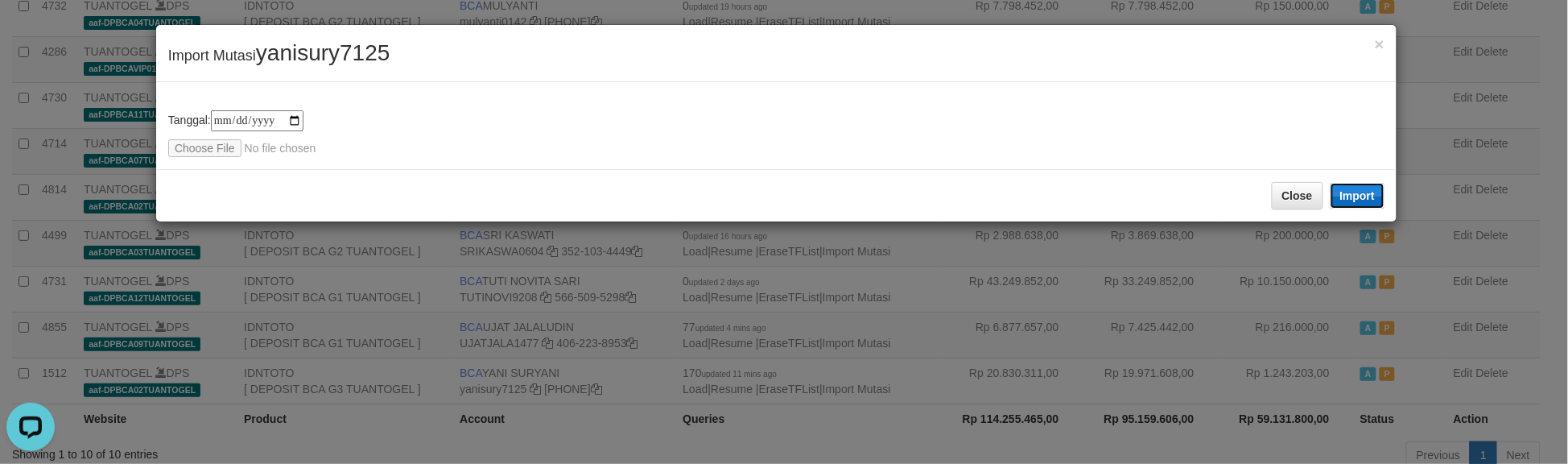 click on "Import" at bounding box center (1358, 196) 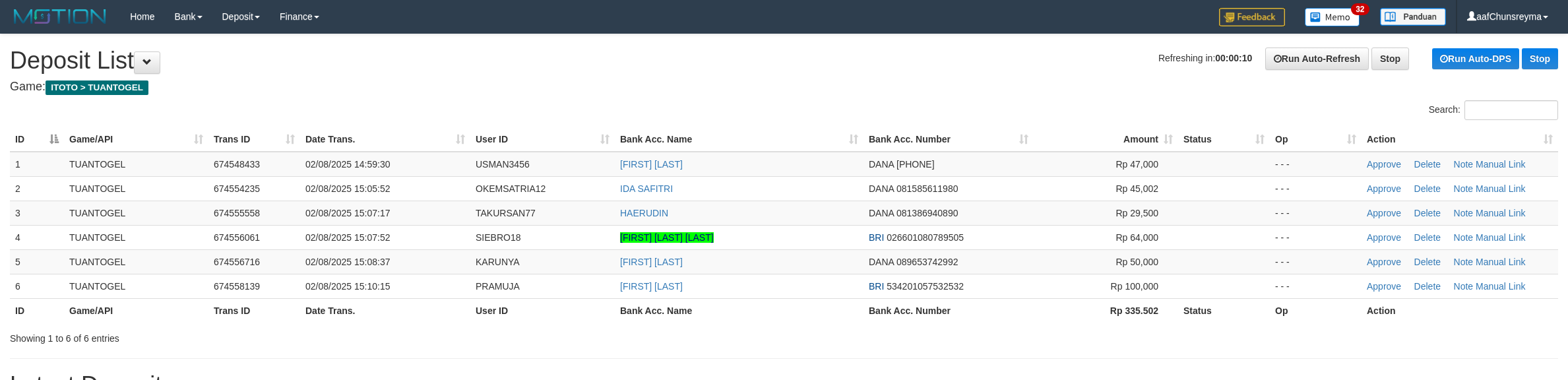 scroll, scrollTop: 0, scrollLeft: 0, axis: both 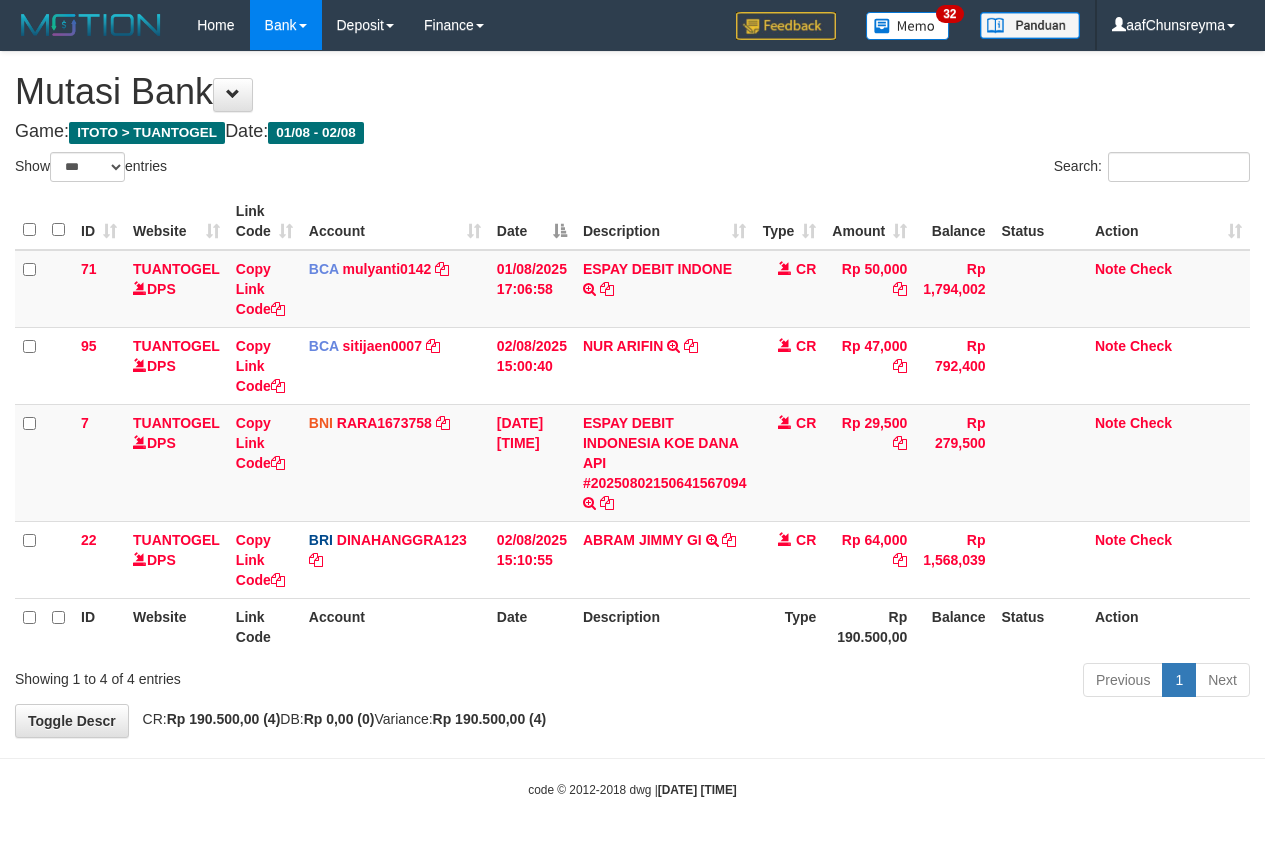 select on "***" 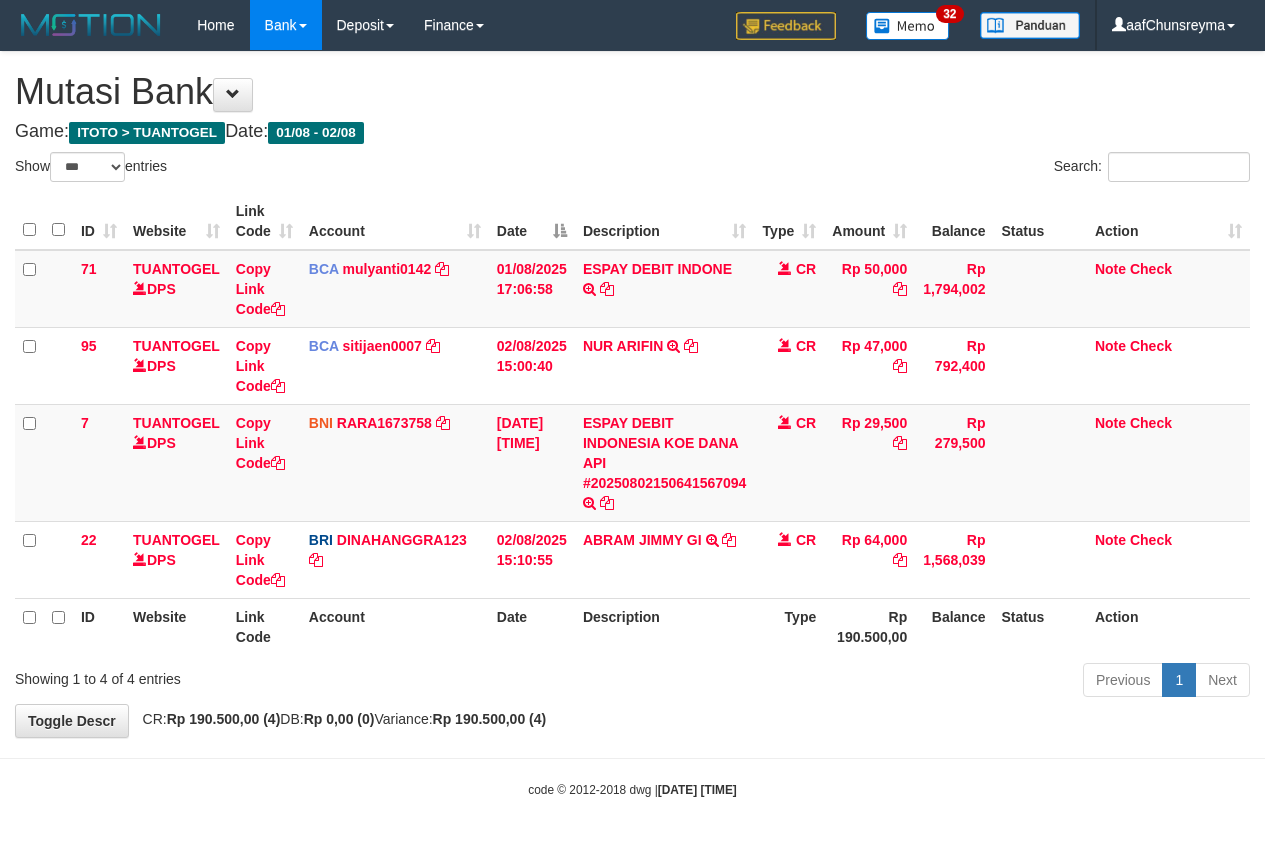 scroll, scrollTop: 0, scrollLeft: 0, axis: both 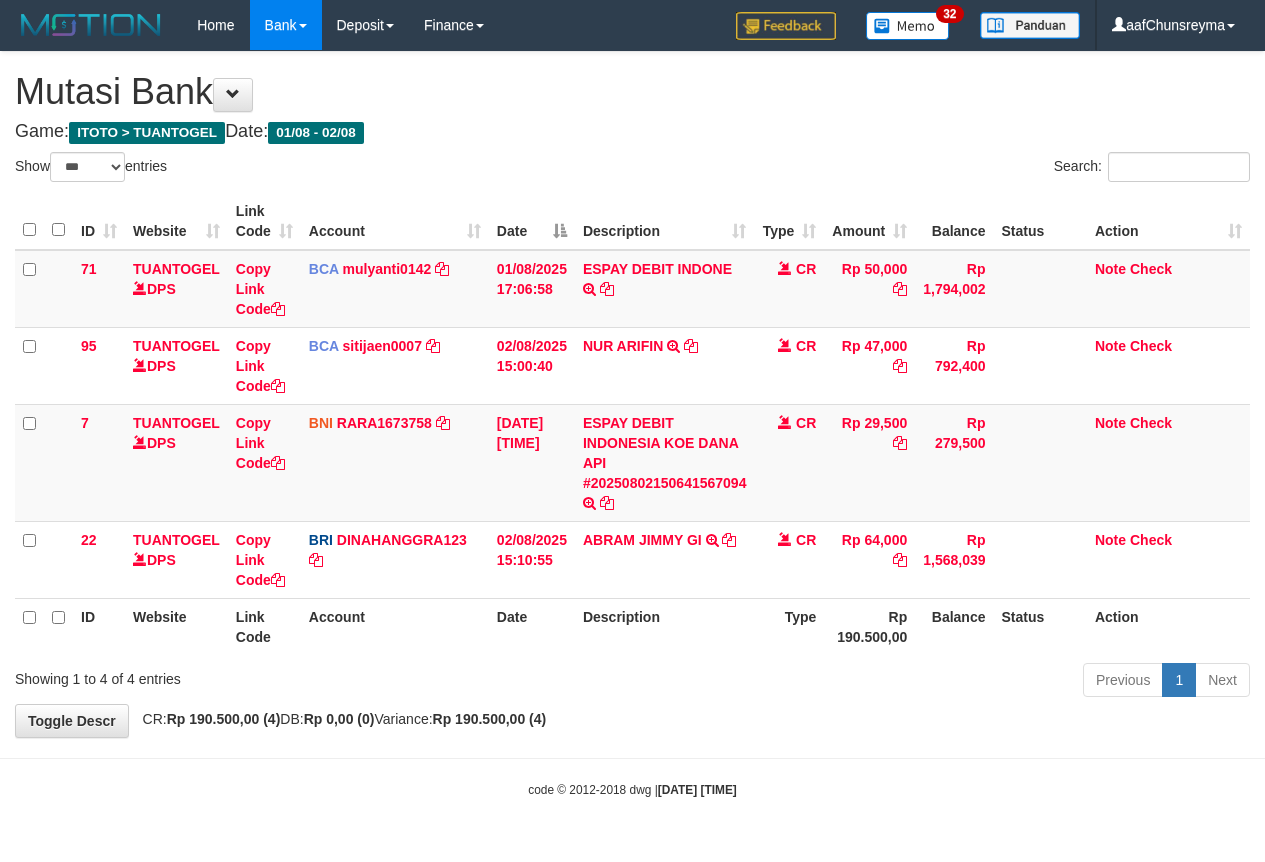 select on "***" 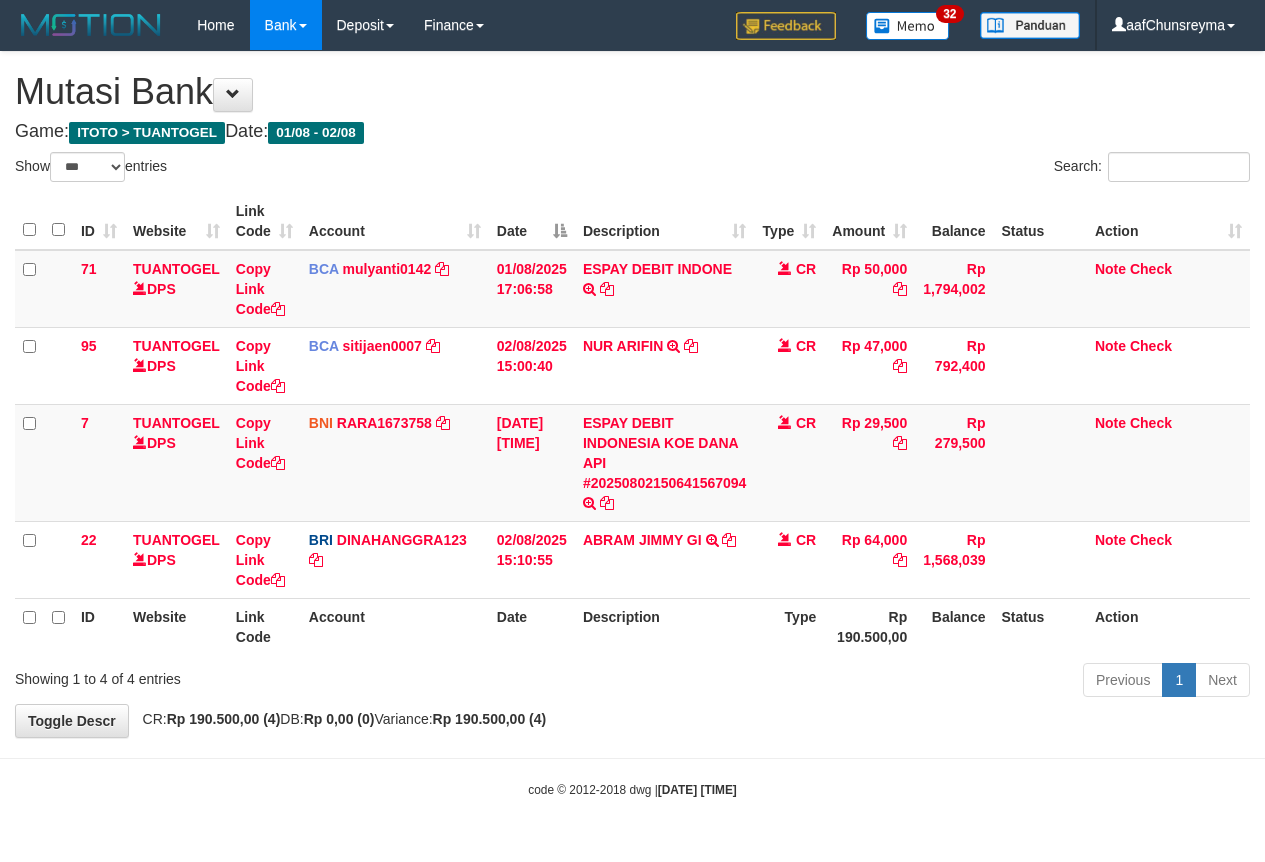 scroll, scrollTop: 0, scrollLeft: 0, axis: both 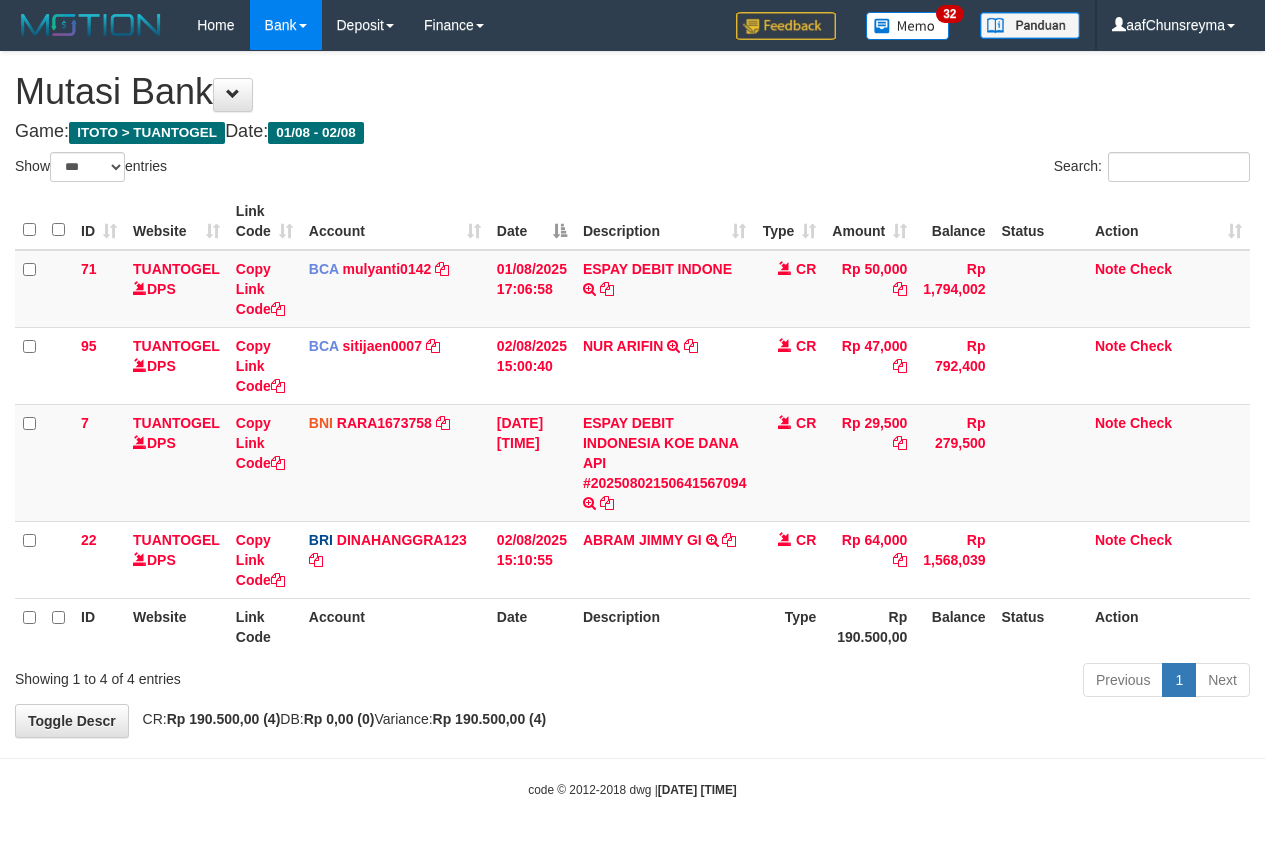 select on "***" 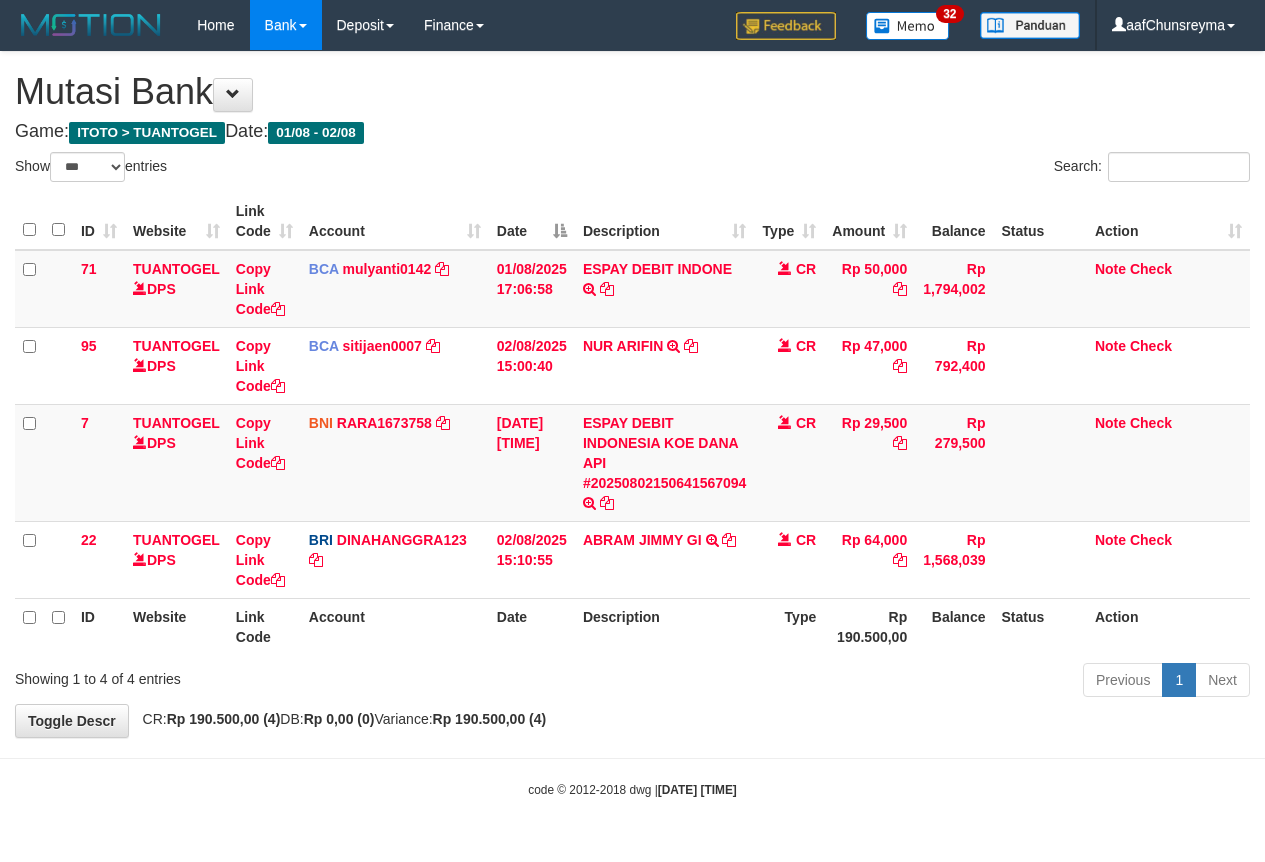 scroll, scrollTop: 0, scrollLeft: 0, axis: both 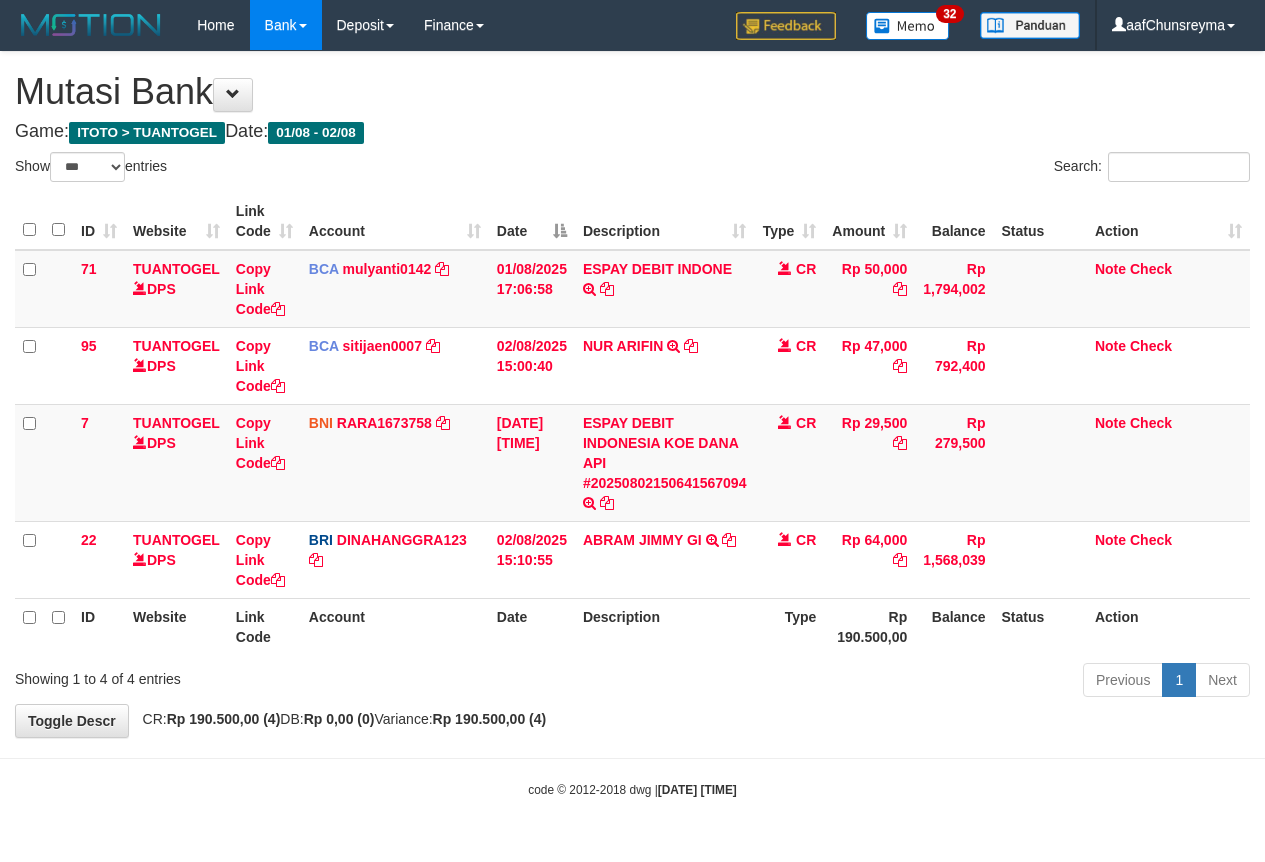 select on "***" 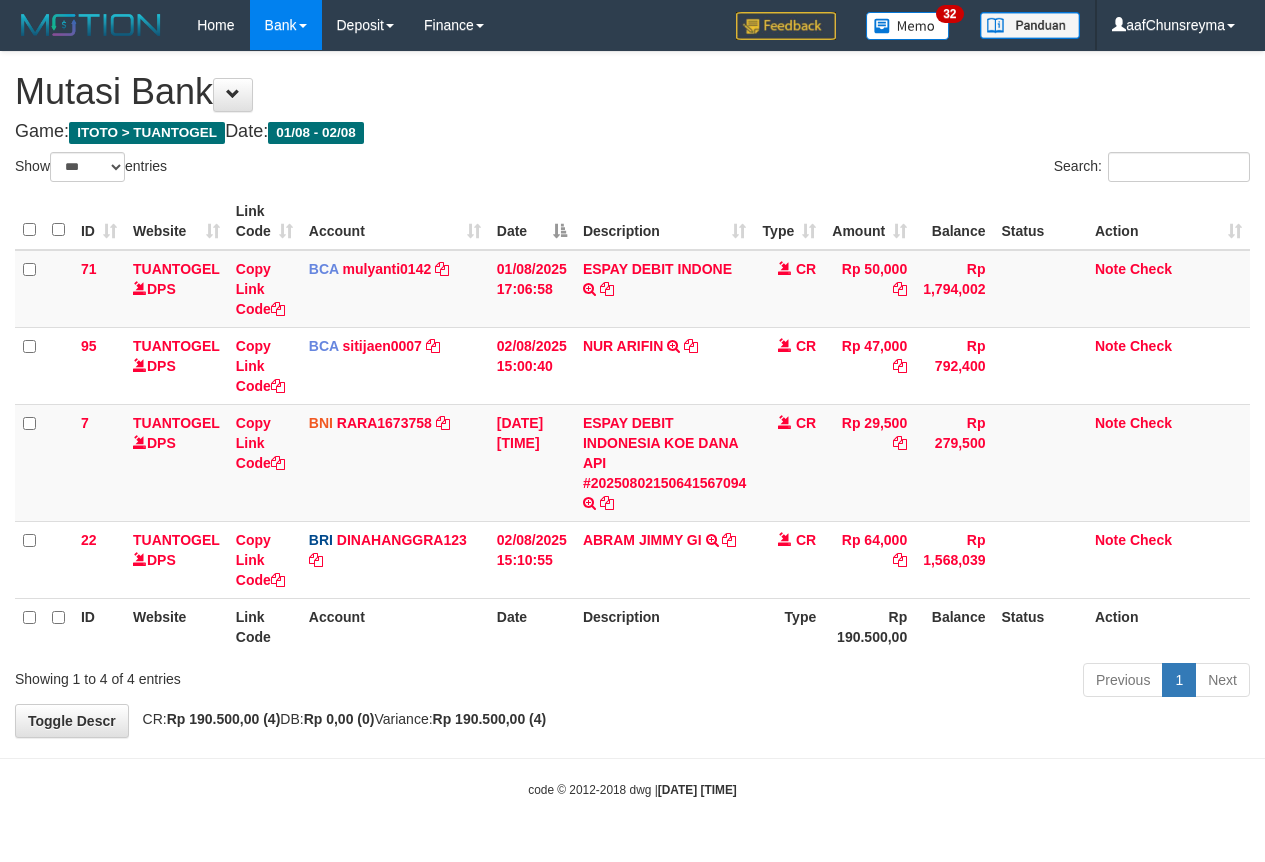 scroll, scrollTop: 0, scrollLeft: 0, axis: both 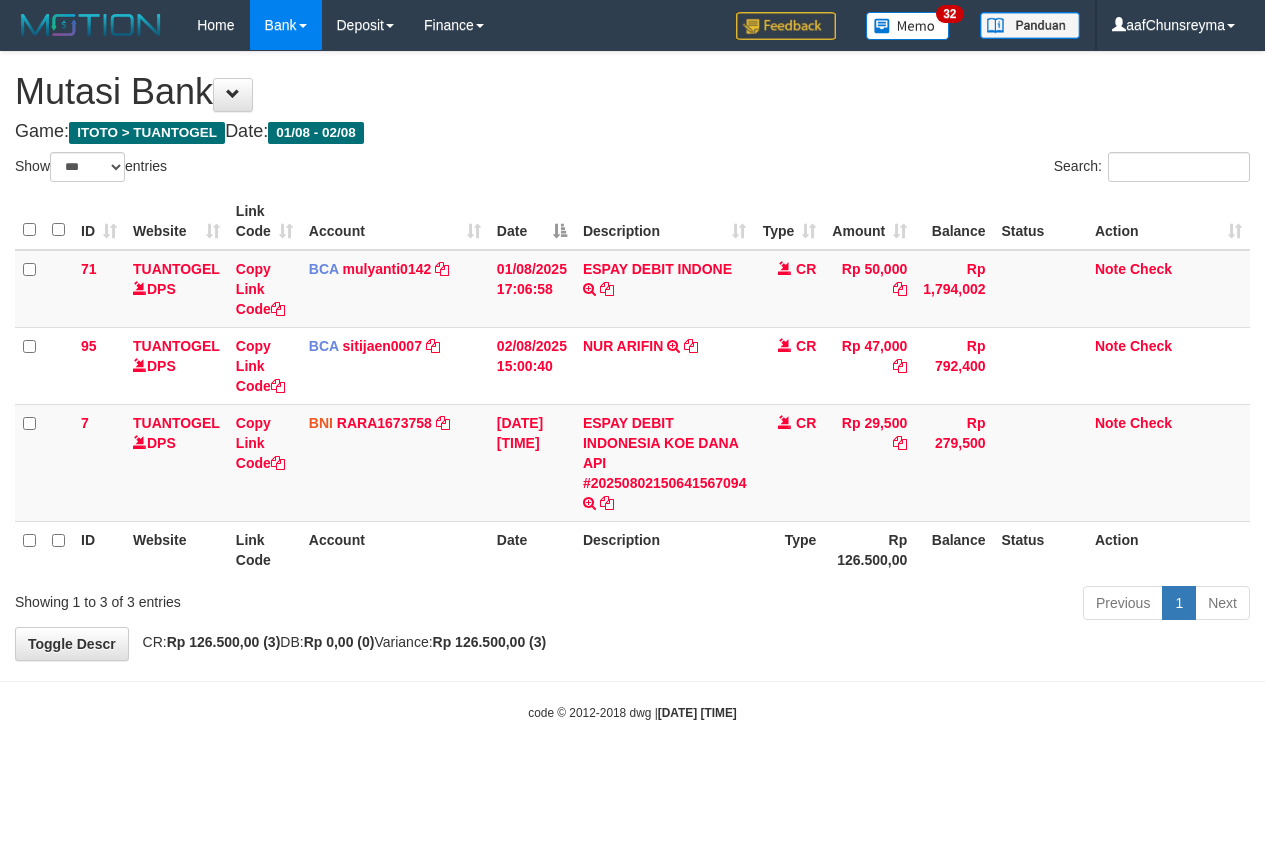 select on "***" 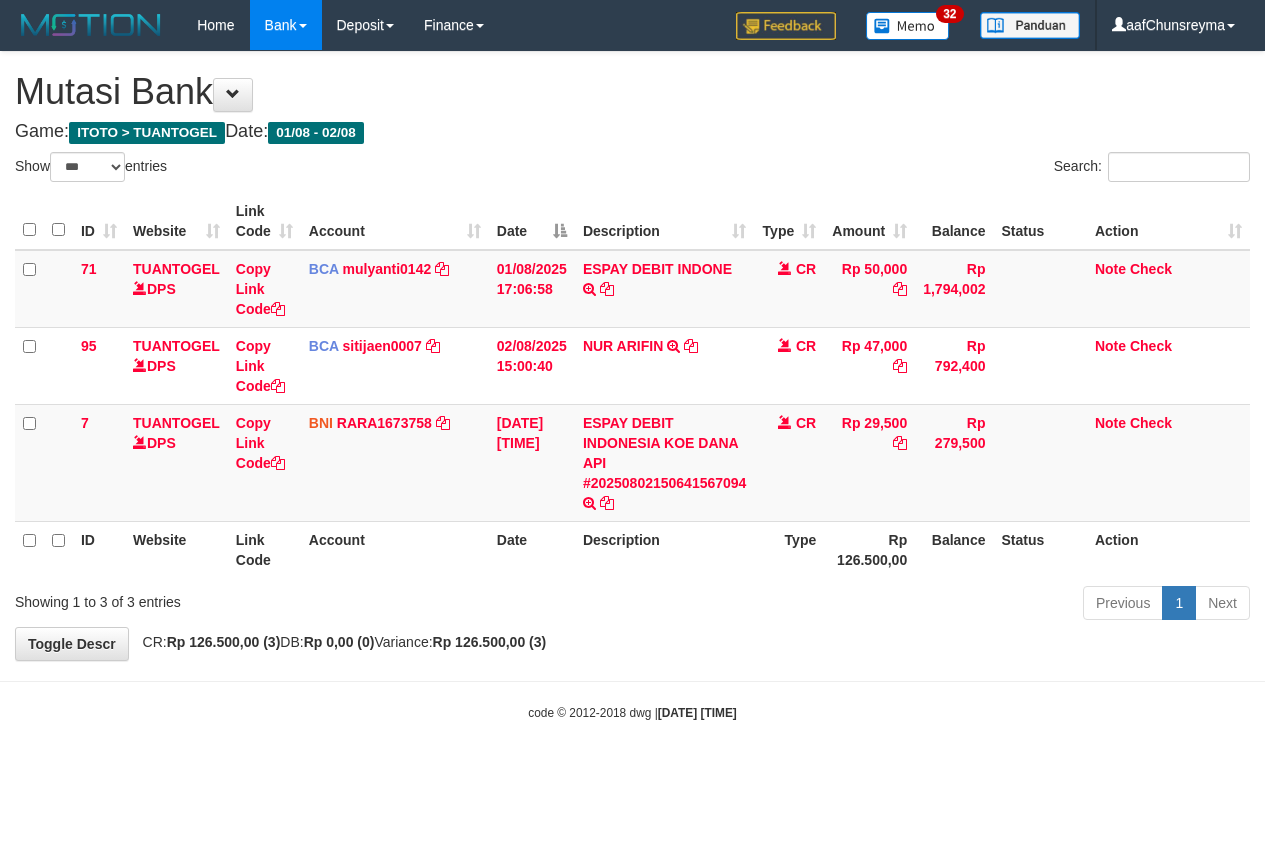 scroll, scrollTop: 0, scrollLeft: 0, axis: both 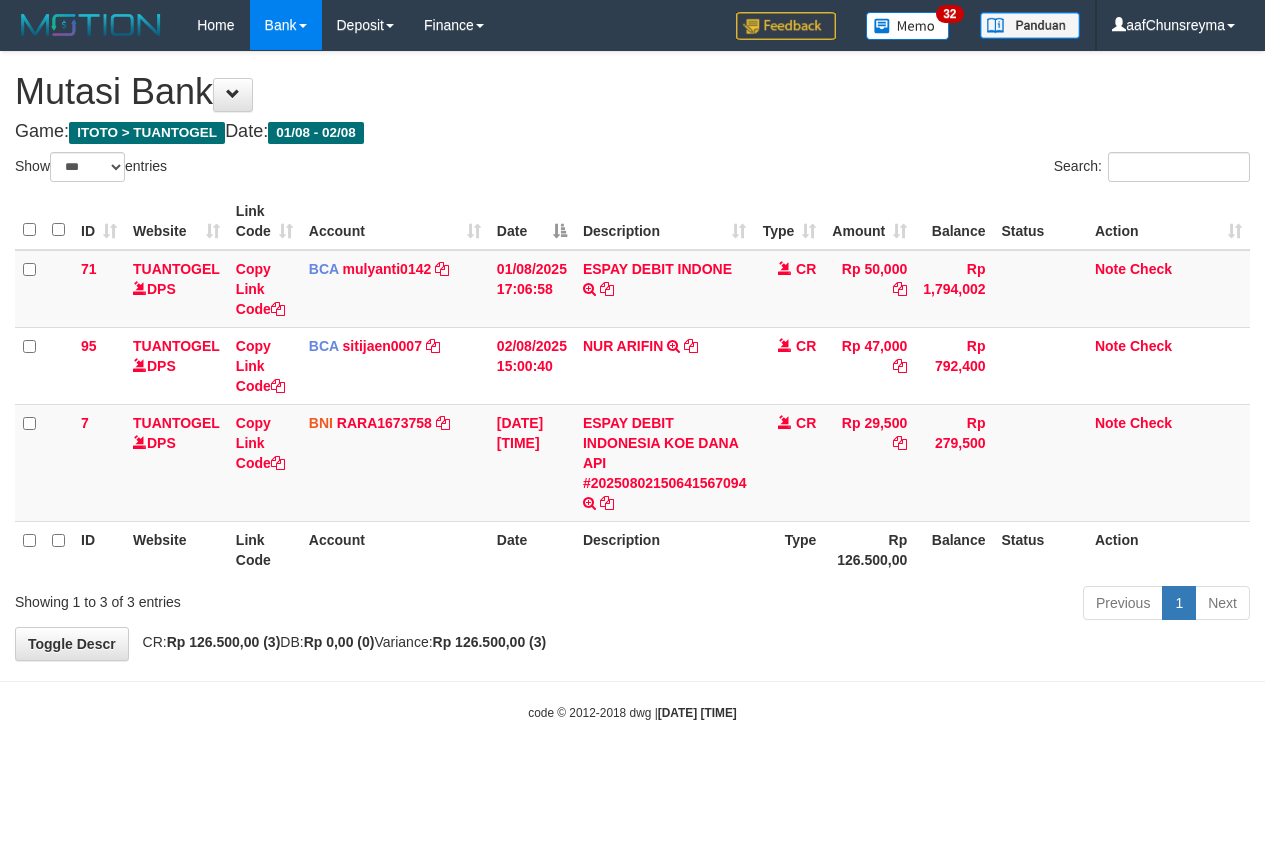 select on "***" 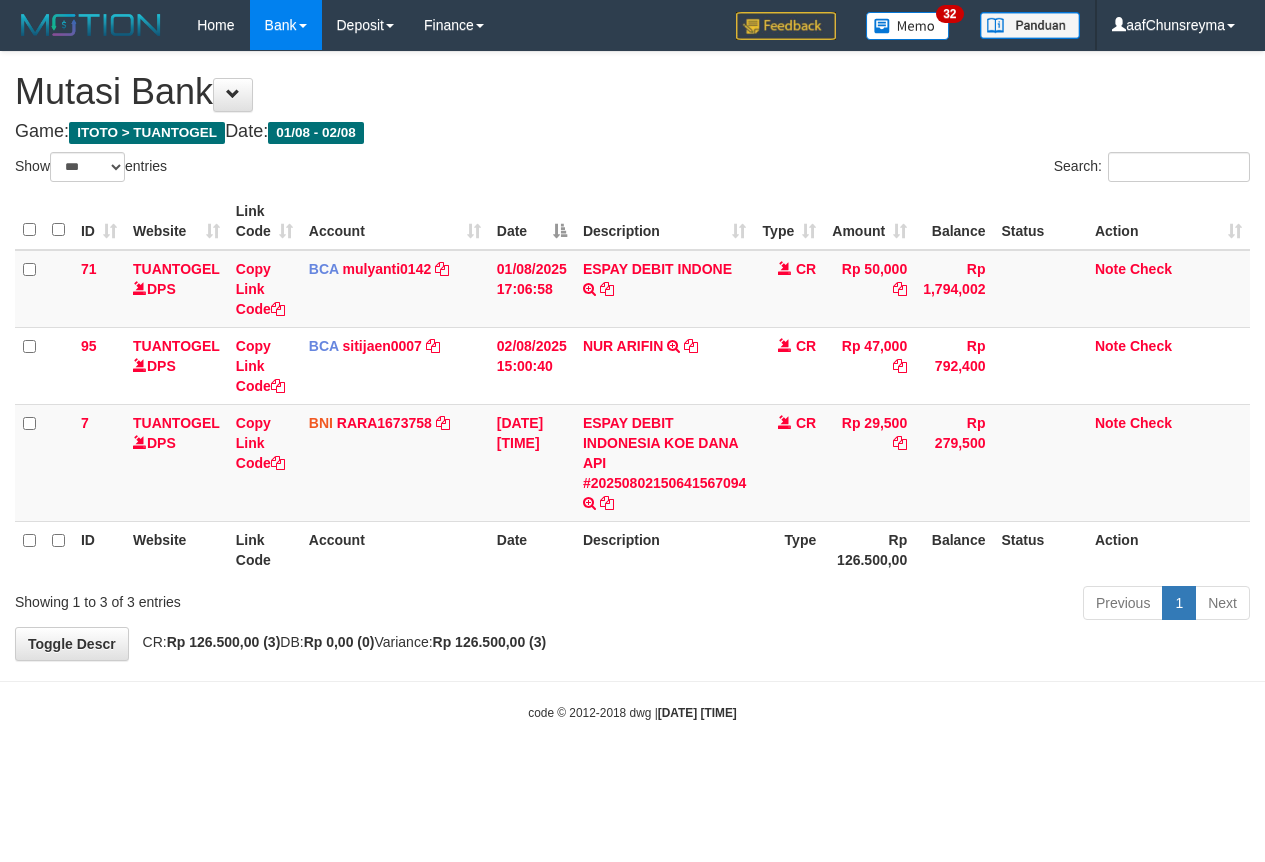 scroll, scrollTop: 0, scrollLeft: 0, axis: both 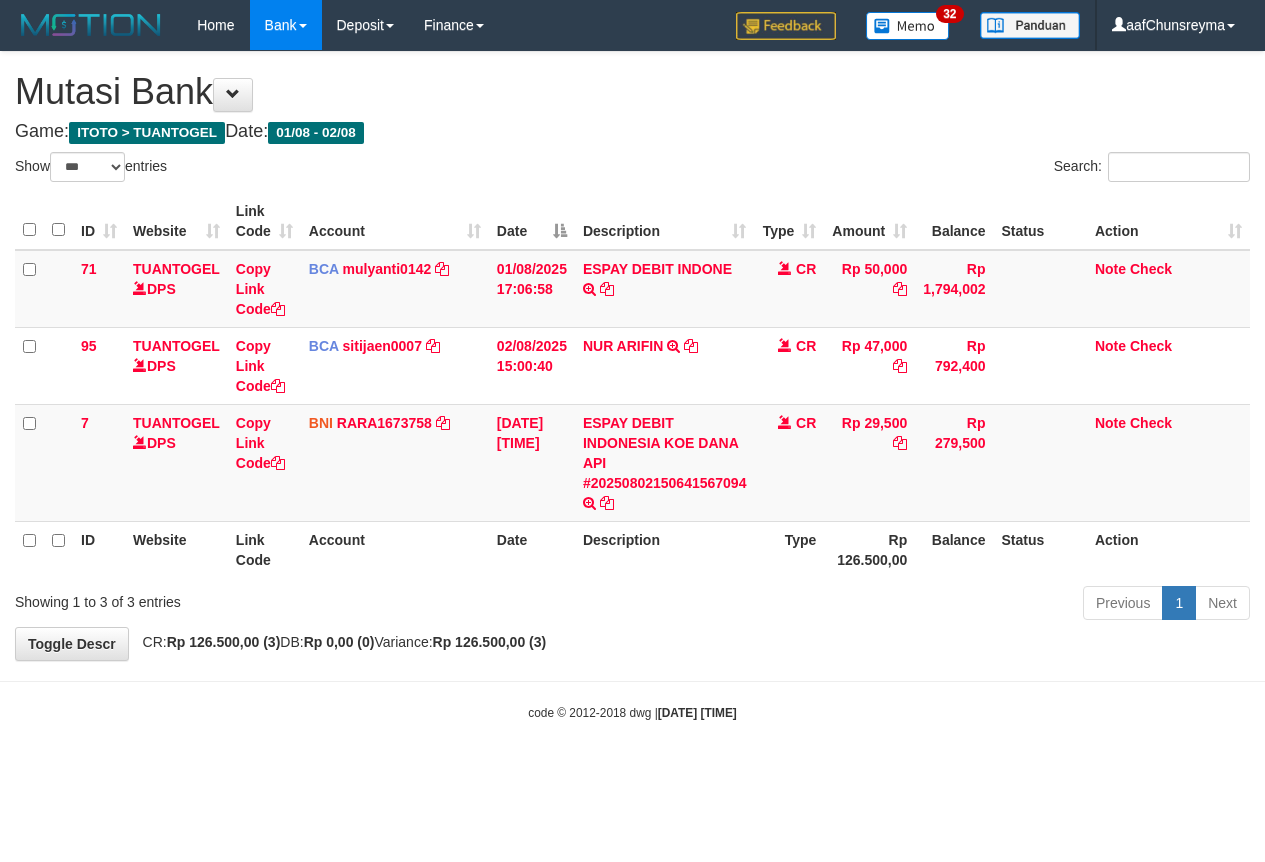 select on "***" 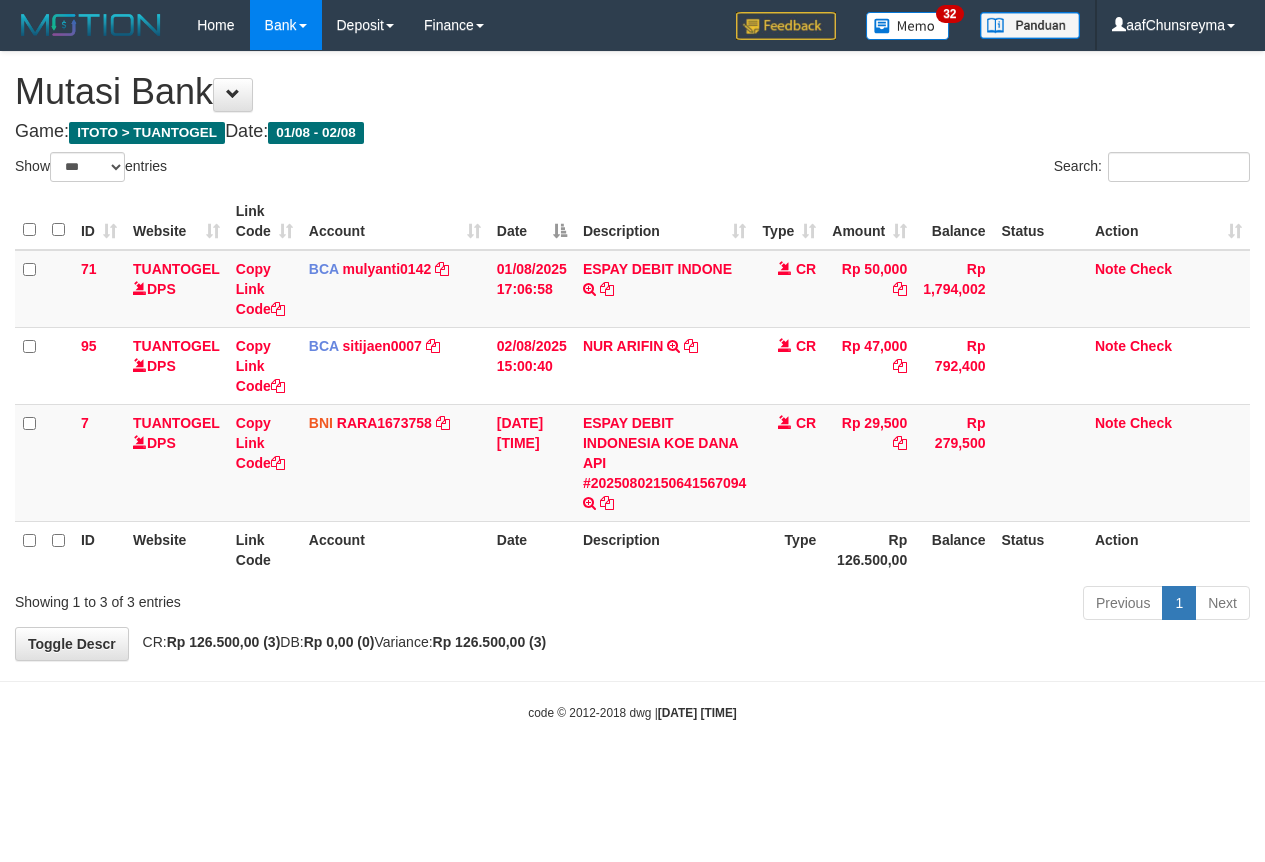 scroll, scrollTop: 0, scrollLeft: 0, axis: both 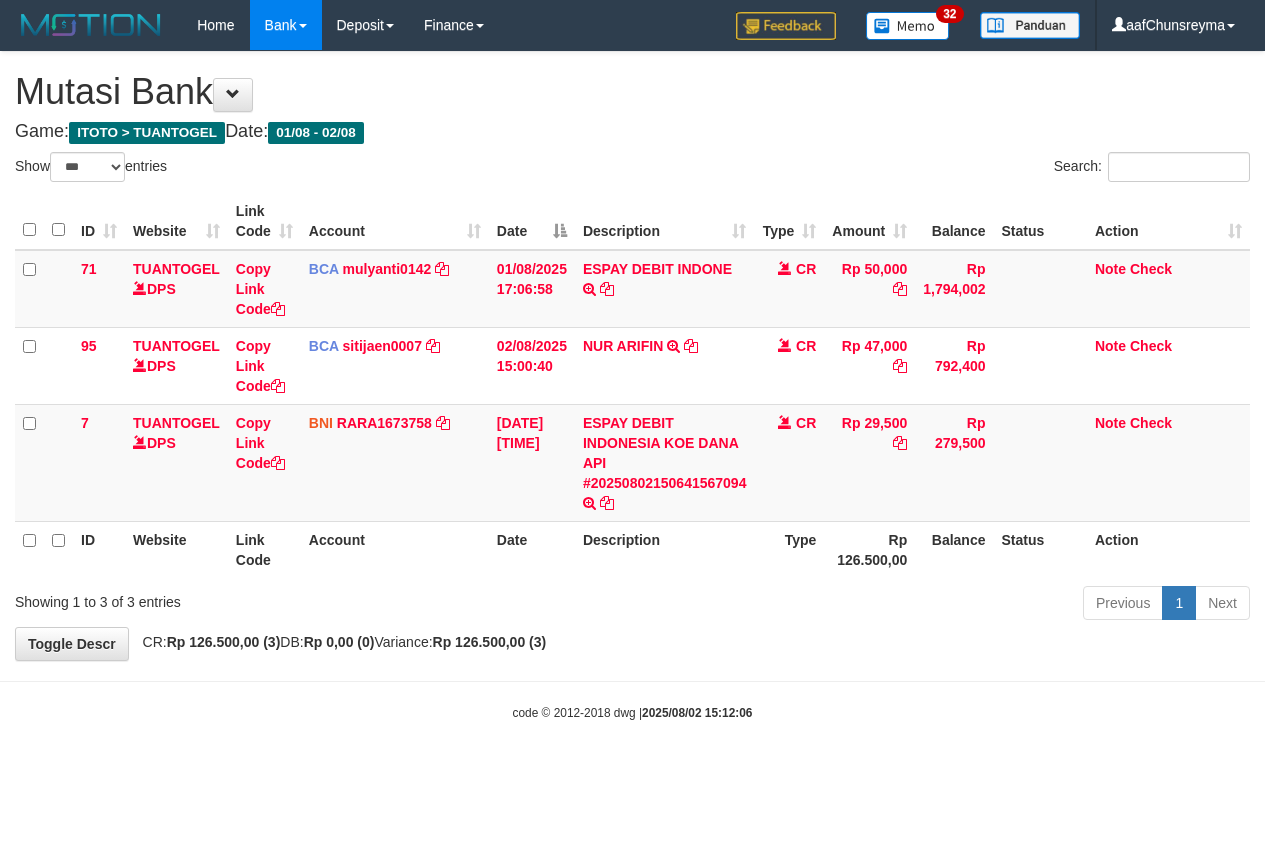 select on "***" 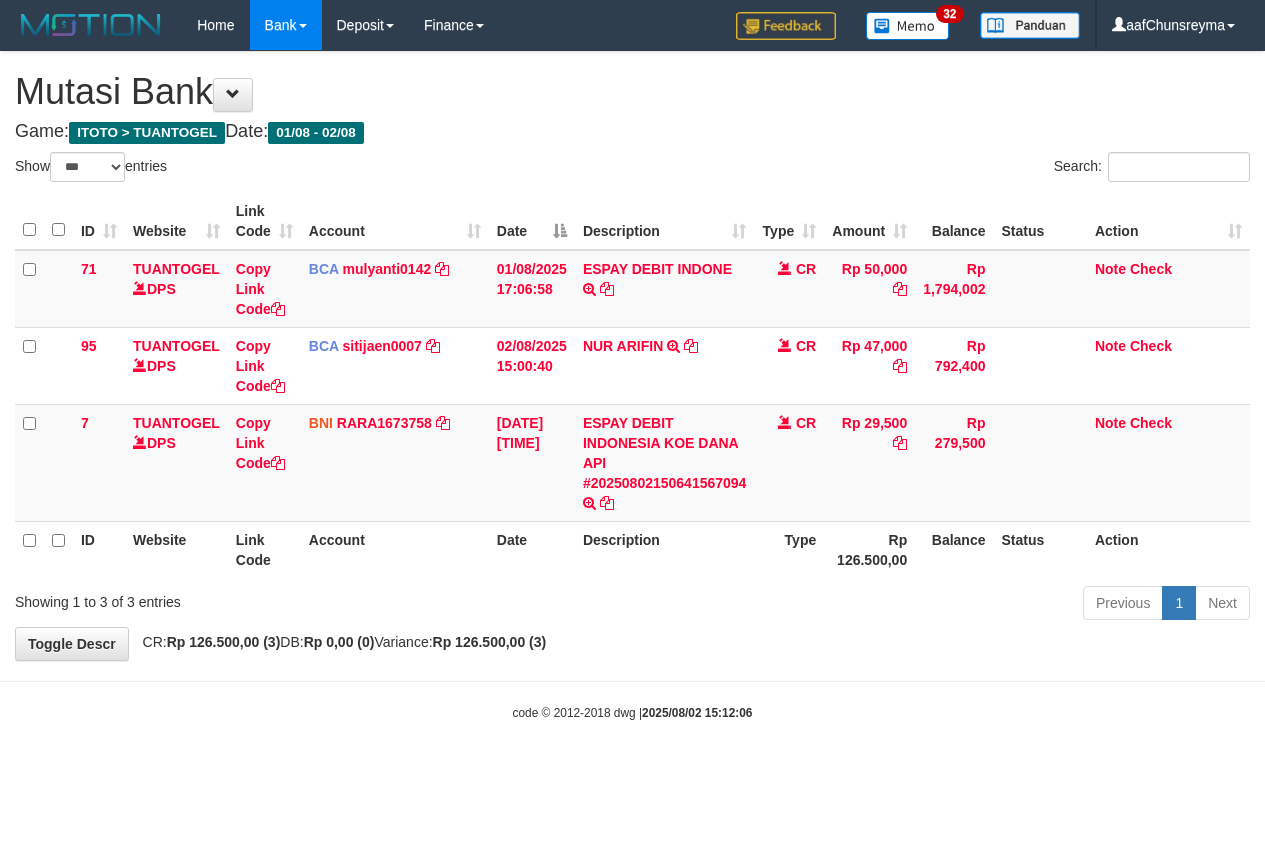 scroll, scrollTop: 0, scrollLeft: 0, axis: both 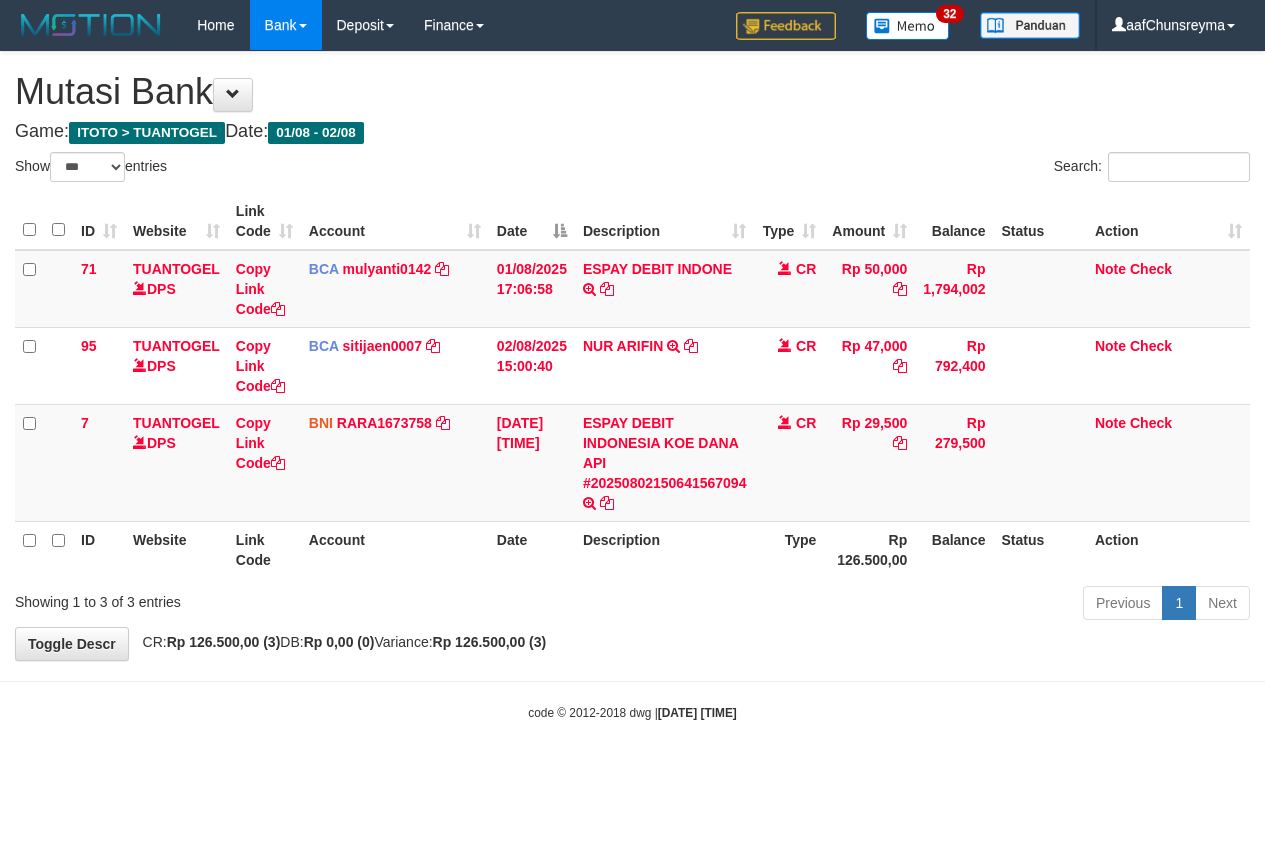 select on "***" 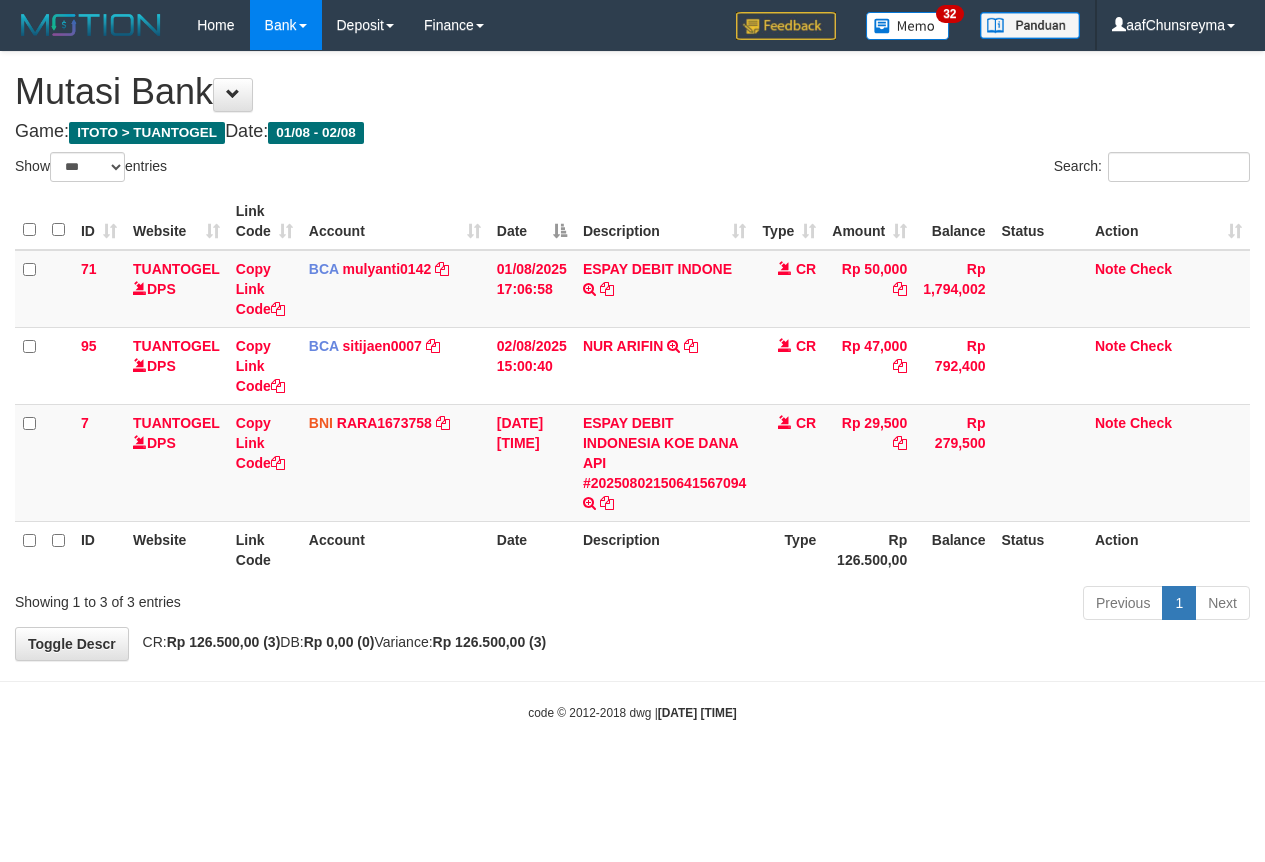 scroll, scrollTop: 0, scrollLeft: 0, axis: both 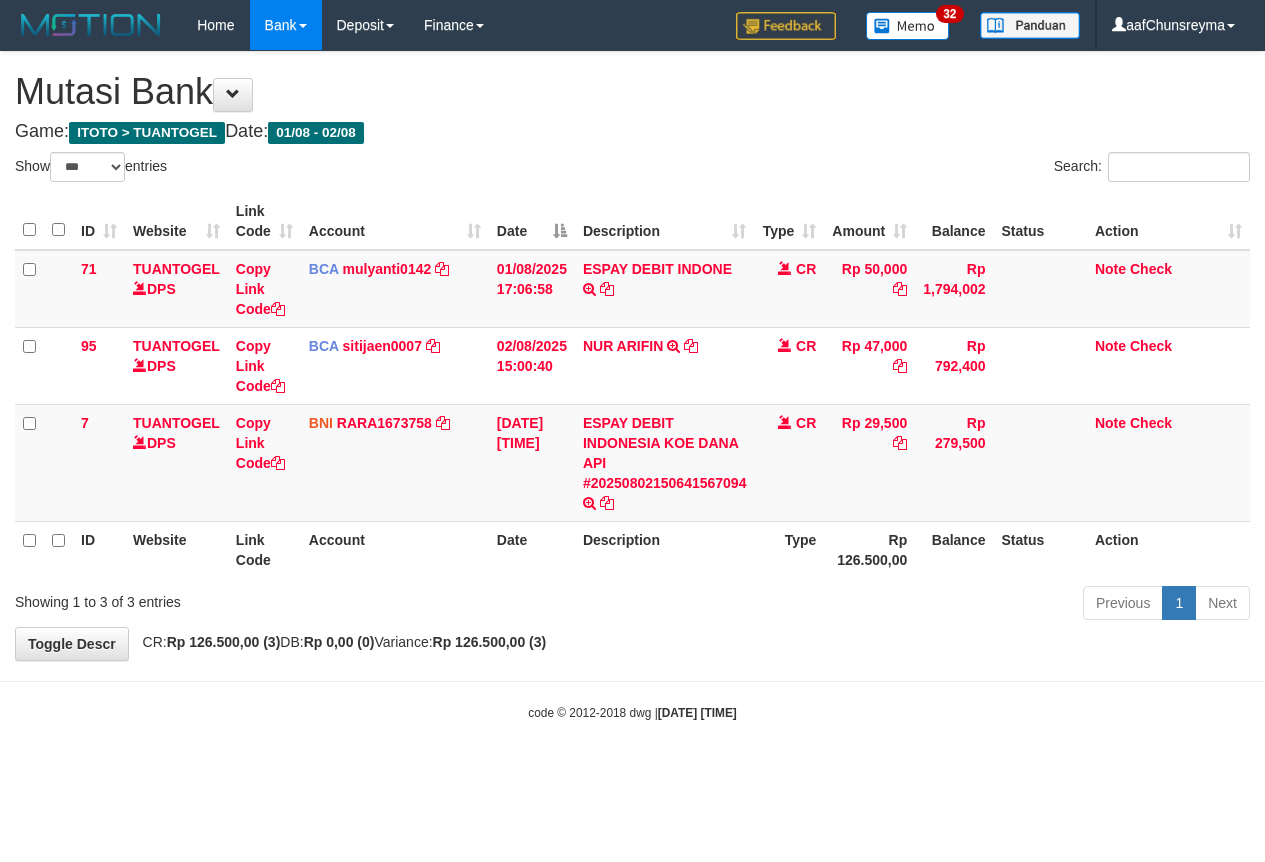 select on "***" 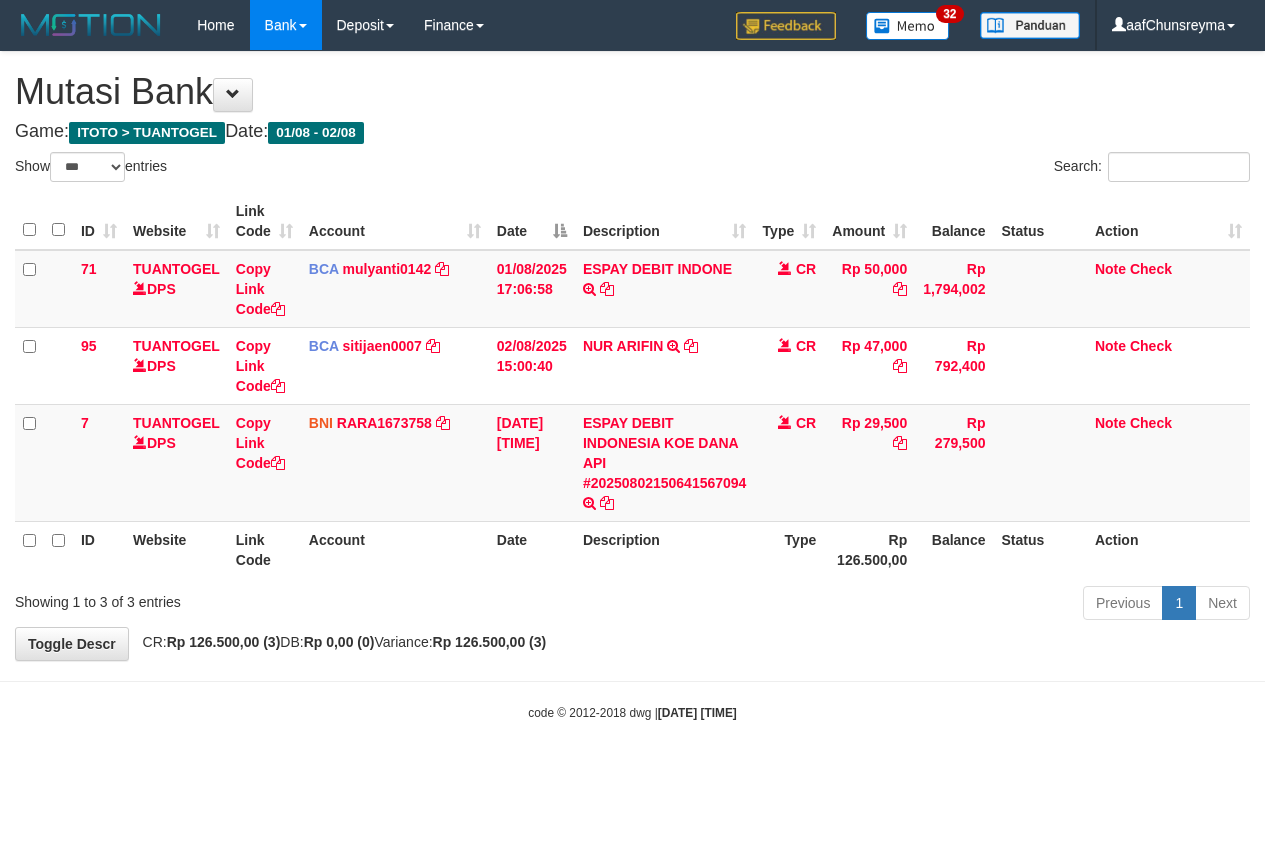scroll, scrollTop: 0, scrollLeft: 0, axis: both 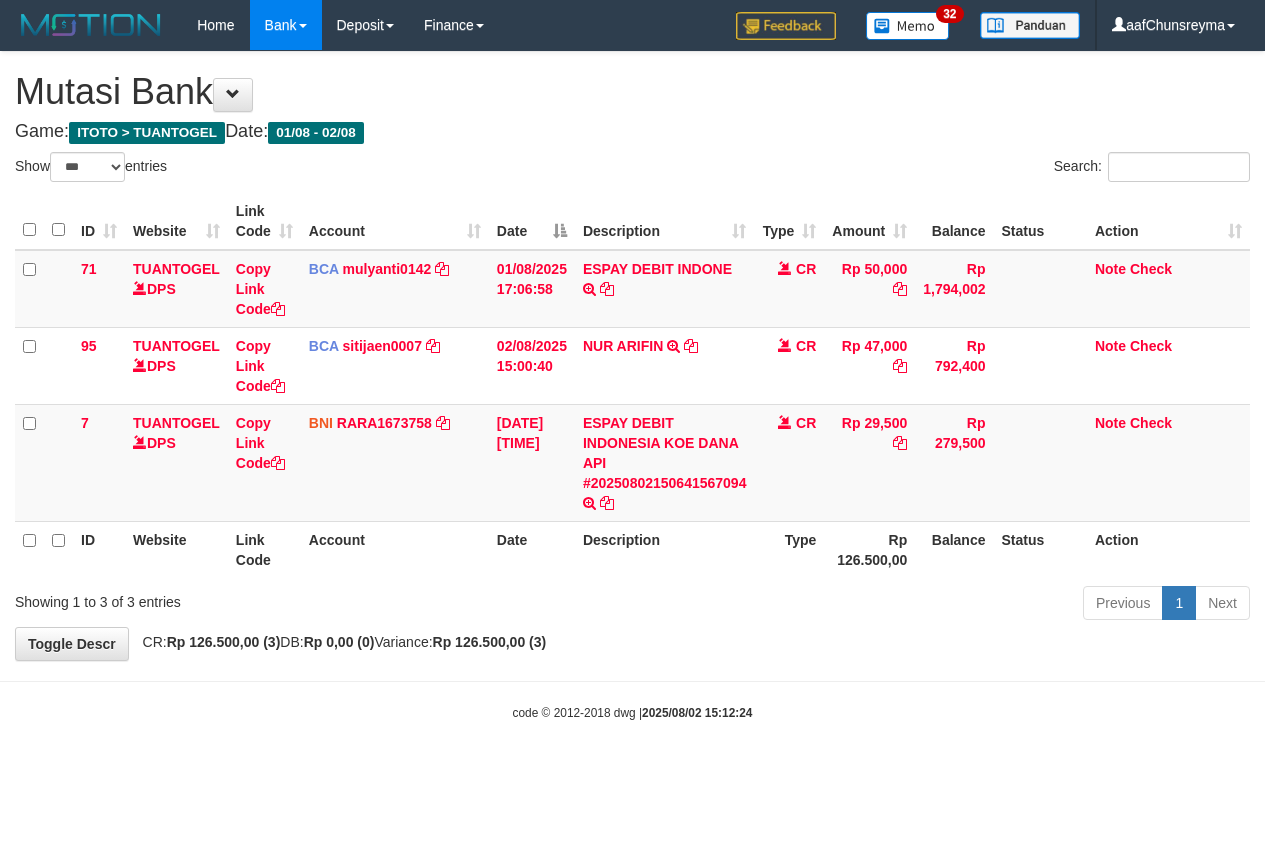 select on "***" 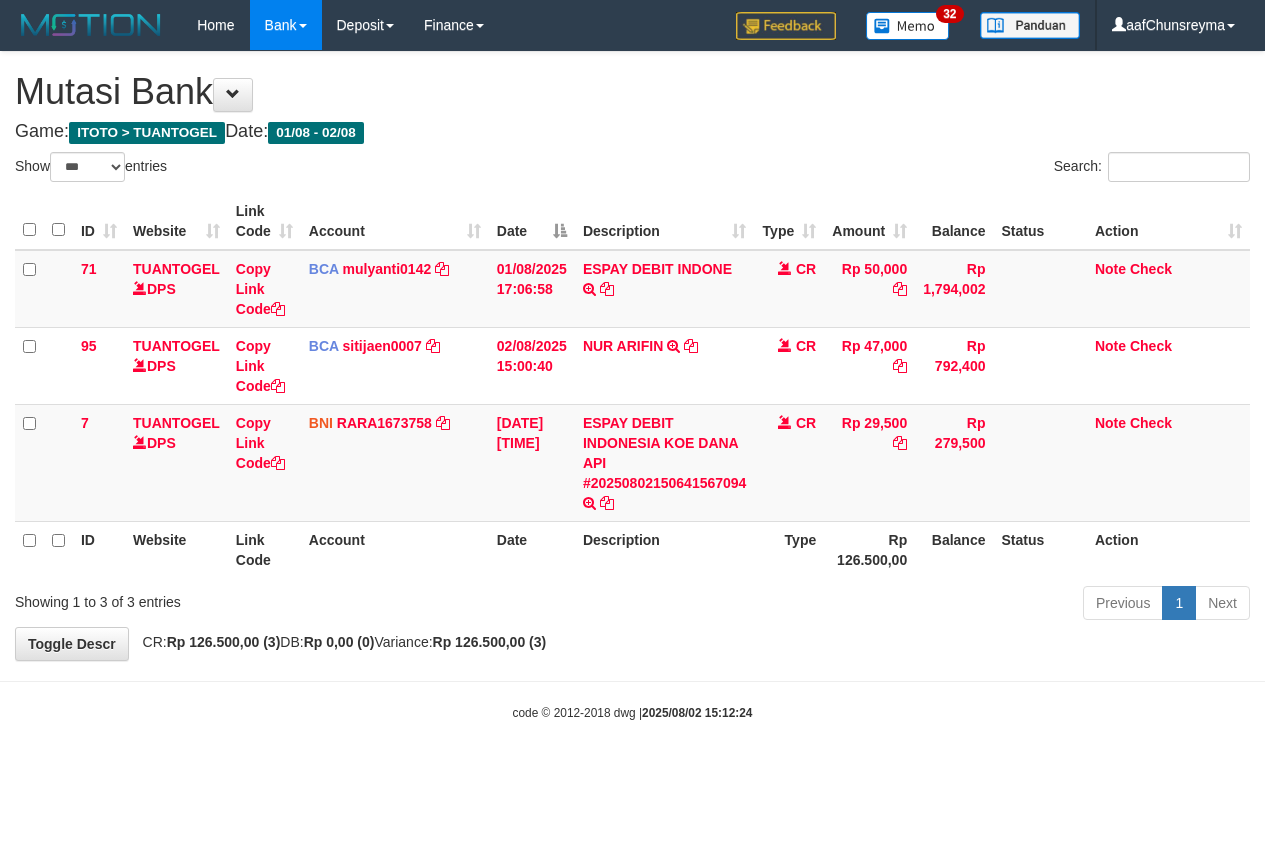 scroll, scrollTop: 0, scrollLeft: 0, axis: both 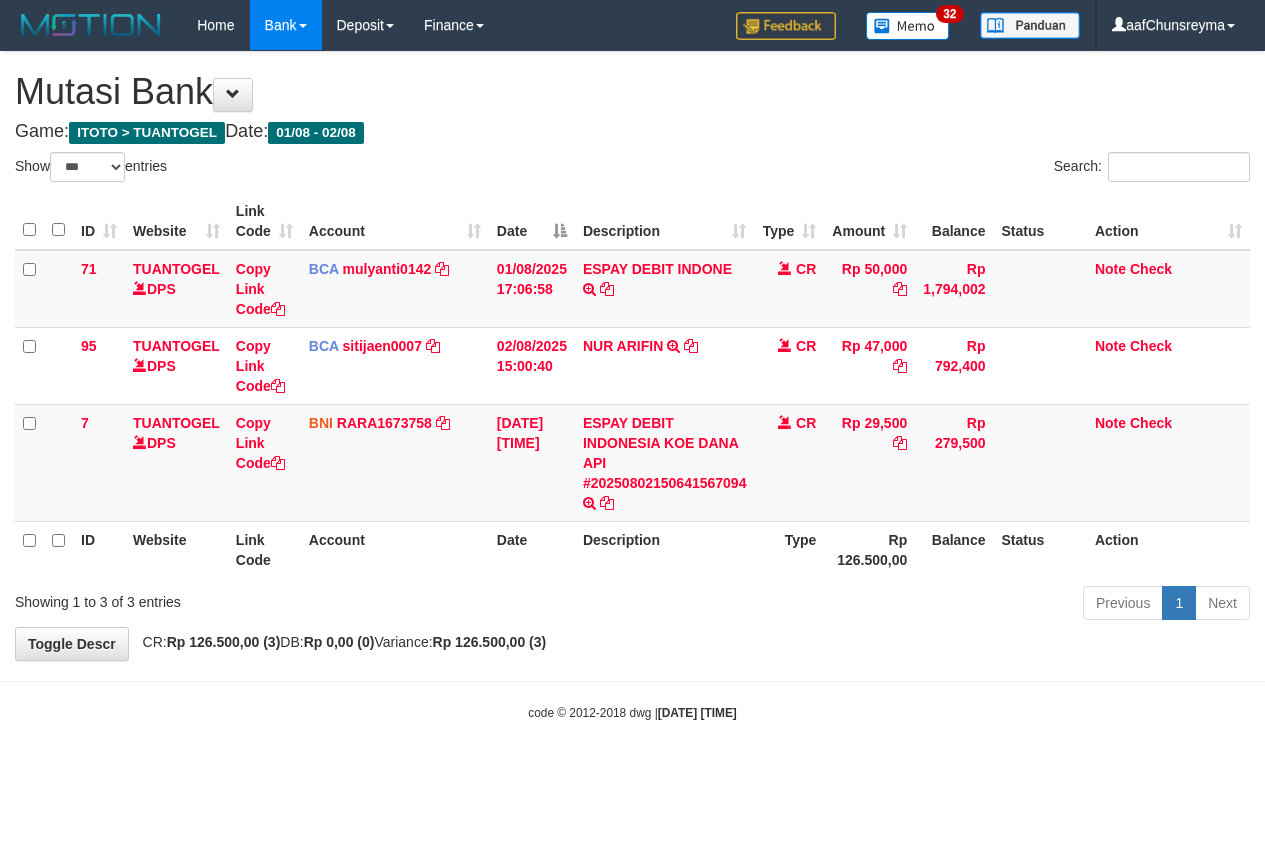 select on "***" 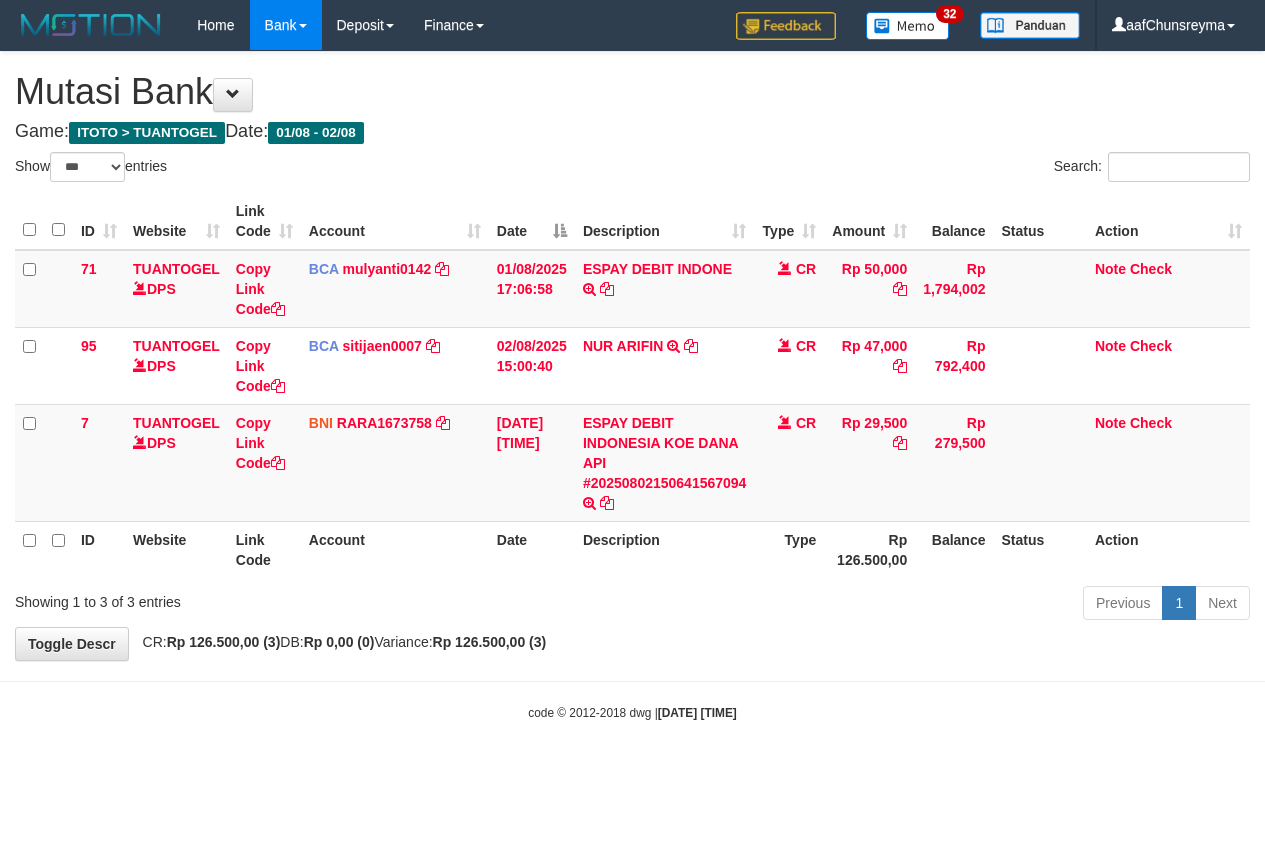 scroll, scrollTop: 0, scrollLeft: 0, axis: both 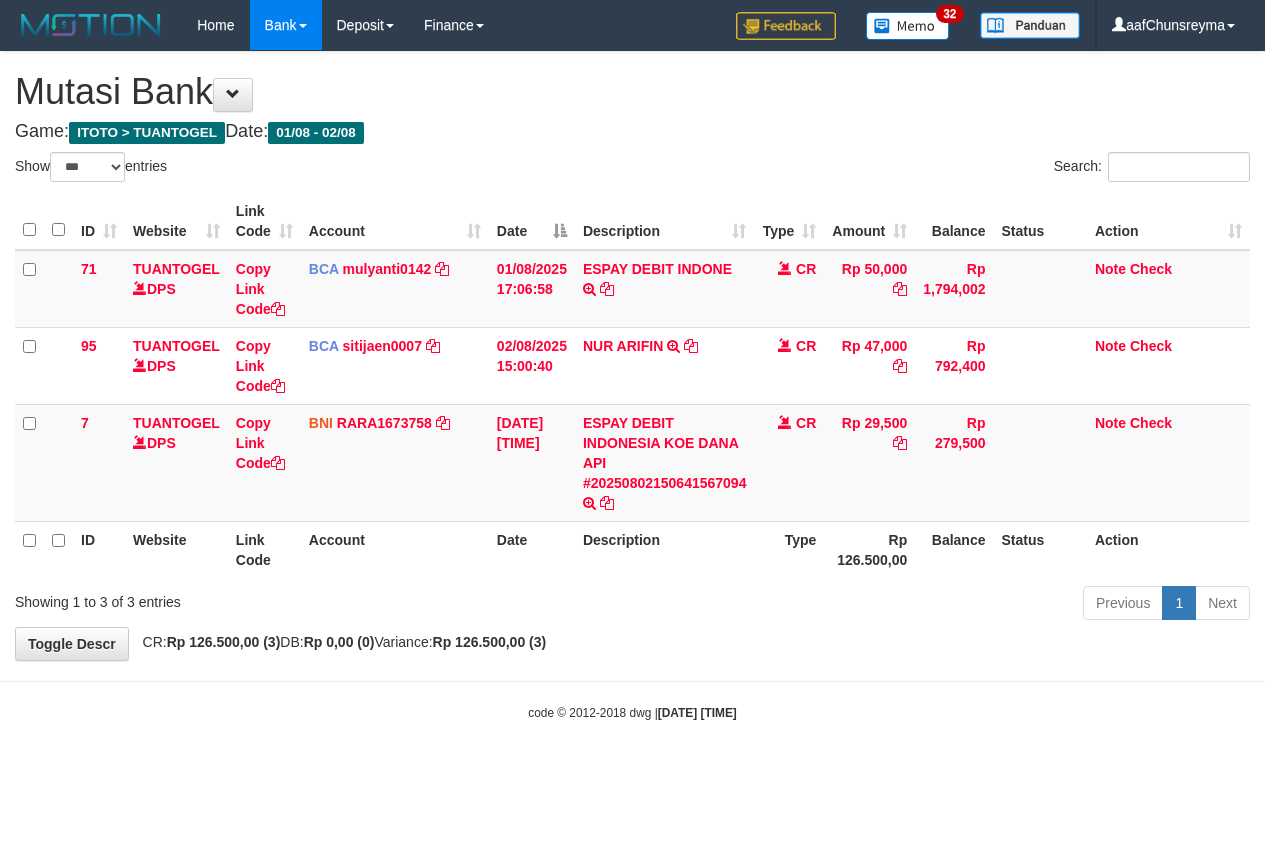 select on "***" 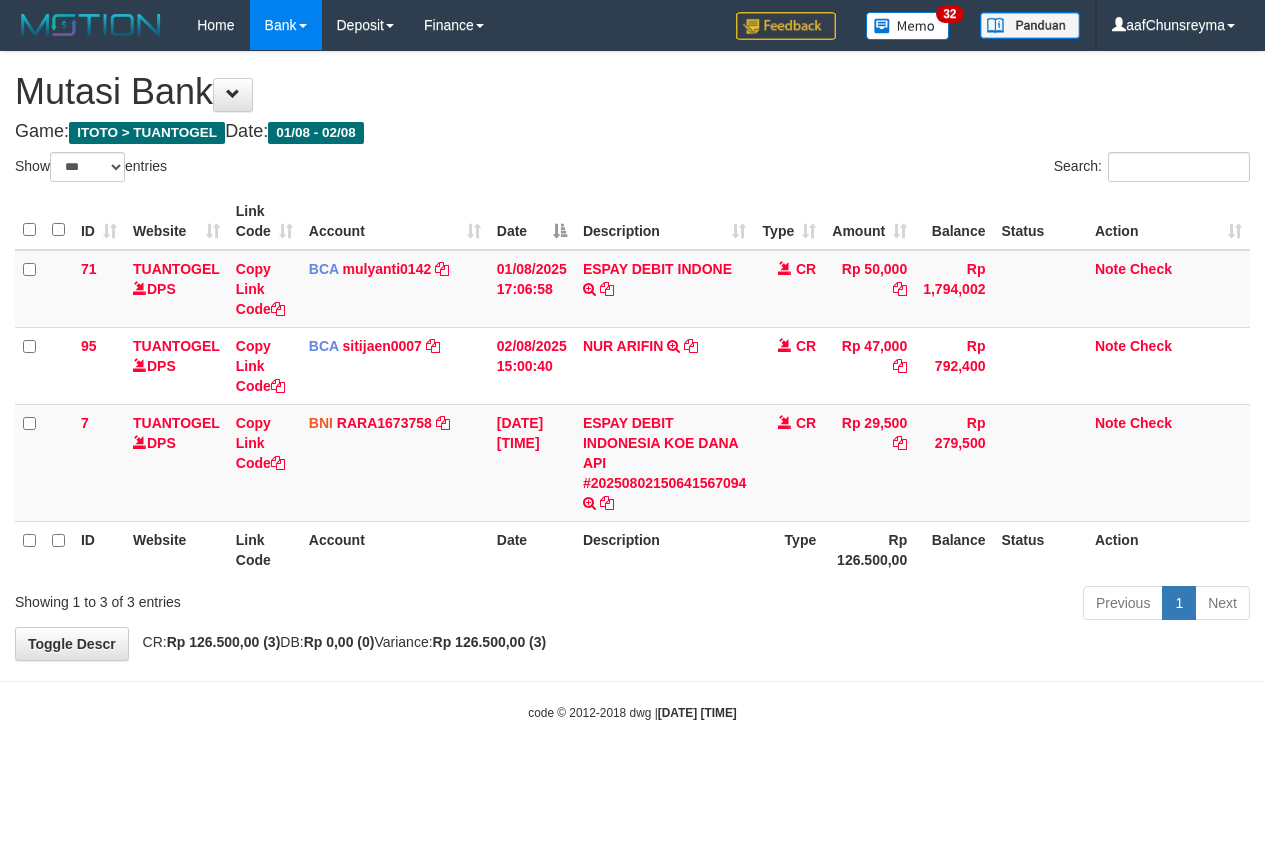scroll, scrollTop: 0, scrollLeft: 0, axis: both 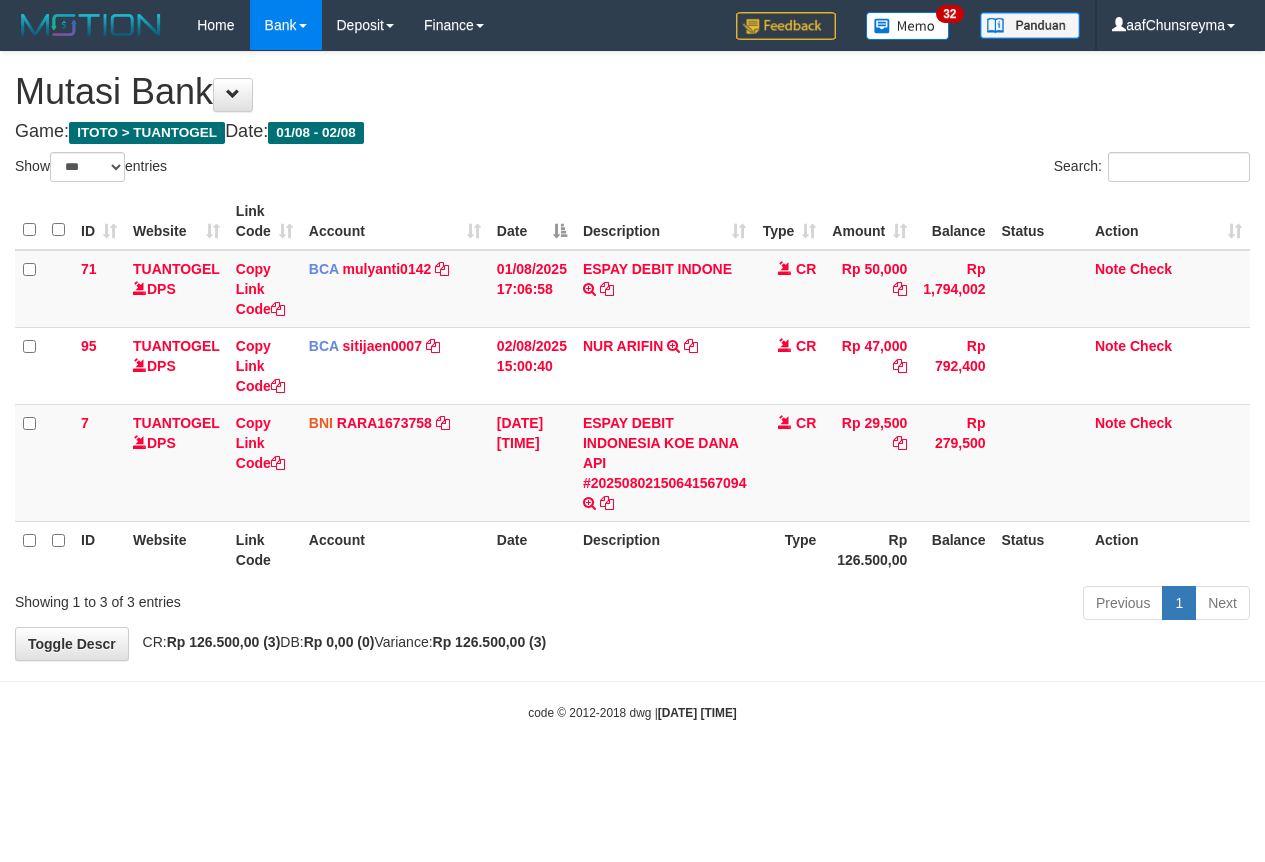 select on "***" 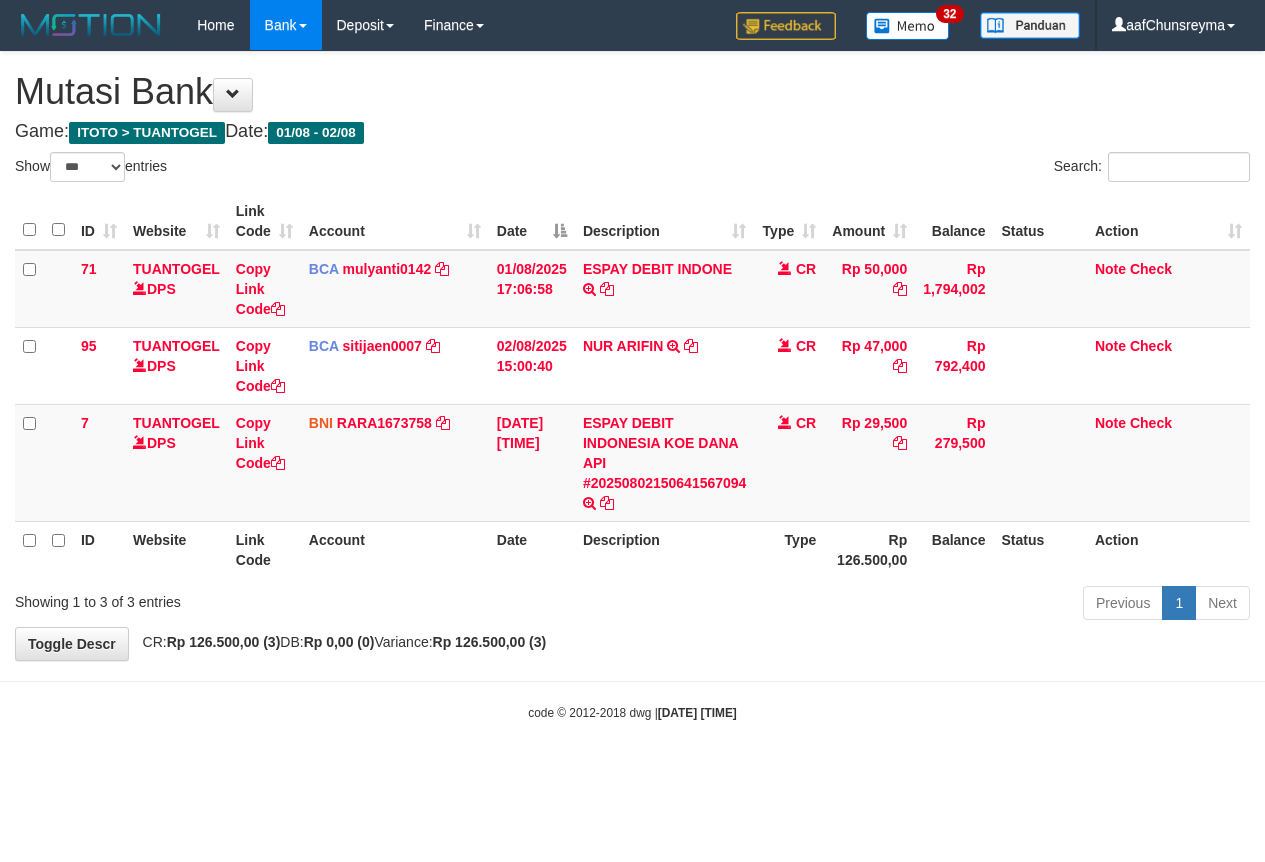 scroll, scrollTop: 0, scrollLeft: 0, axis: both 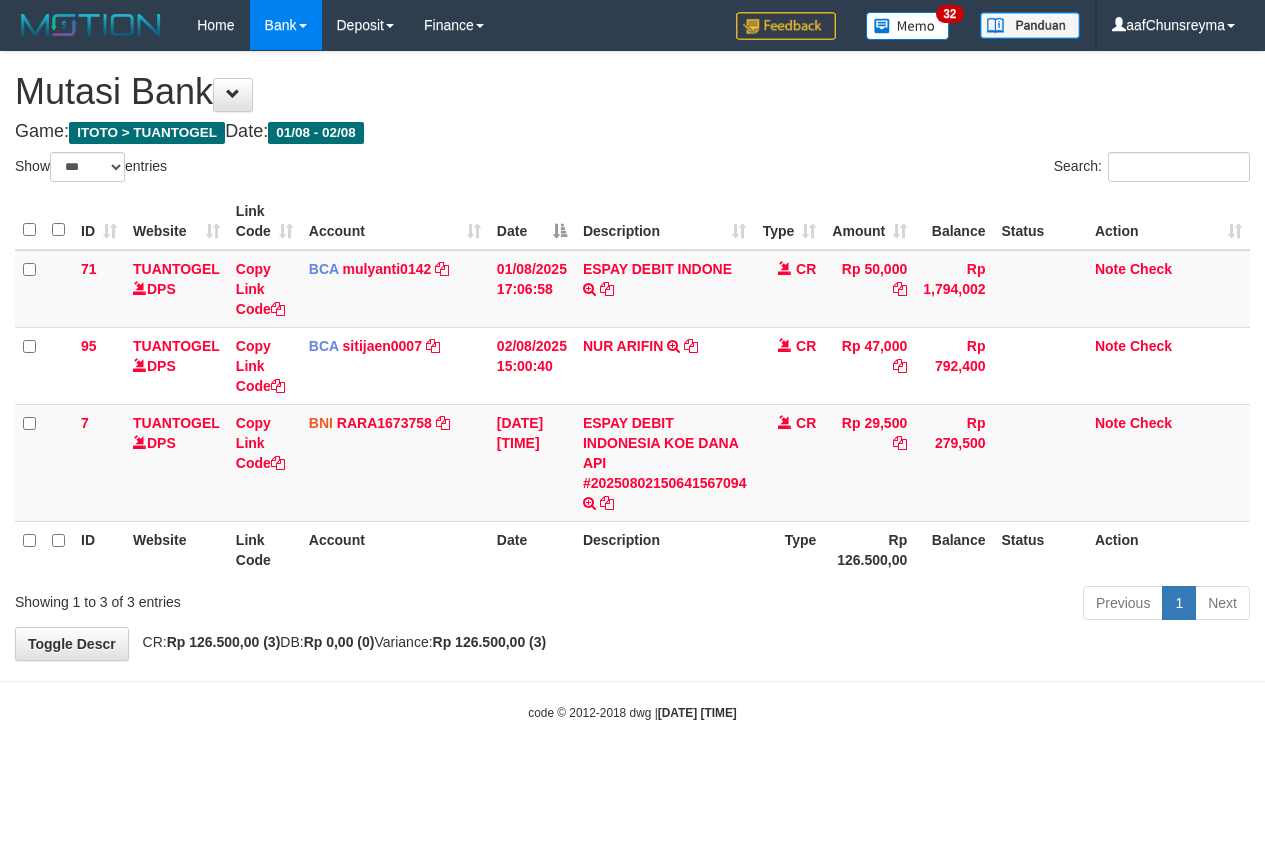 select on "***" 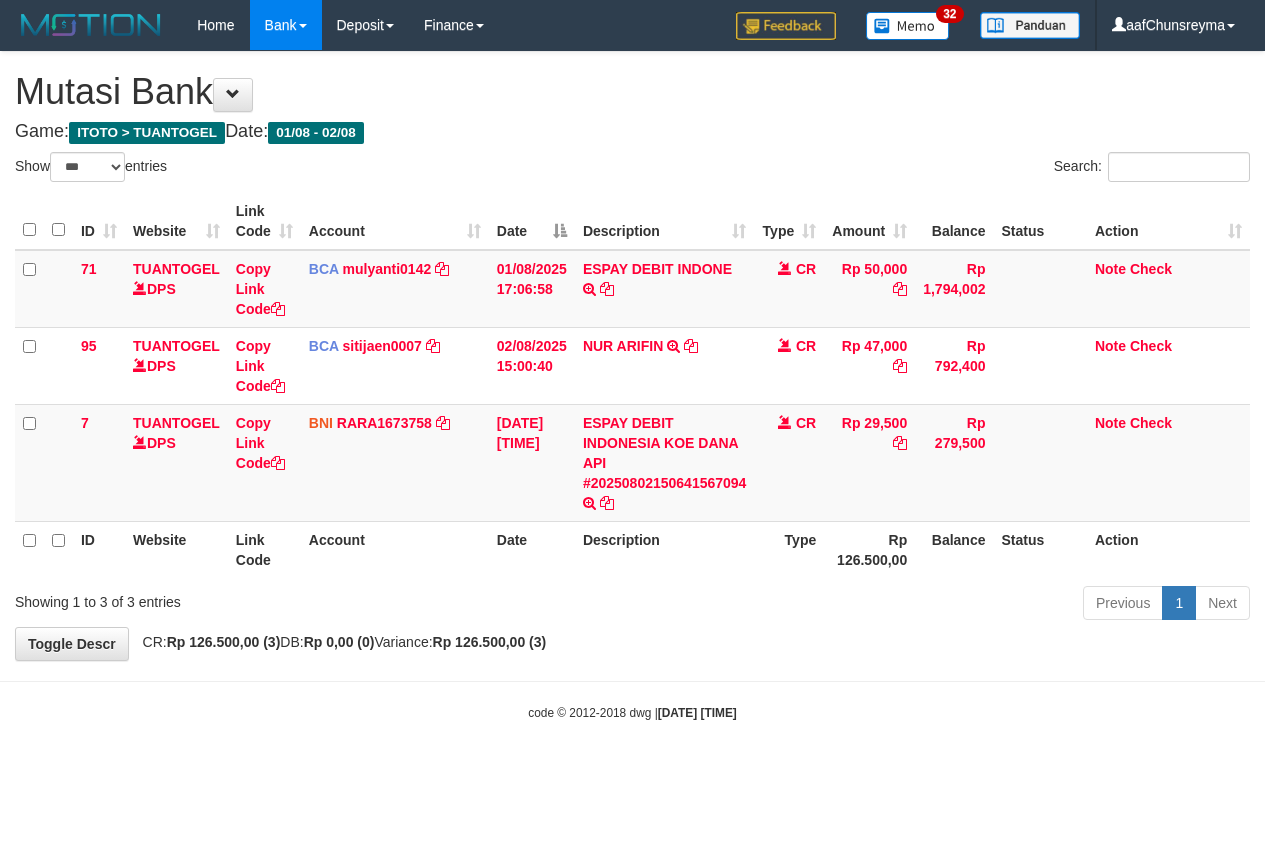scroll, scrollTop: 0, scrollLeft: 0, axis: both 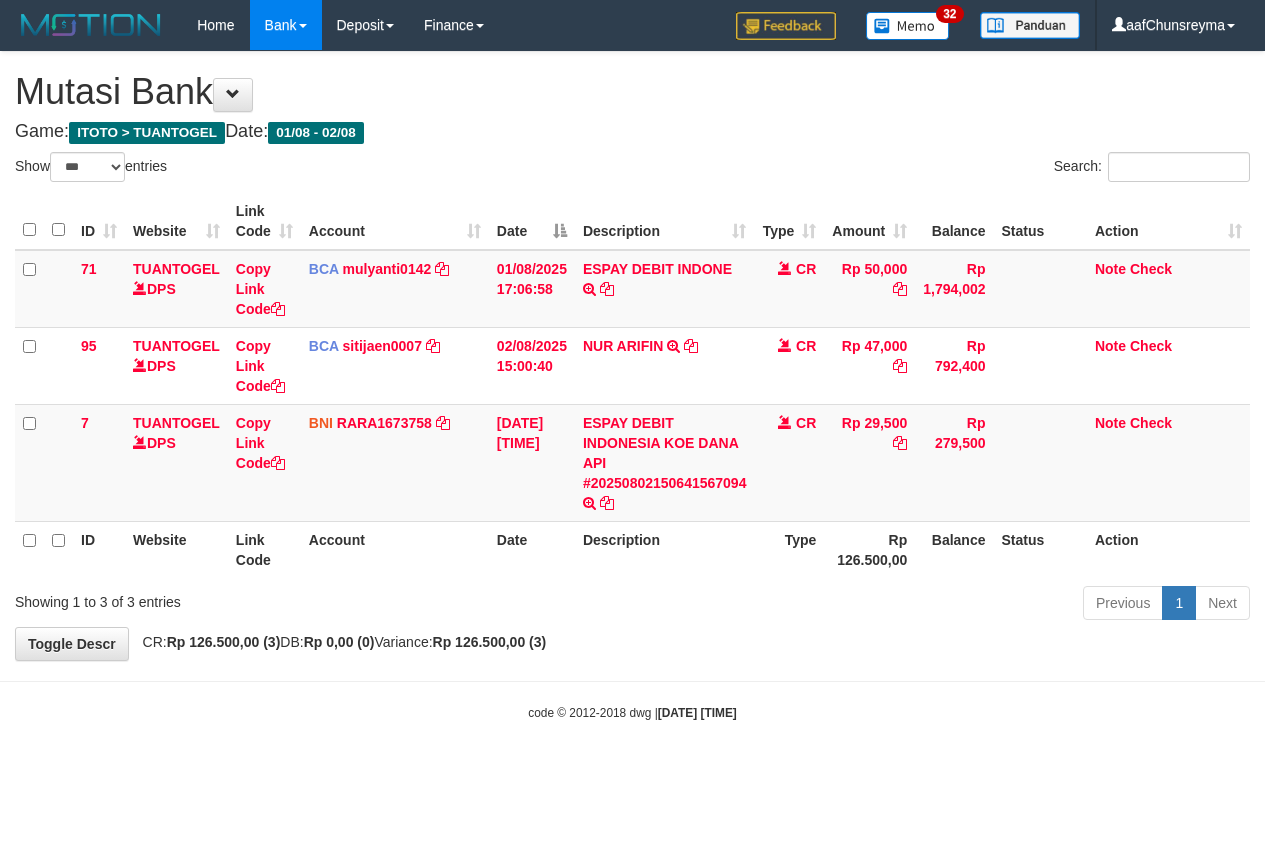 select on "***" 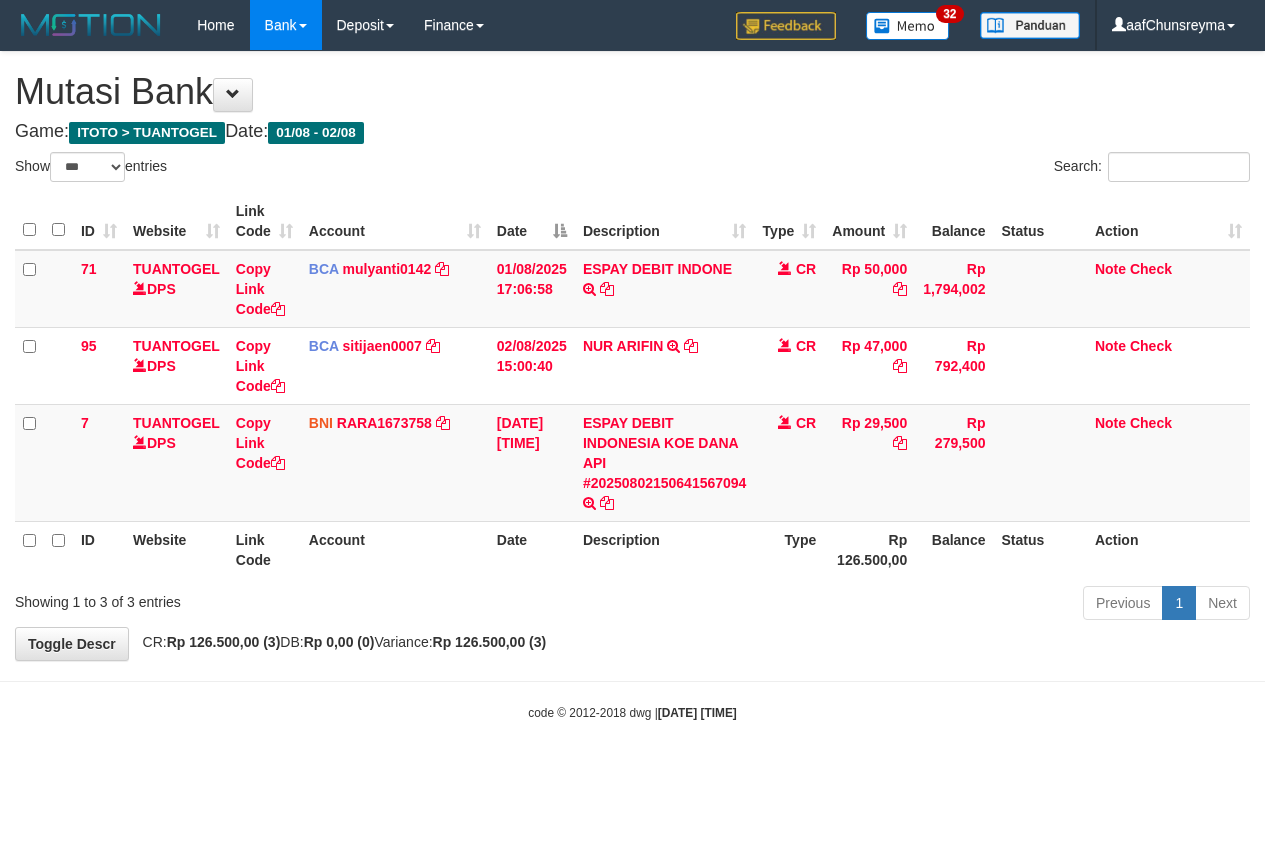 scroll, scrollTop: 0, scrollLeft: 0, axis: both 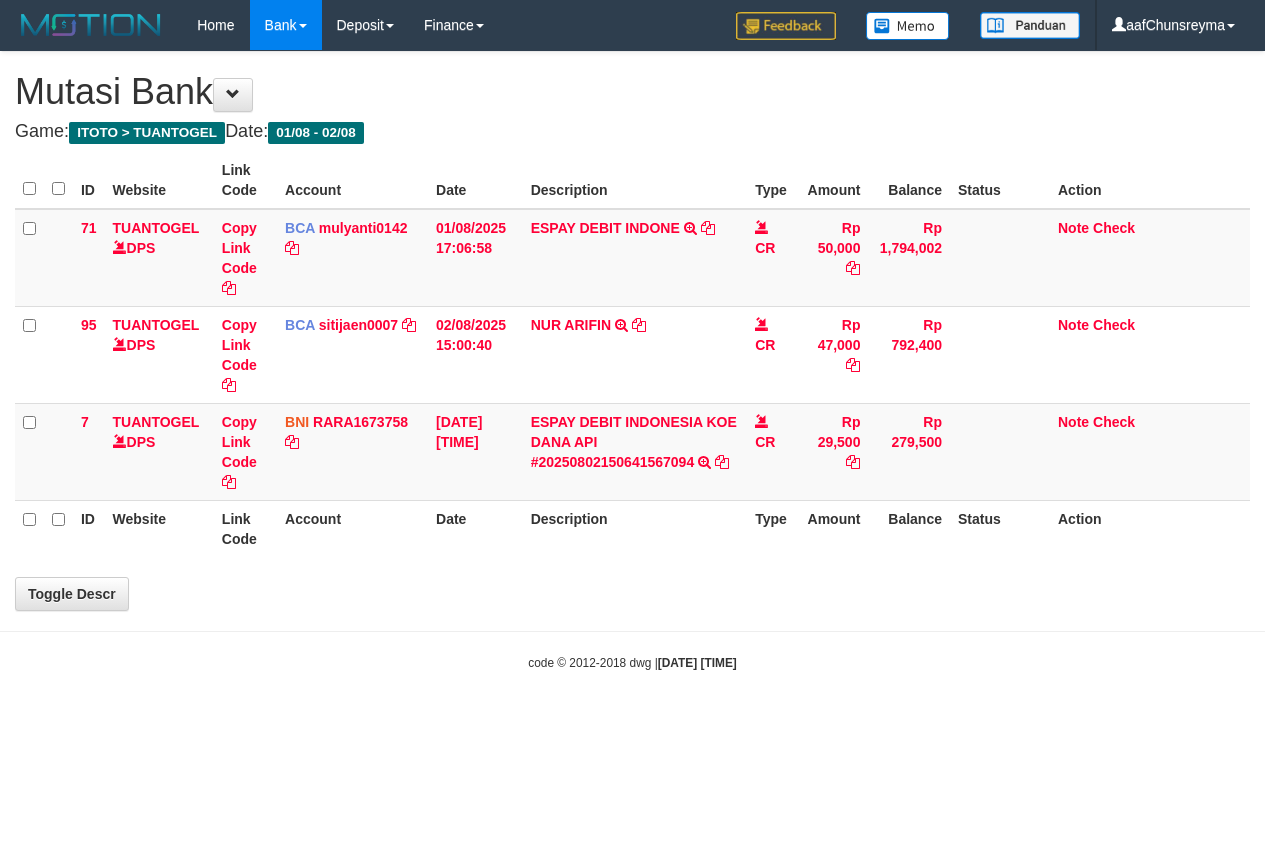 select on "***" 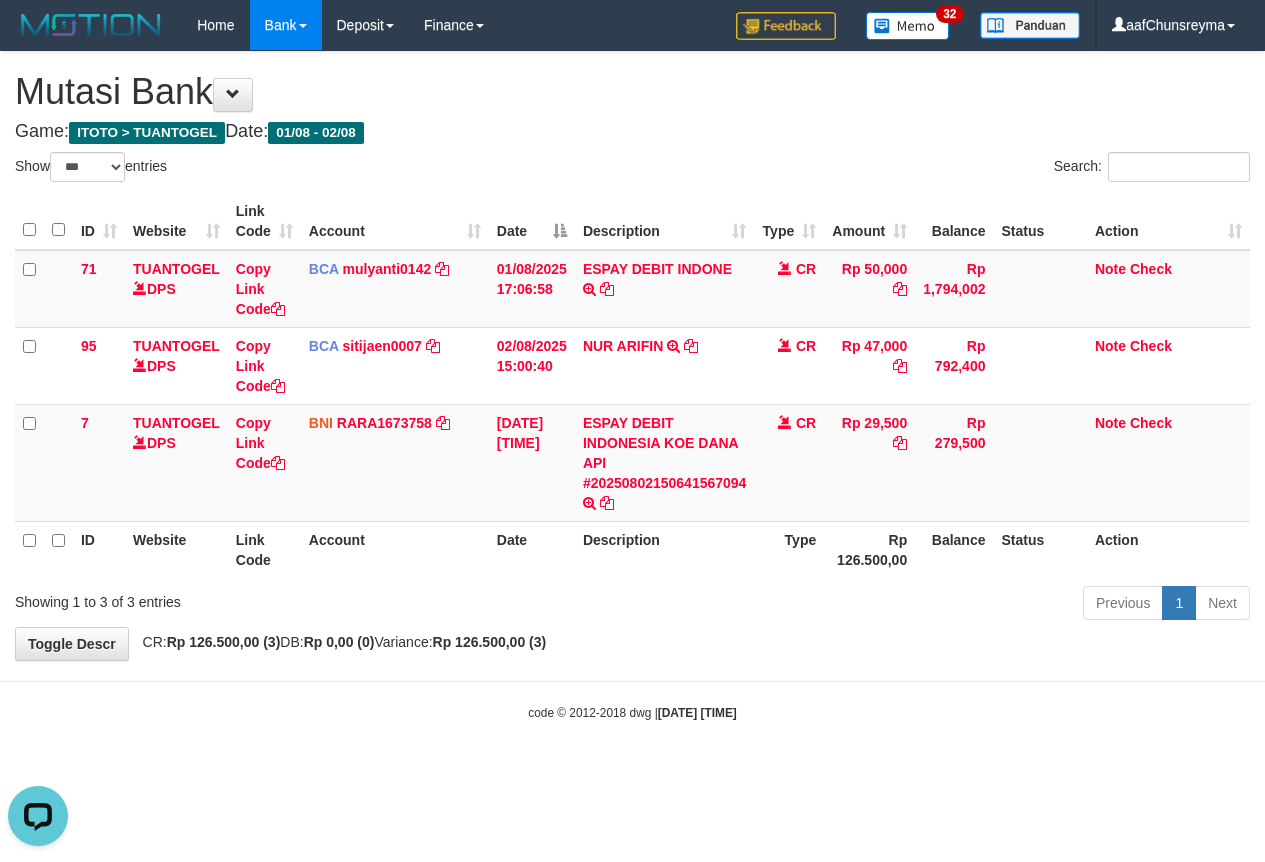scroll, scrollTop: 0, scrollLeft: 0, axis: both 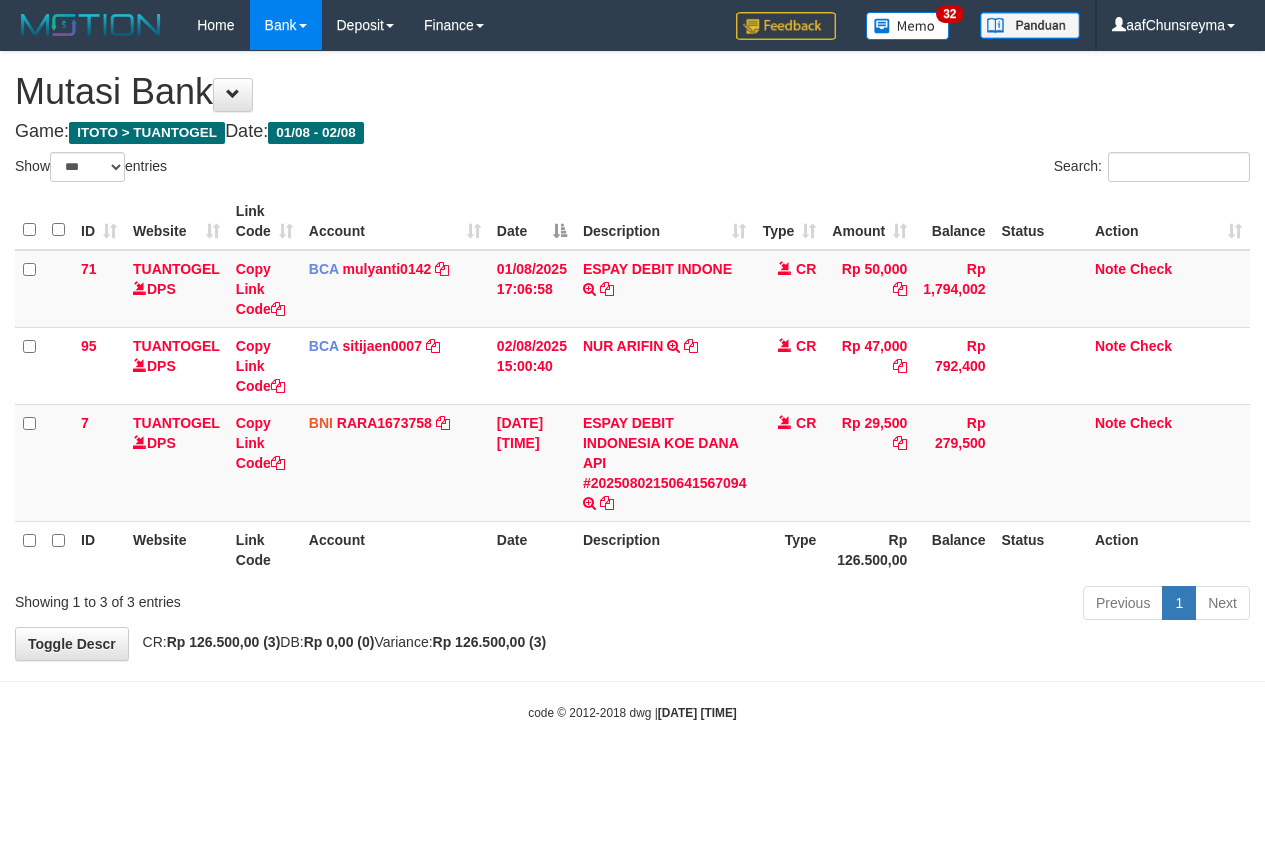select on "***" 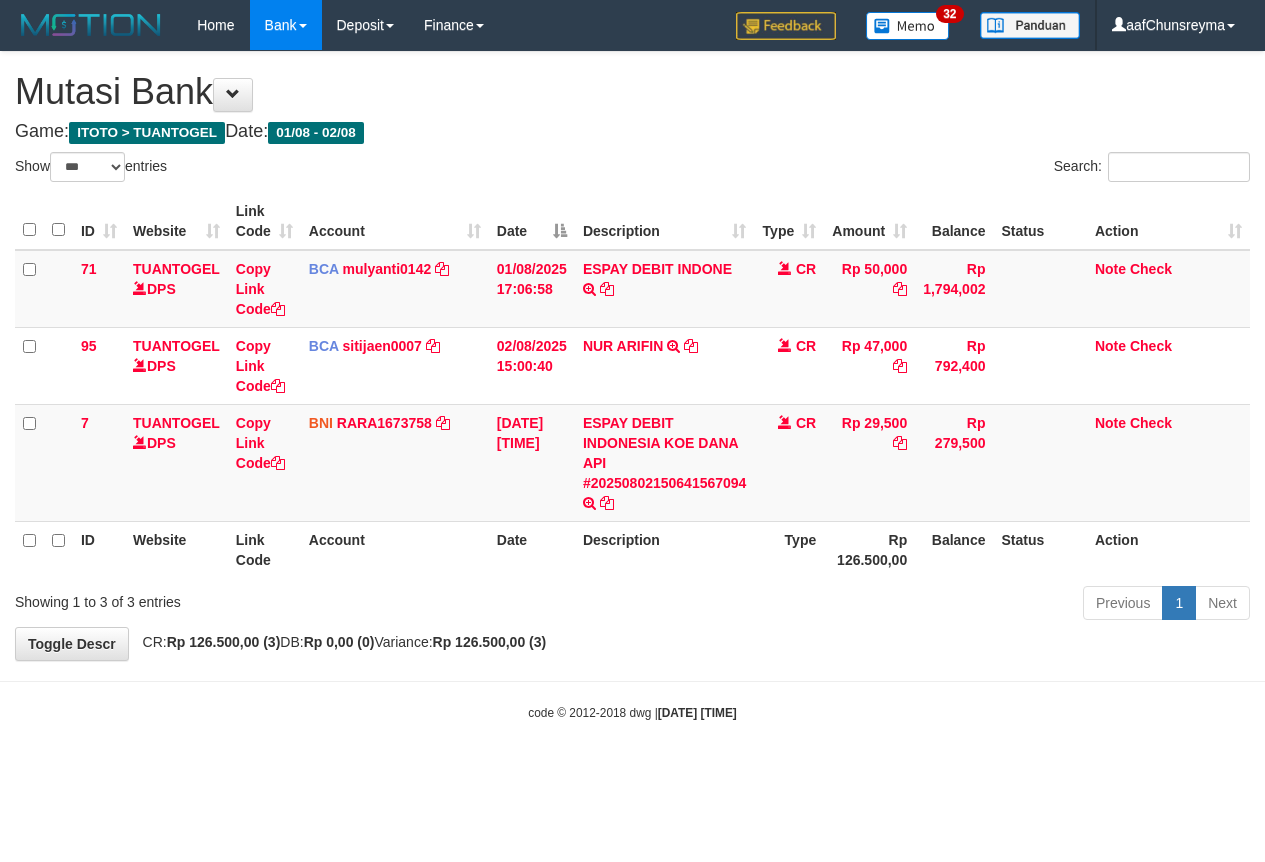 scroll, scrollTop: 0, scrollLeft: 0, axis: both 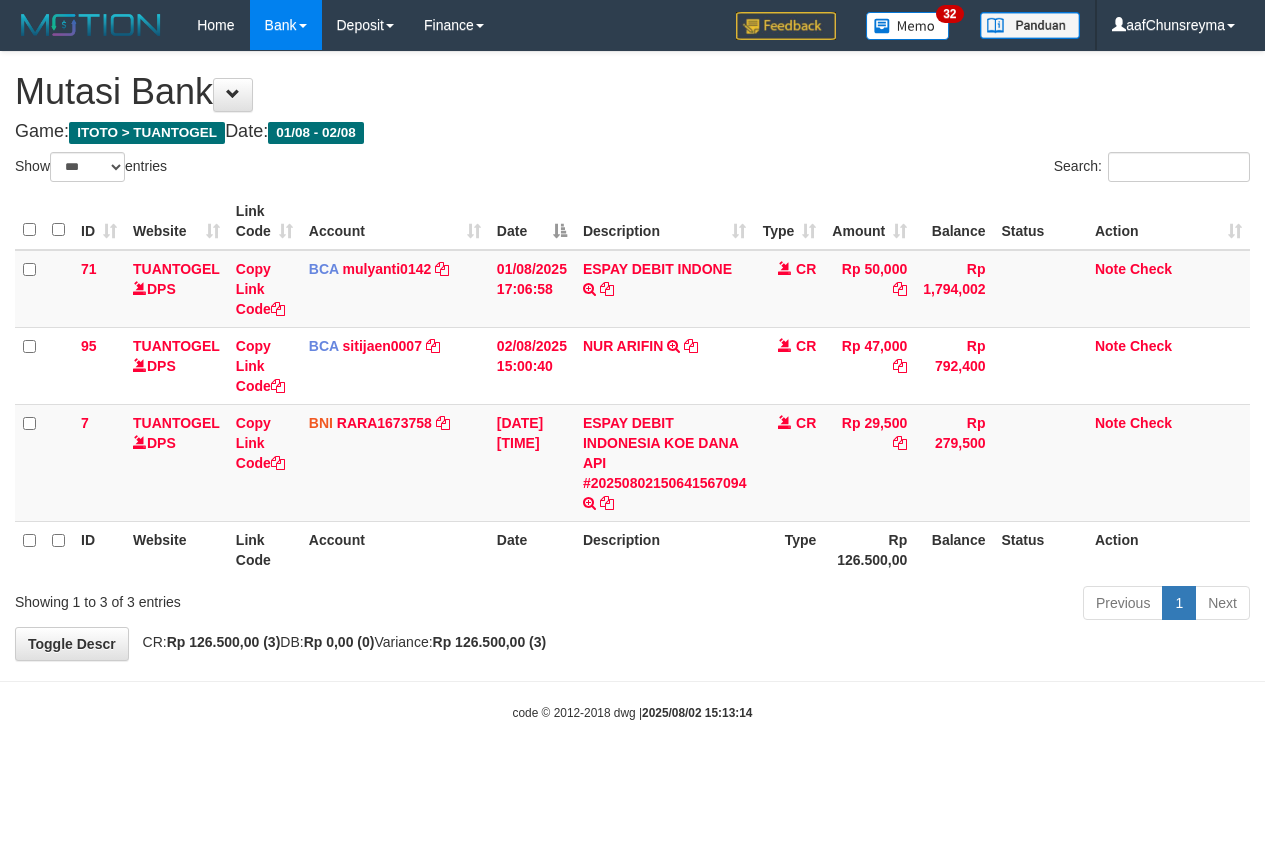 select on "***" 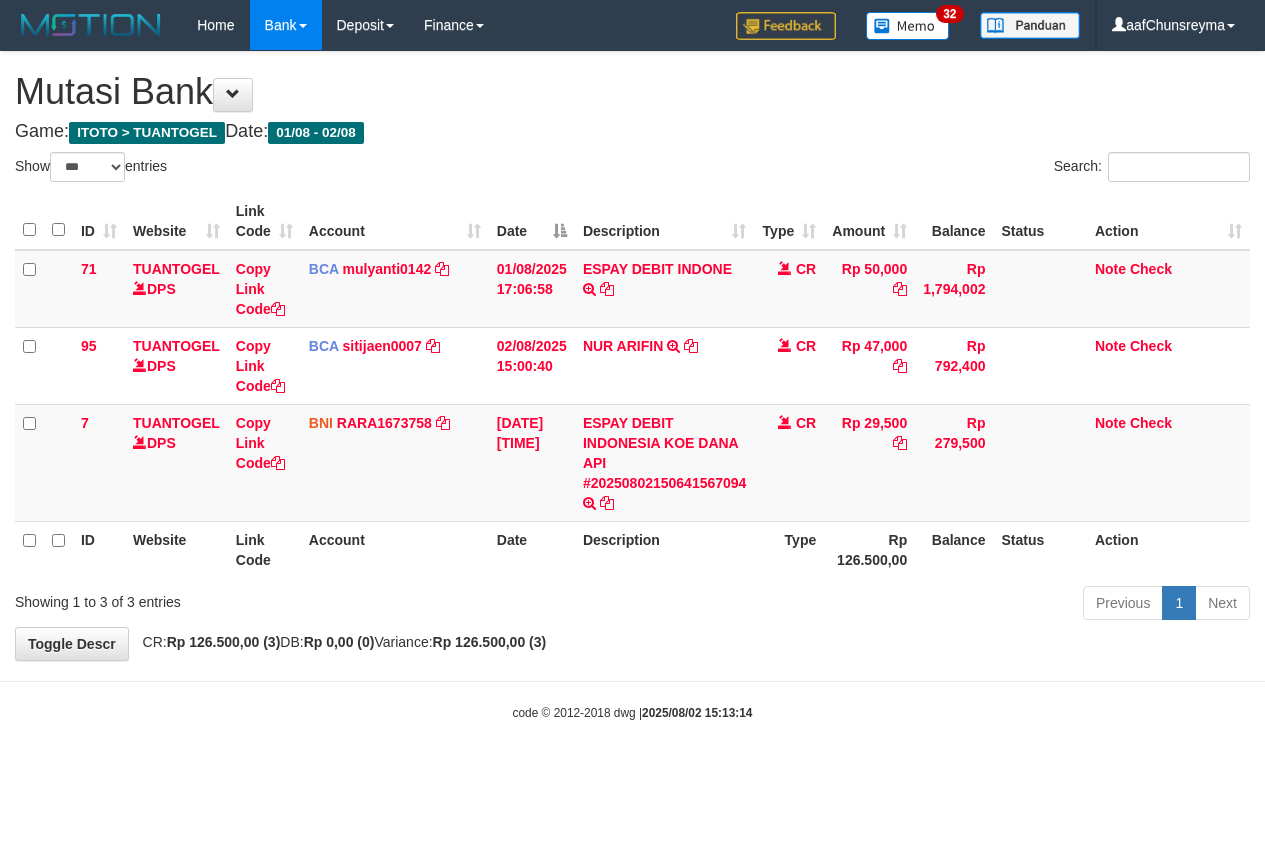 scroll, scrollTop: 0, scrollLeft: 0, axis: both 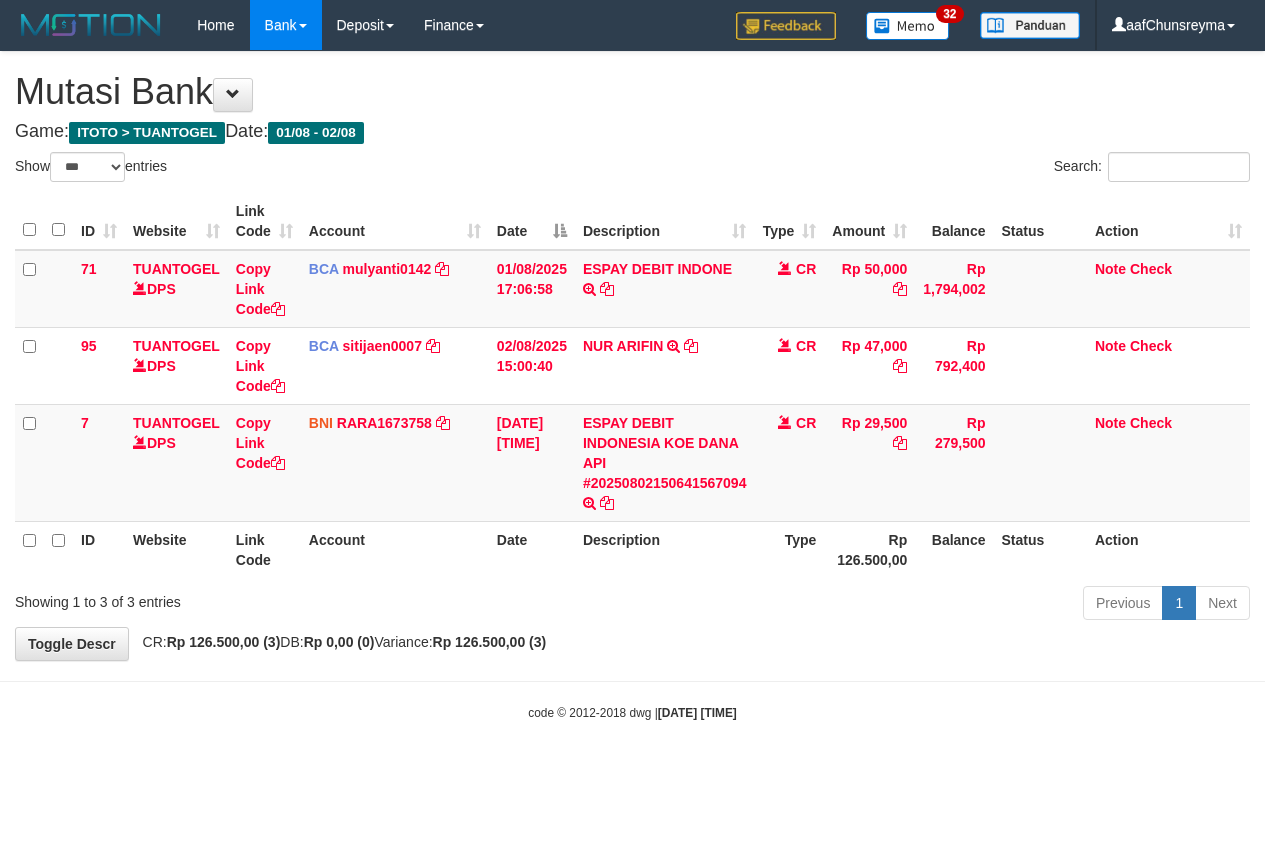 select on "***" 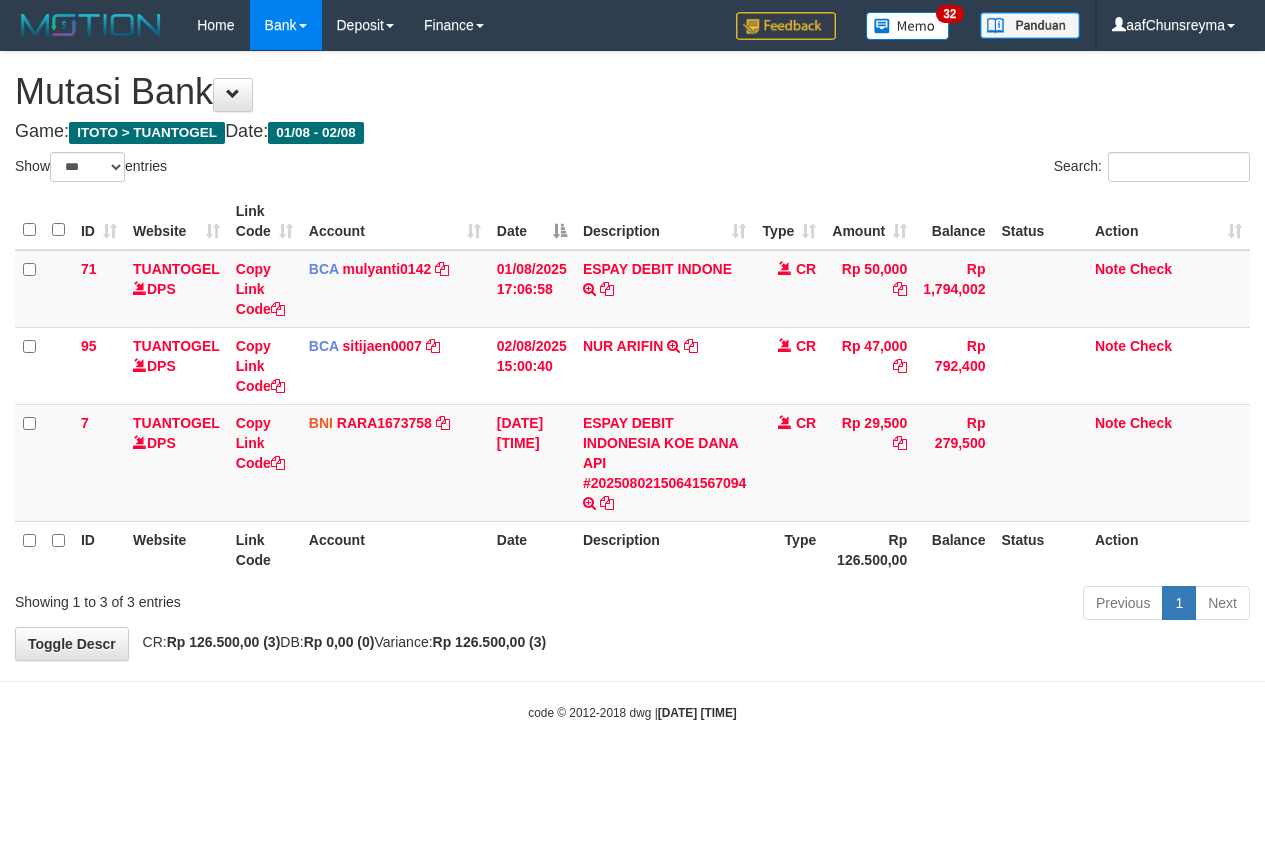 scroll, scrollTop: 0, scrollLeft: 0, axis: both 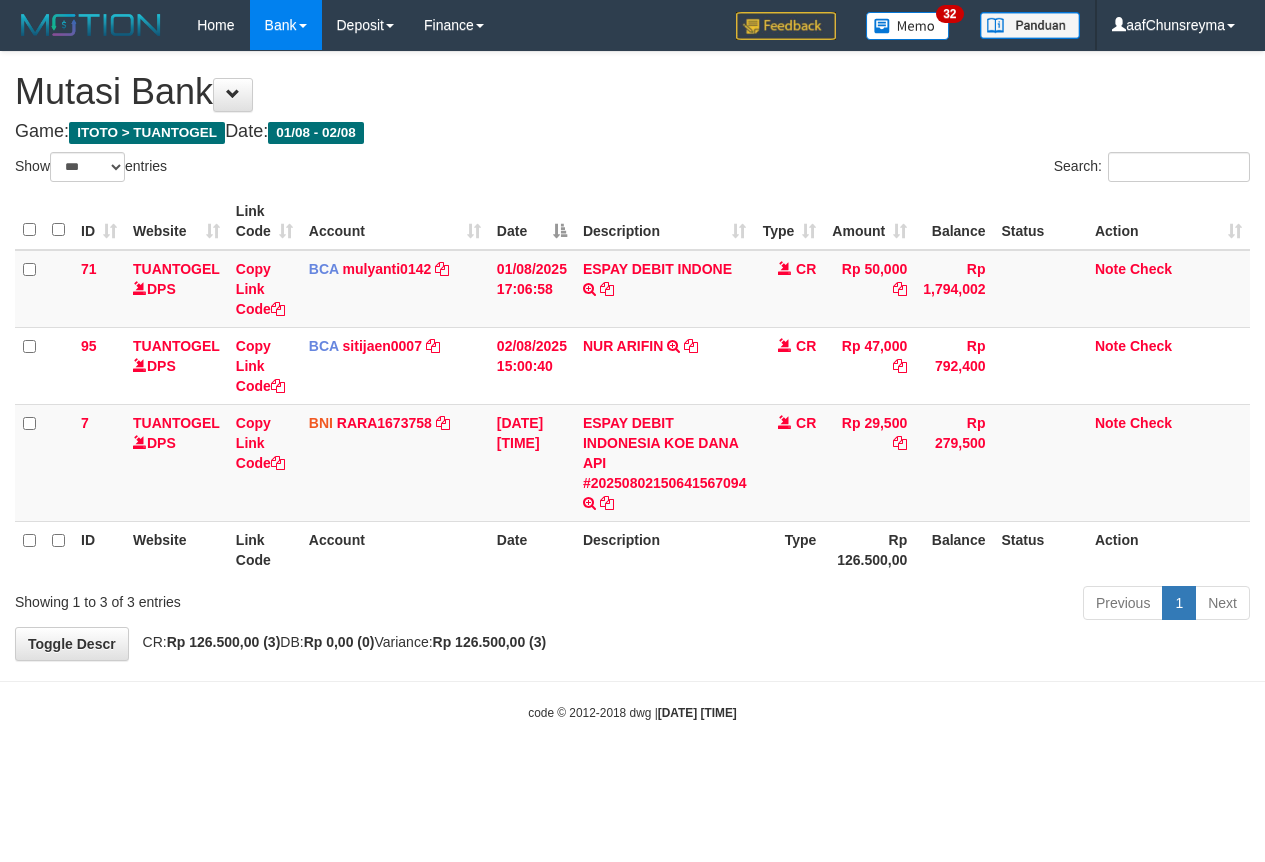 select on "***" 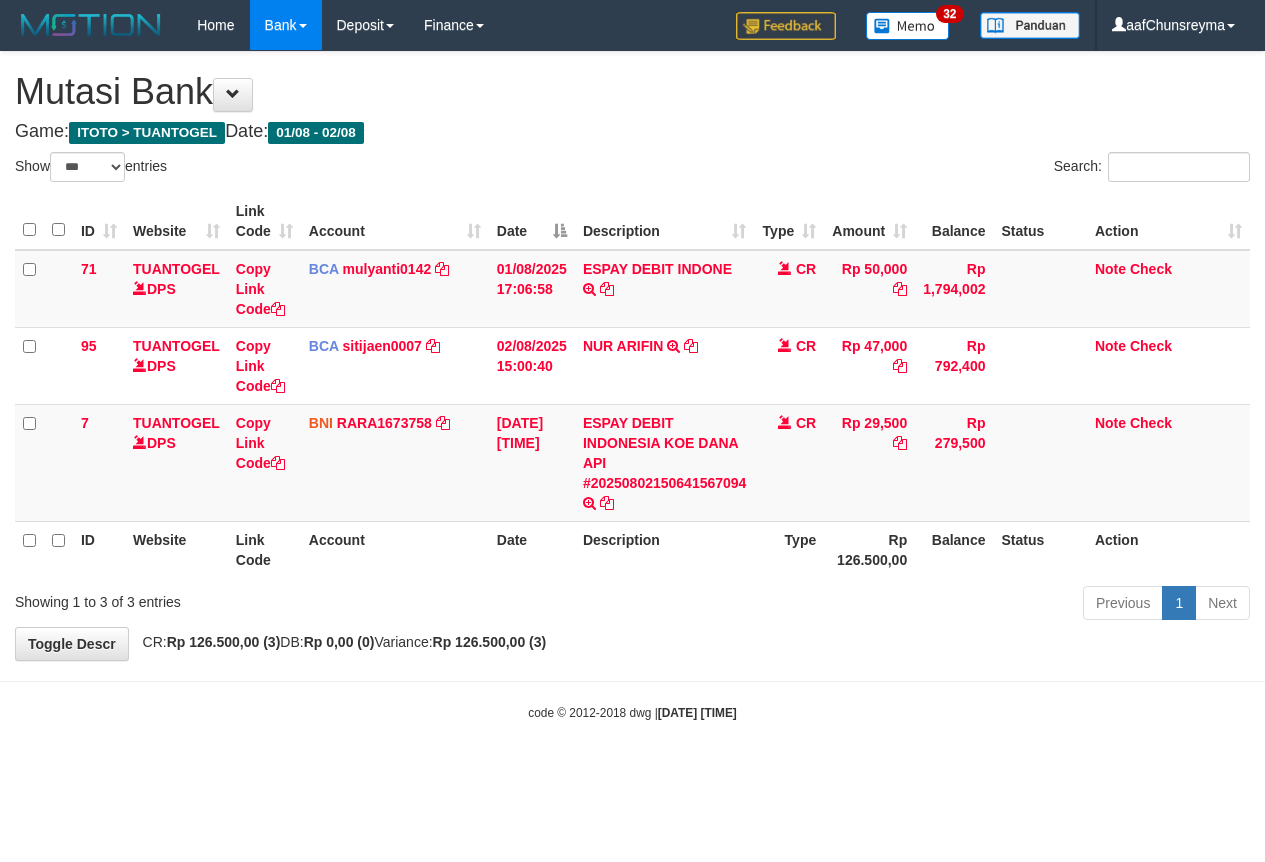 scroll, scrollTop: 0, scrollLeft: 0, axis: both 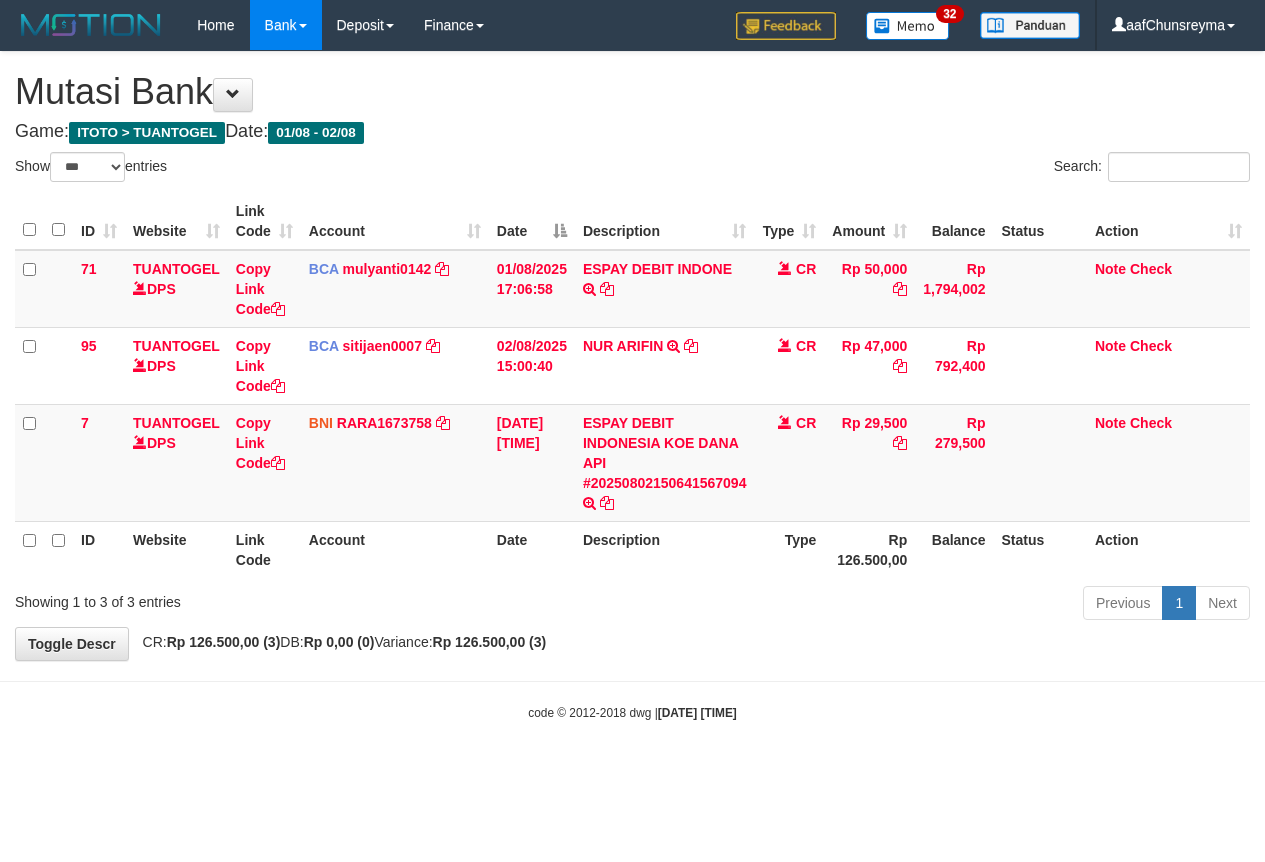 select on "***" 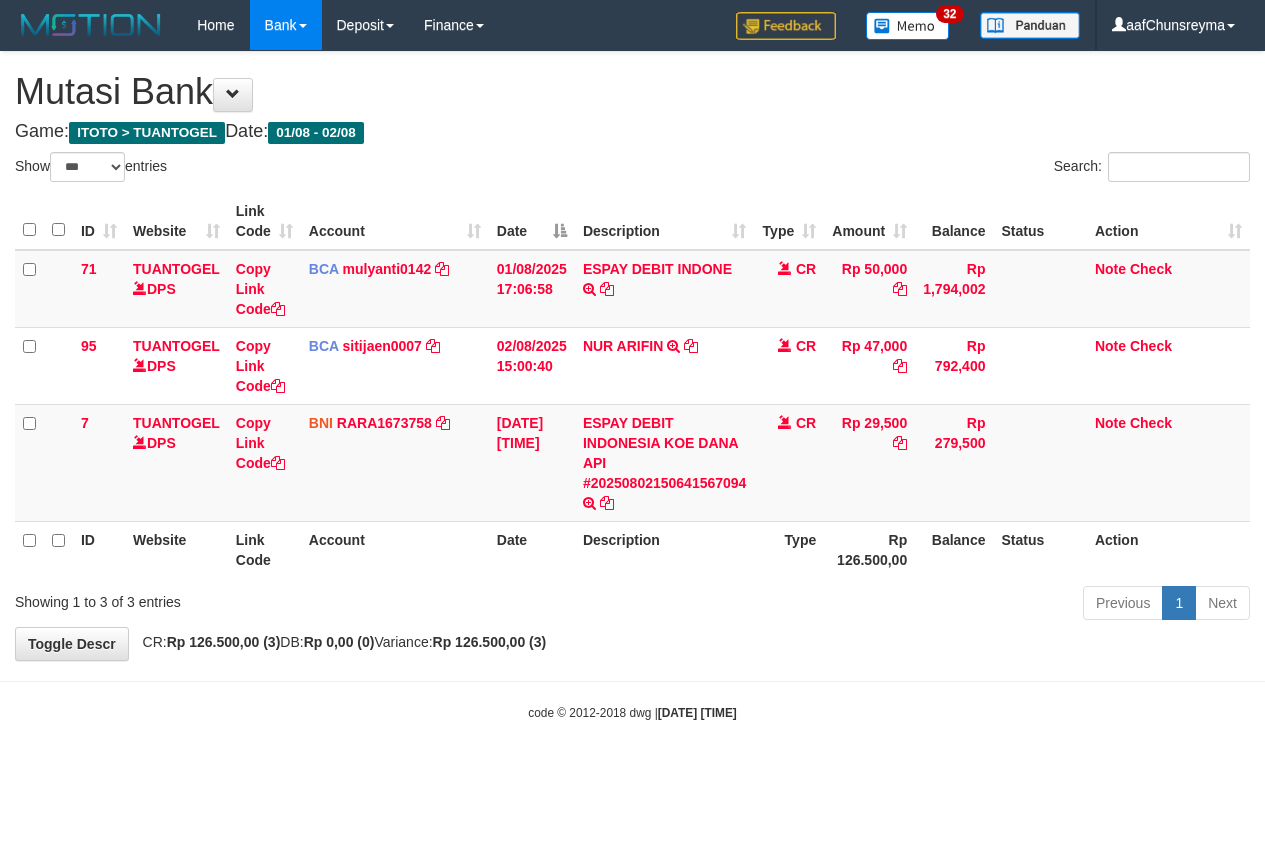 scroll, scrollTop: 0, scrollLeft: 0, axis: both 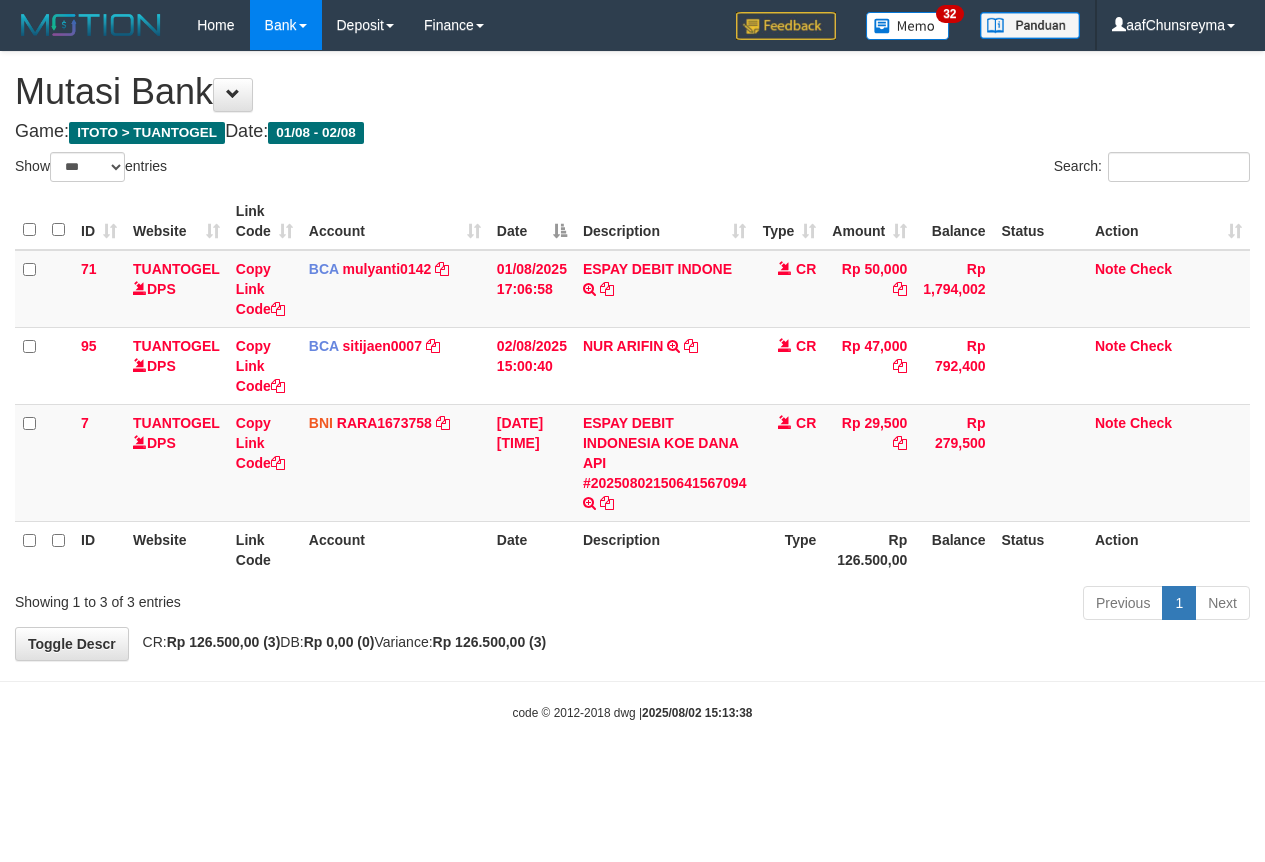 select on "***" 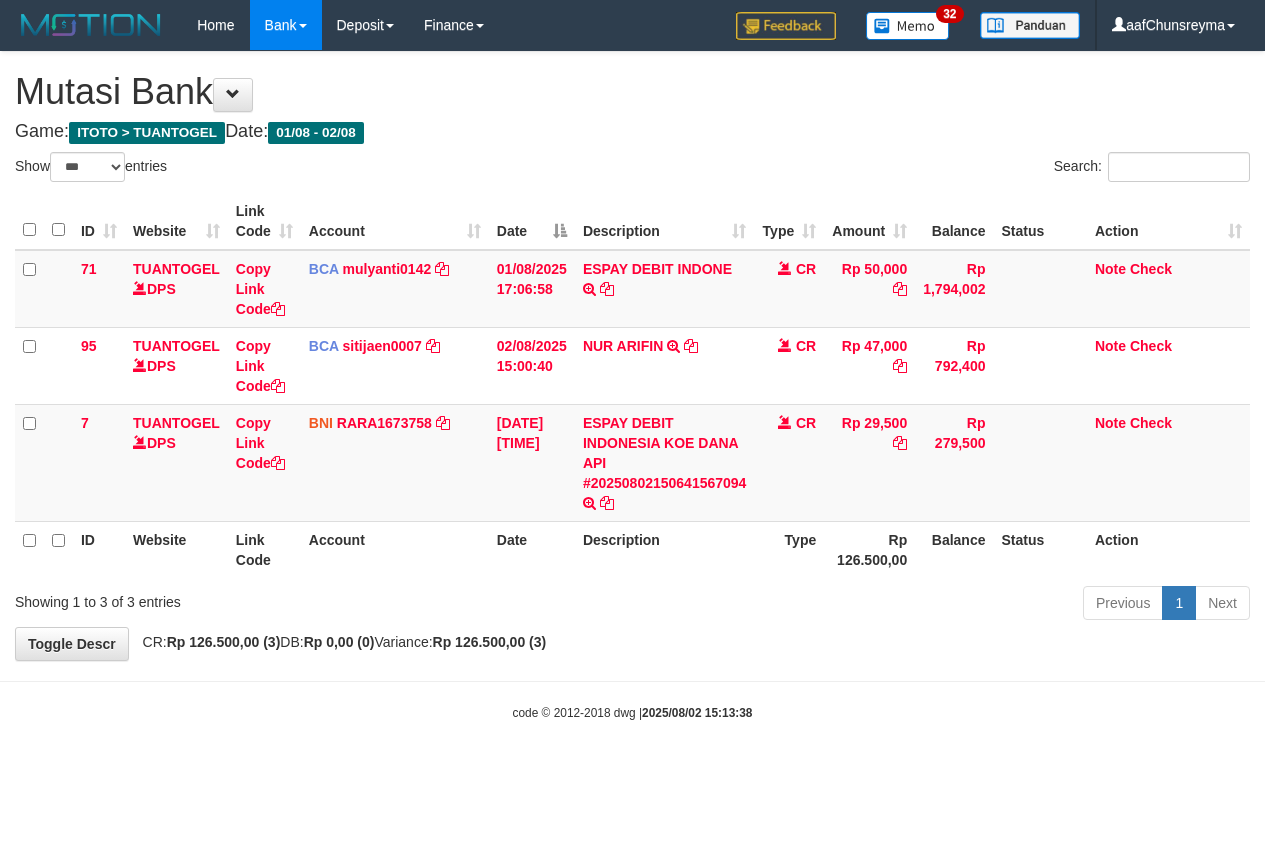 scroll, scrollTop: 0, scrollLeft: 0, axis: both 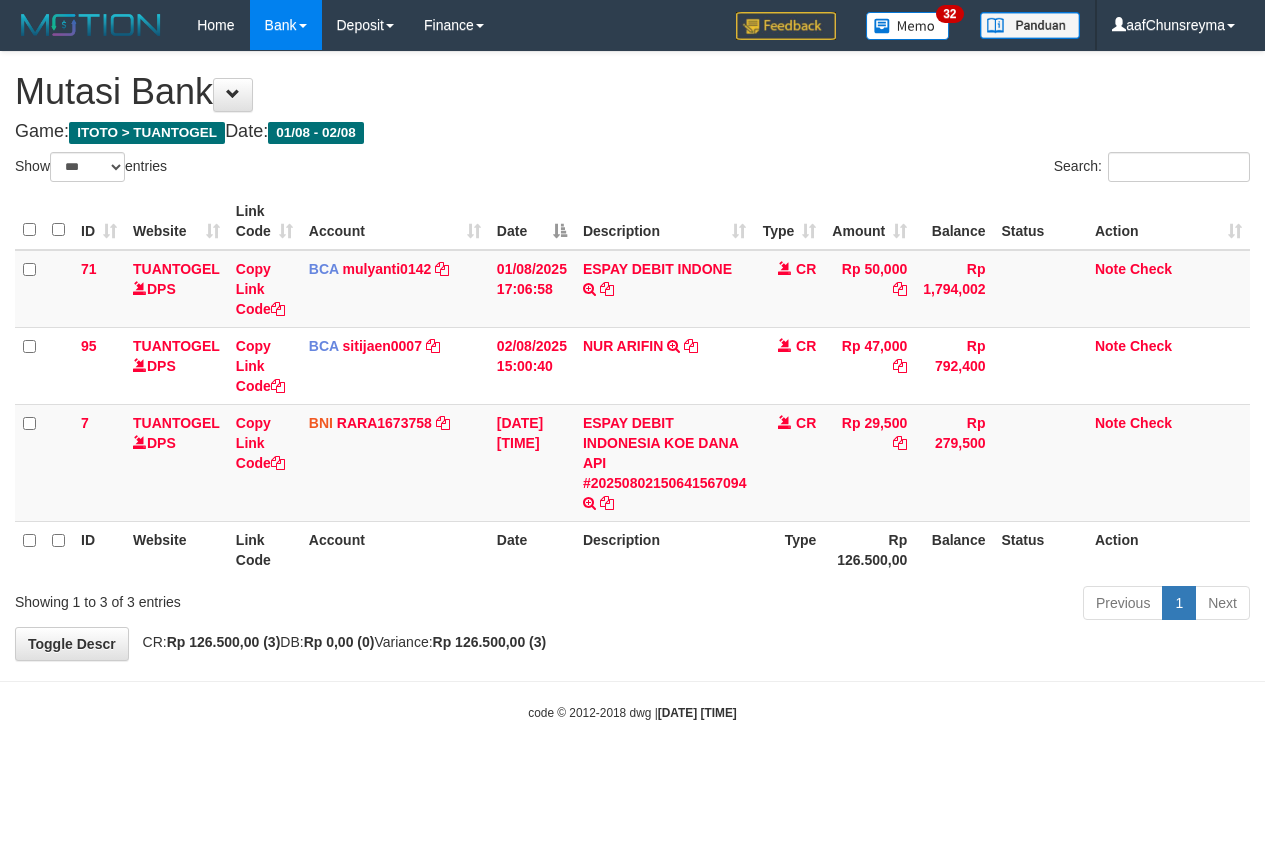 select on "***" 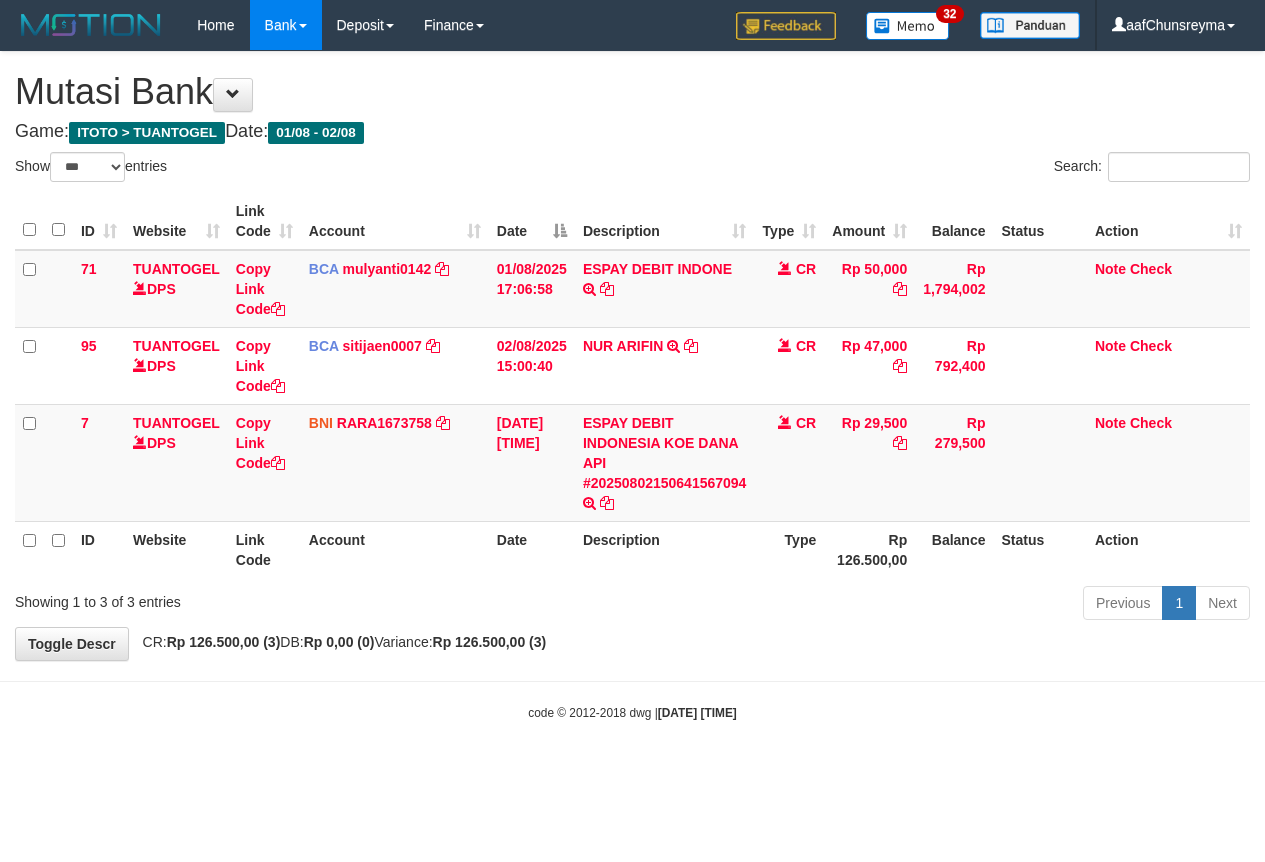 scroll, scrollTop: 0, scrollLeft: 0, axis: both 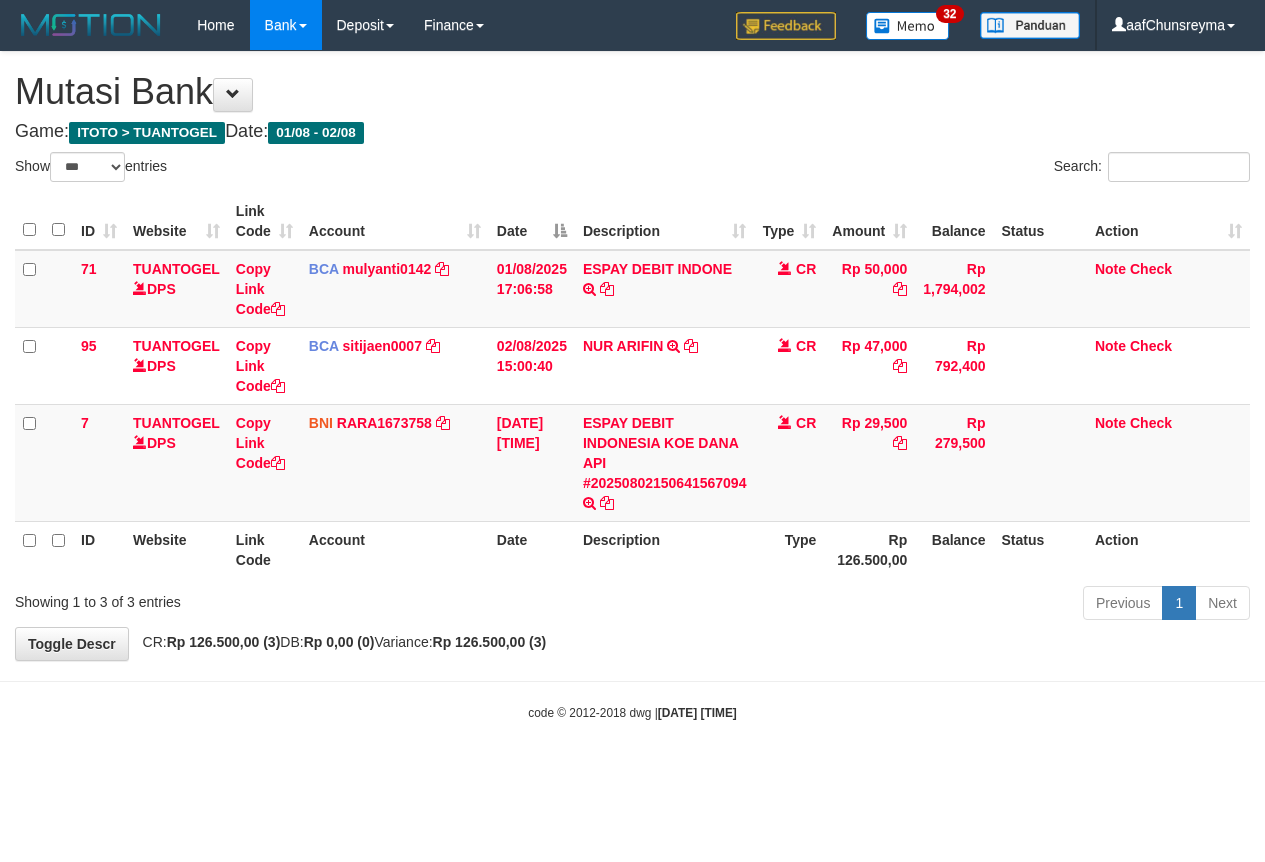 select on "***" 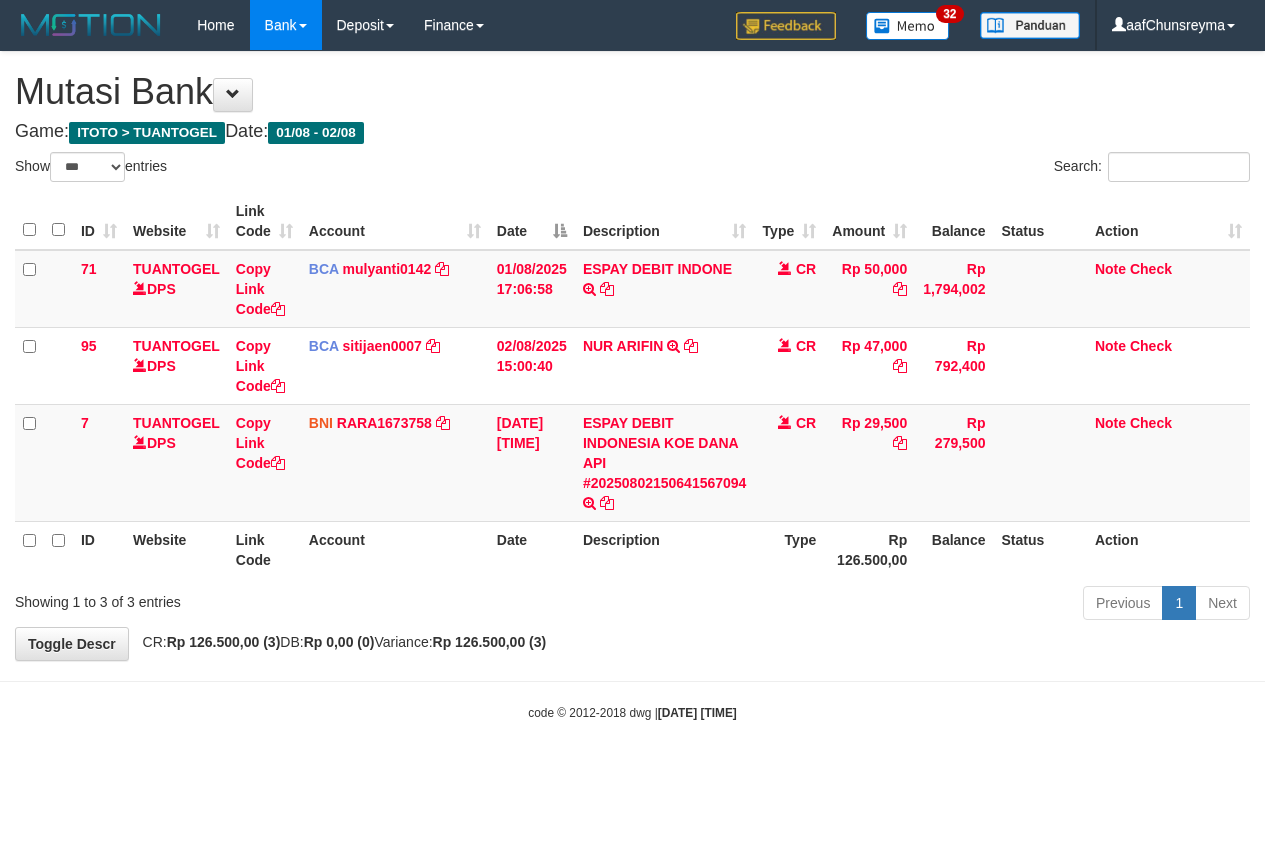 scroll, scrollTop: 0, scrollLeft: 0, axis: both 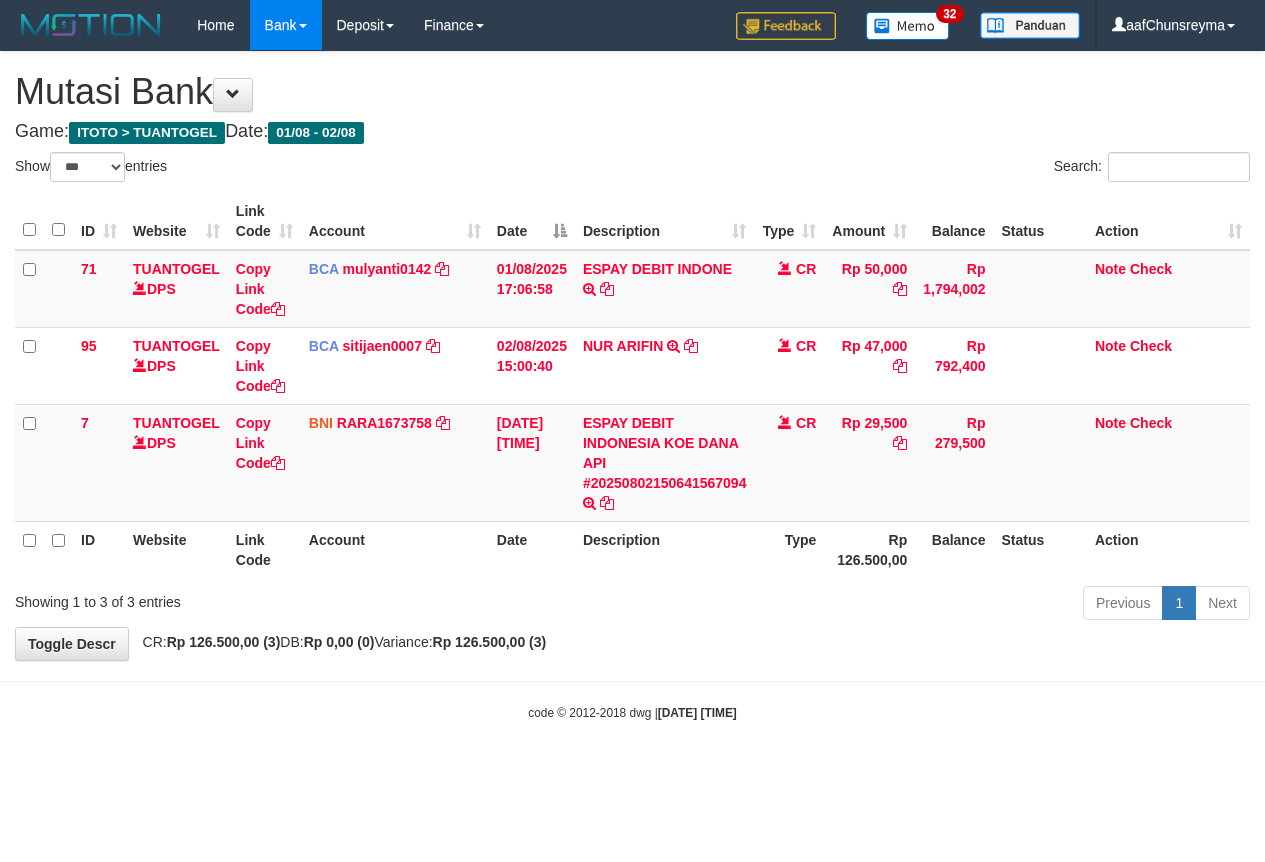 select on "***" 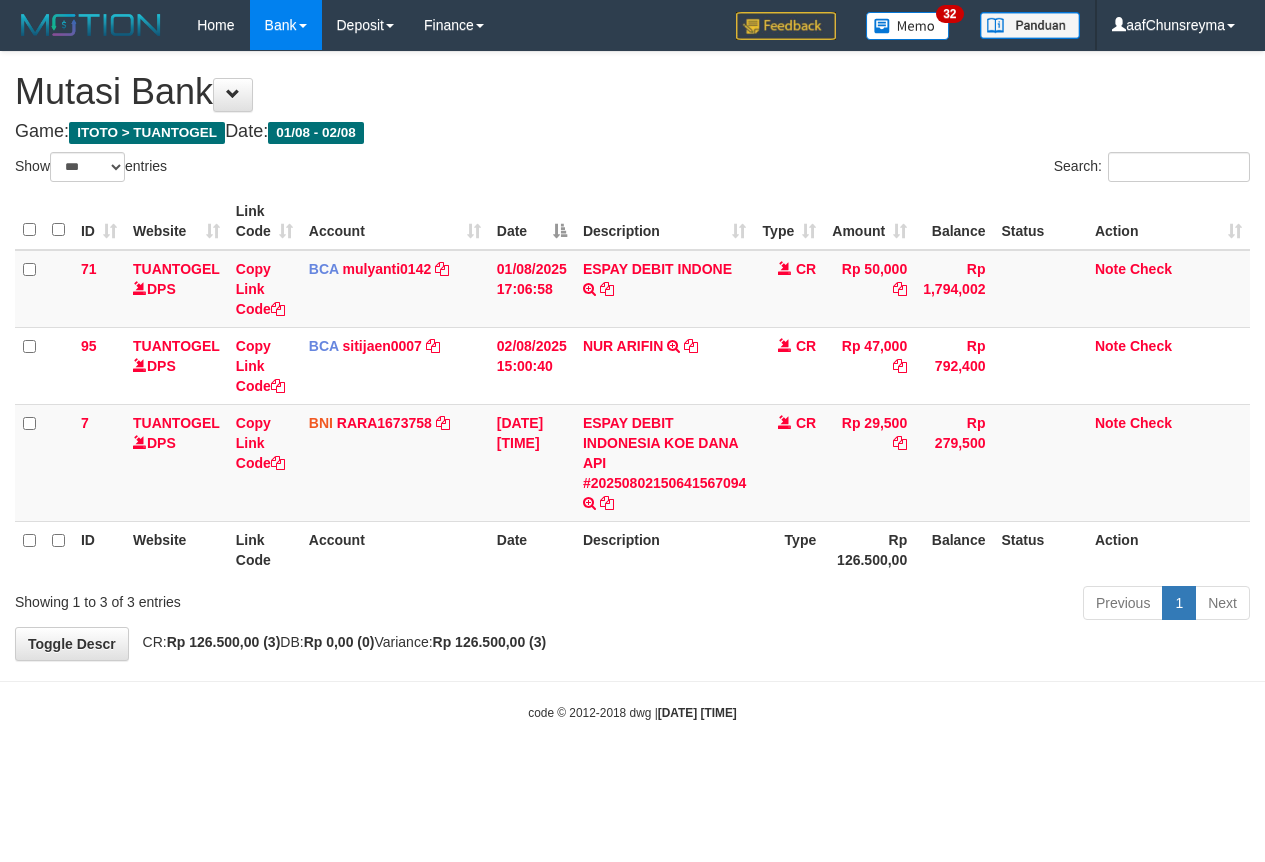 scroll, scrollTop: 0, scrollLeft: 0, axis: both 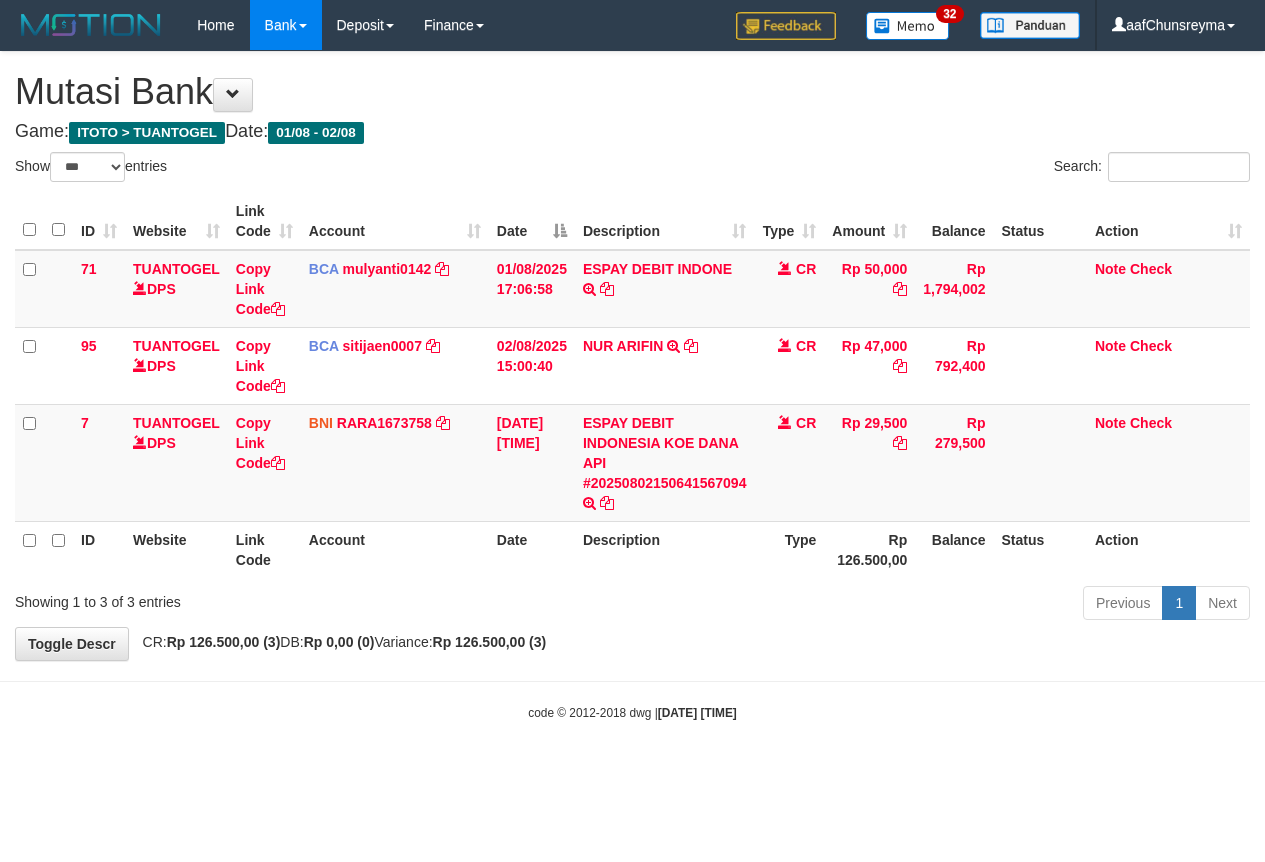 select on "***" 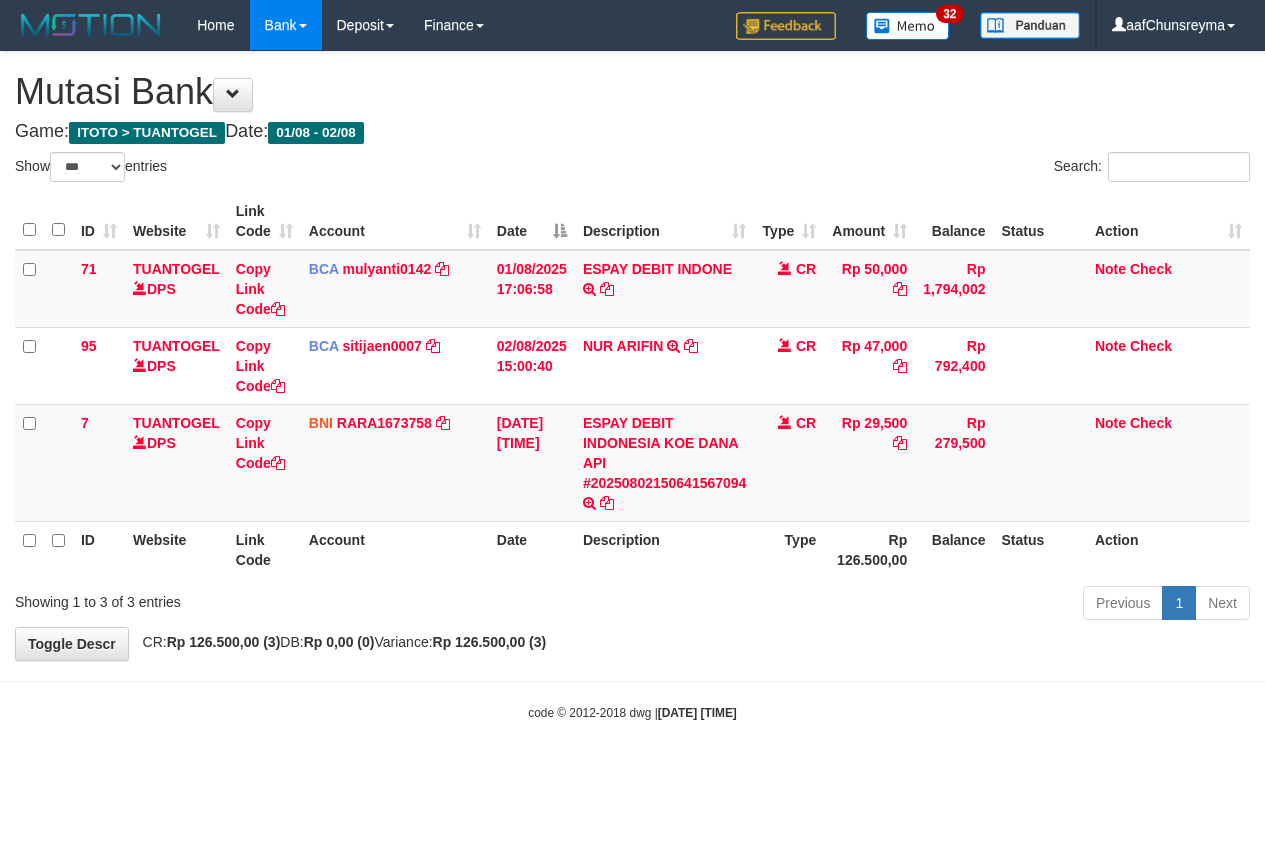scroll, scrollTop: 0, scrollLeft: 0, axis: both 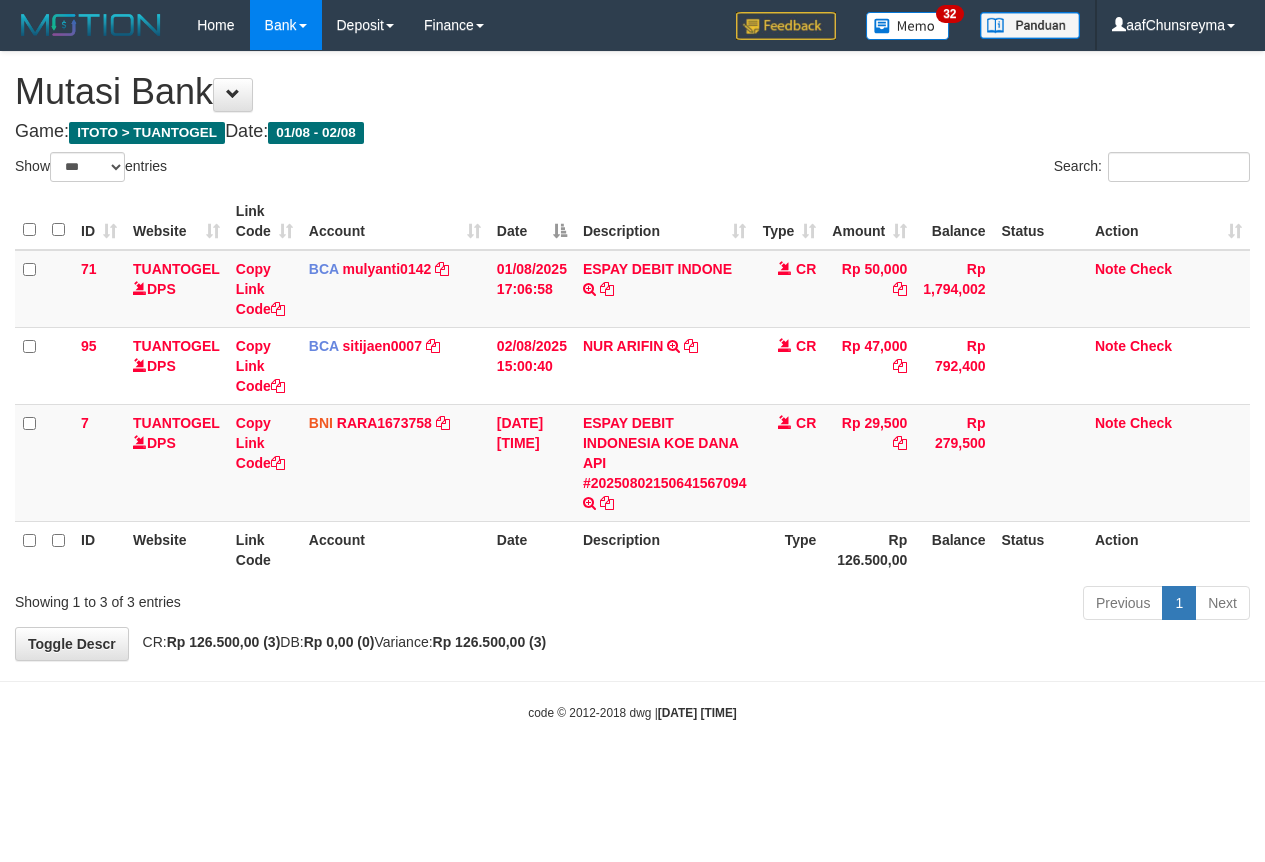 select on "***" 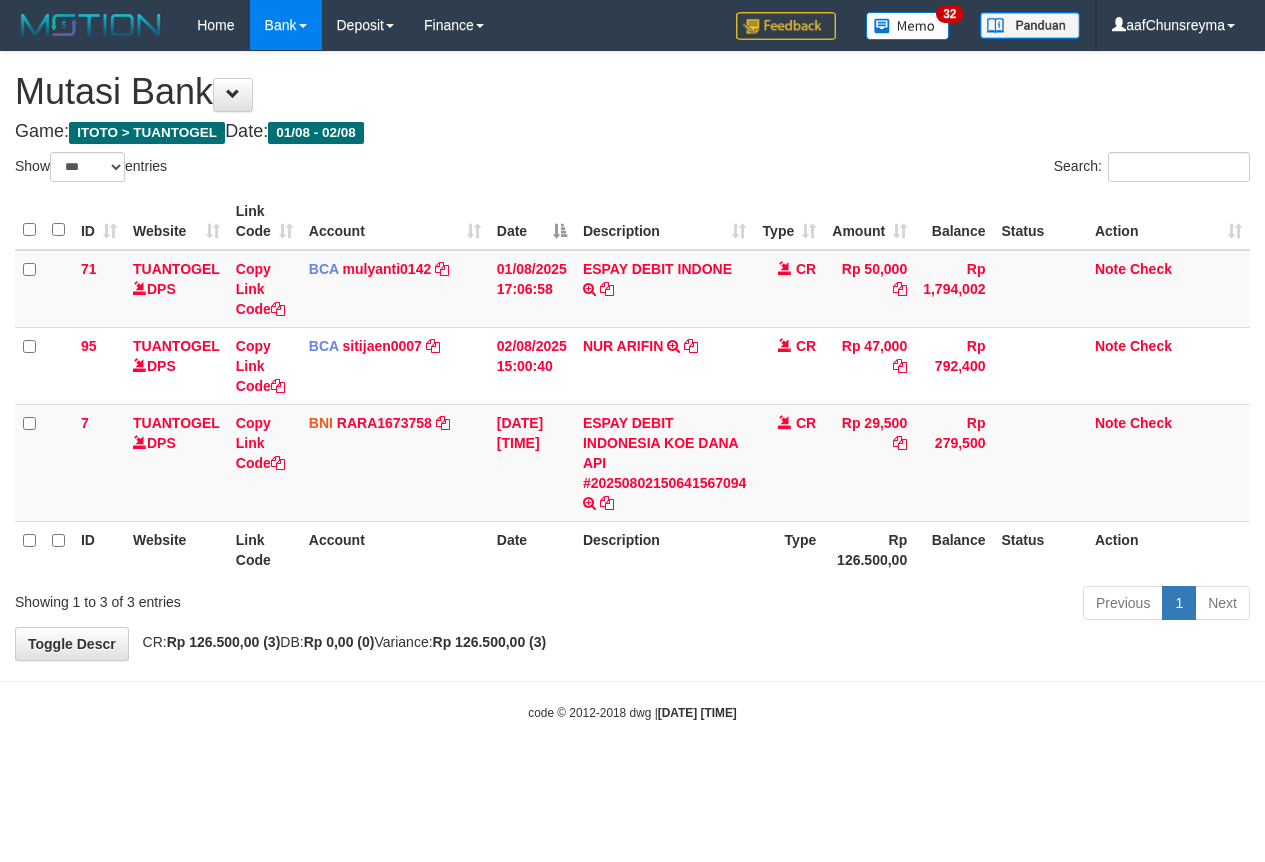 scroll, scrollTop: 0, scrollLeft: 0, axis: both 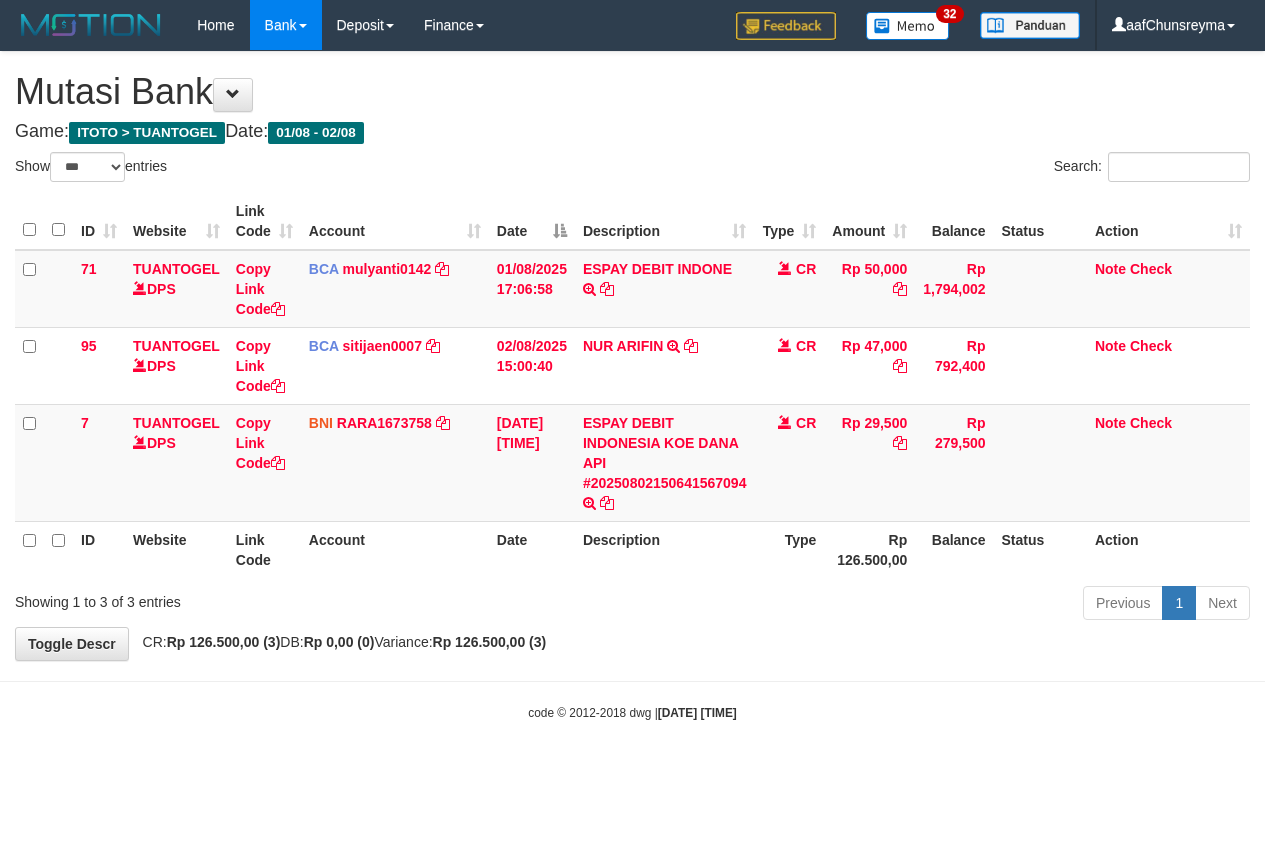 select on "***" 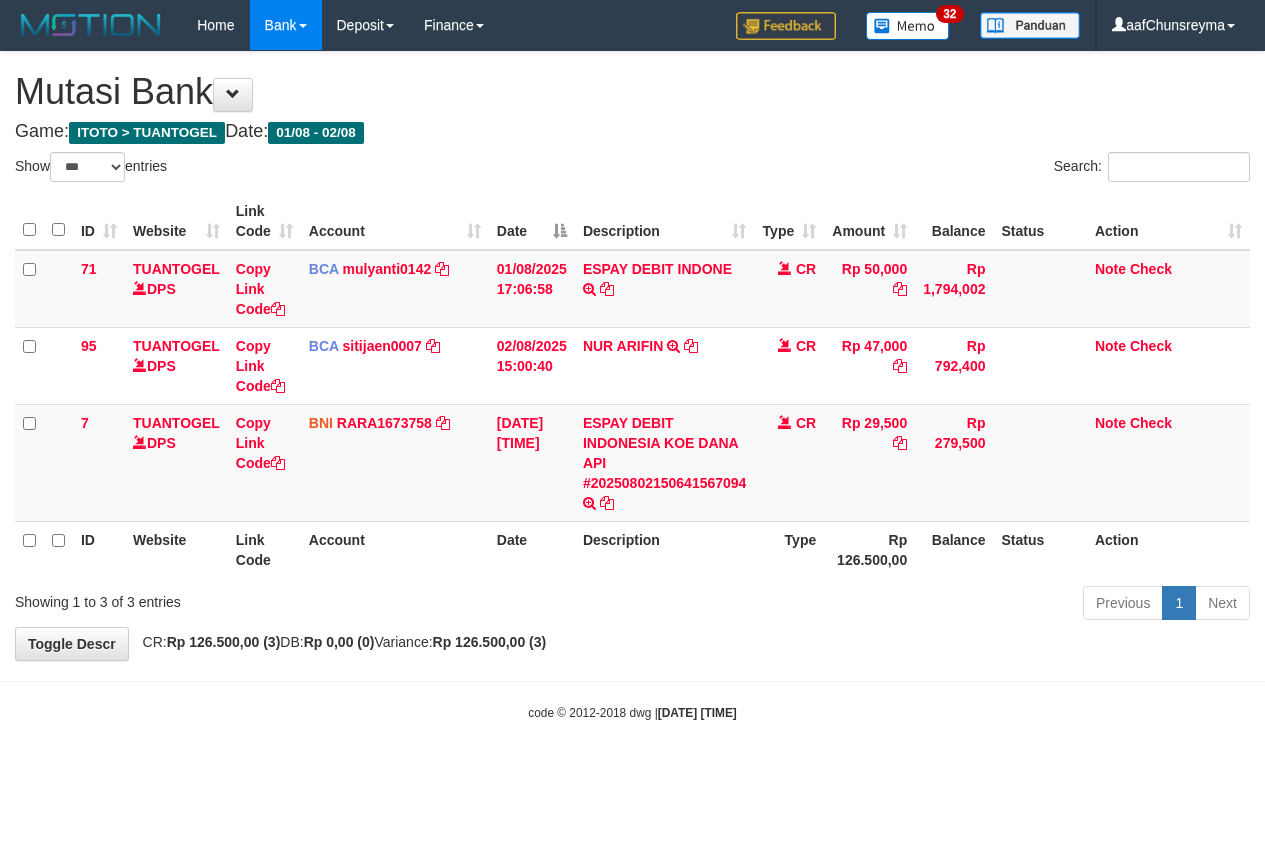 scroll, scrollTop: 0, scrollLeft: 0, axis: both 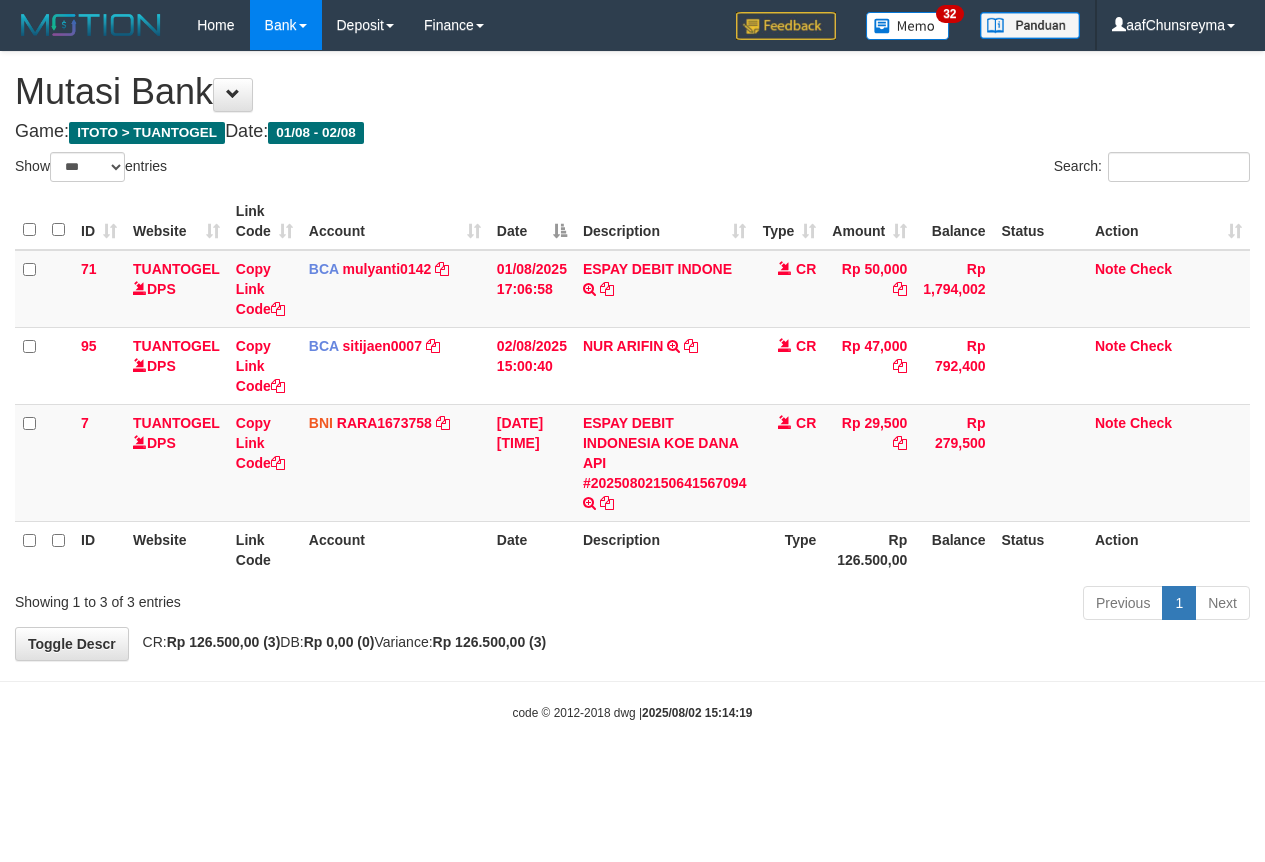 select on "***" 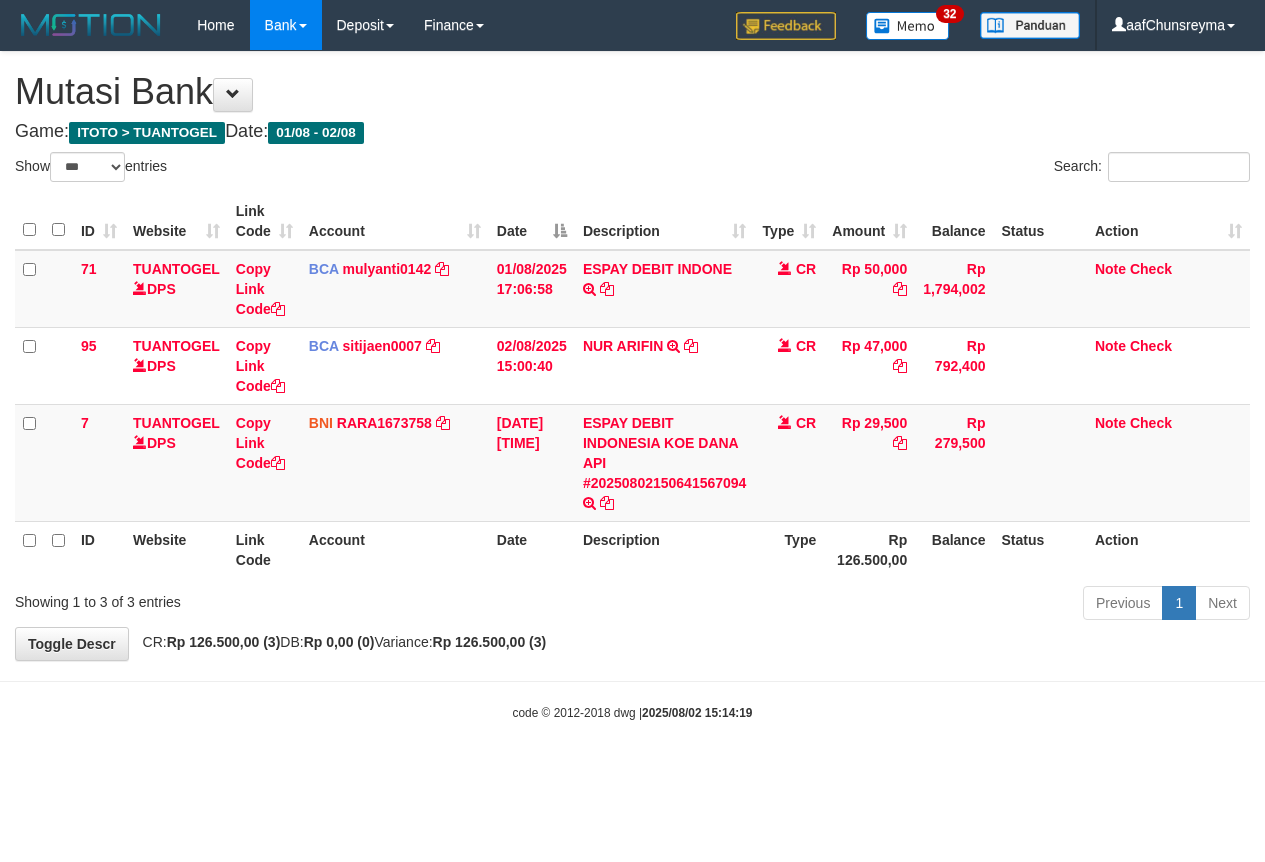 scroll, scrollTop: 0, scrollLeft: 0, axis: both 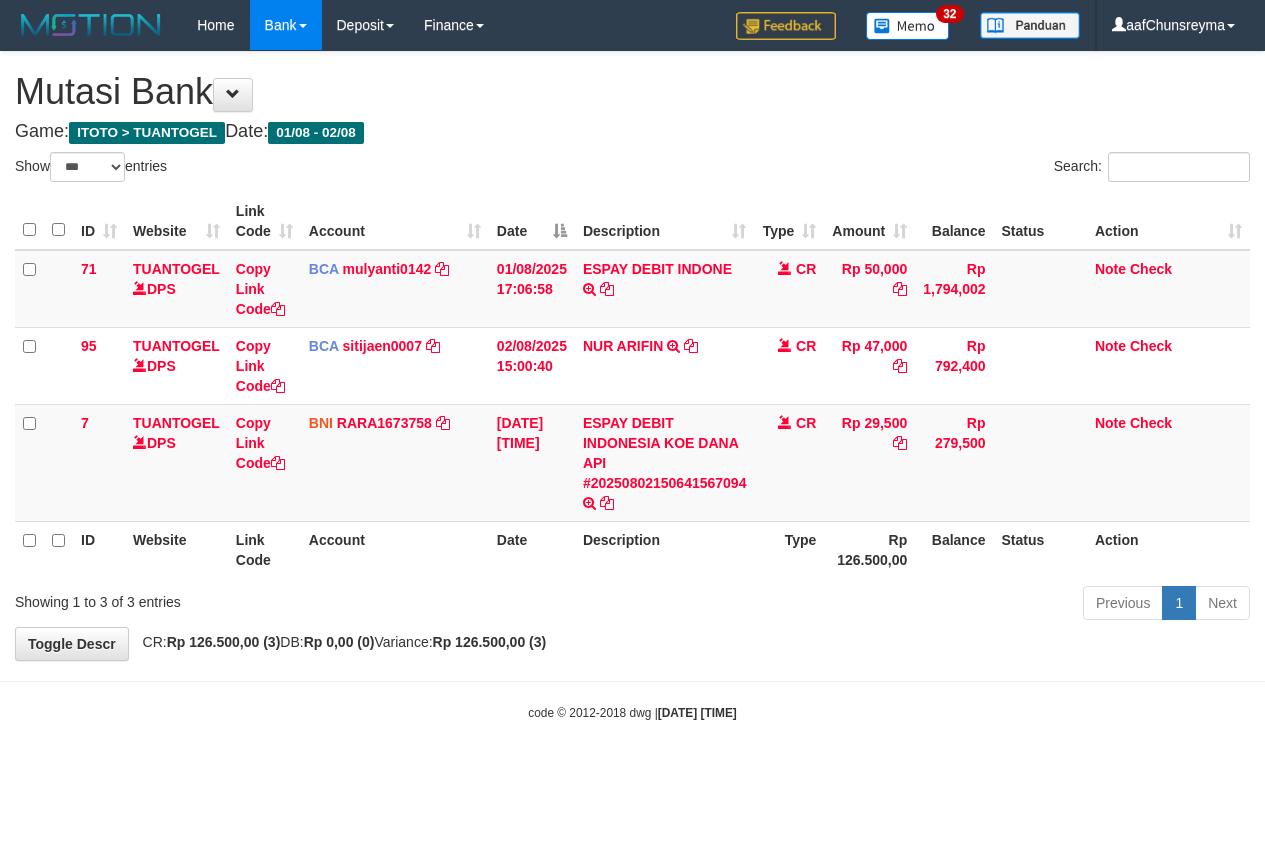 select on "***" 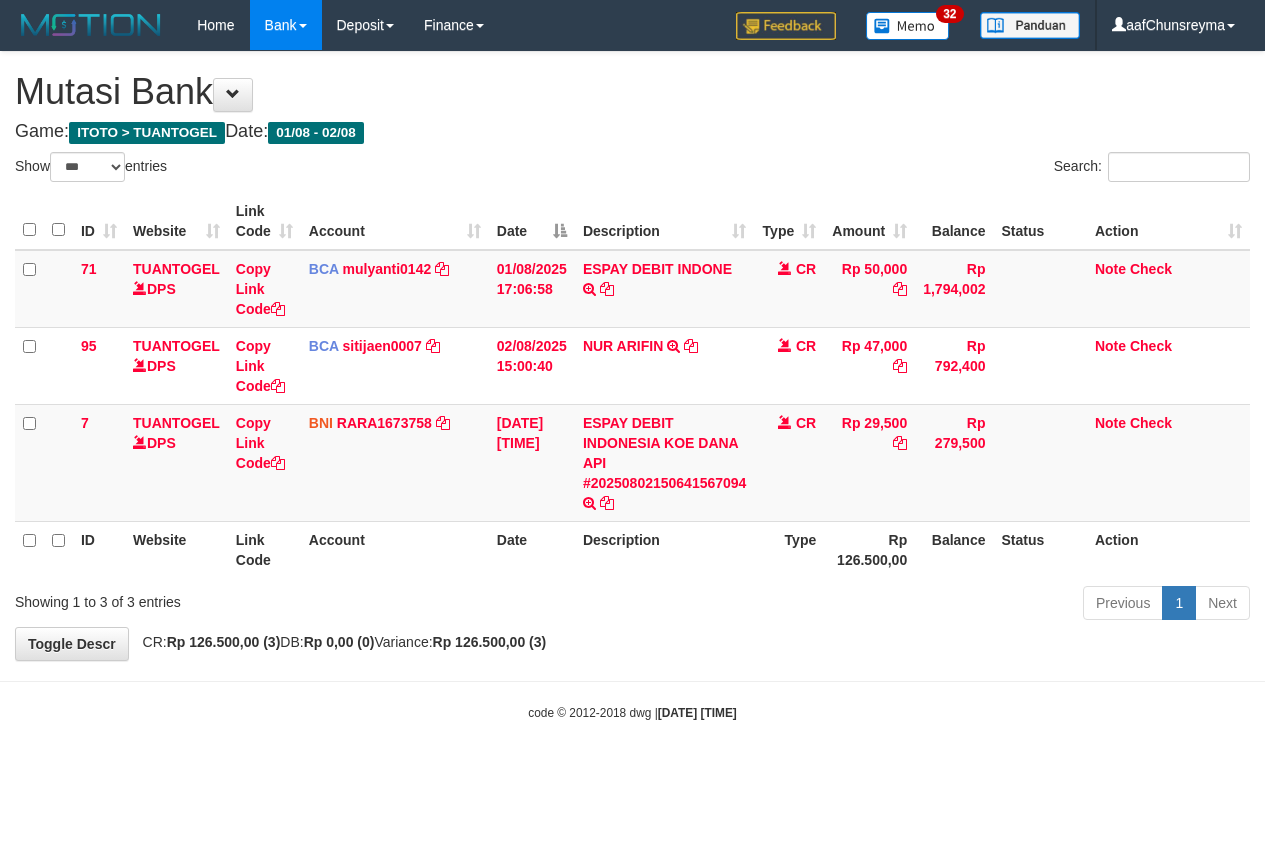 scroll, scrollTop: 0, scrollLeft: 0, axis: both 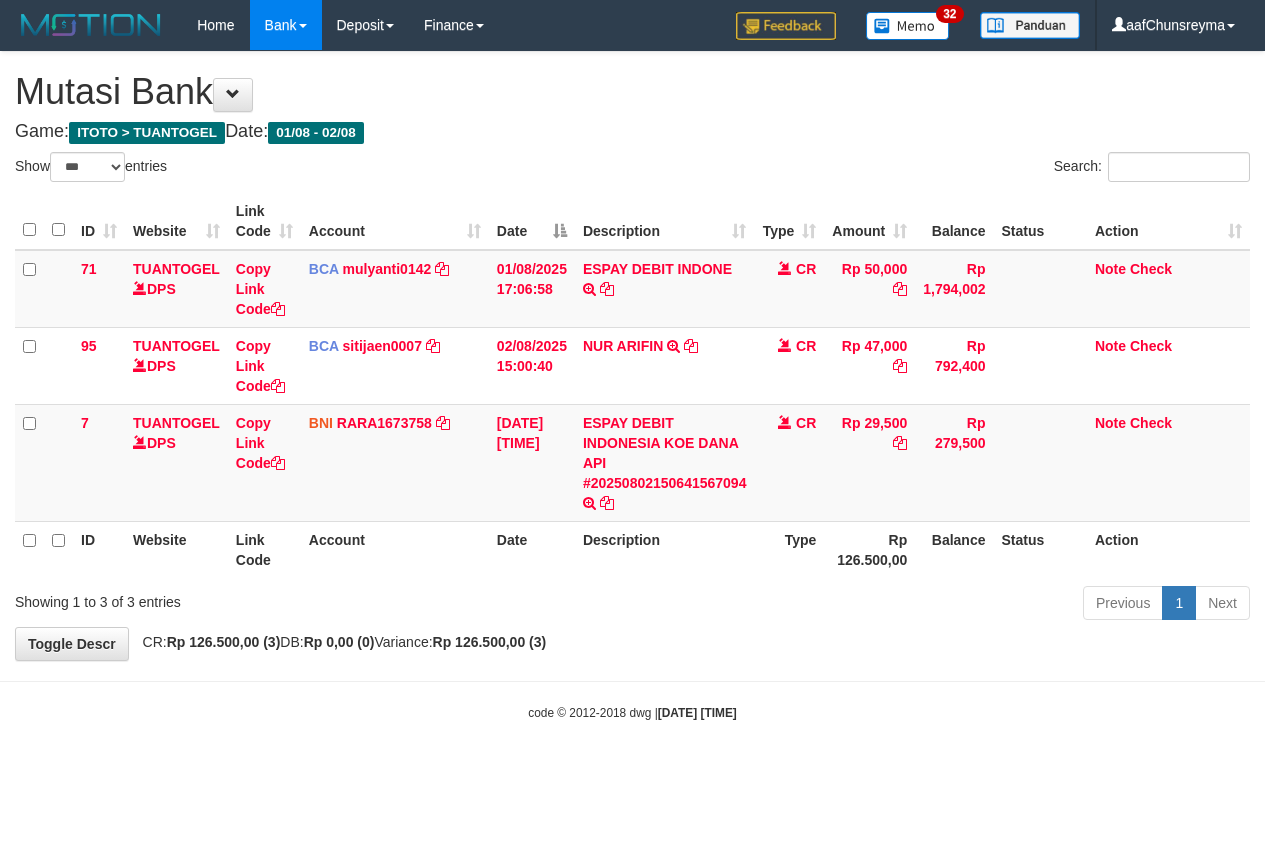 select on "***" 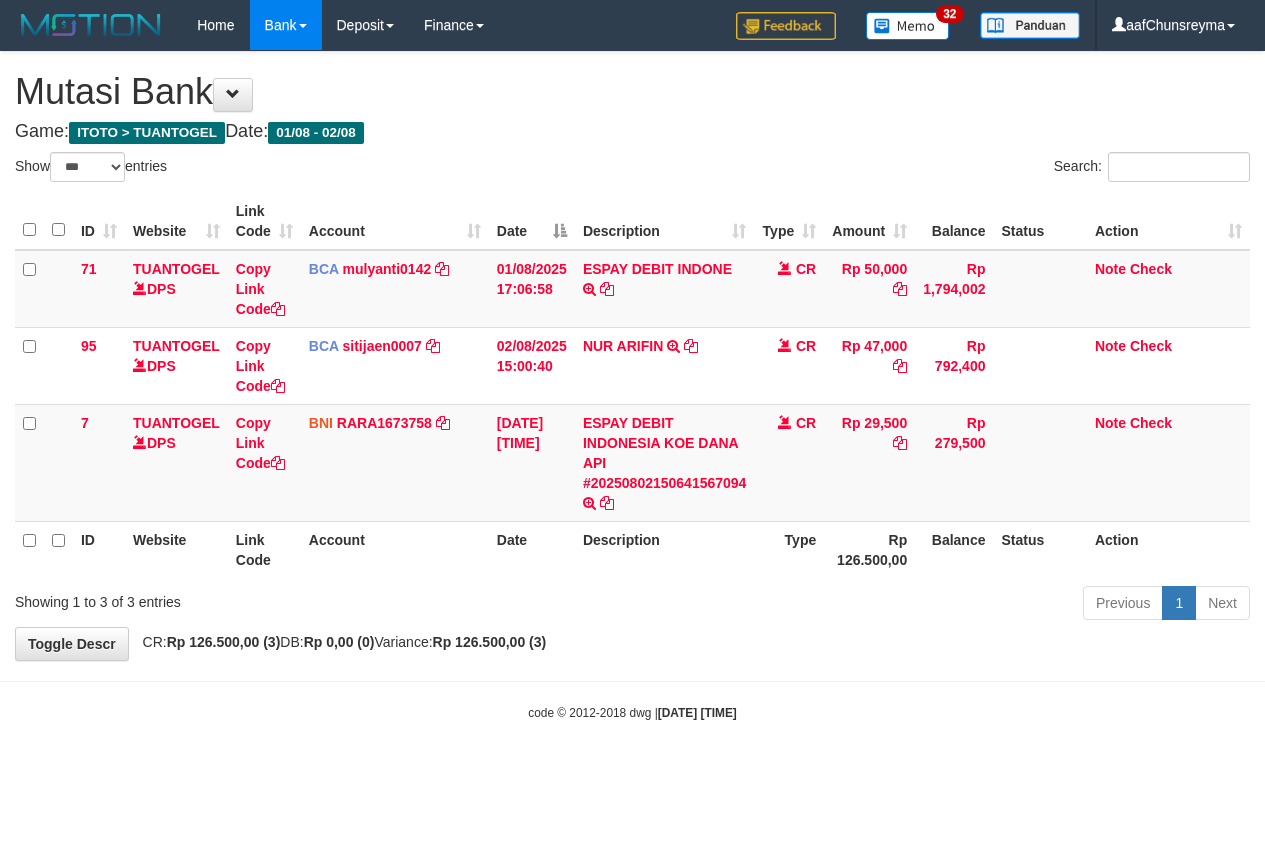 scroll, scrollTop: 0, scrollLeft: 0, axis: both 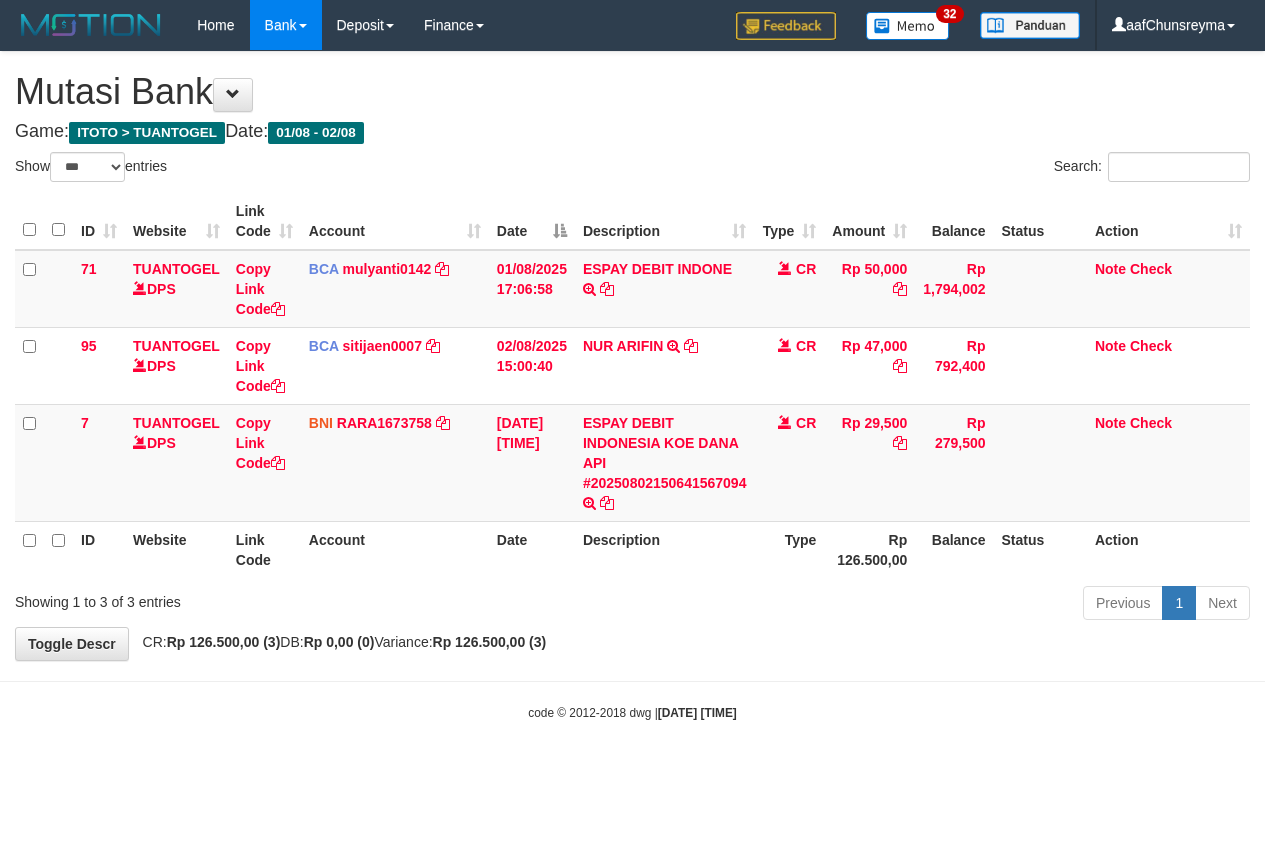 select on "***" 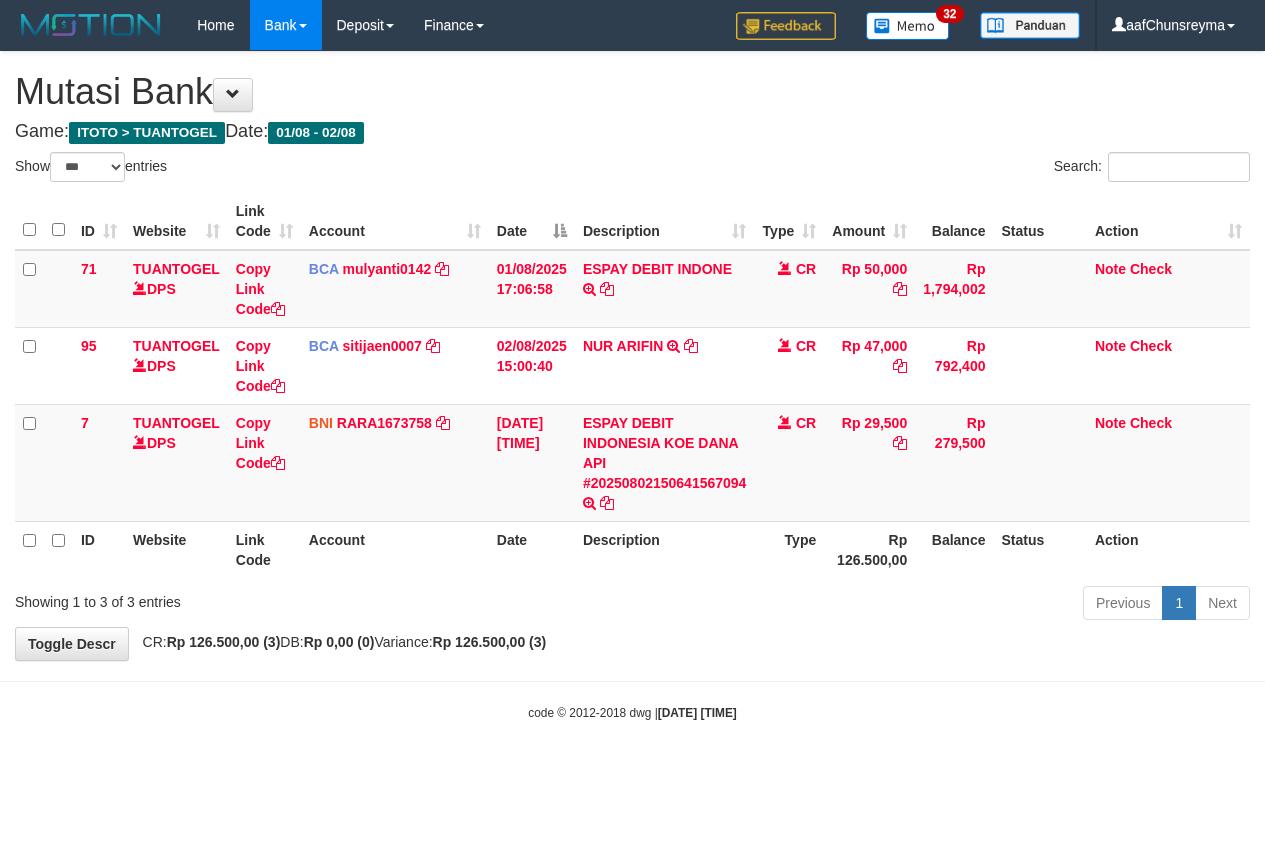 scroll, scrollTop: 0, scrollLeft: 0, axis: both 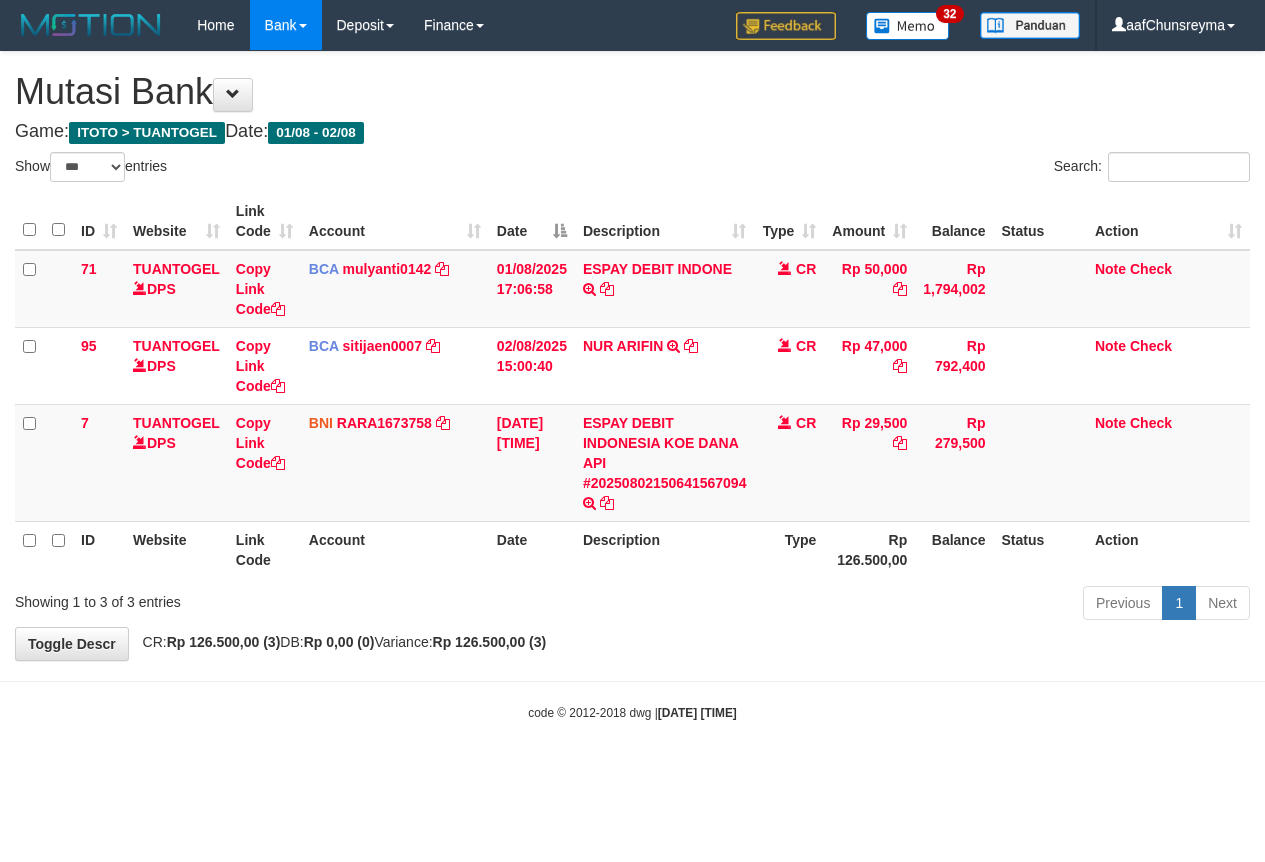 select on "***" 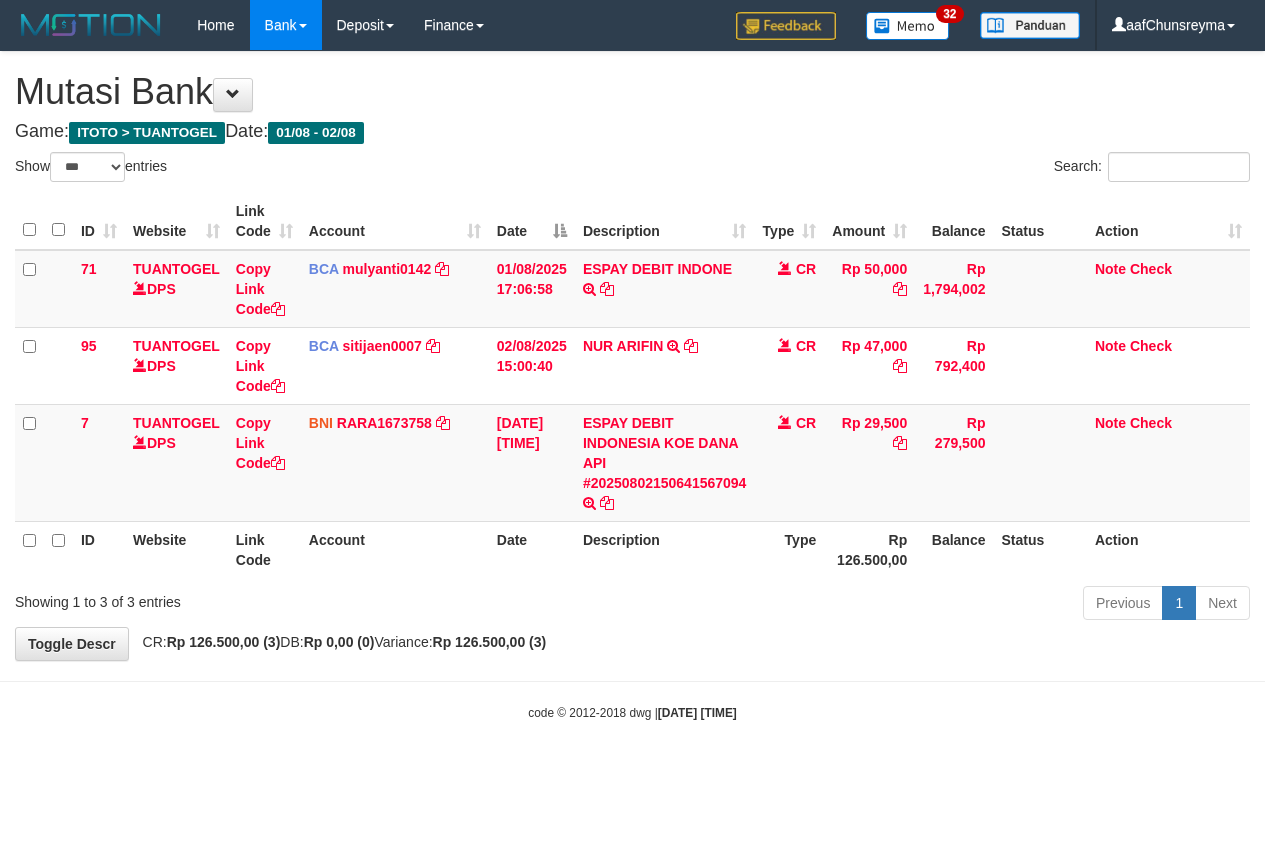 scroll, scrollTop: 0, scrollLeft: 0, axis: both 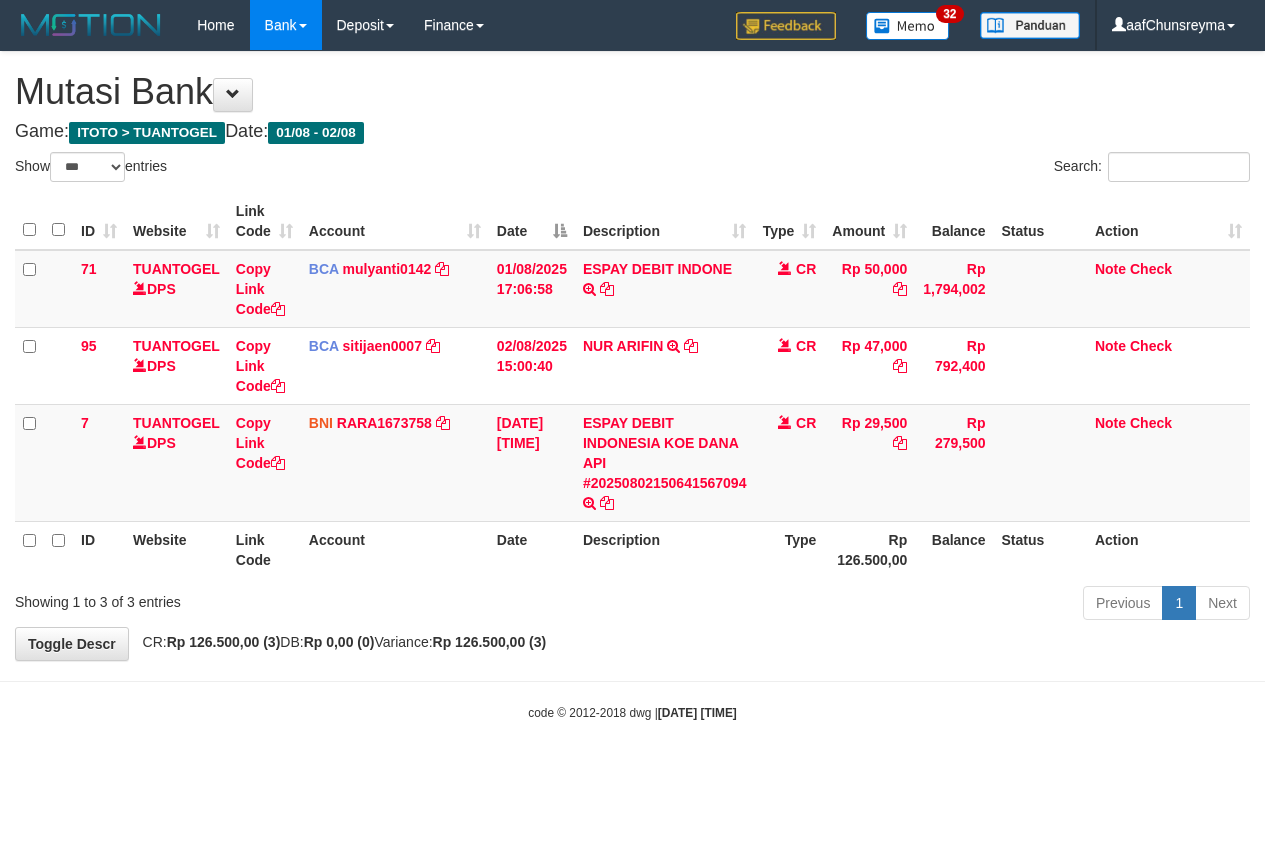 select on "***" 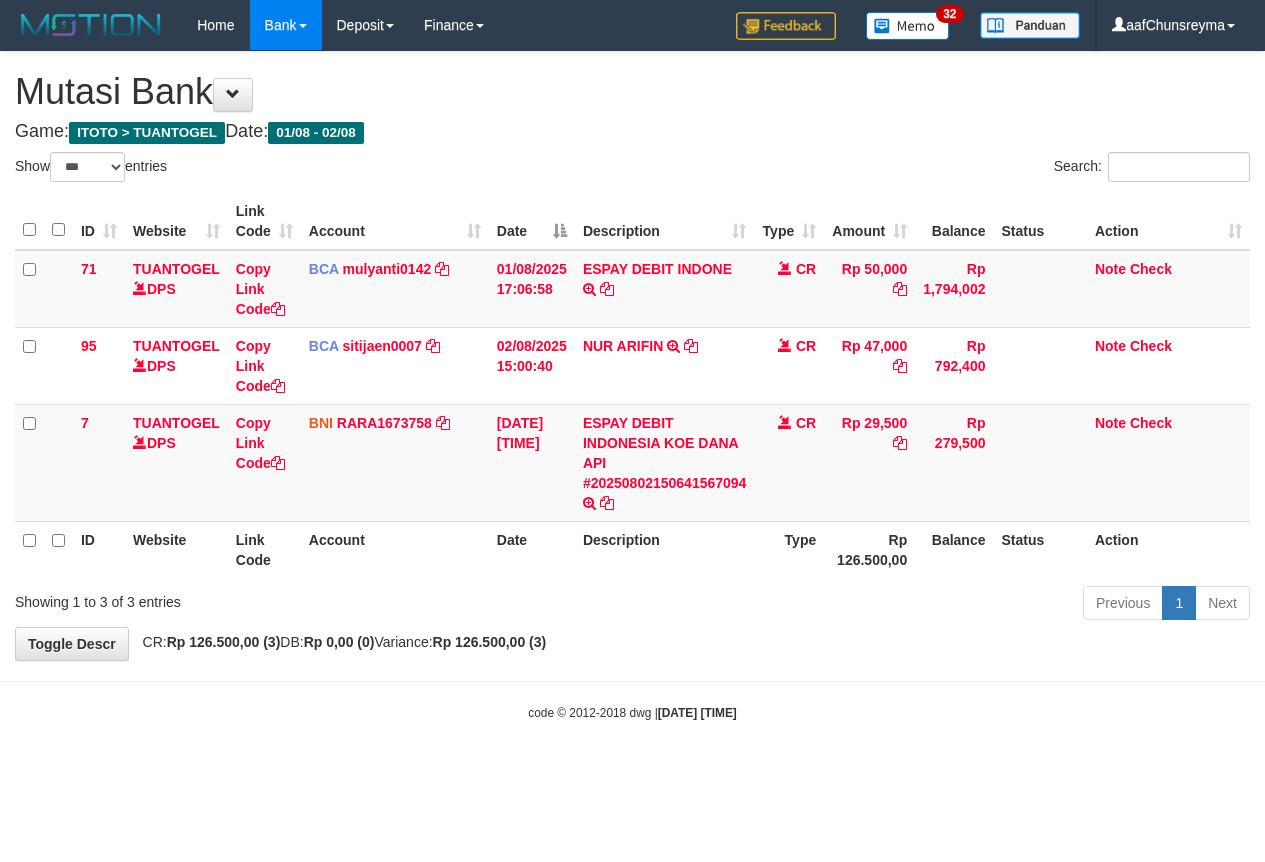 scroll, scrollTop: 0, scrollLeft: 0, axis: both 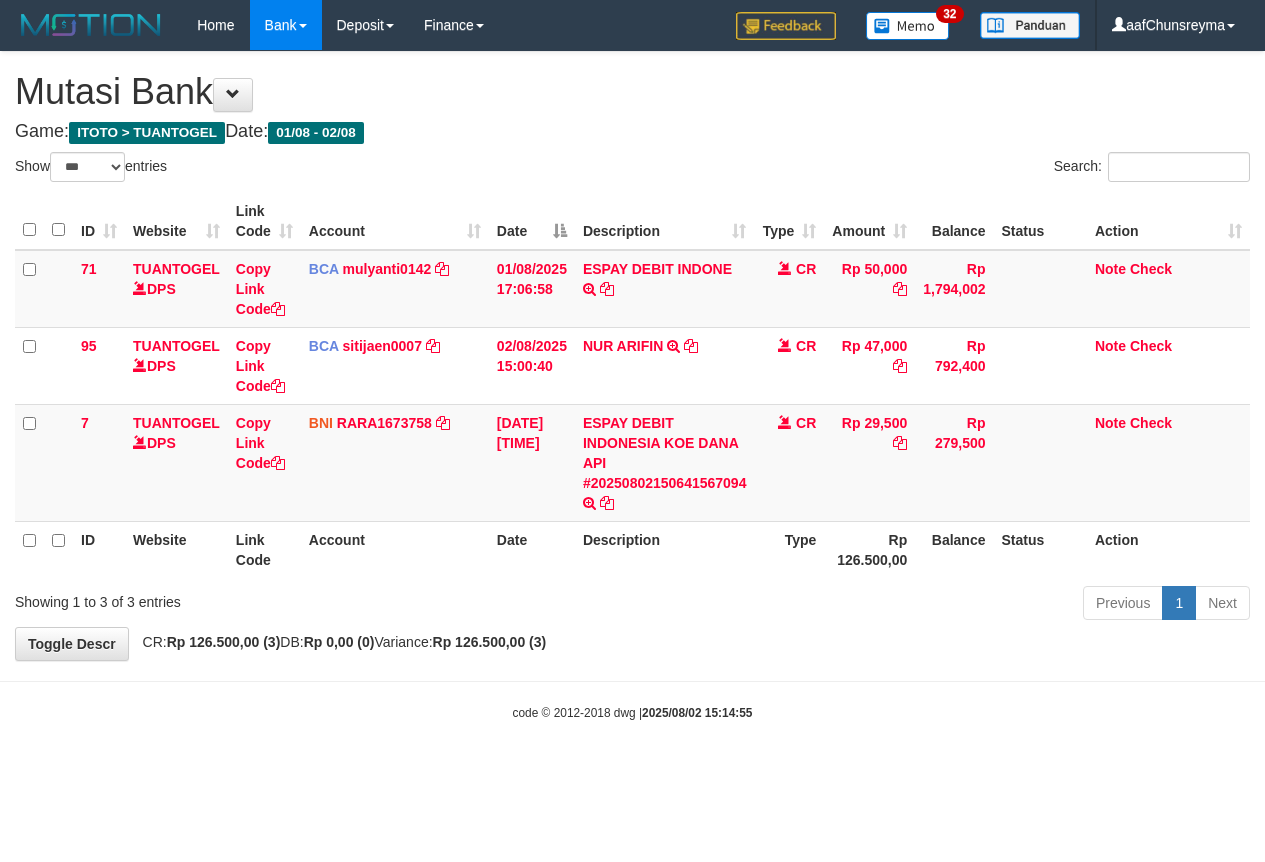 select on "***" 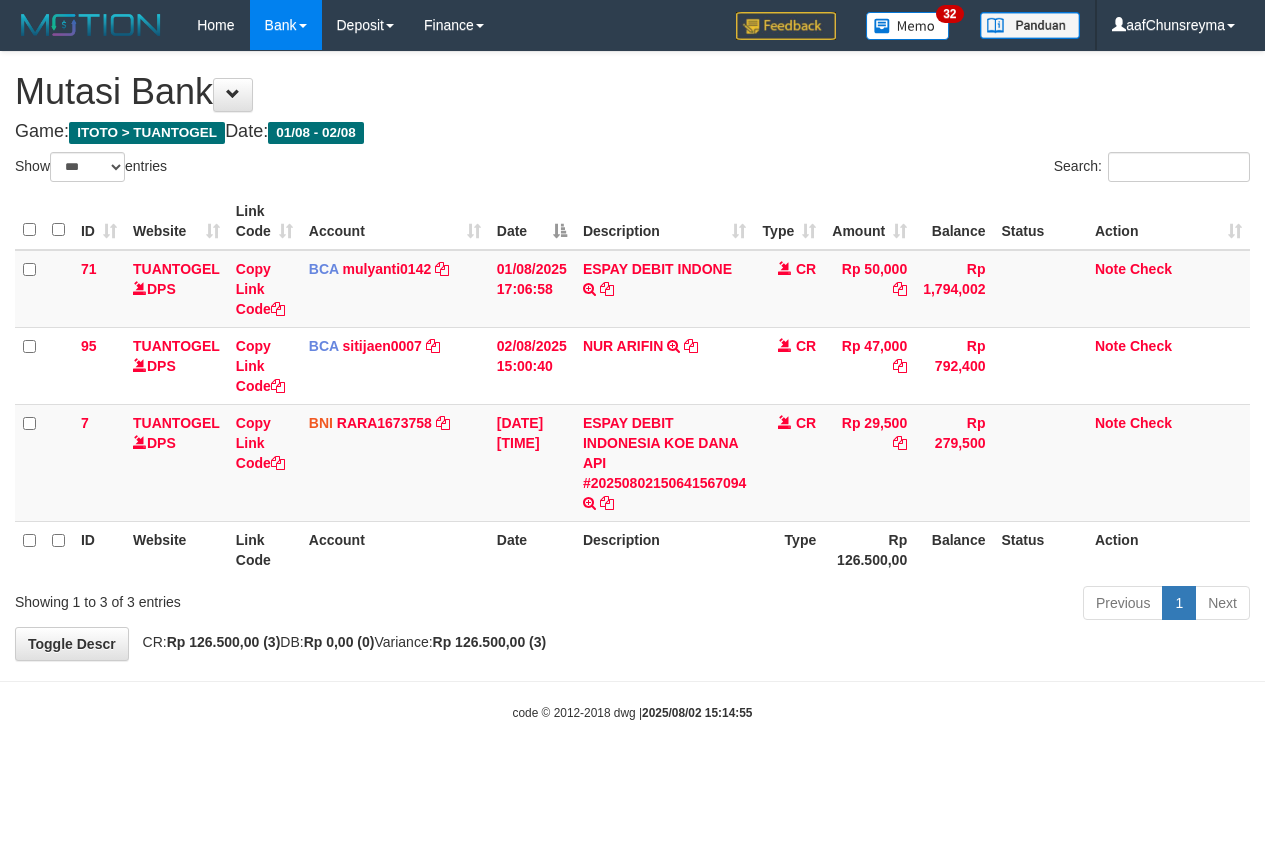 scroll, scrollTop: 0, scrollLeft: 0, axis: both 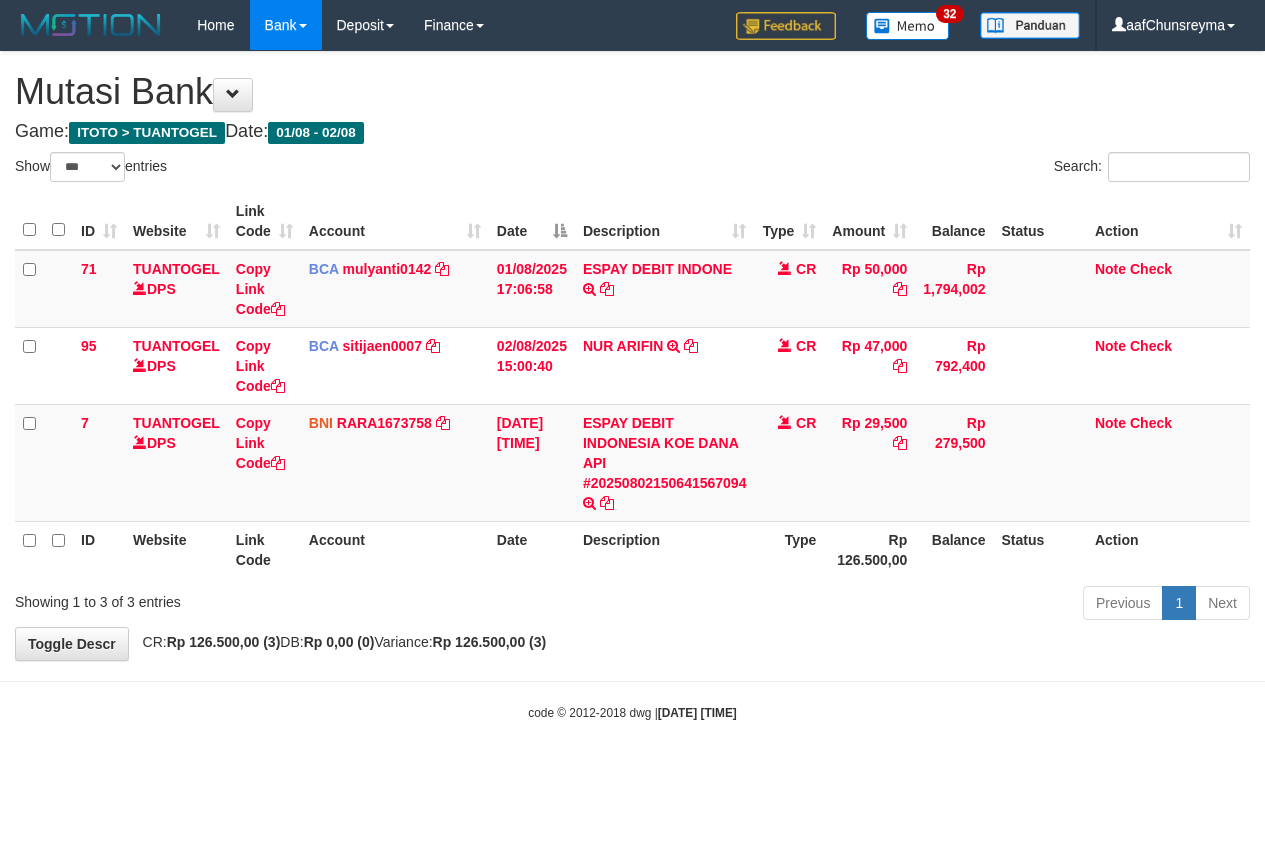 select on "***" 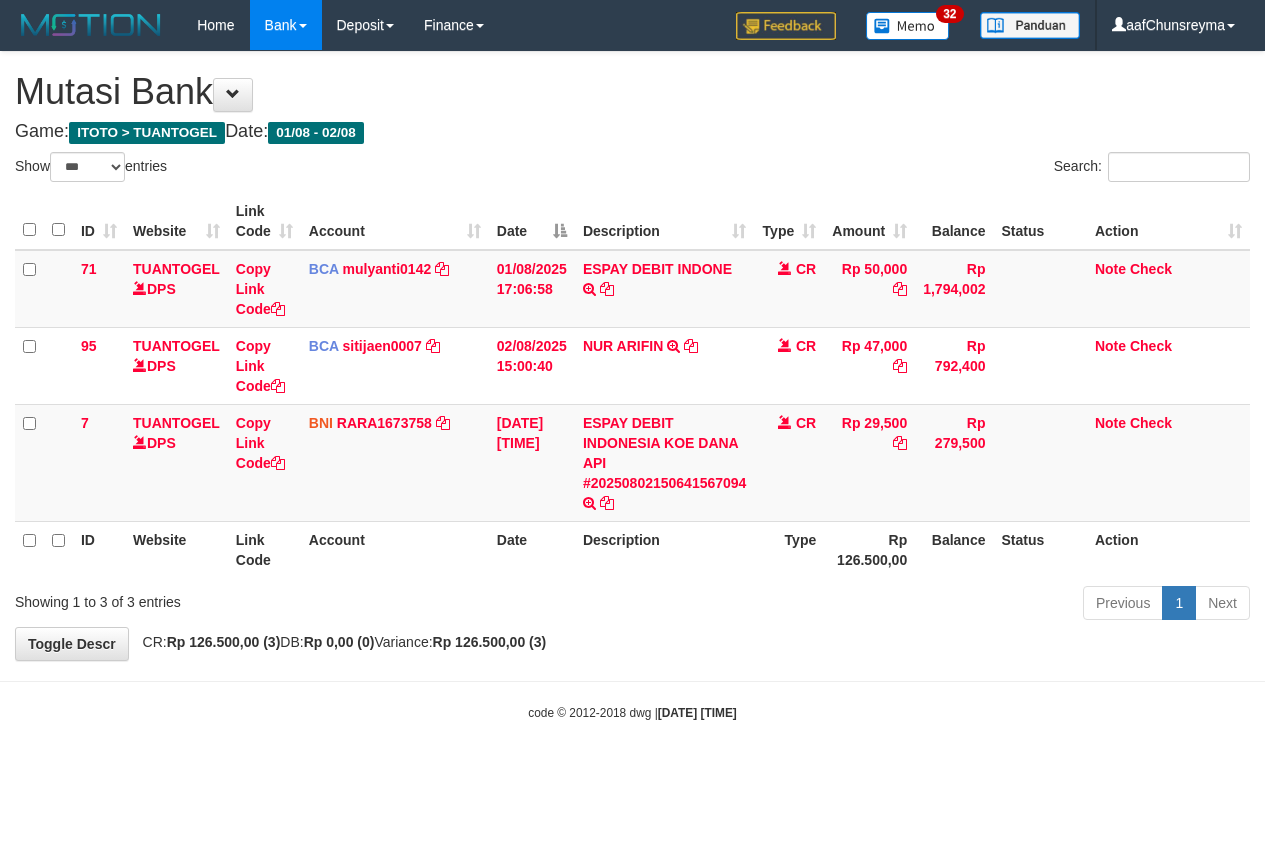 scroll, scrollTop: 0, scrollLeft: 0, axis: both 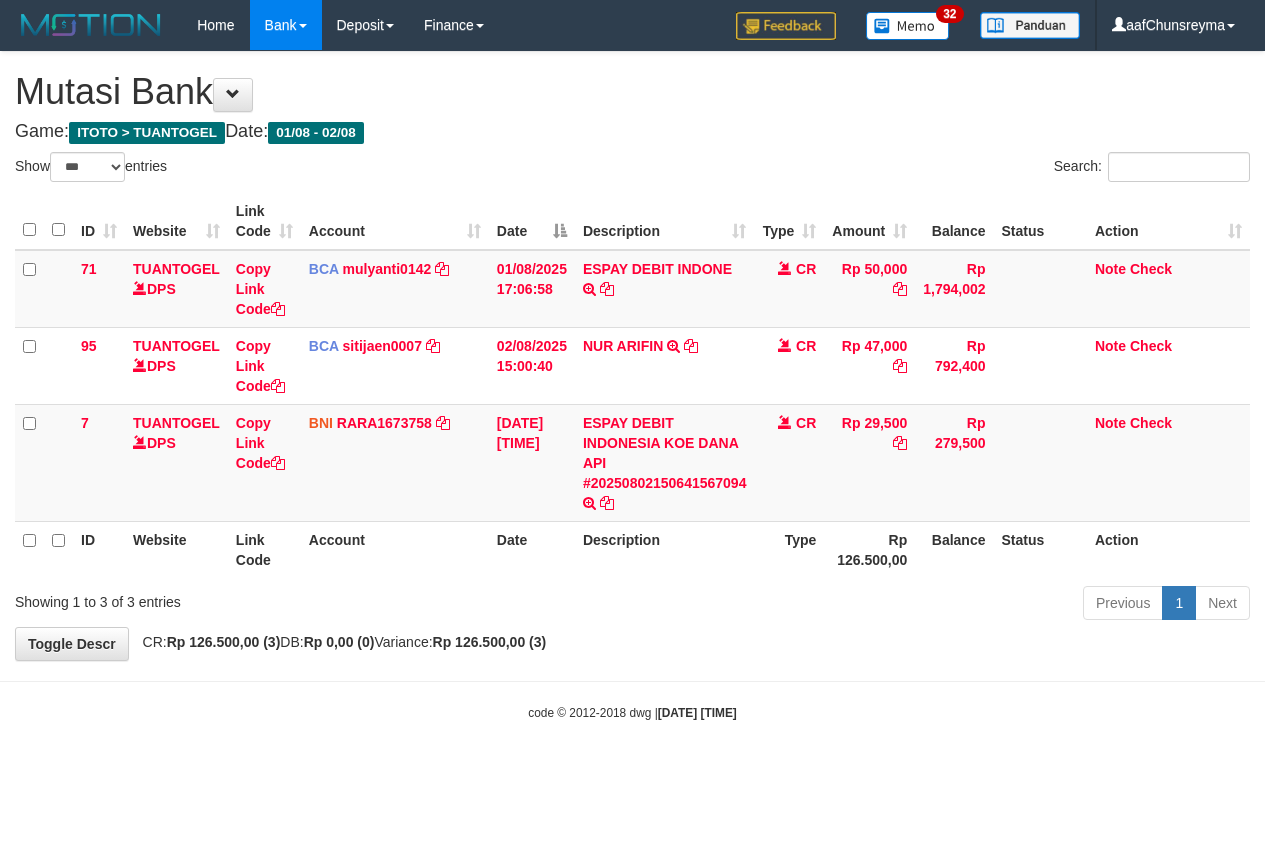 select on "***" 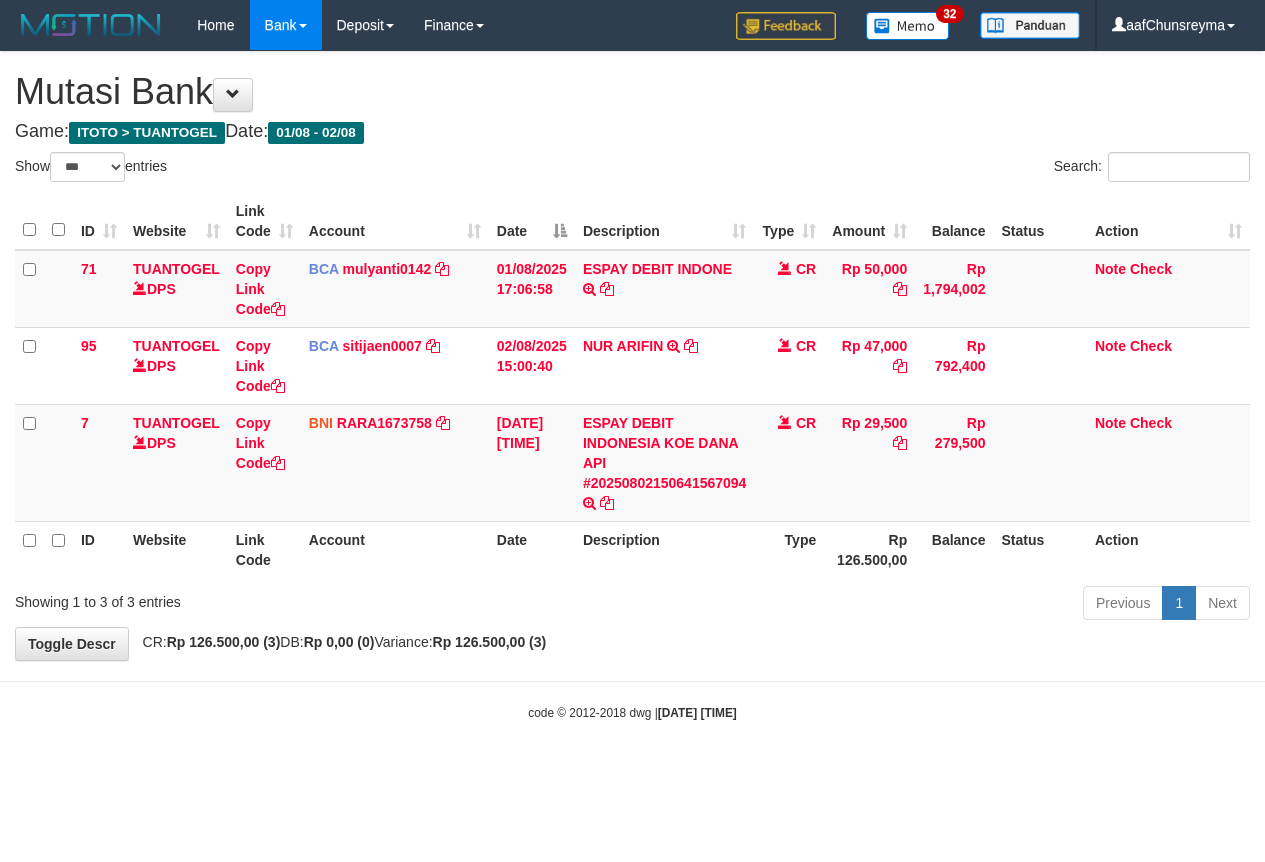 scroll, scrollTop: 0, scrollLeft: 0, axis: both 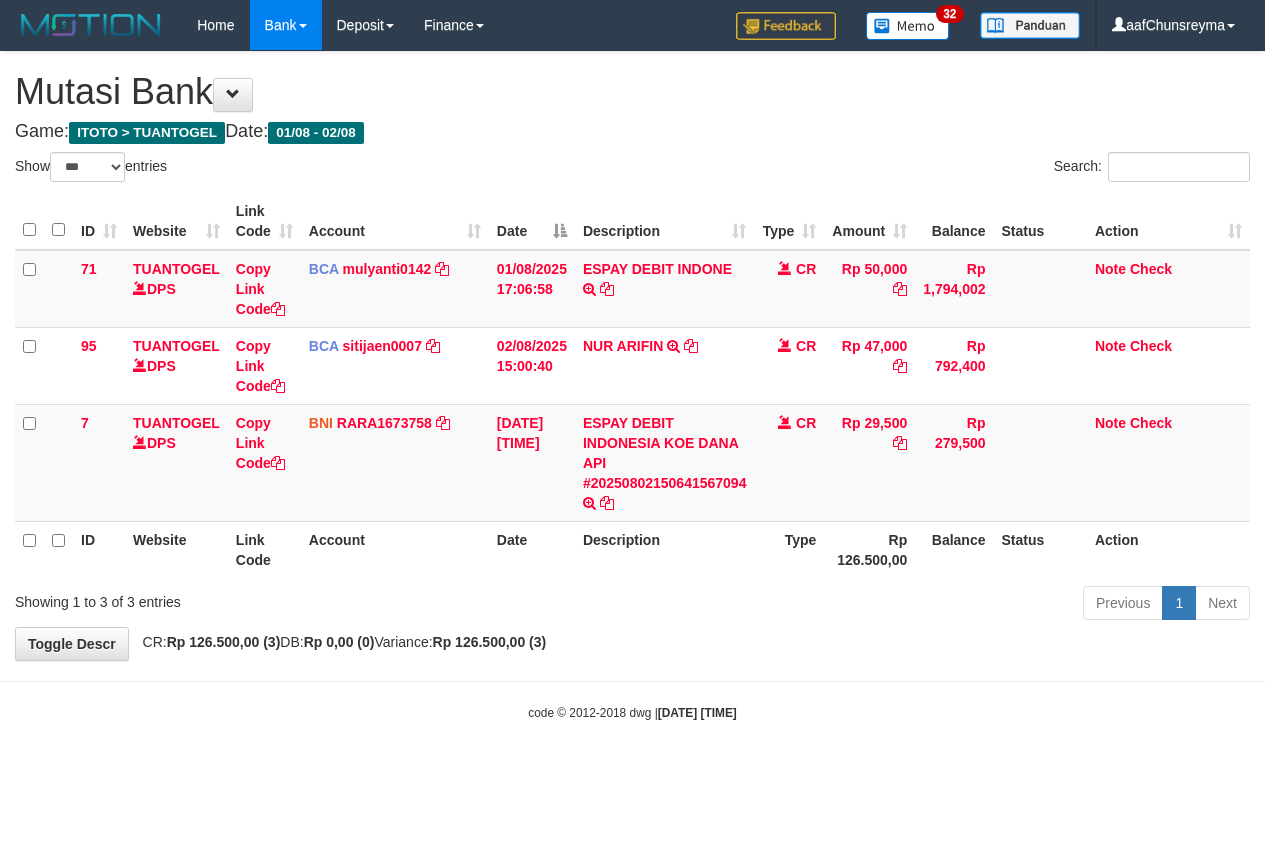 select on "***" 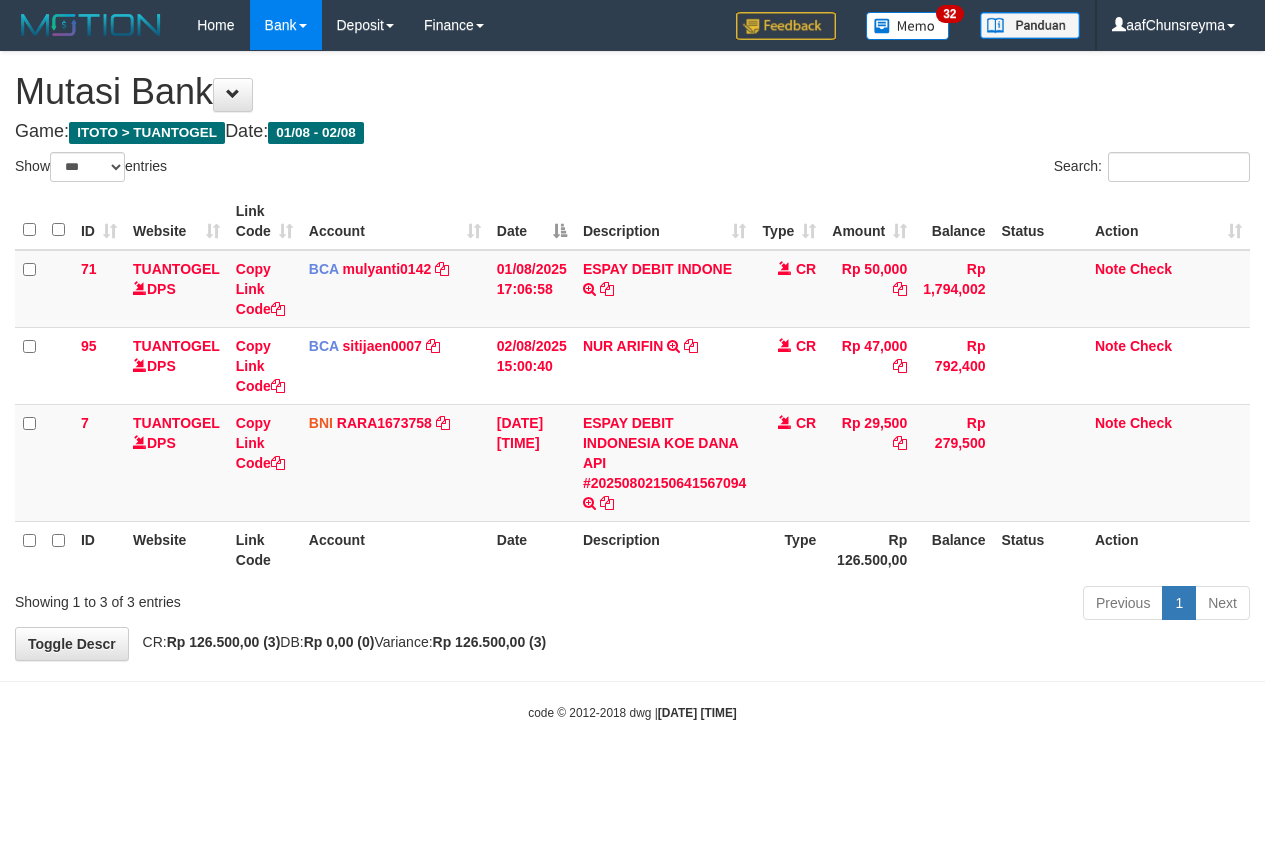 scroll, scrollTop: 0, scrollLeft: 0, axis: both 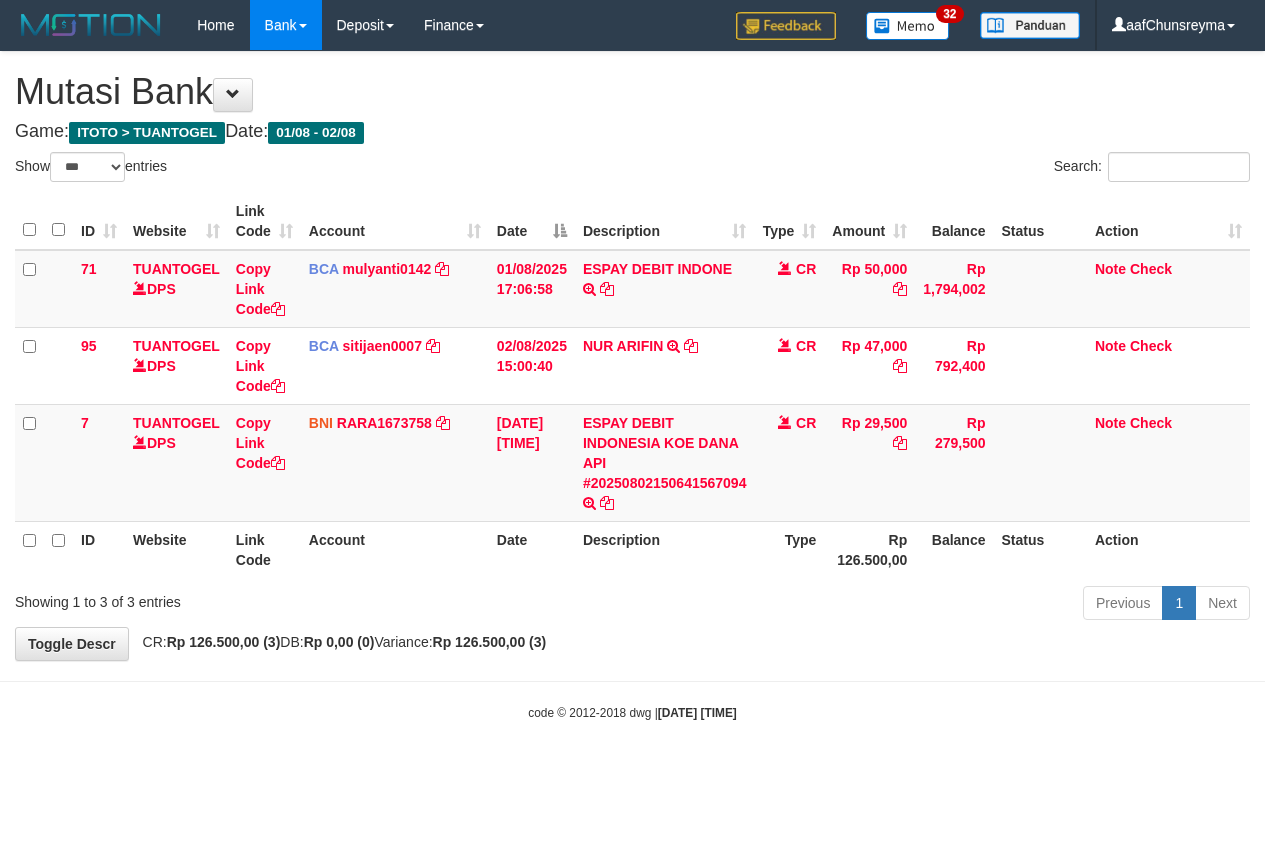 select on "***" 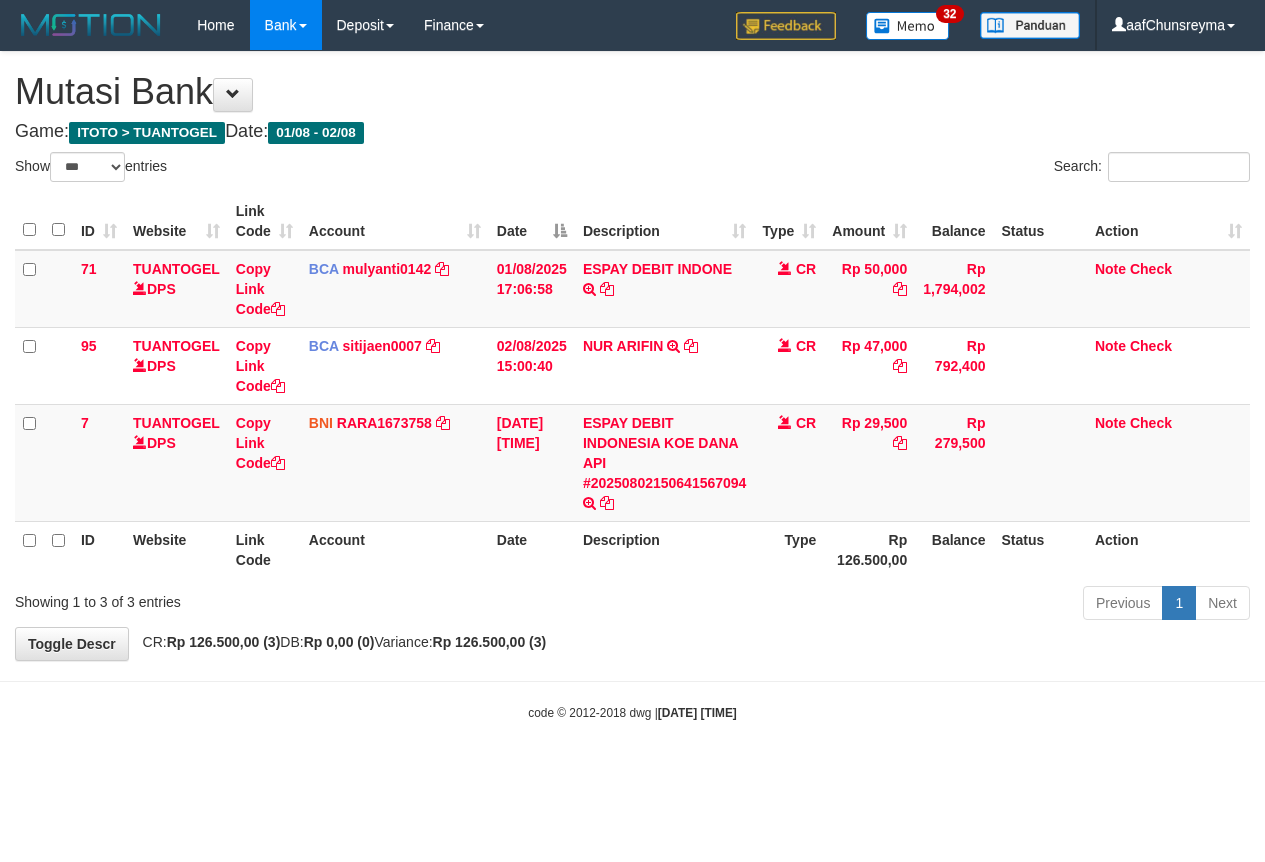scroll, scrollTop: 0, scrollLeft: 0, axis: both 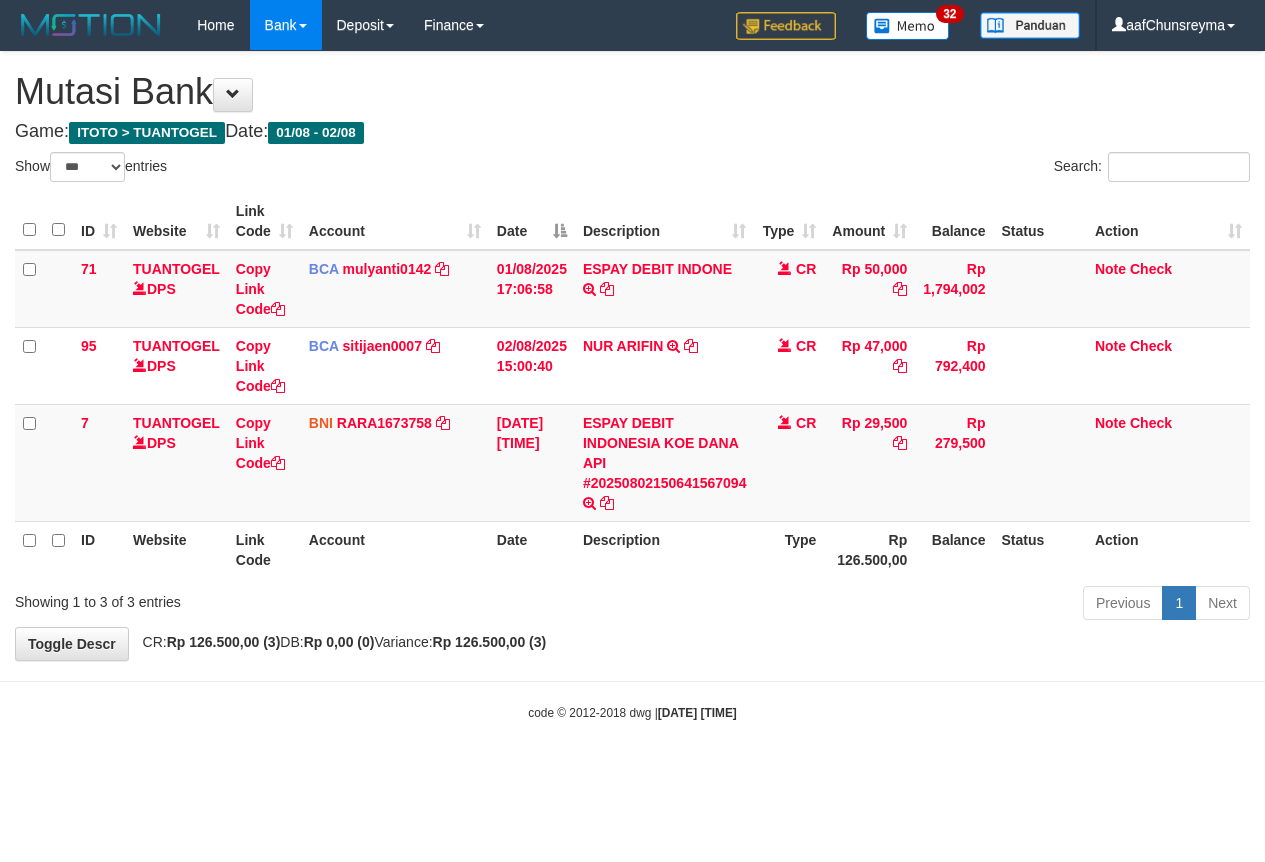 select on "***" 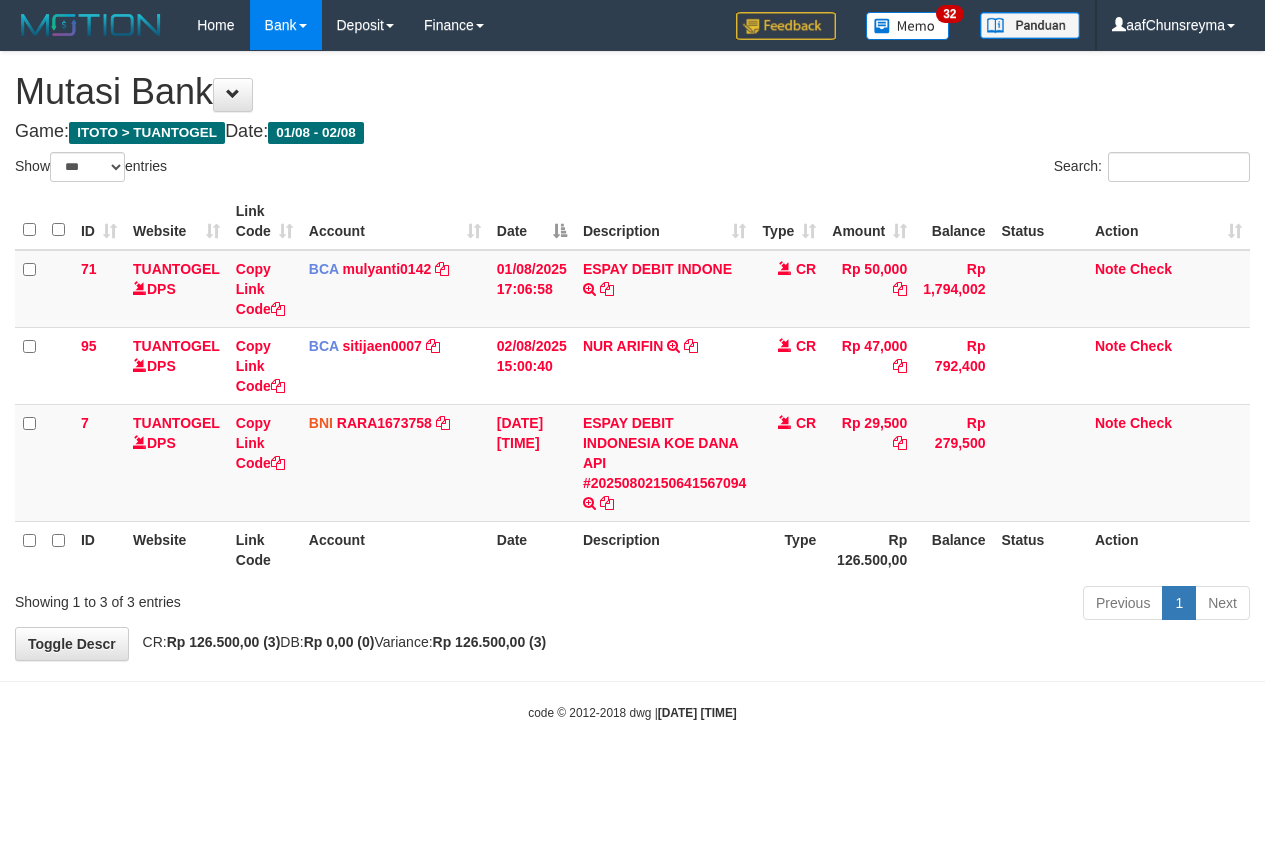 scroll, scrollTop: 0, scrollLeft: 0, axis: both 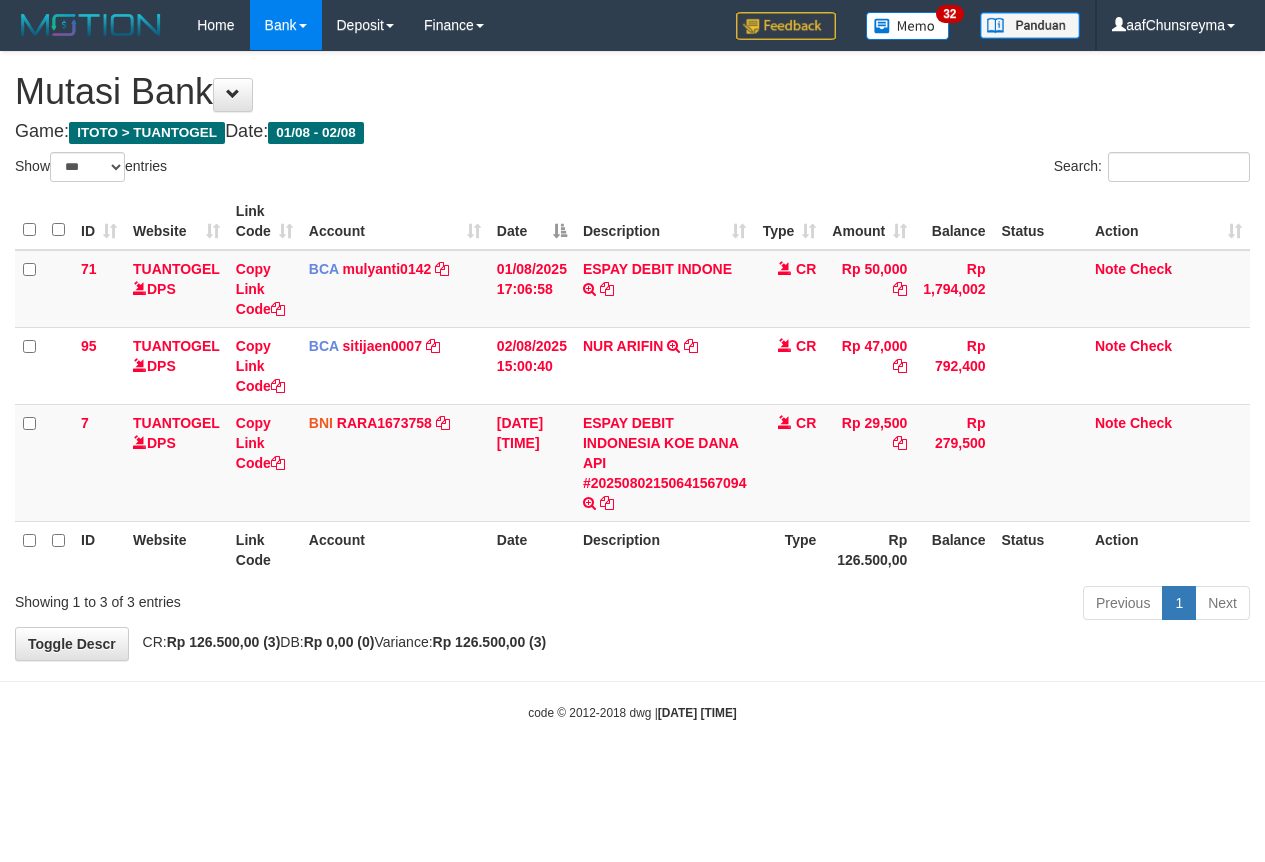 select on "***" 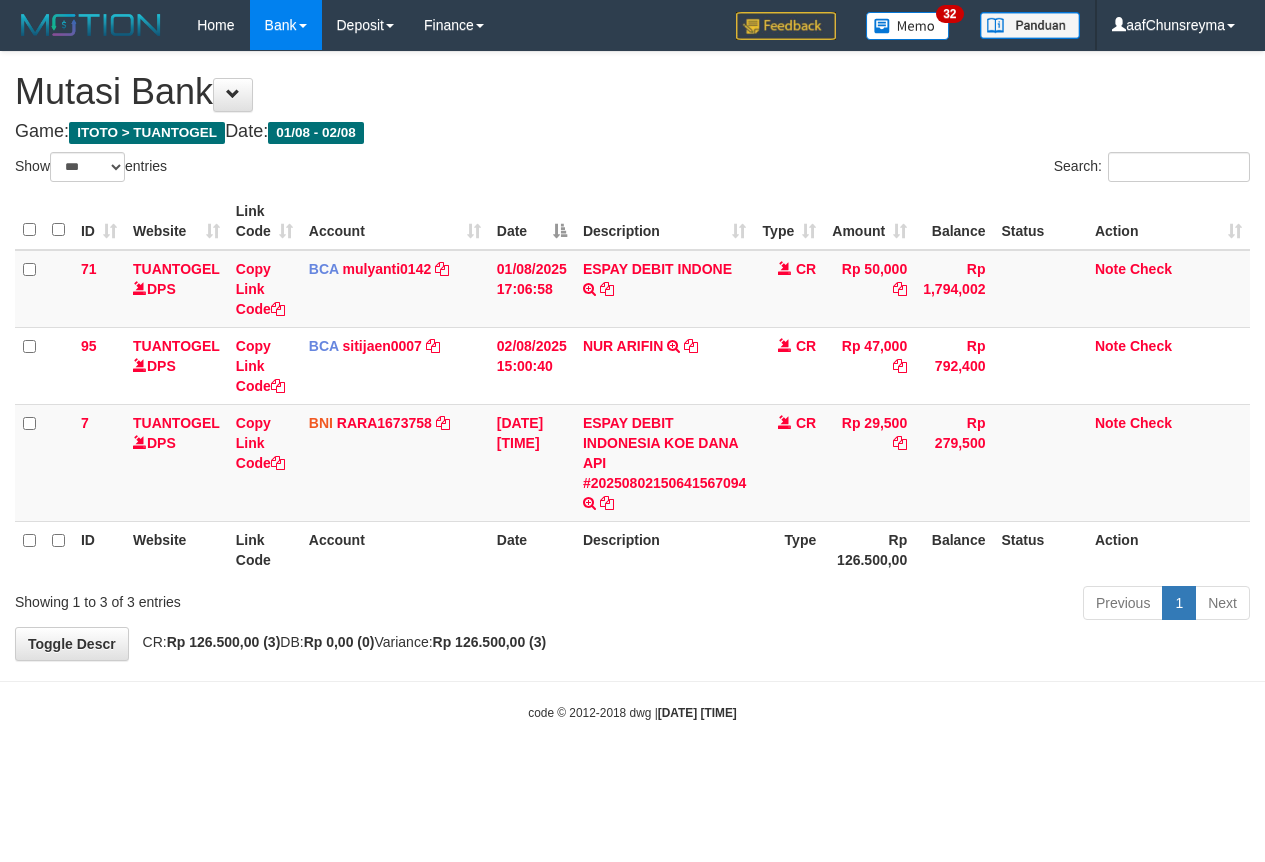 scroll, scrollTop: 0, scrollLeft: 0, axis: both 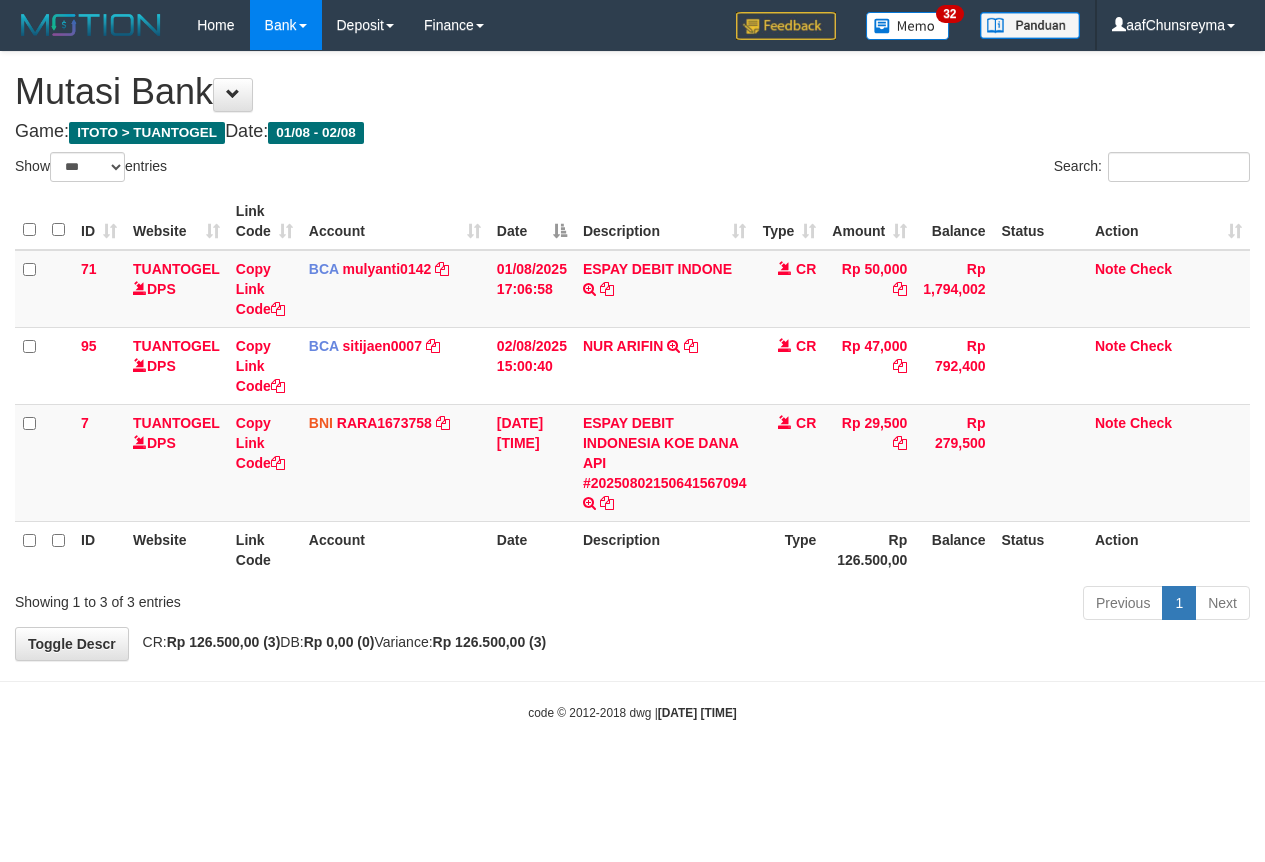 select on "***" 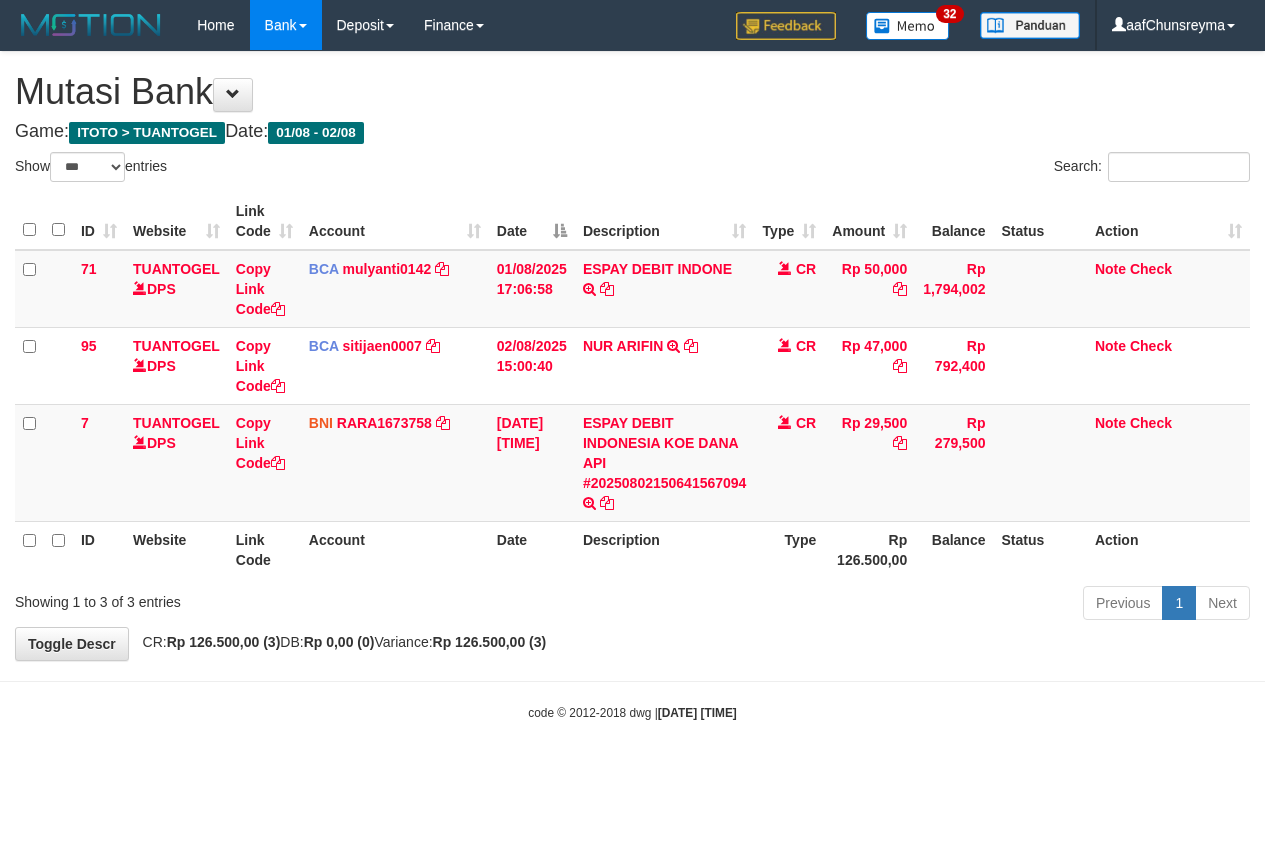 scroll, scrollTop: 0, scrollLeft: 0, axis: both 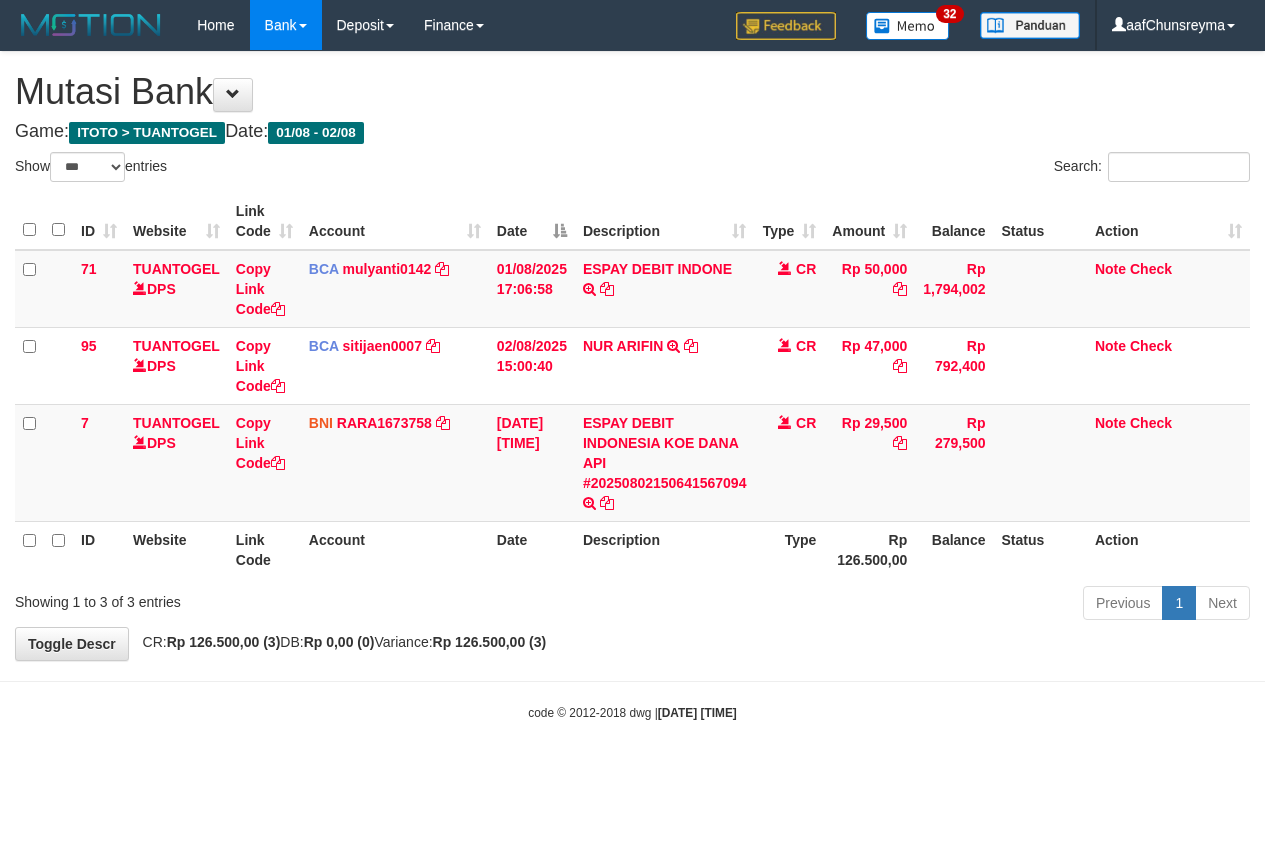 select on "***" 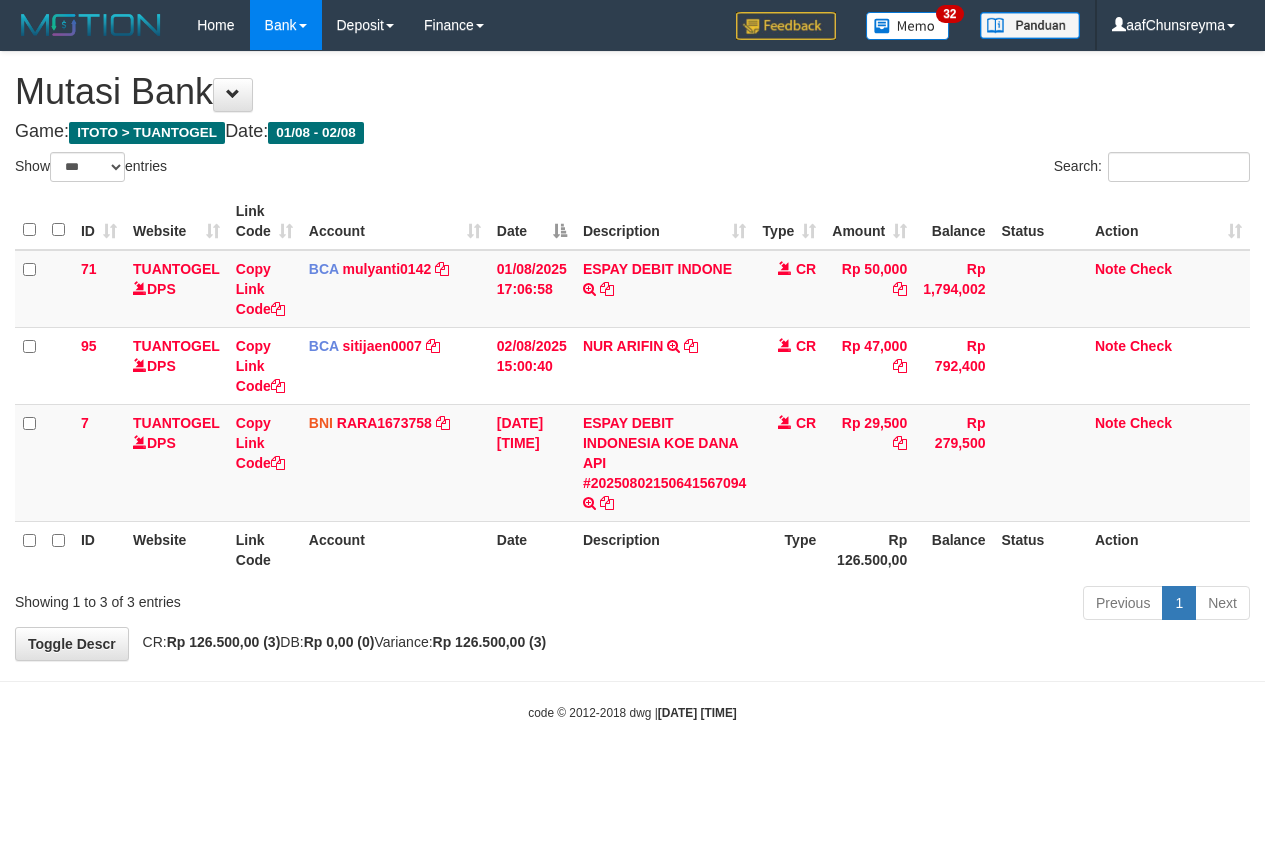 scroll, scrollTop: 0, scrollLeft: 0, axis: both 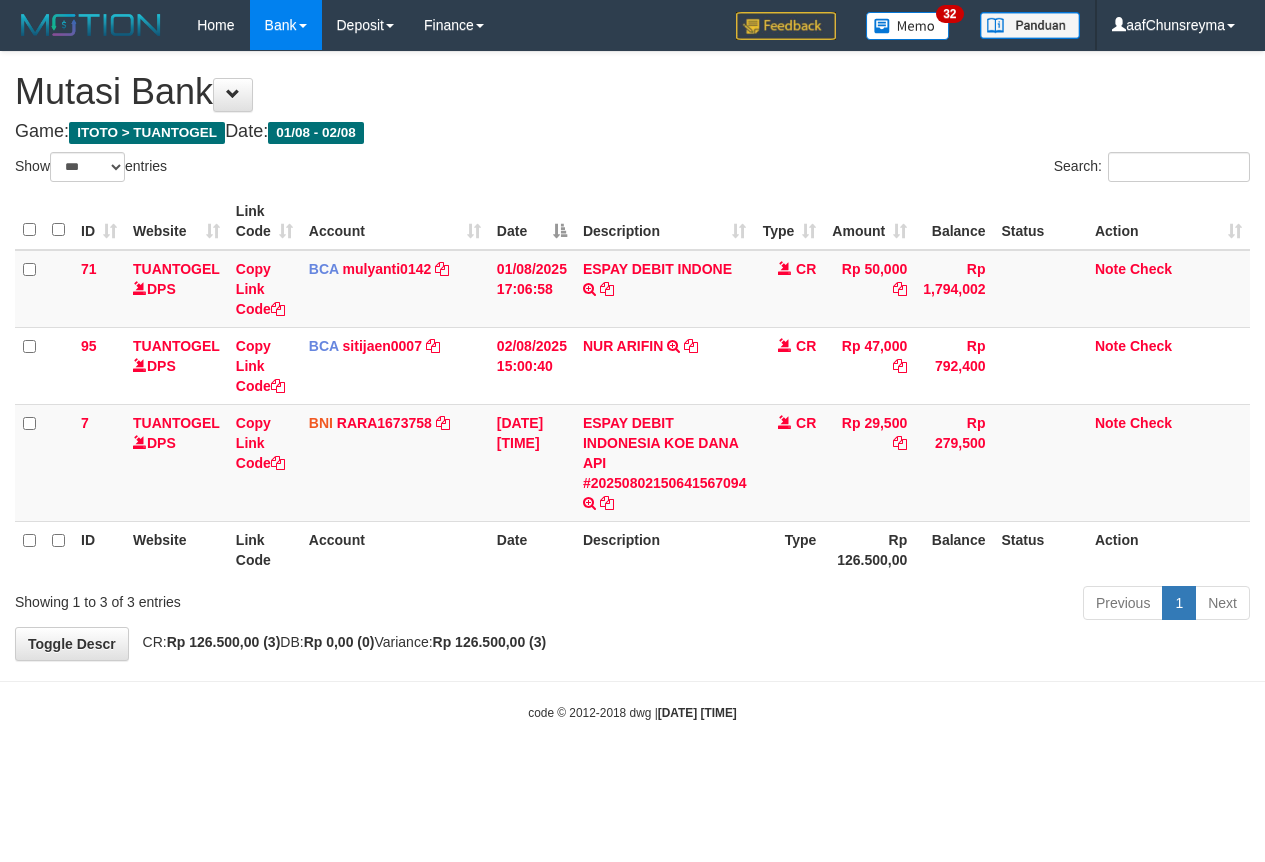 select on "***" 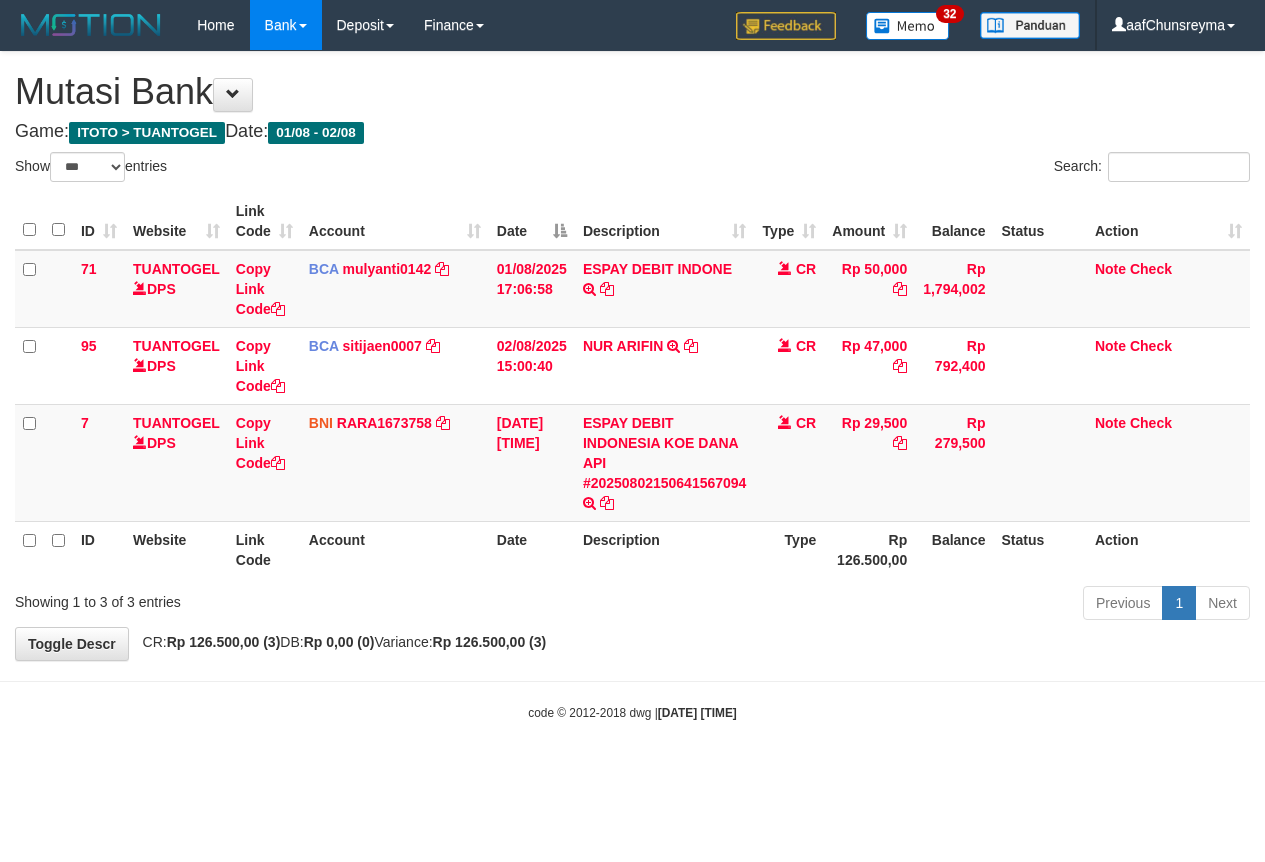 scroll, scrollTop: 0, scrollLeft: 0, axis: both 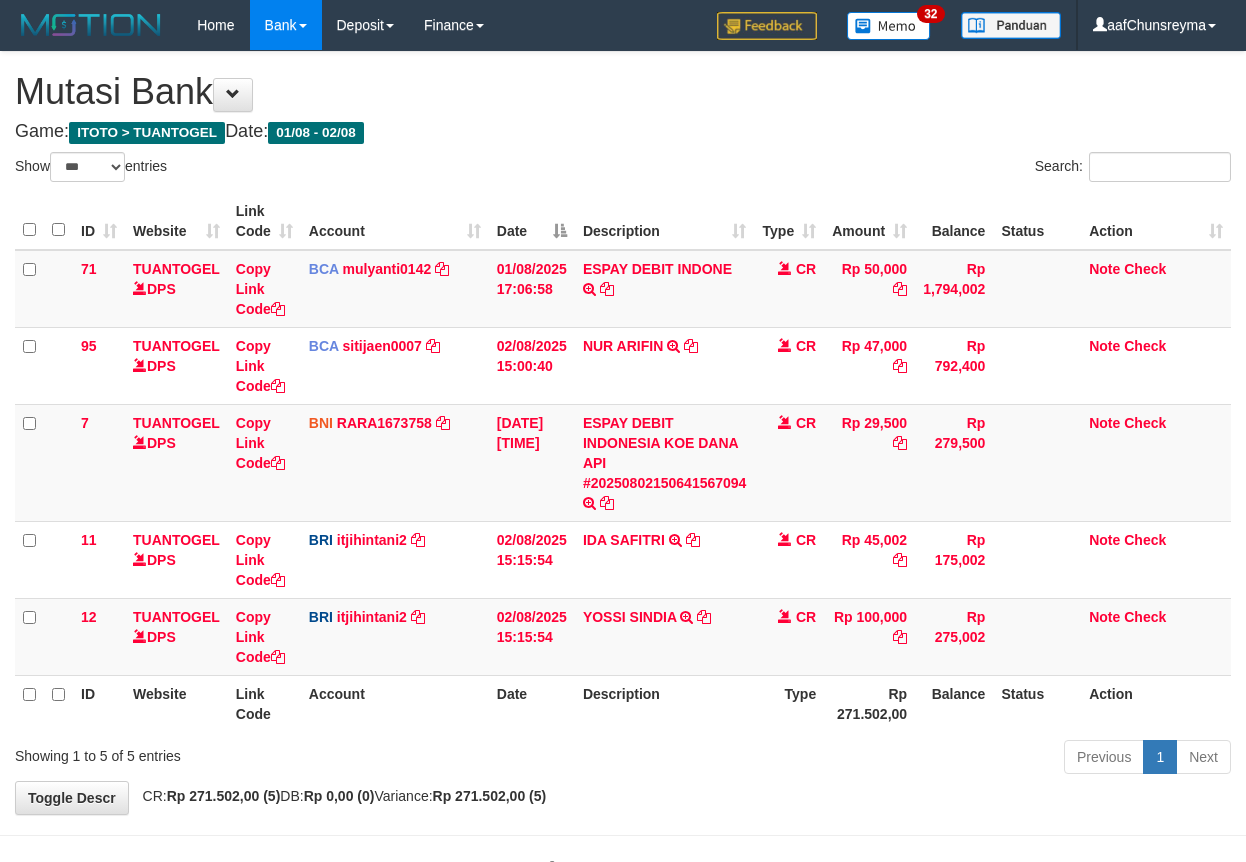 select on "***" 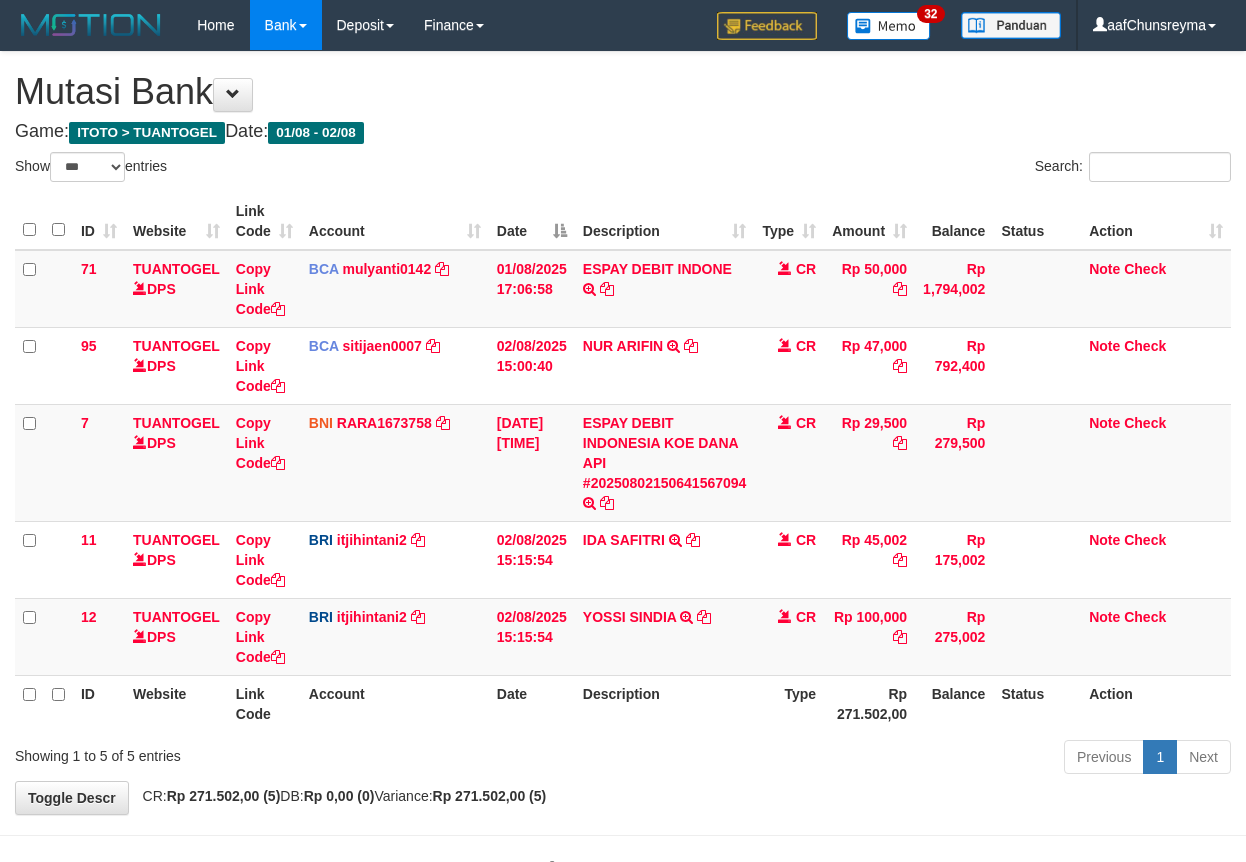 scroll, scrollTop: 0, scrollLeft: 0, axis: both 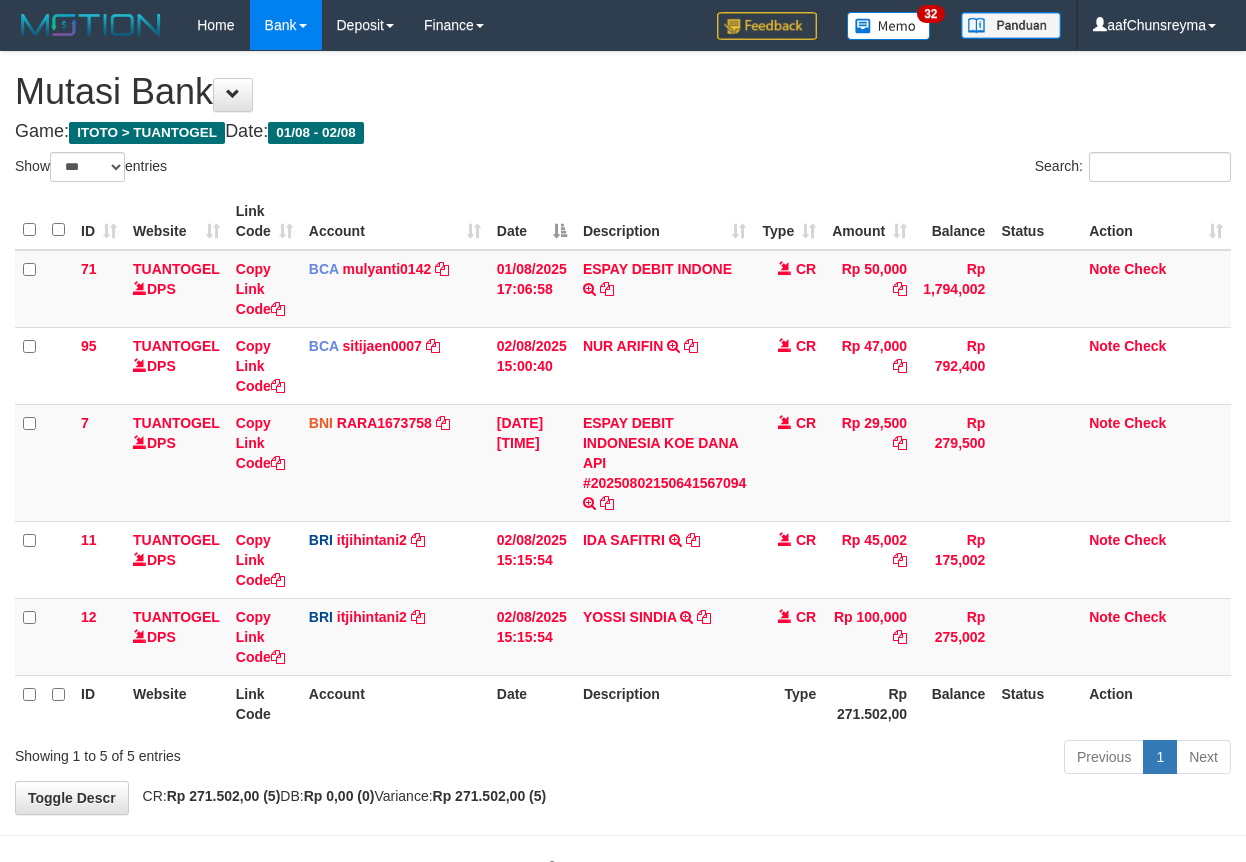 select on "***" 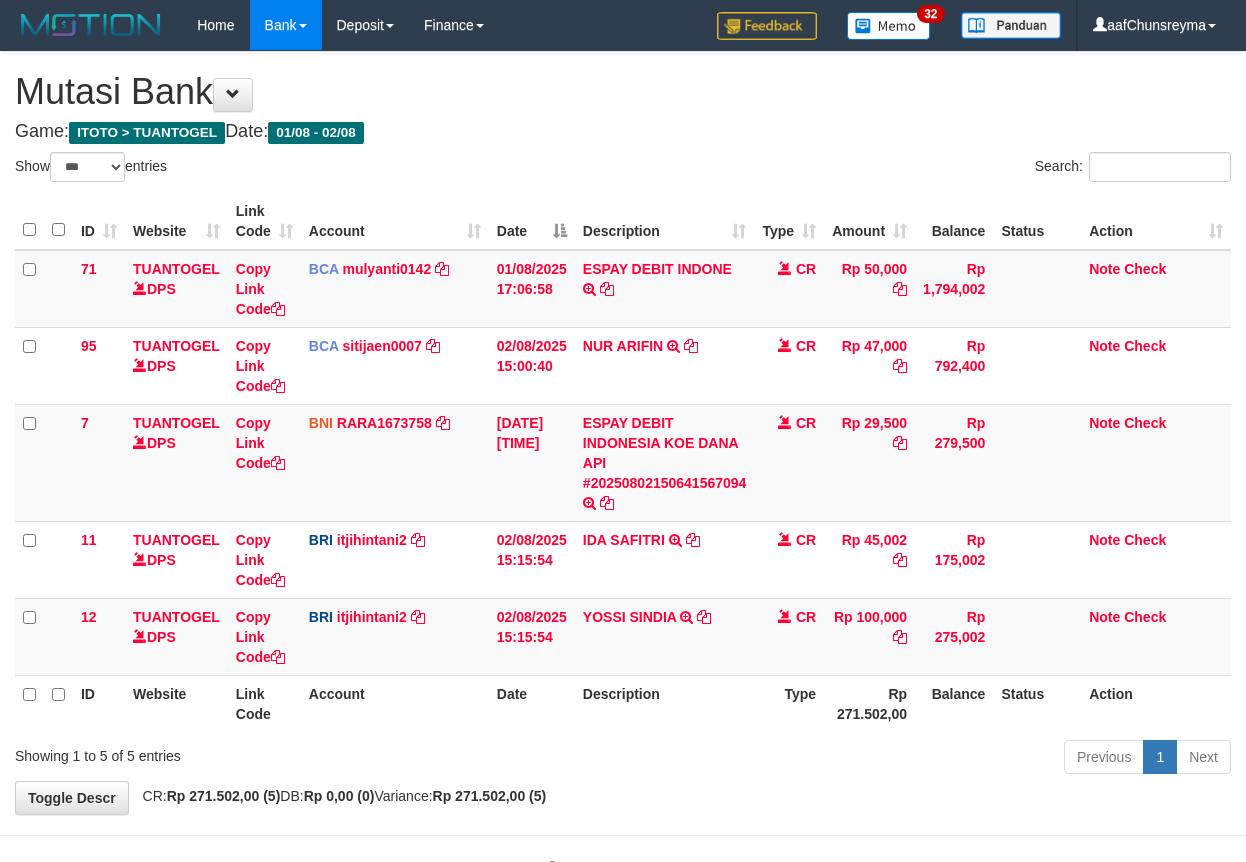 scroll, scrollTop: 0, scrollLeft: 0, axis: both 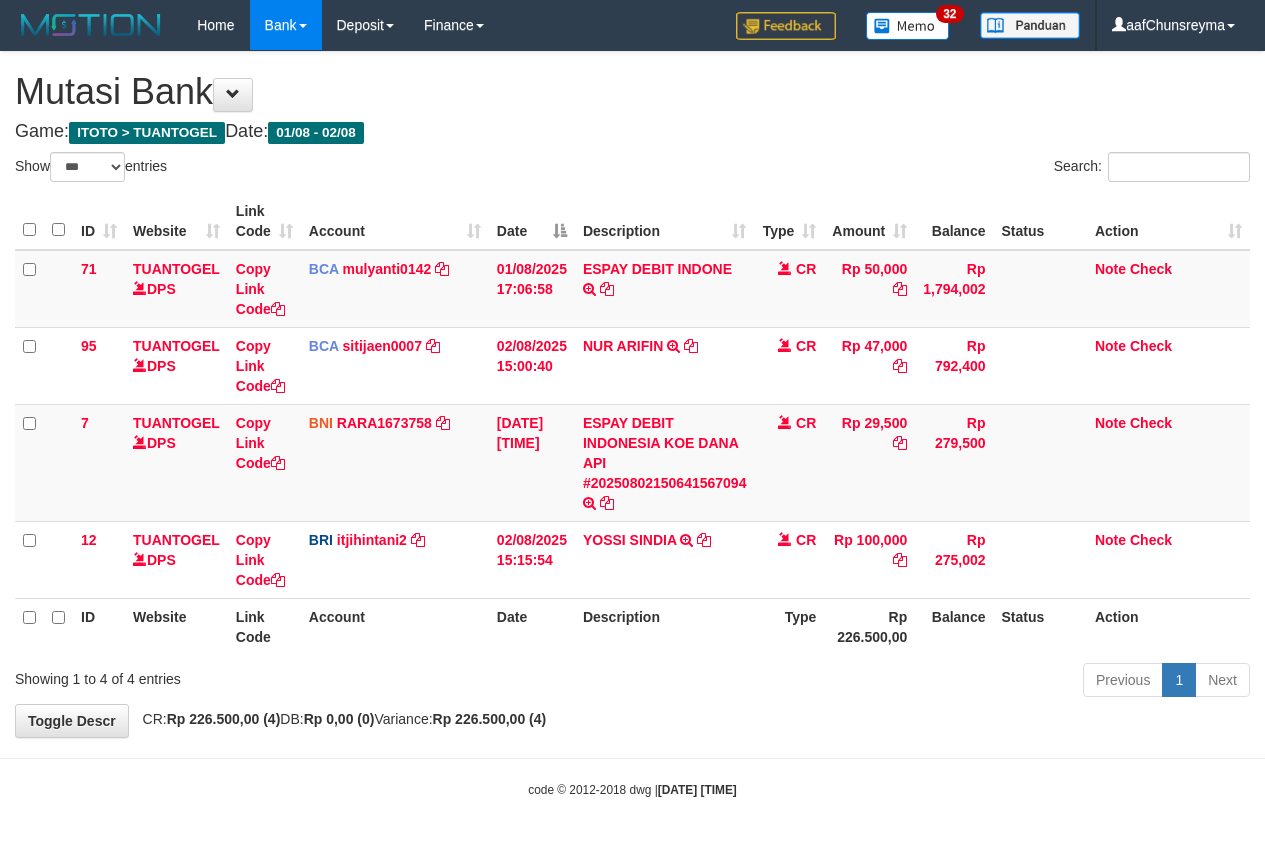 select on "***" 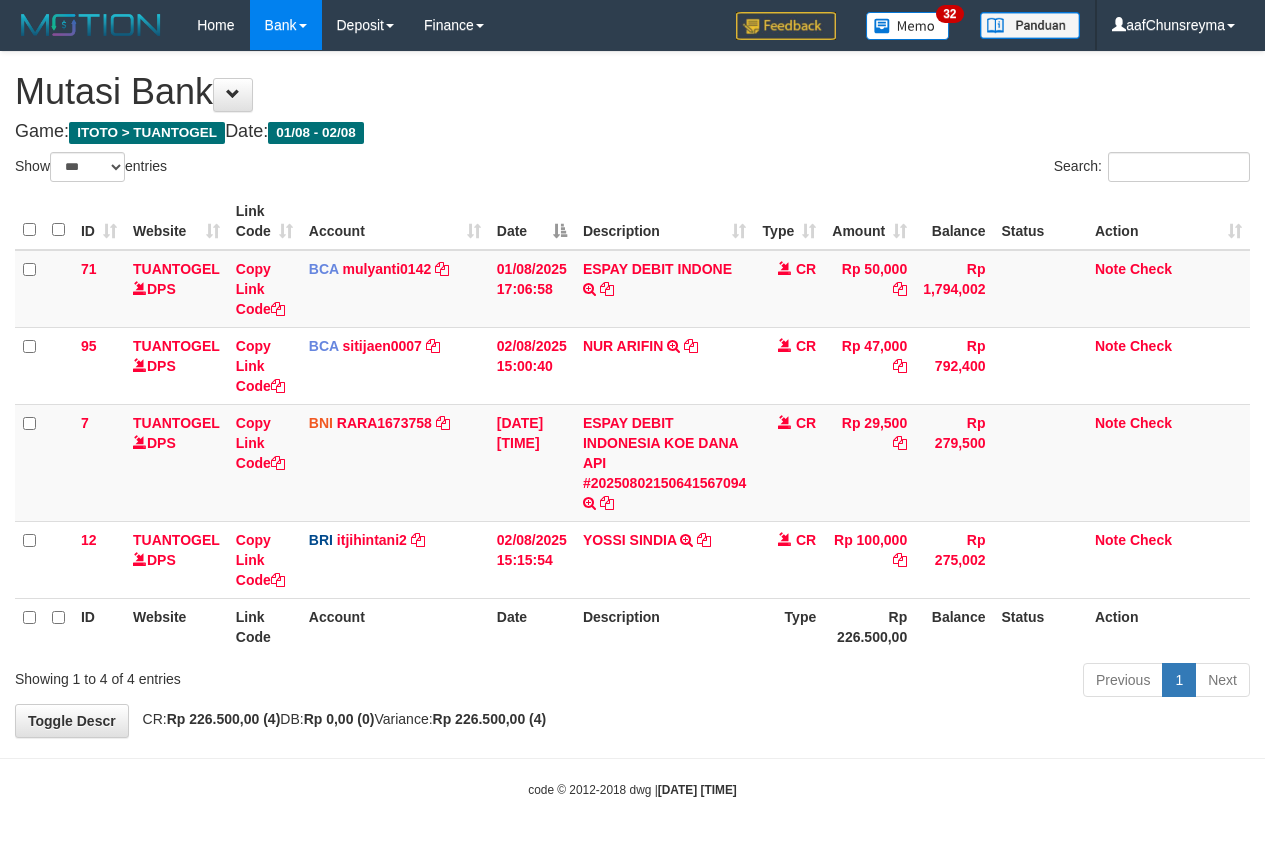 scroll, scrollTop: 0, scrollLeft: 0, axis: both 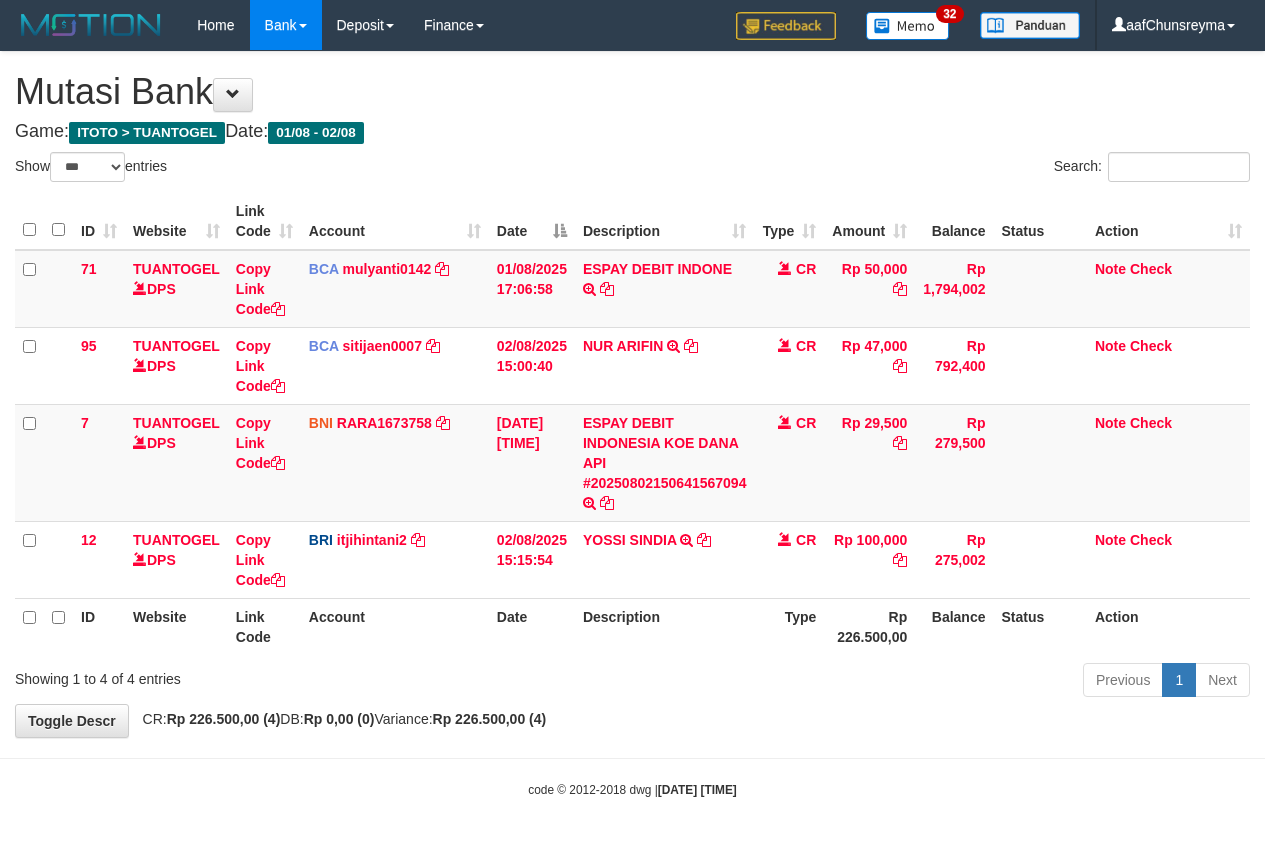 select on "***" 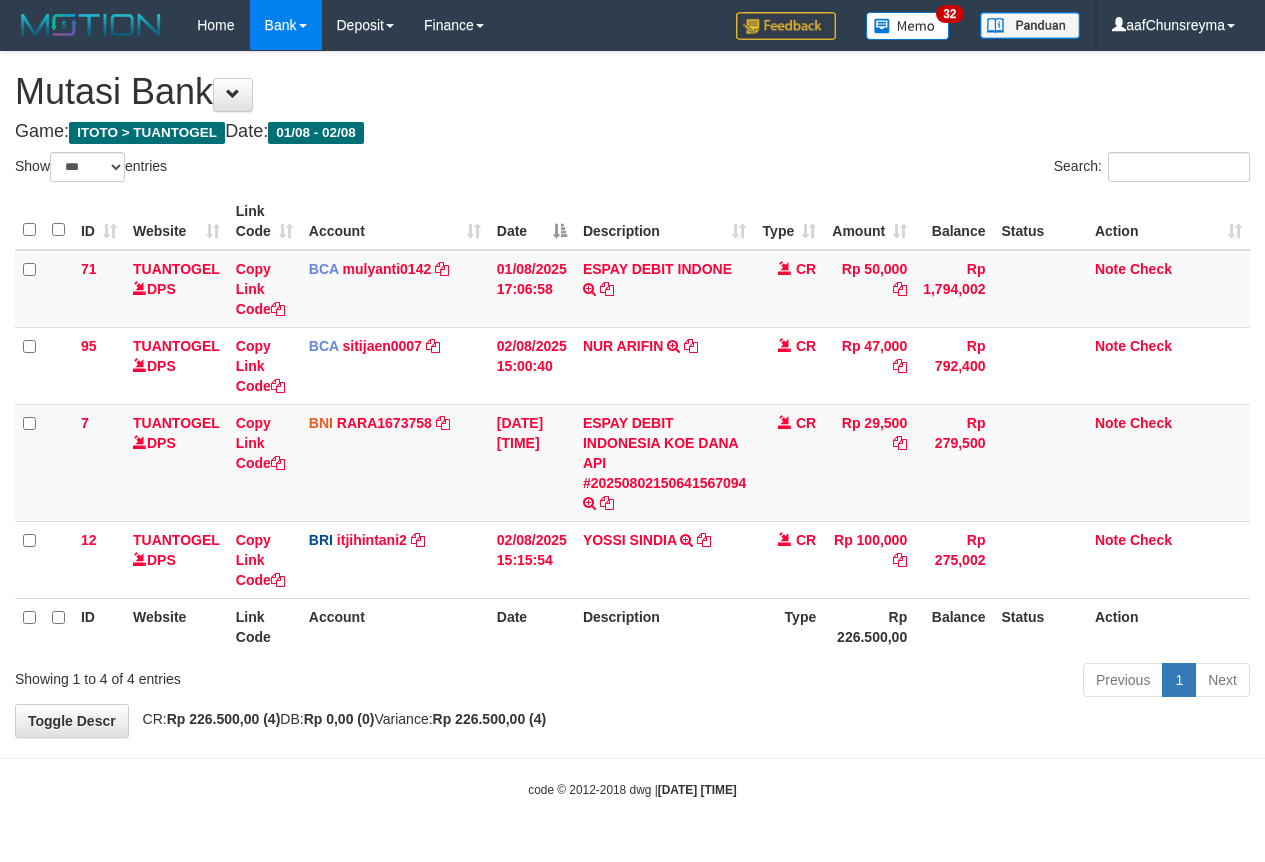 scroll, scrollTop: 0, scrollLeft: 0, axis: both 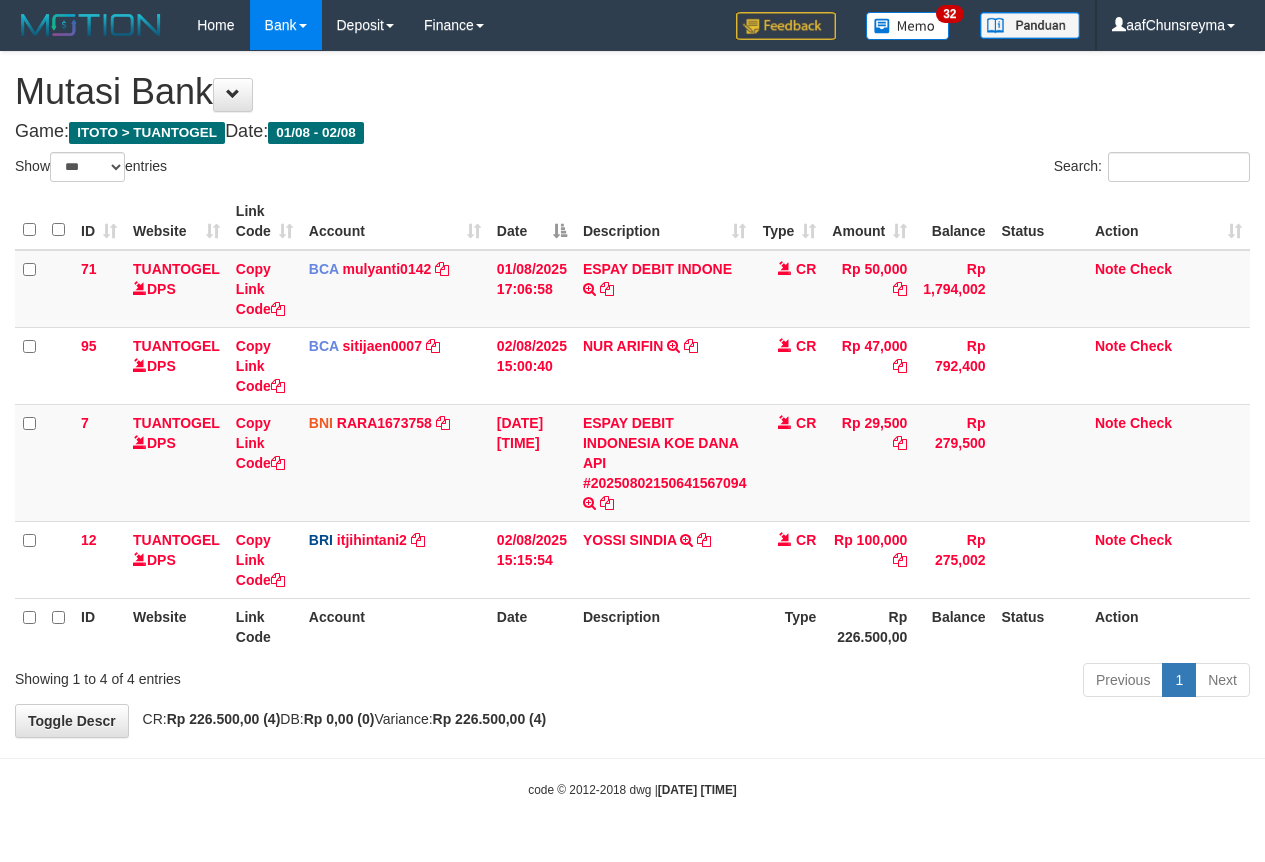 select on "***" 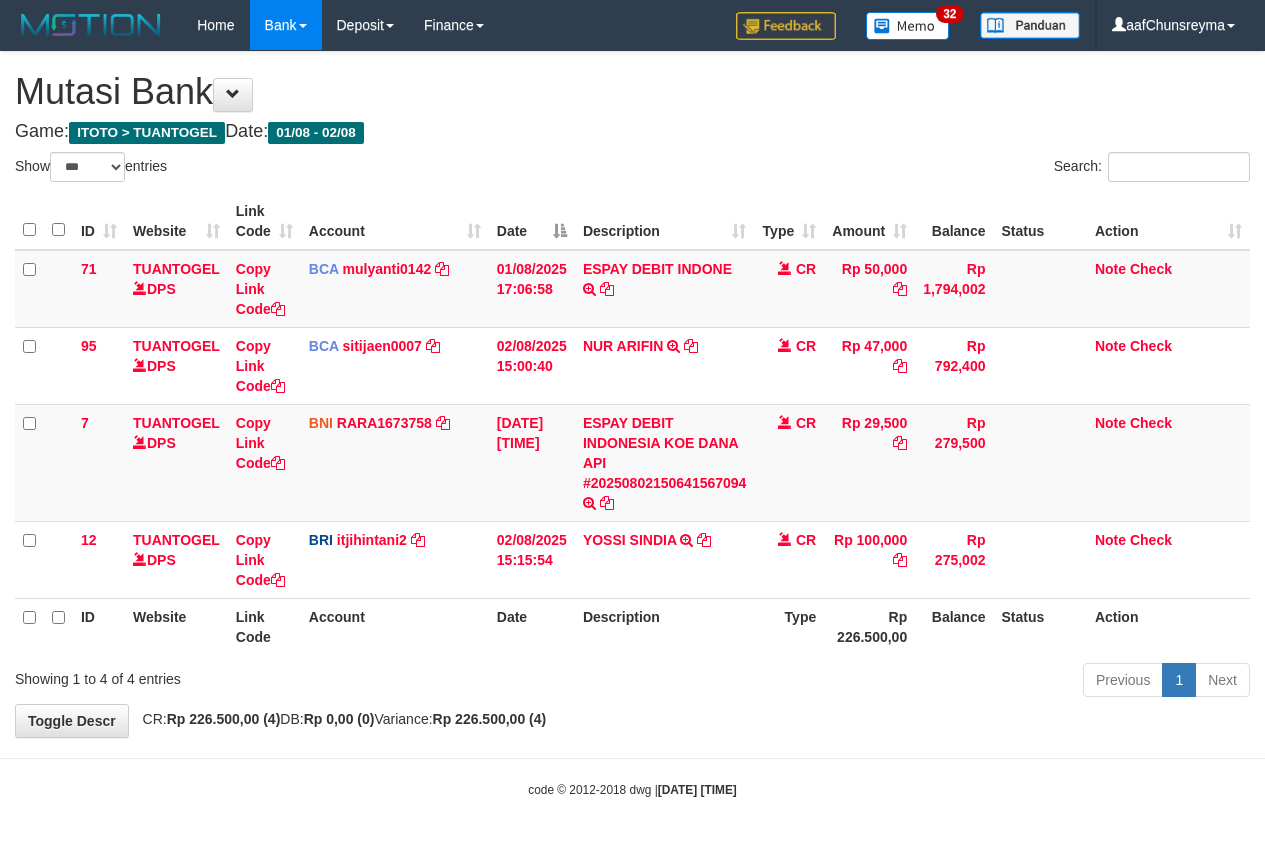 scroll, scrollTop: 0, scrollLeft: 0, axis: both 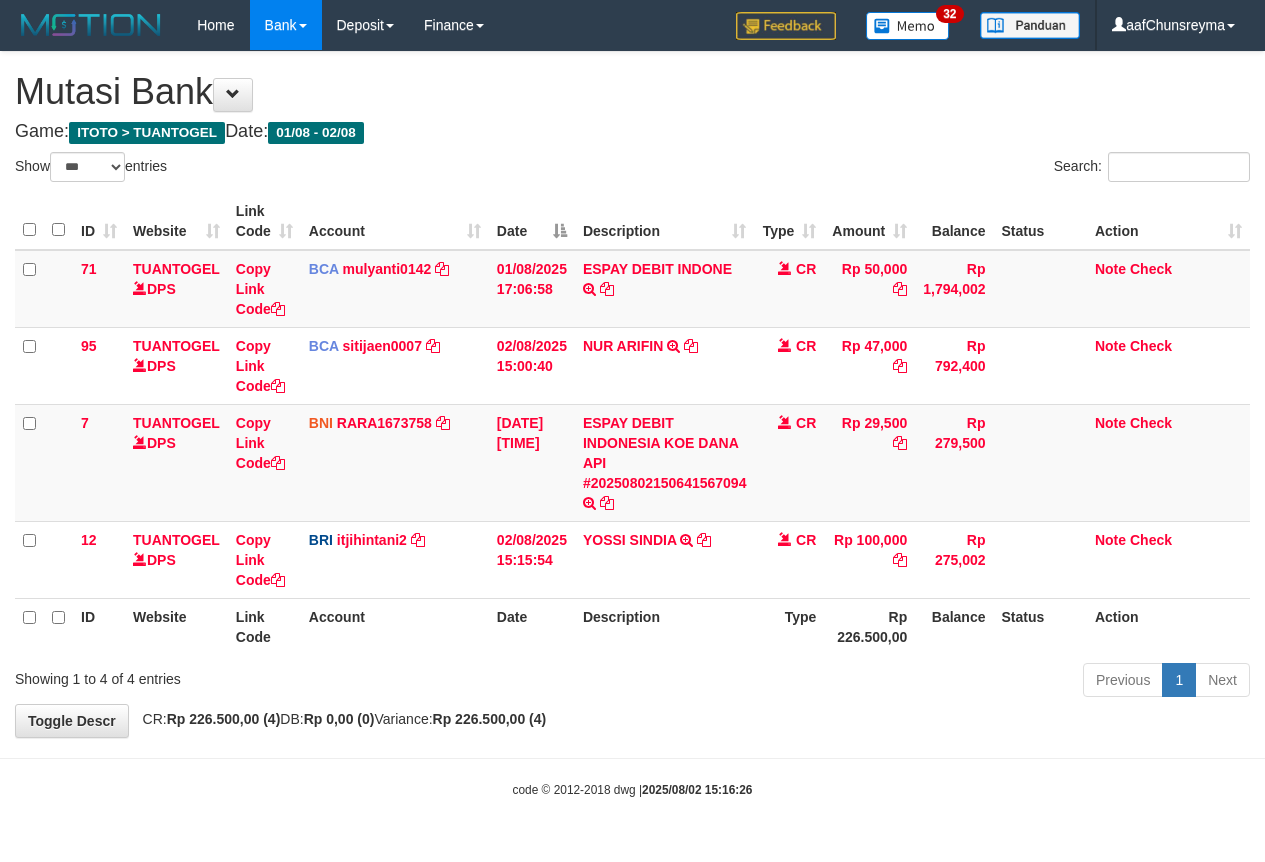 select on "***" 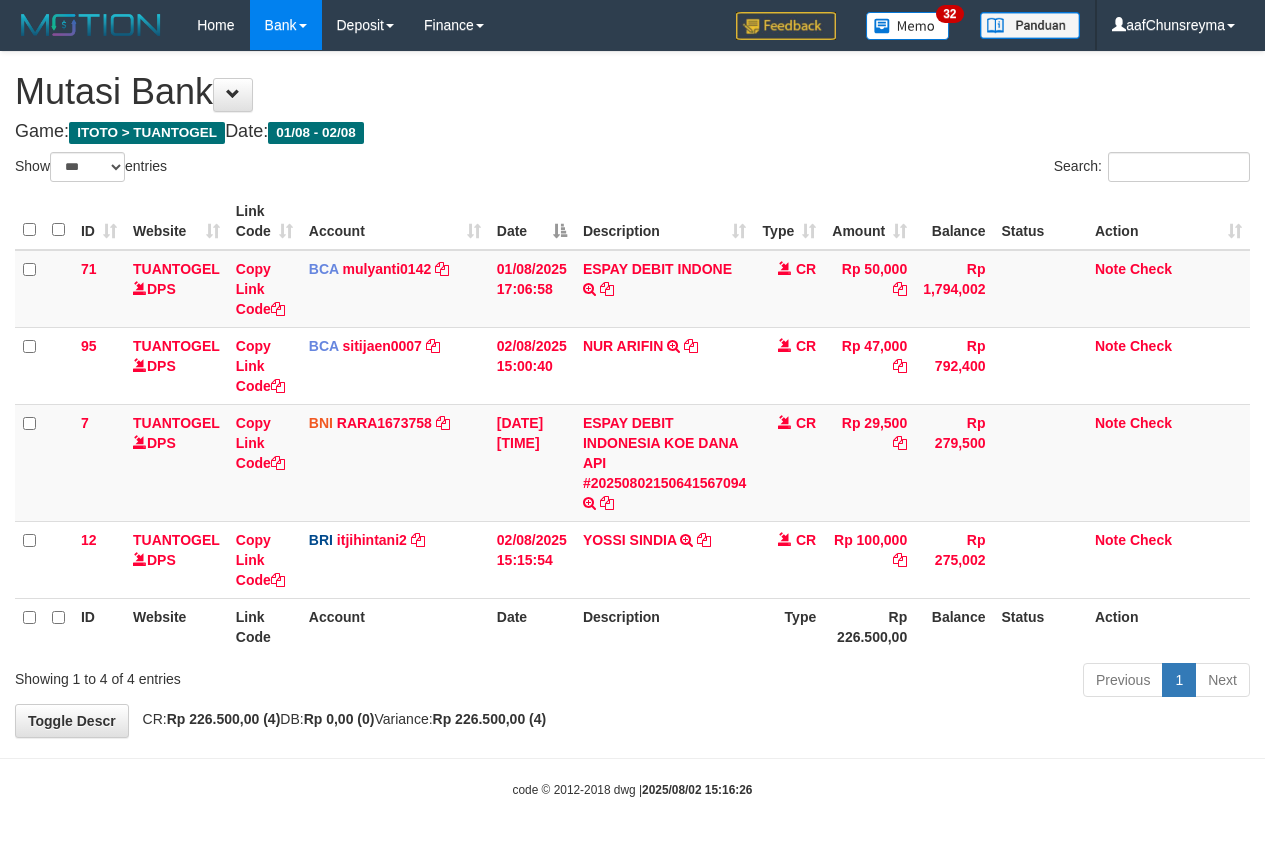 scroll, scrollTop: 0, scrollLeft: 0, axis: both 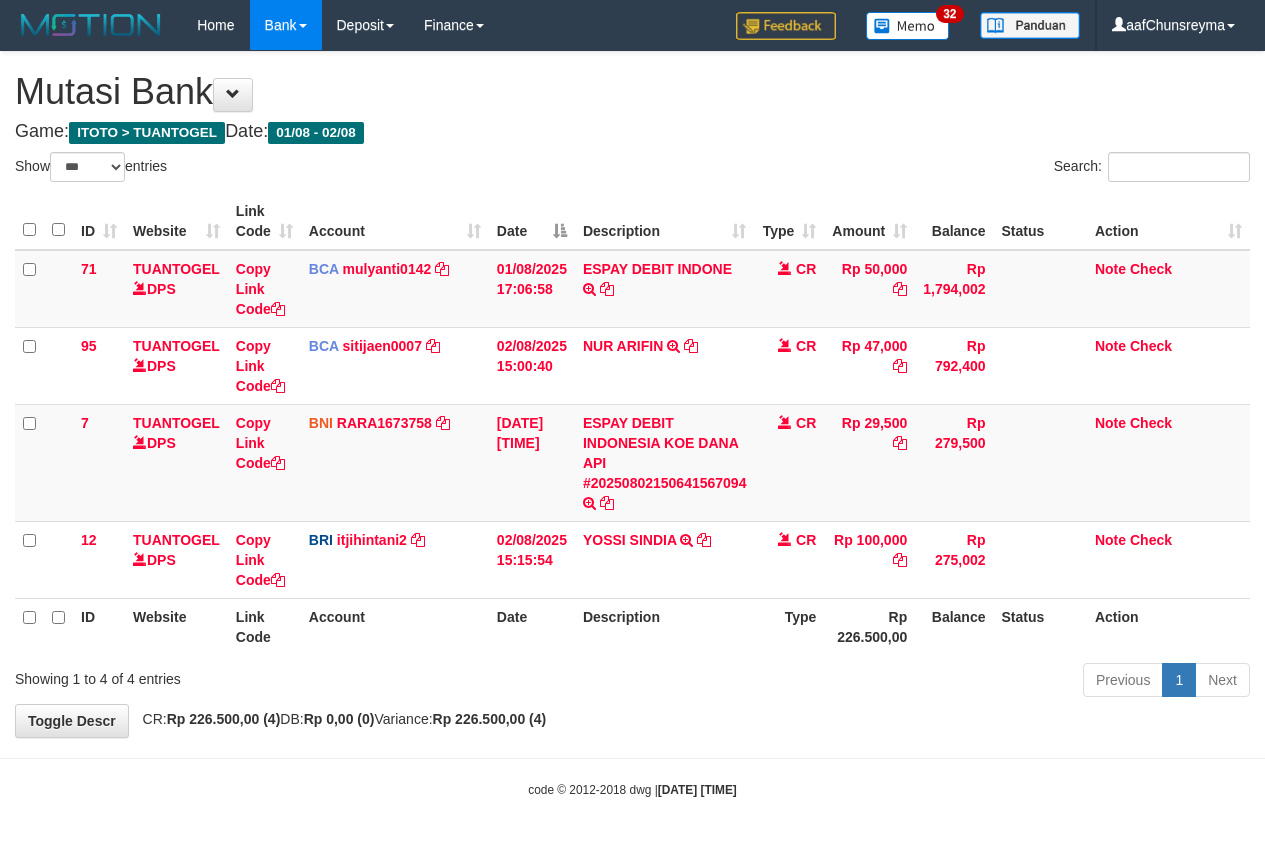 select on "***" 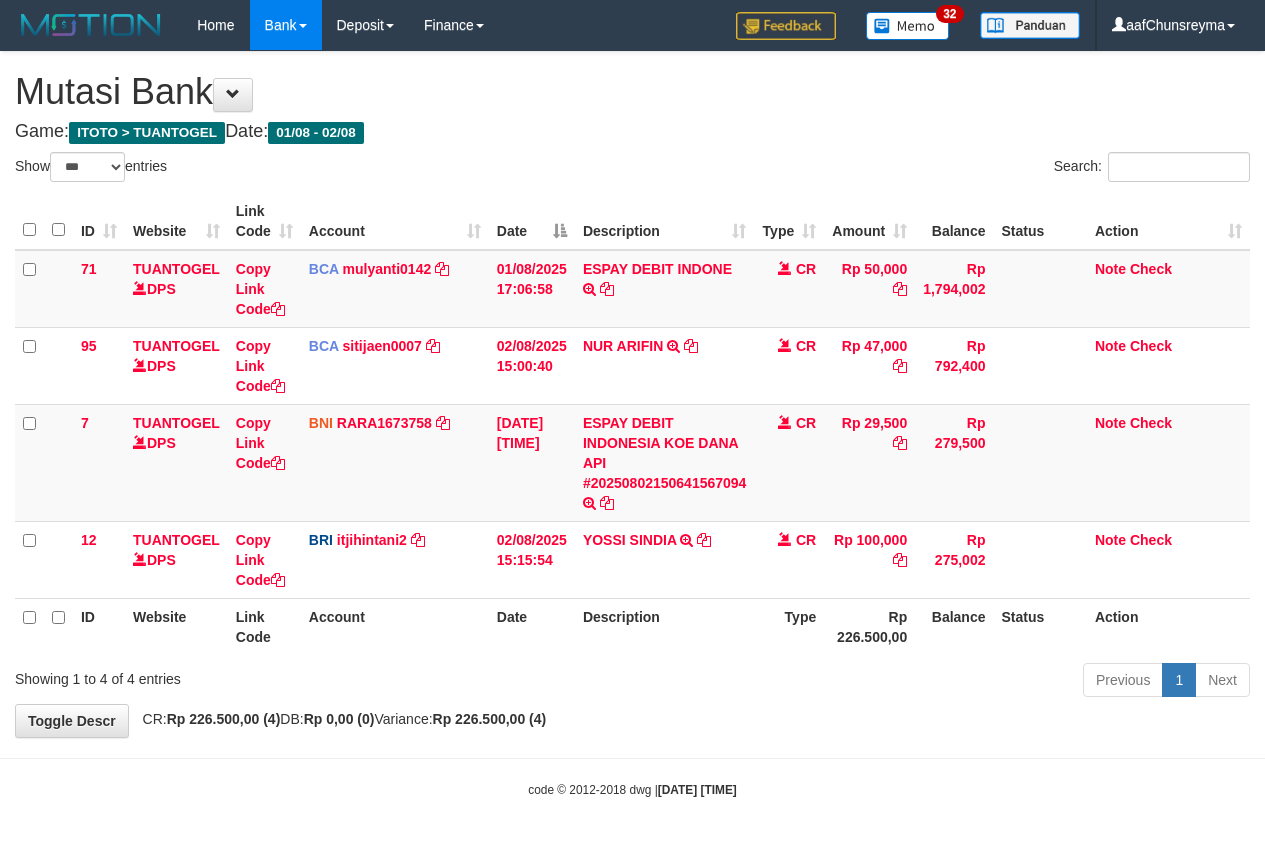 scroll, scrollTop: 0, scrollLeft: 0, axis: both 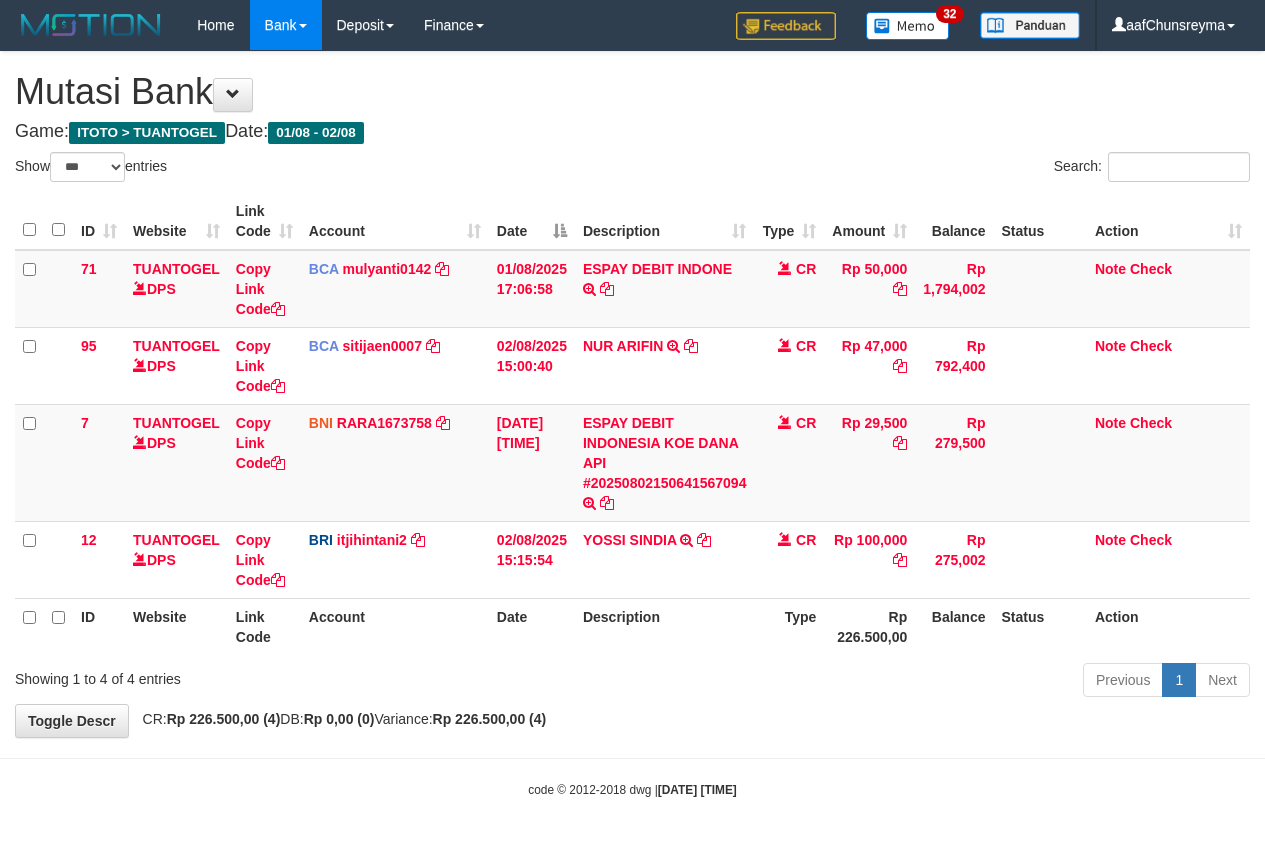 select on "***" 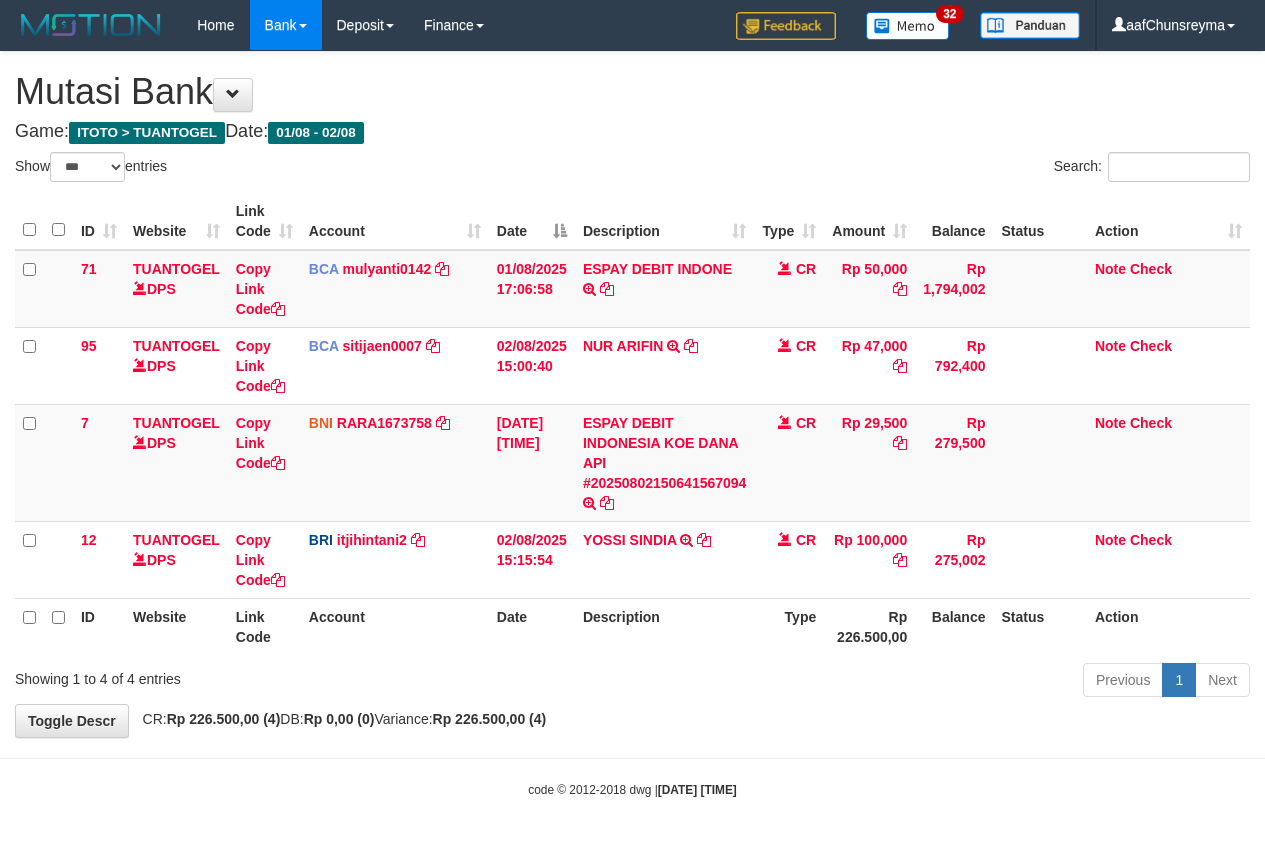 scroll, scrollTop: 0, scrollLeft: 0, axis: both 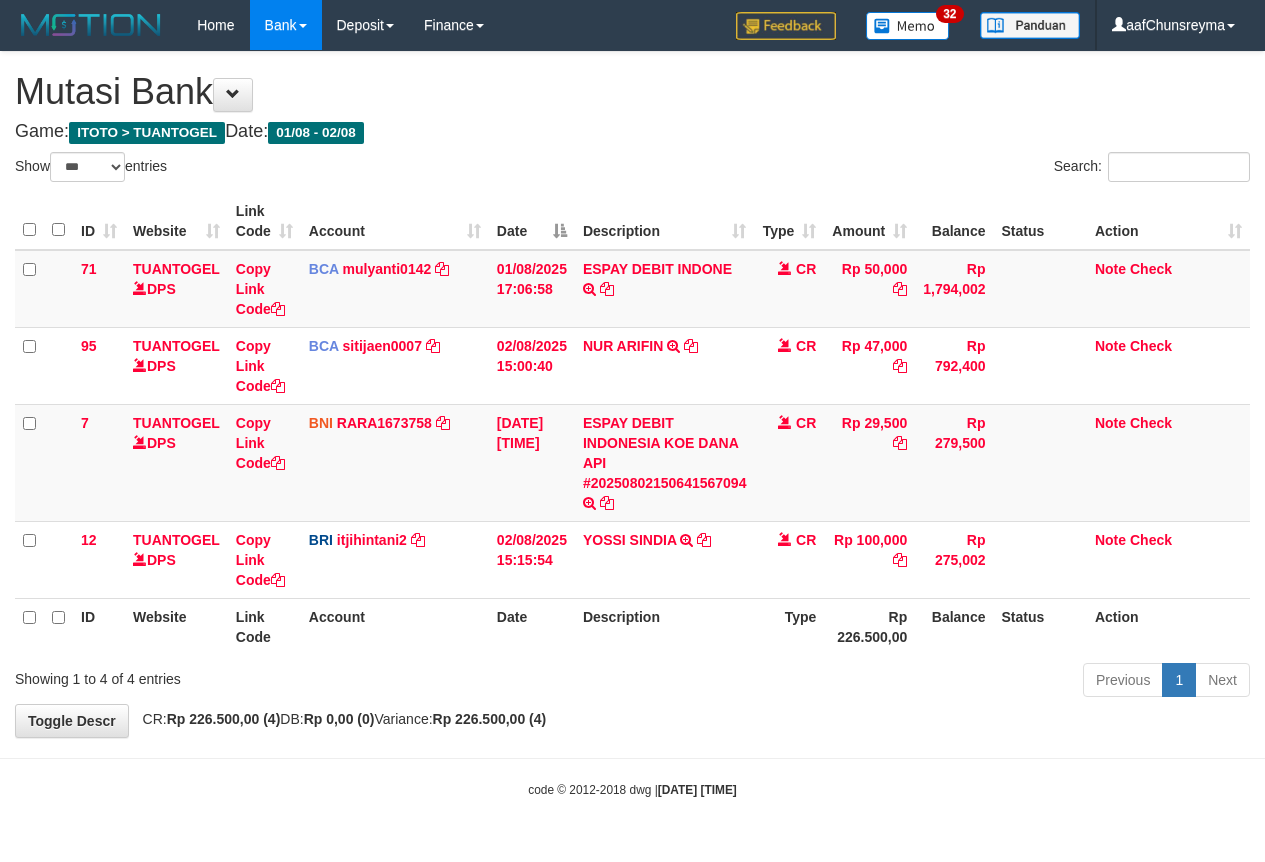 select on "***" 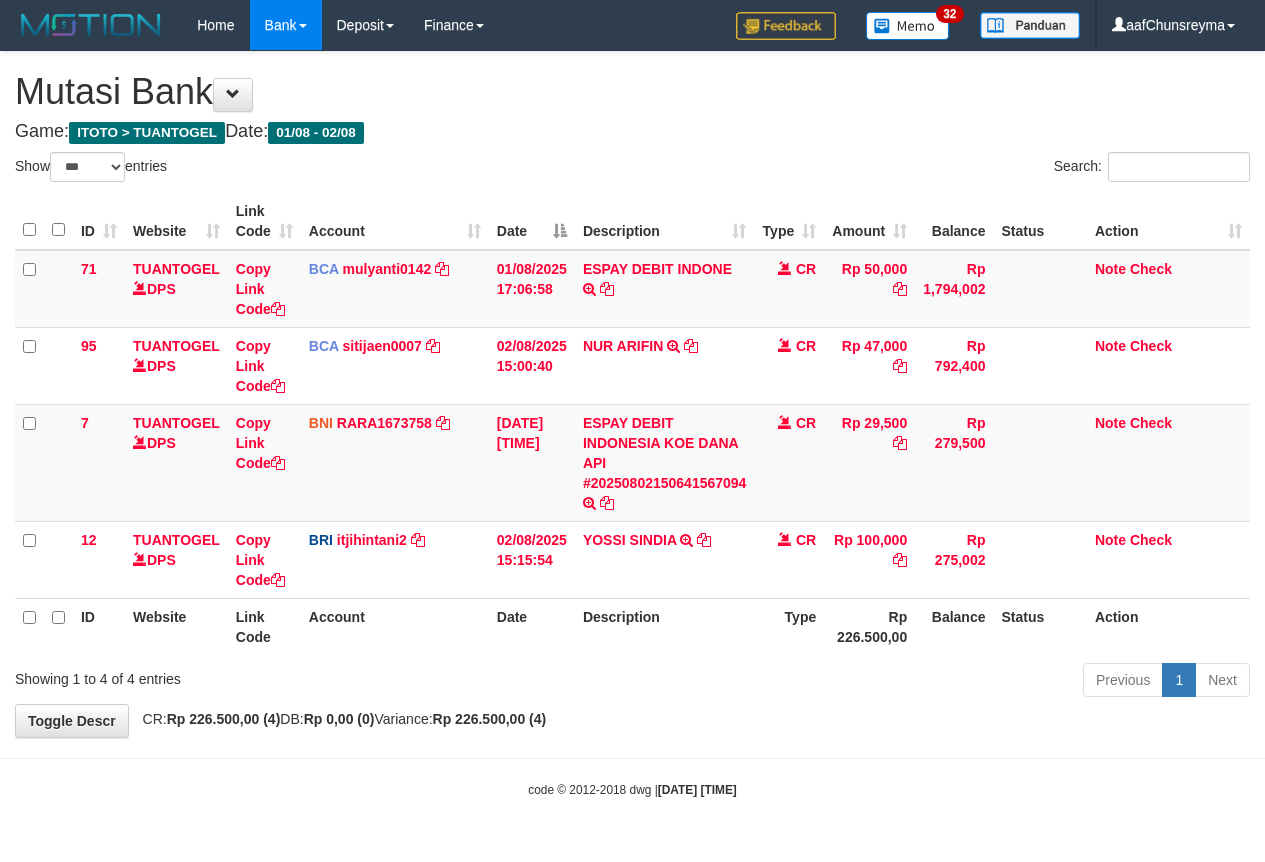 scroll, scrollTop: 0, scrollLeft: 0, axis: both 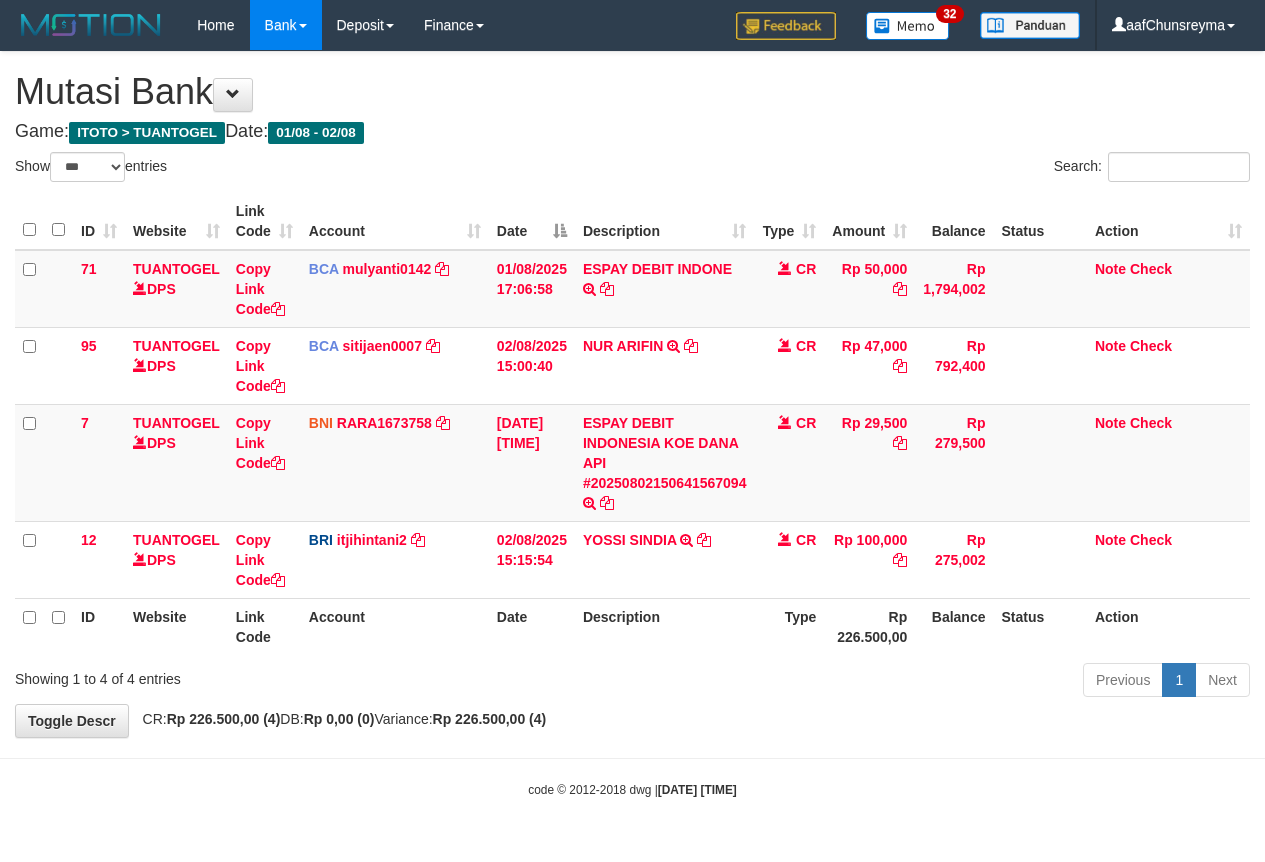 select on "***" 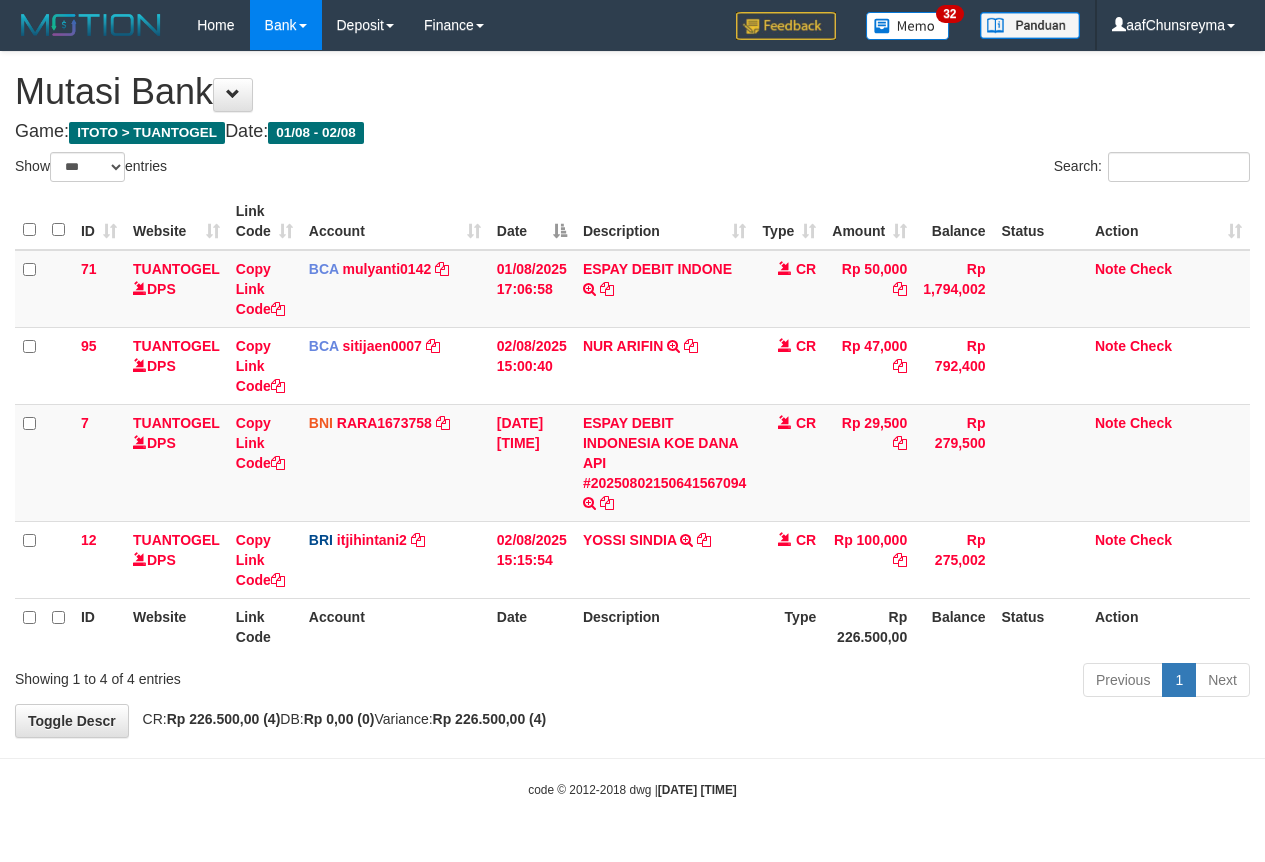 scroll, scrollTop: 0, scrollLeft: 0, axis: both 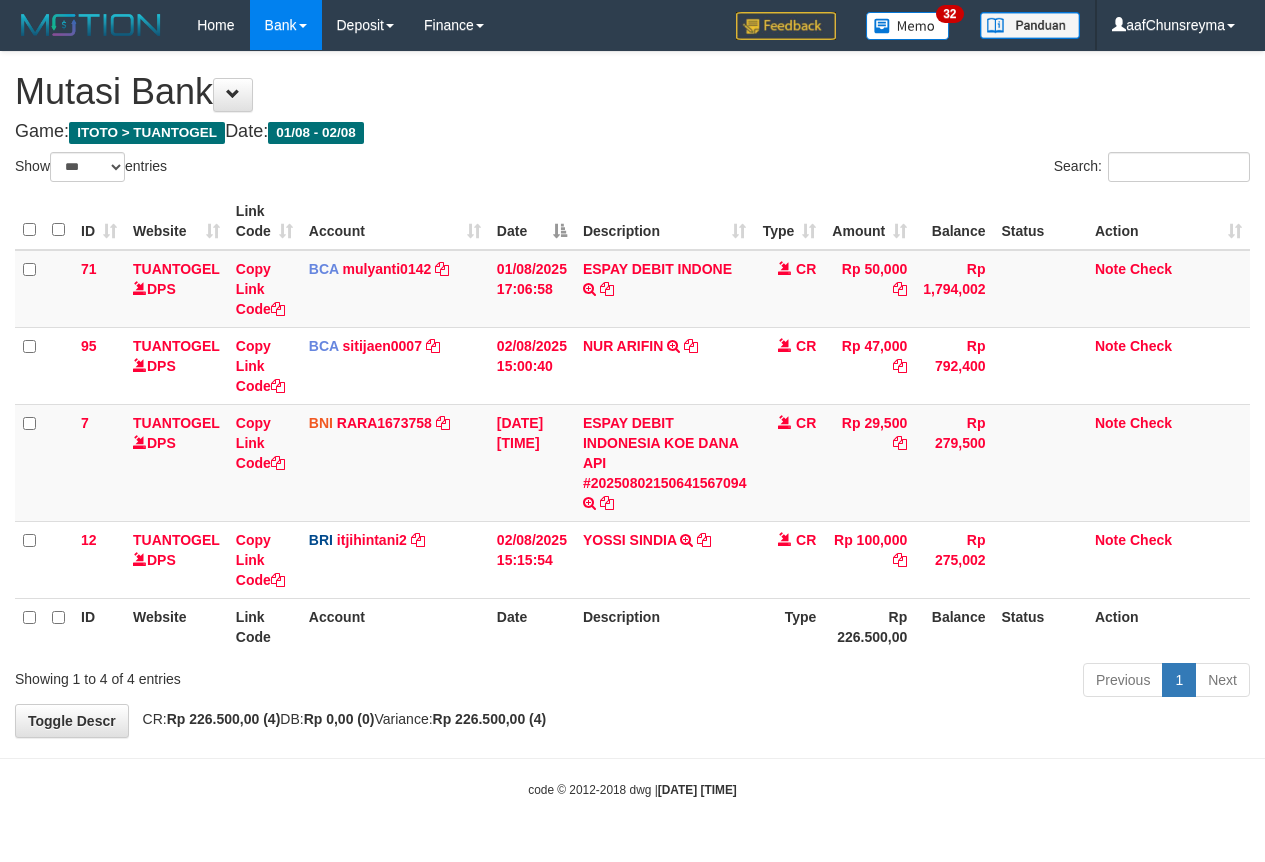 select on "***" 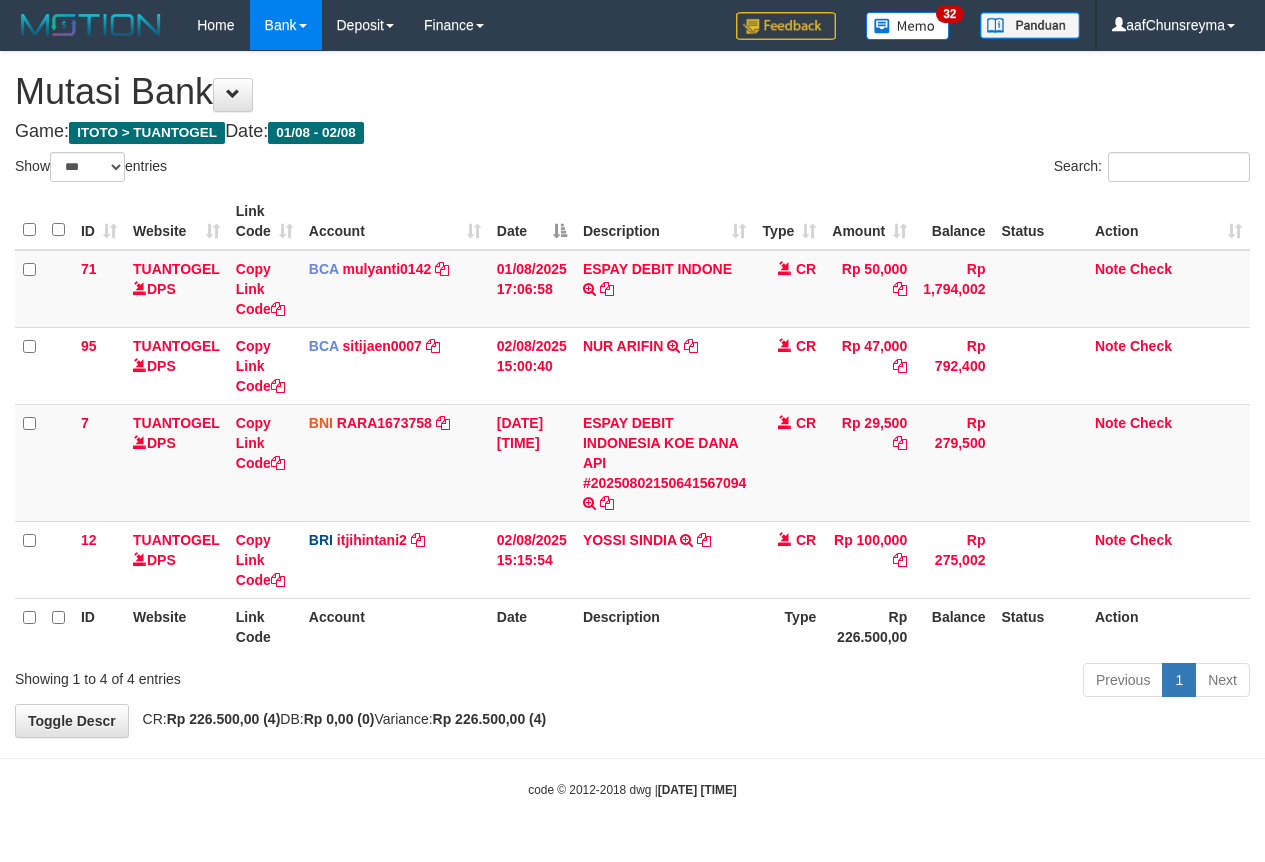 scroll, scrollTop: 0, scrollLeft: 0, axis: both 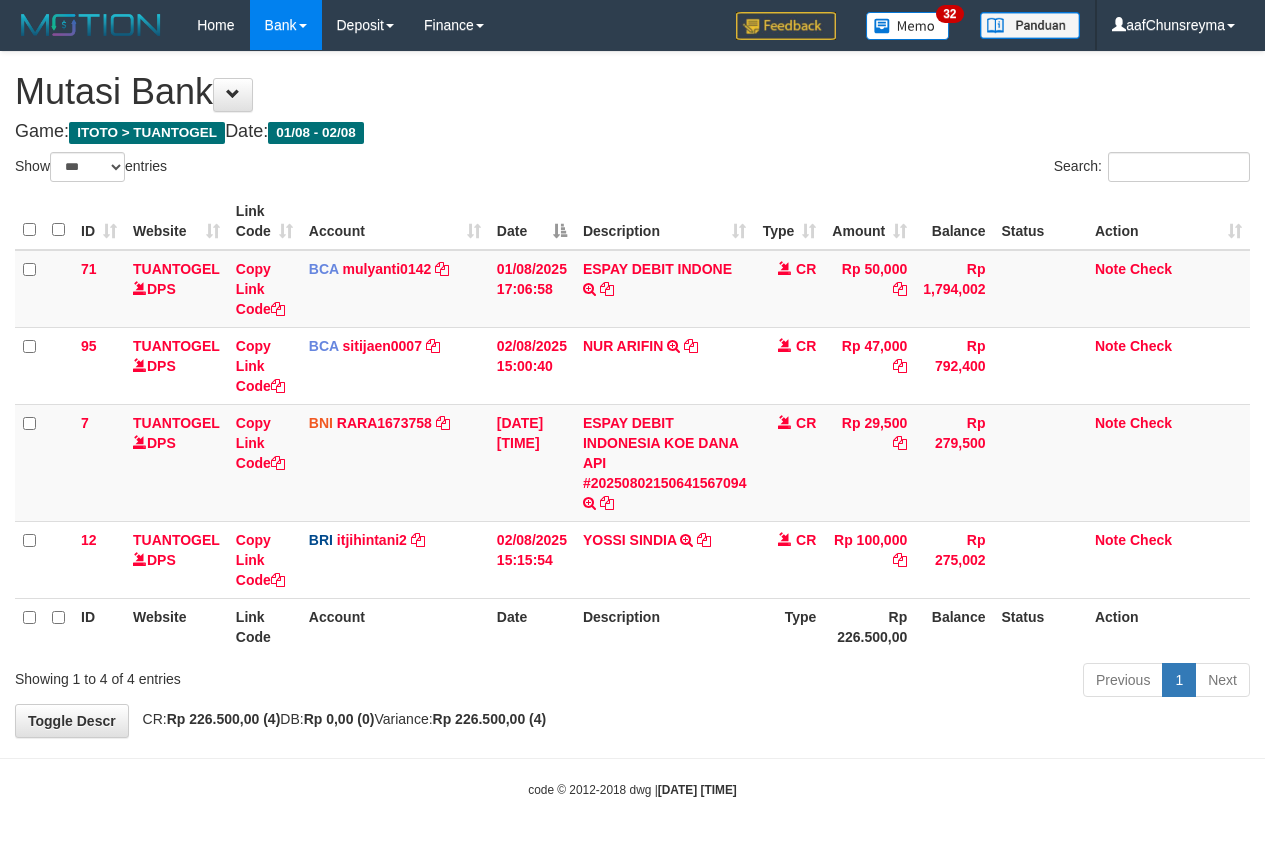 select on "***" 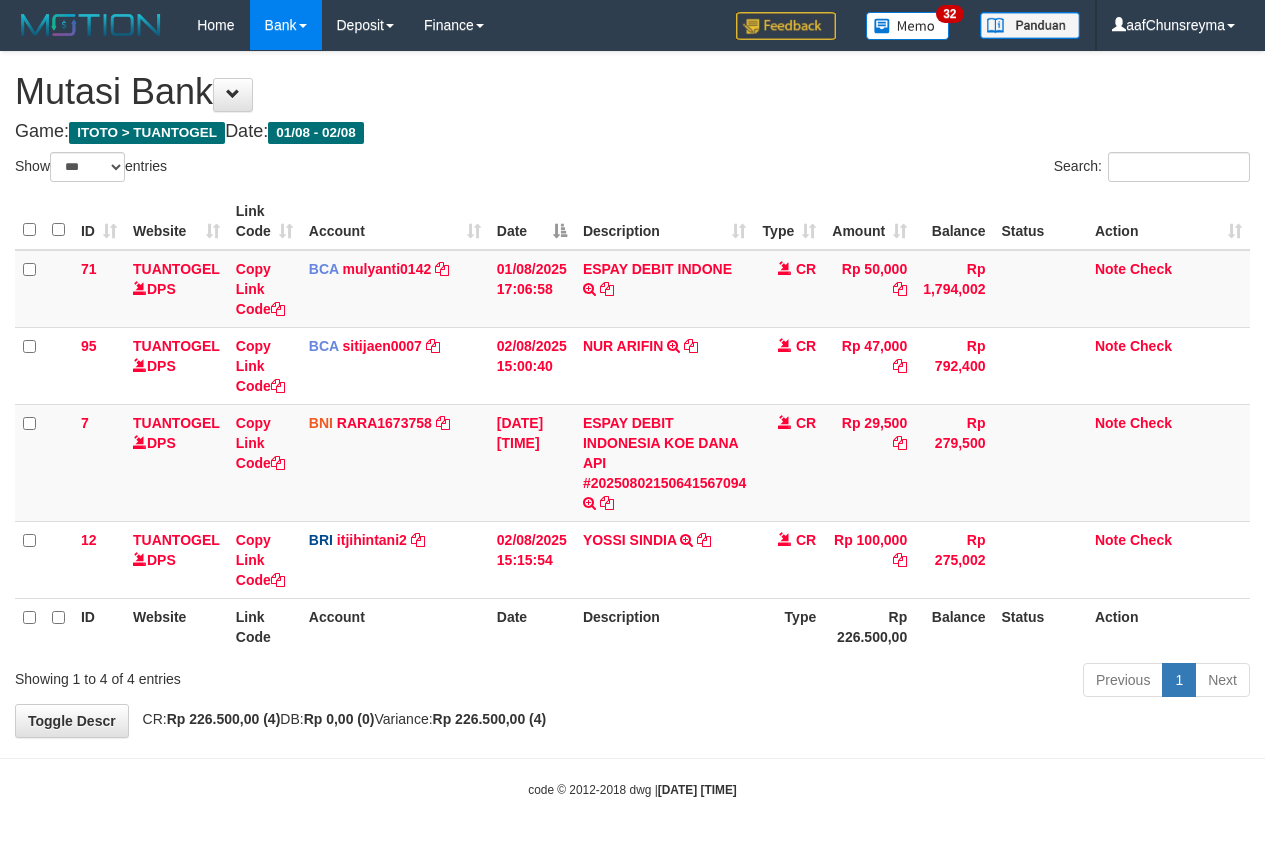 scroll, scrollTop: 0, scrollLeft: 0, axis: both 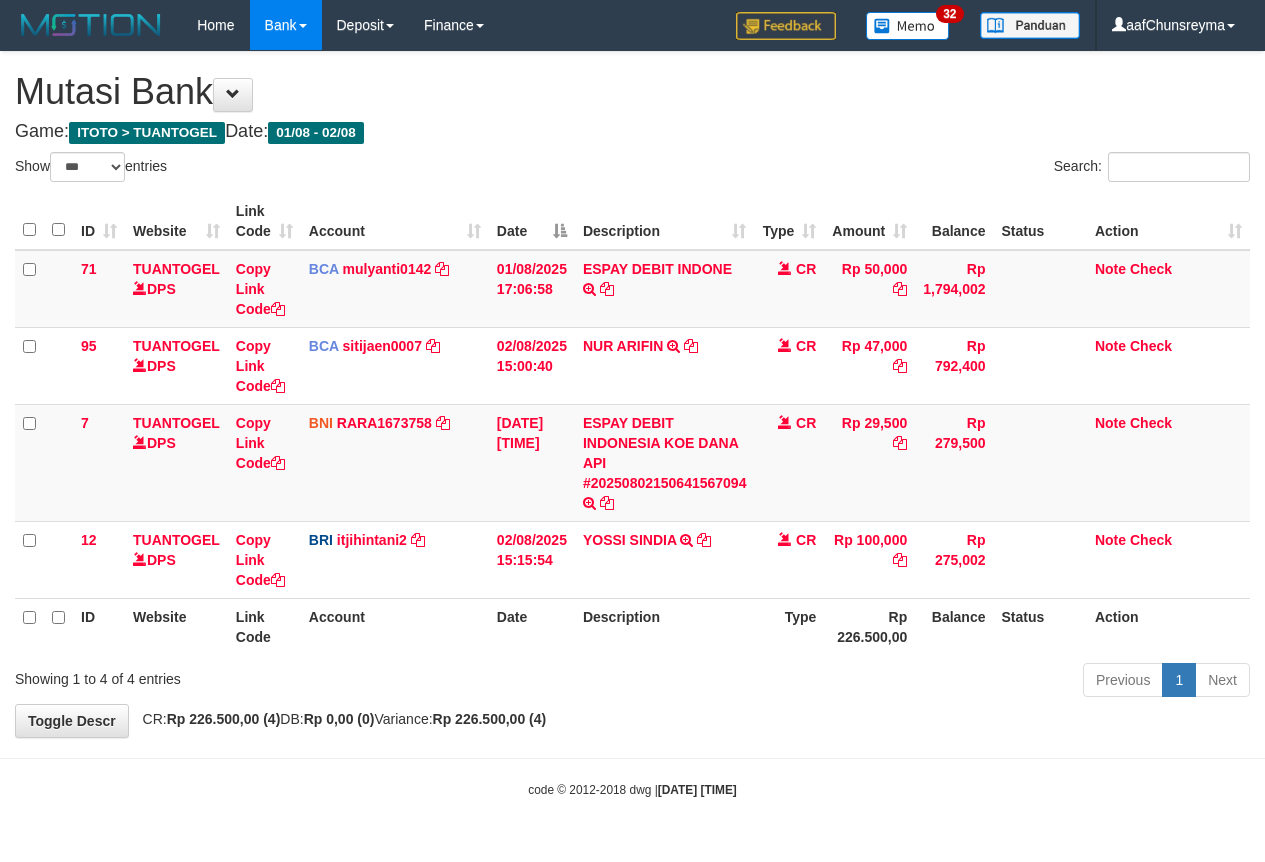 select on "***" 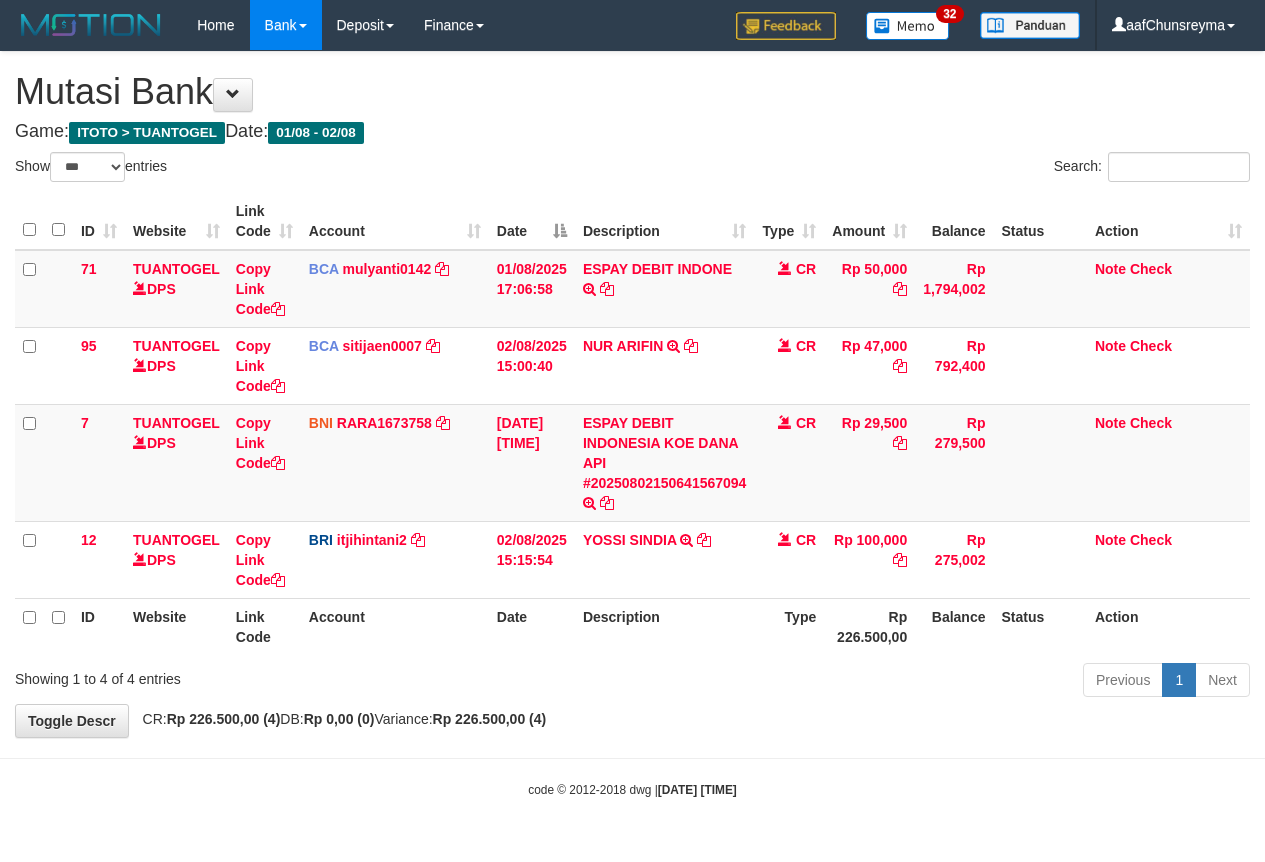 scroll, scrollTop: 0, scrollLeft: 0, axis: both 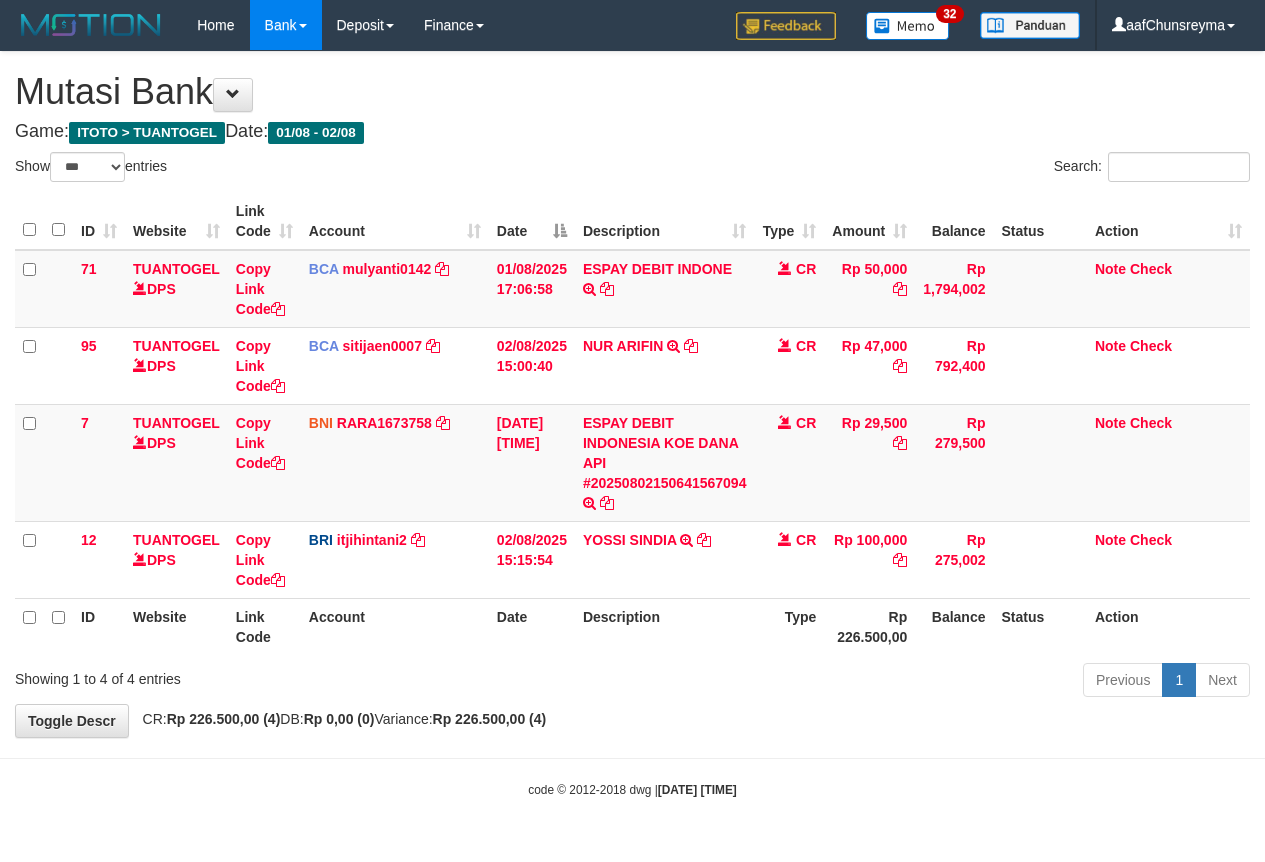 select on "***" 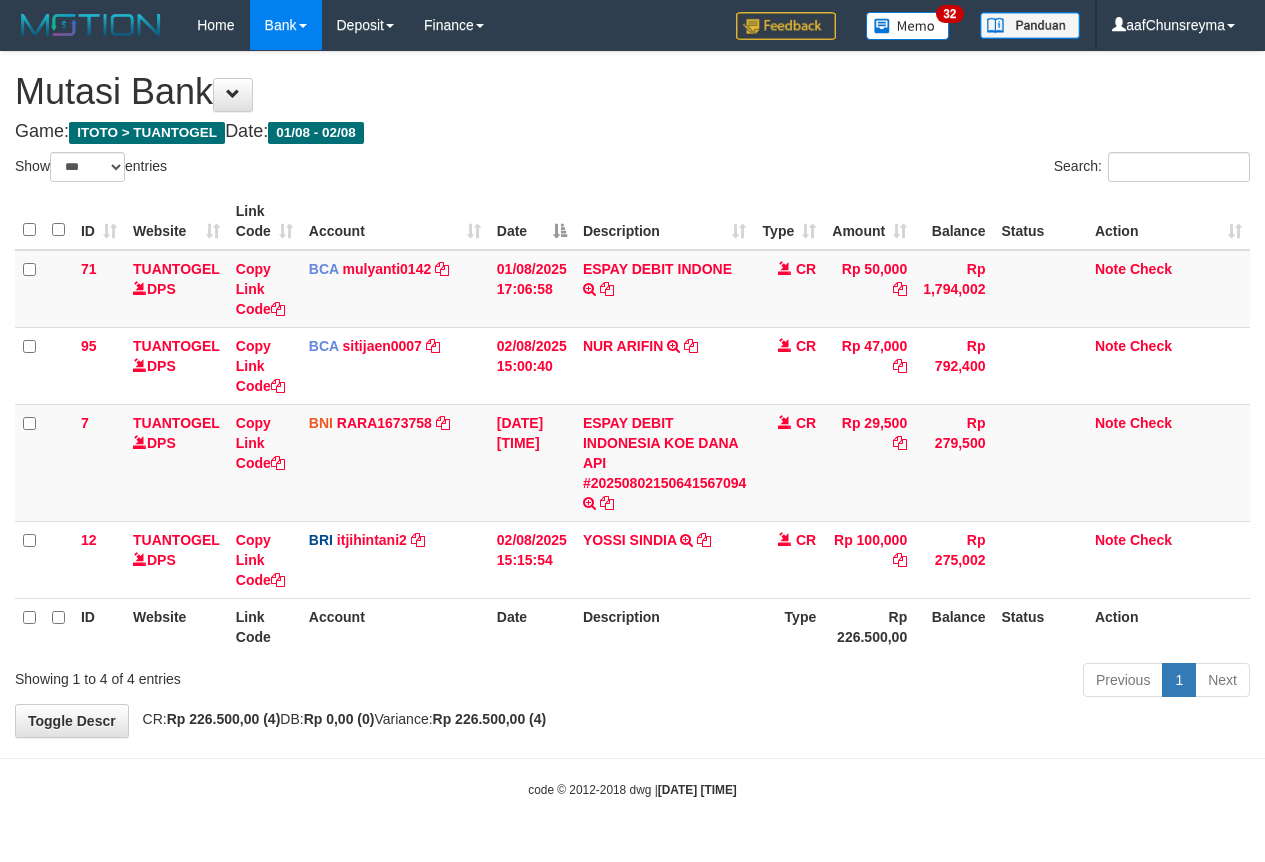 scroll, scrollTop: 0, scrollLeft: 0, axis: both 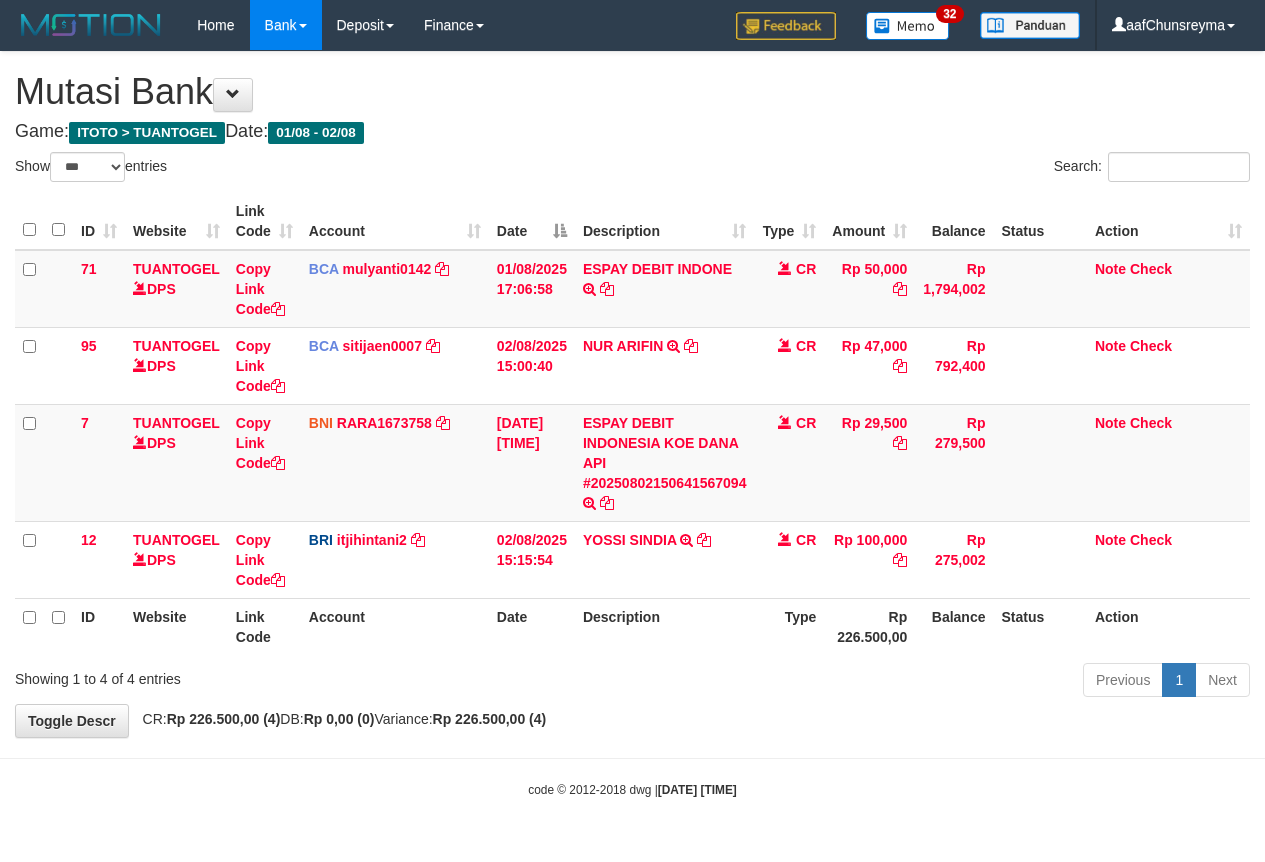 select on "***" 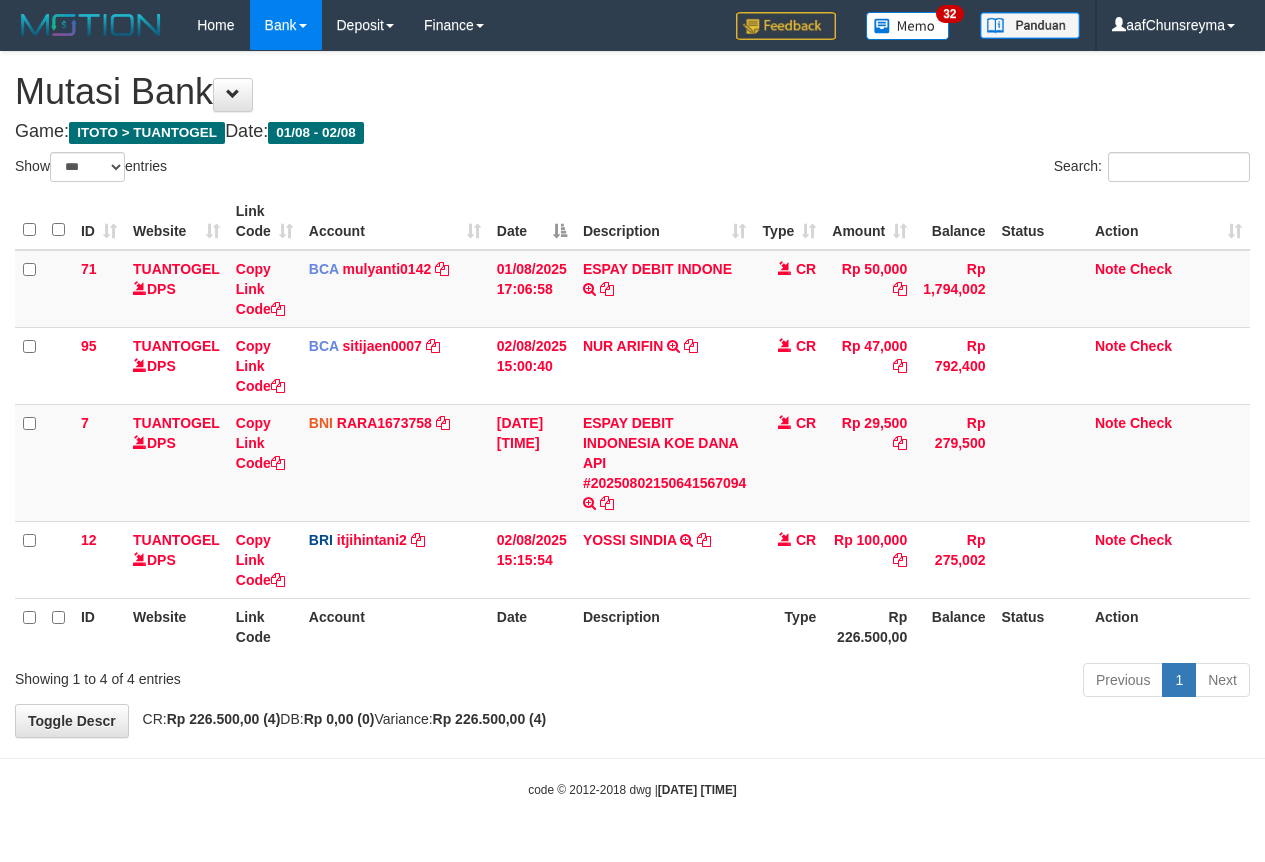 scroll, scrollTop: 0, scrollLeft: 0, axis: both 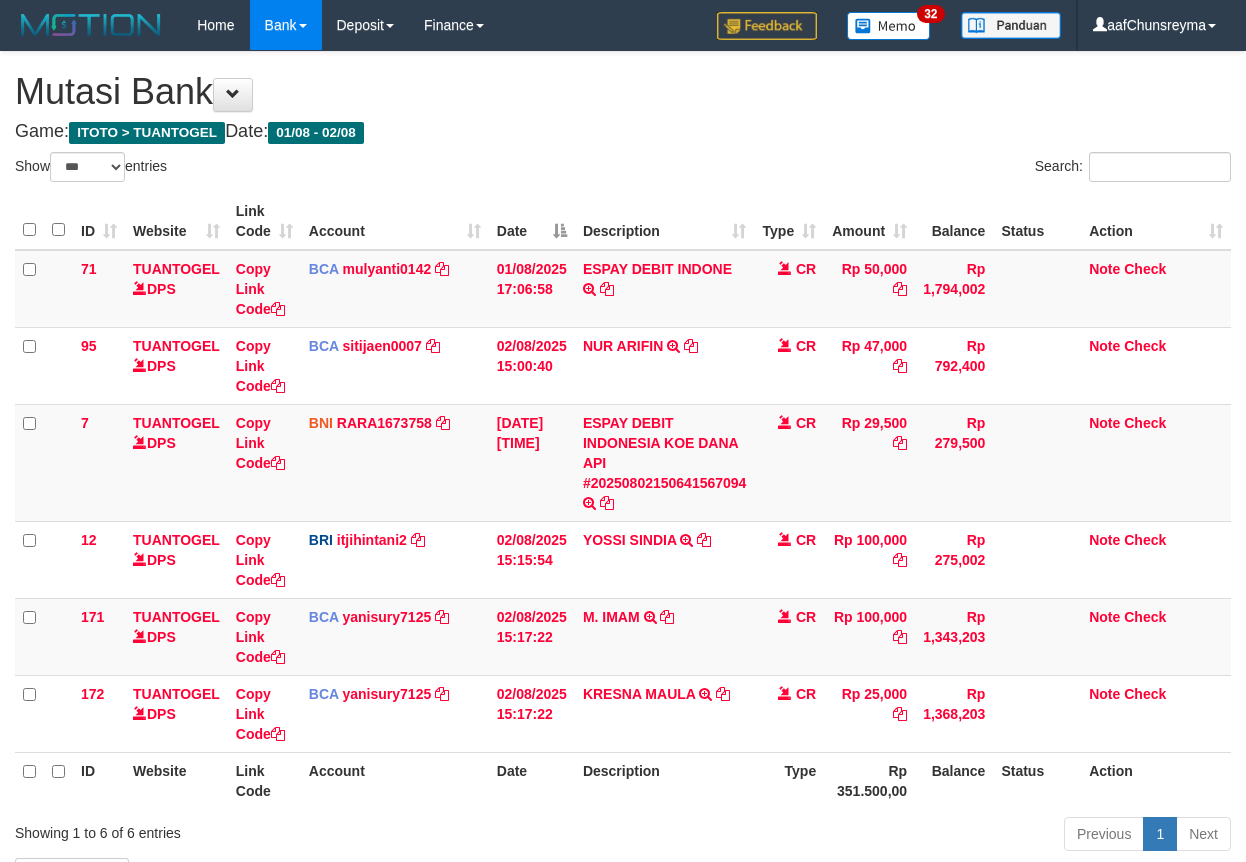 select on "***" 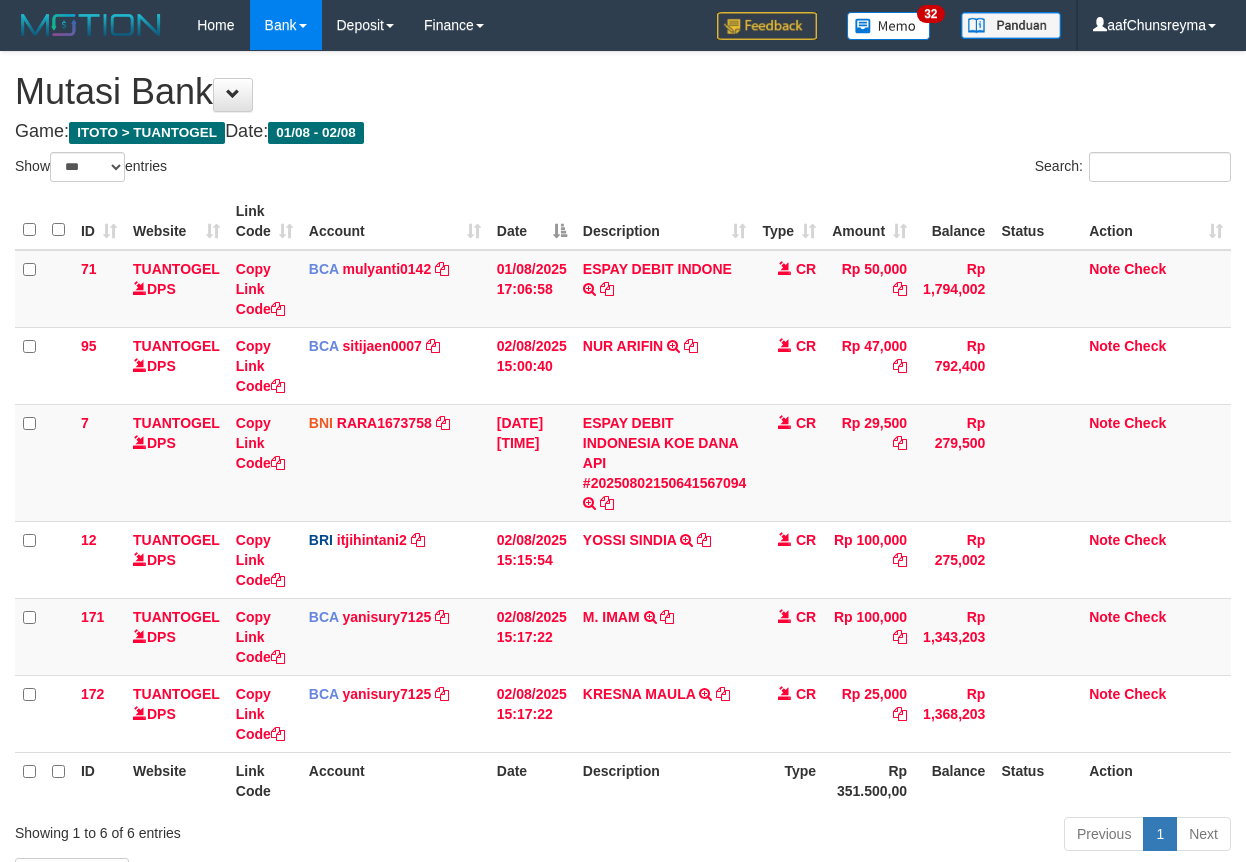 scroll, scrollTop: 0, scrollLeft: 0, axis: both 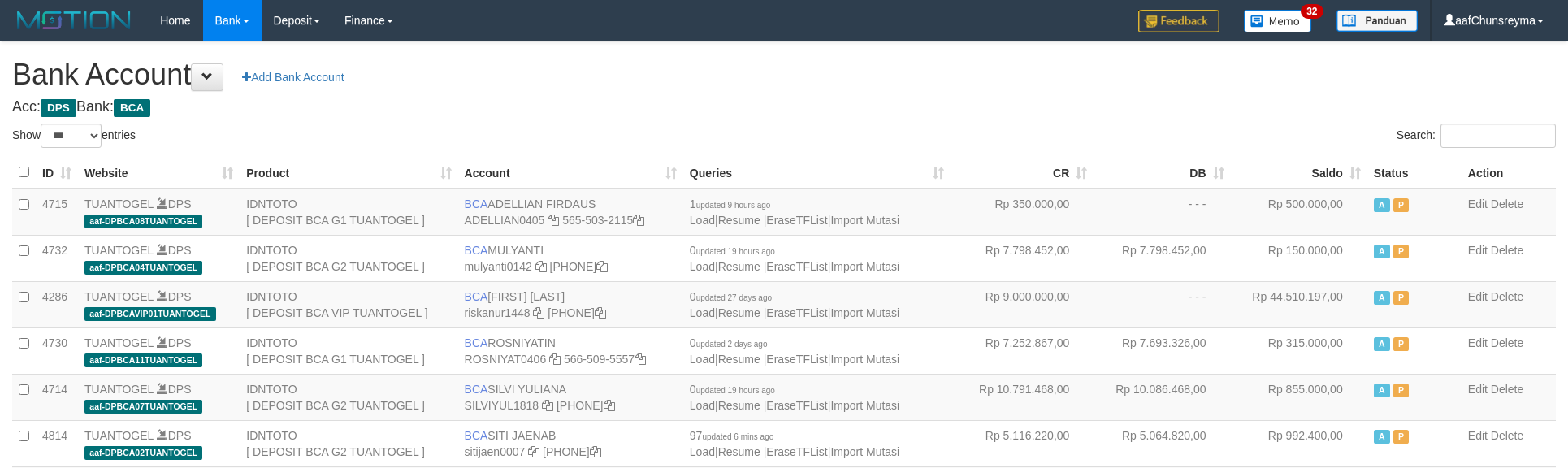 select on "***" 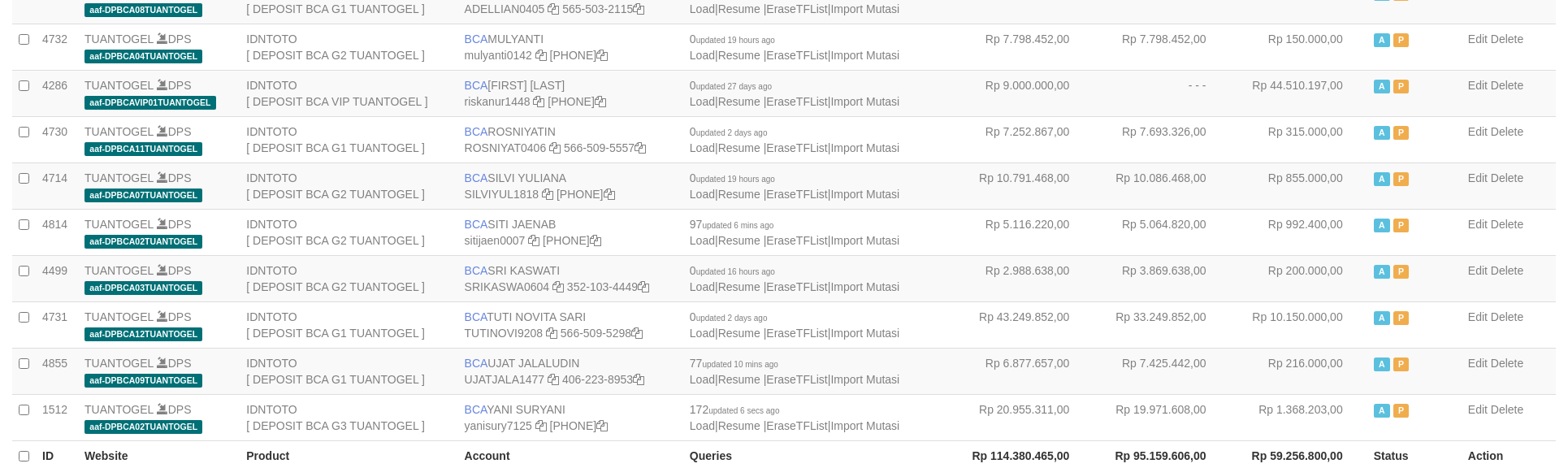 scroll, scrollTop: 245, scrollLeft: 0, axis: vertical 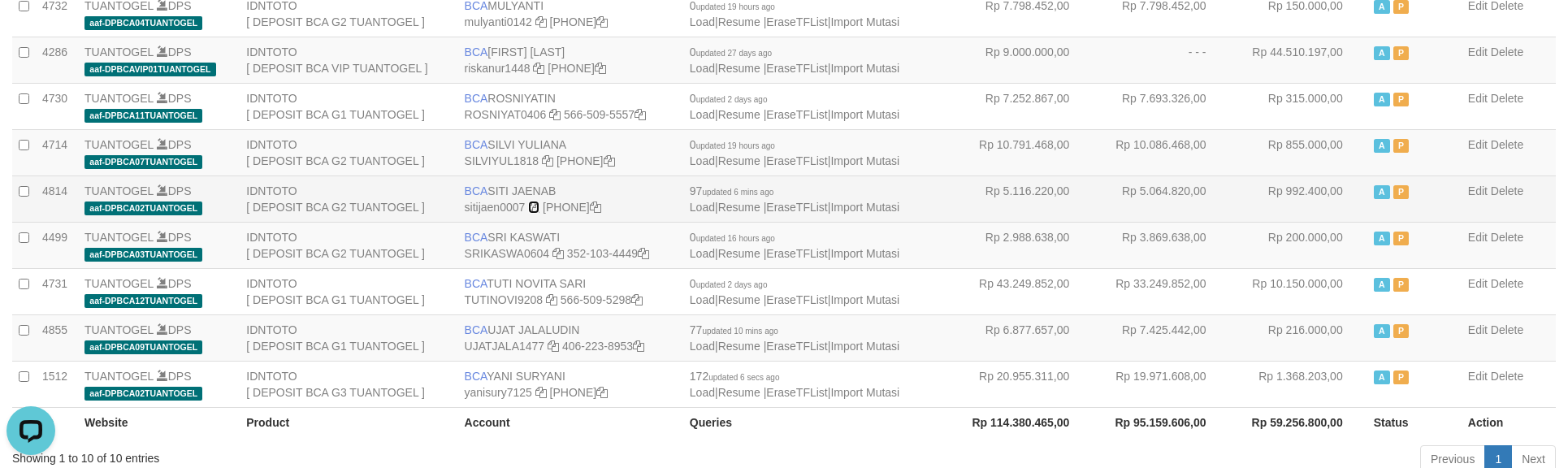 click at bounding box center [534, 207] 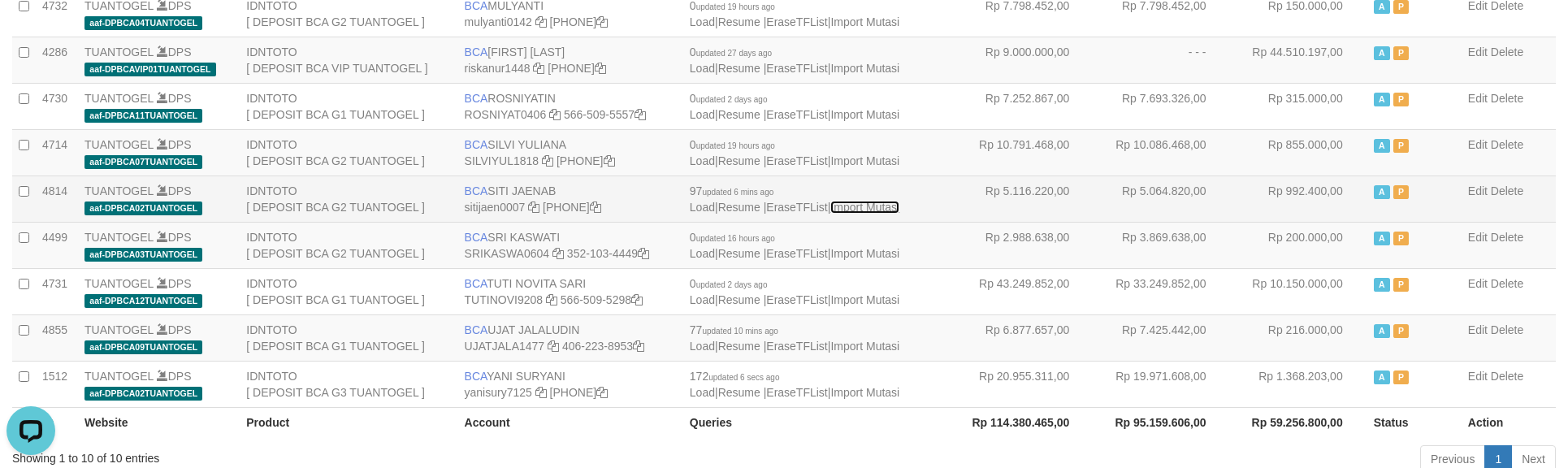 click on "Import Mutasi" at bounding box center [864, 207] 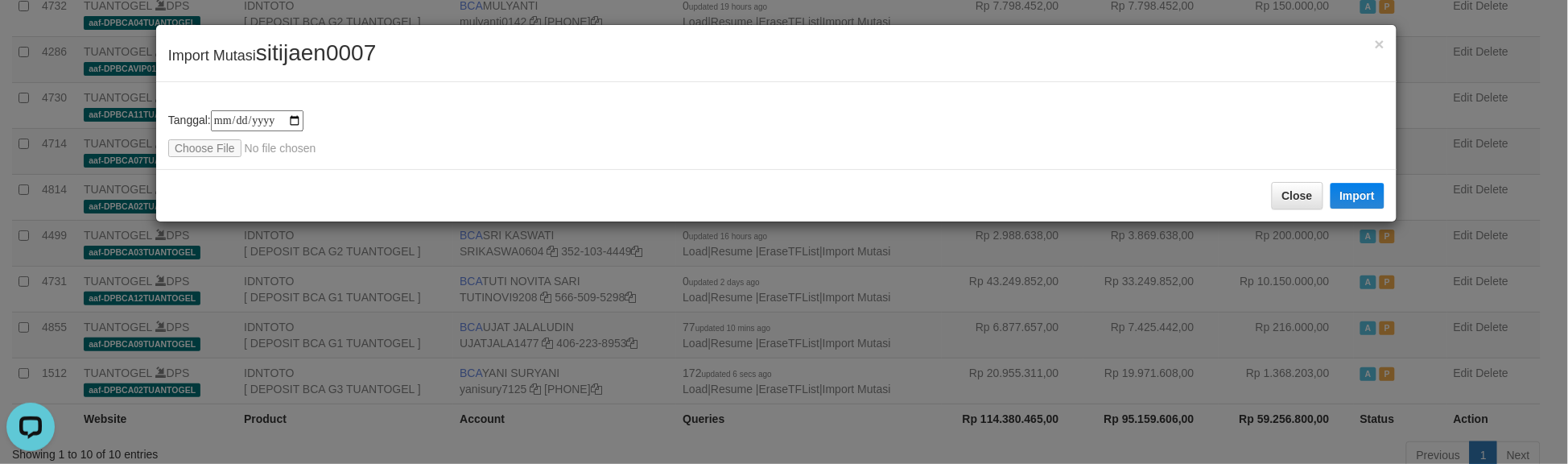 type on "**********" 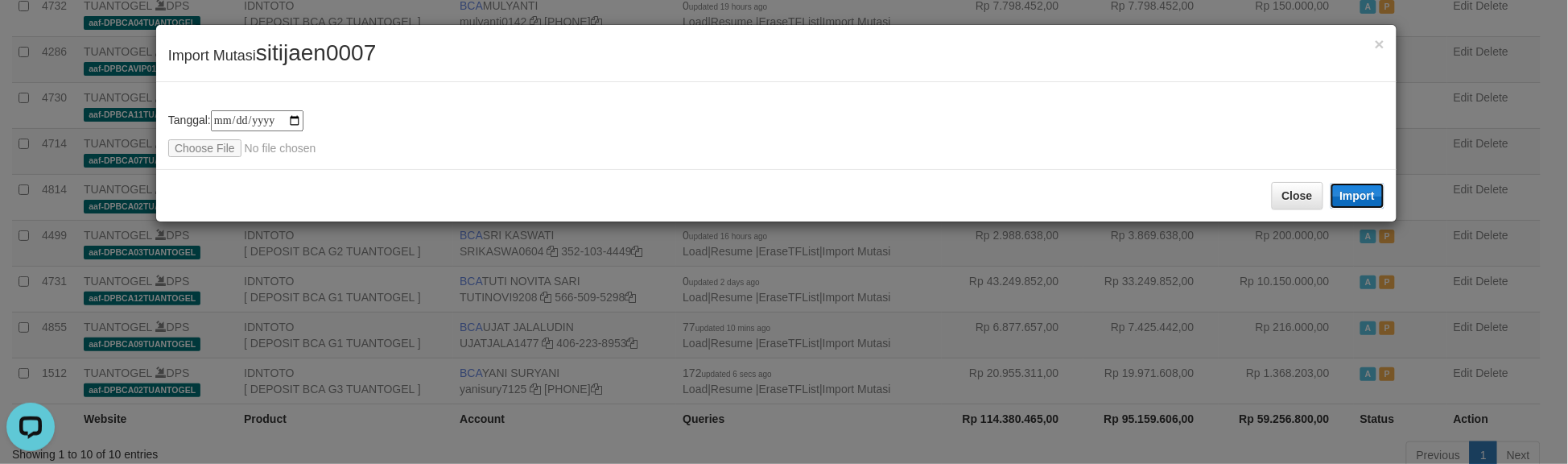 click on "Import" at bounding box center (1358, 196) 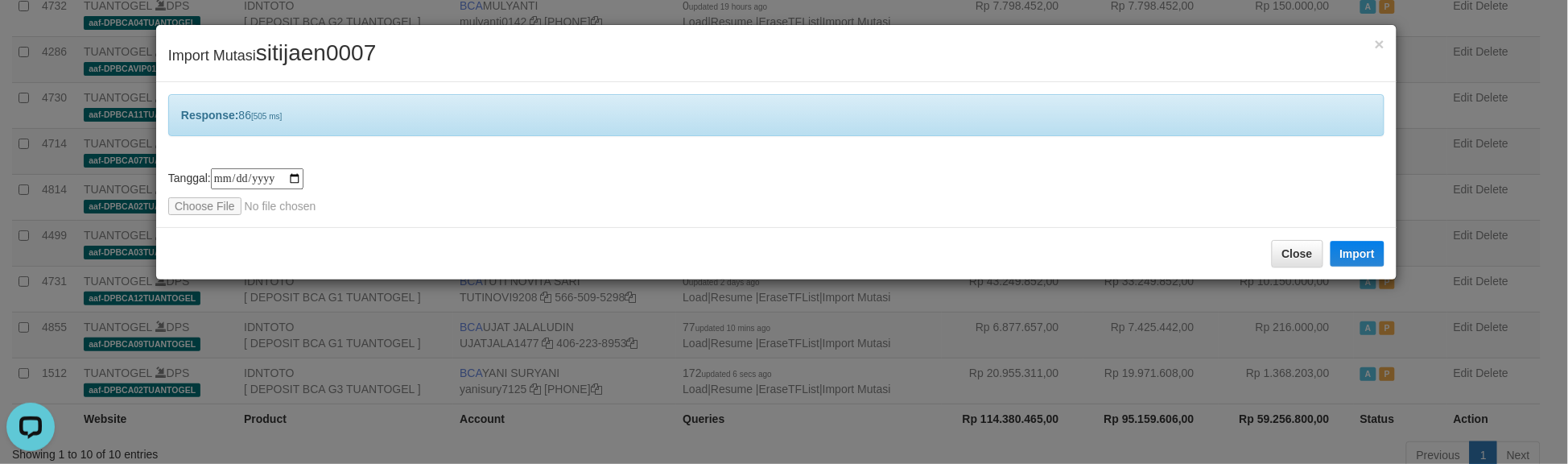 click on "**********" at bounding box center (776, 155) 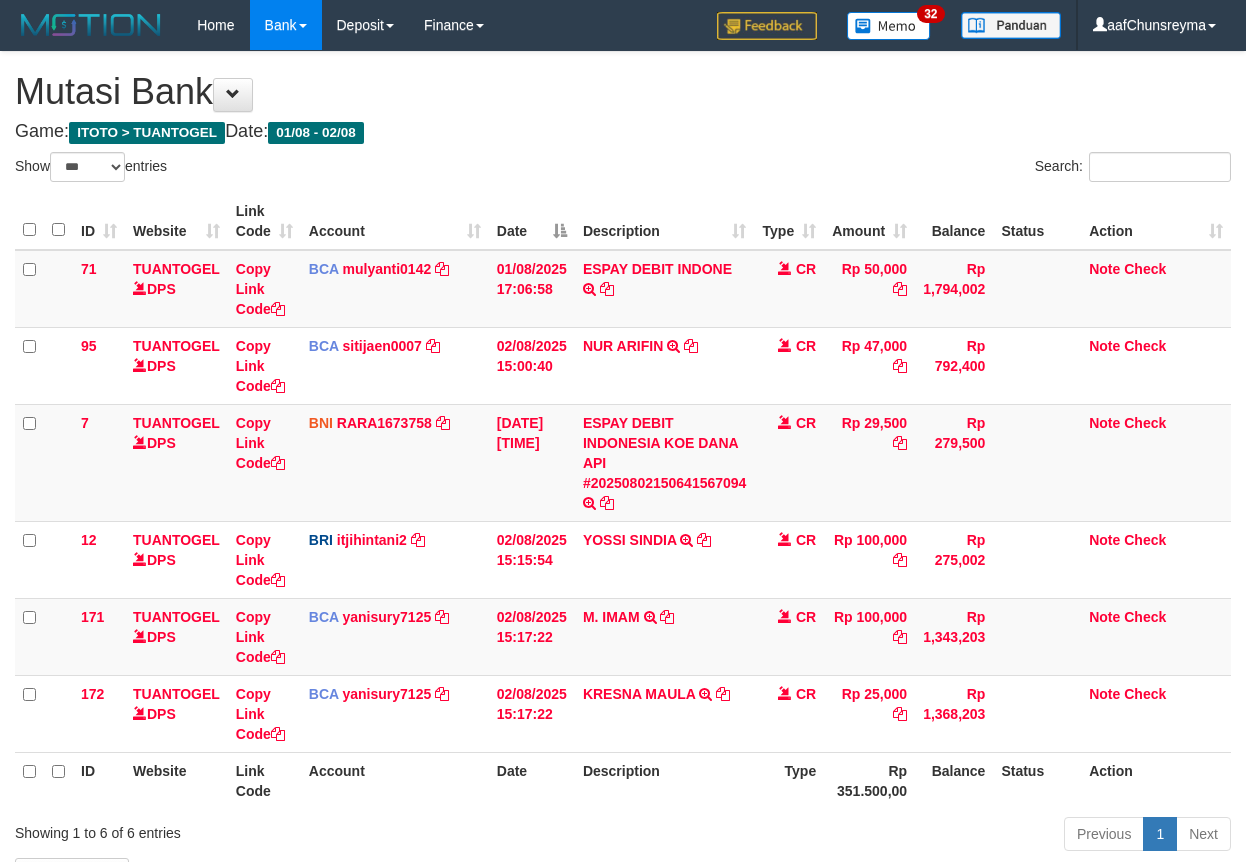 select on "***" 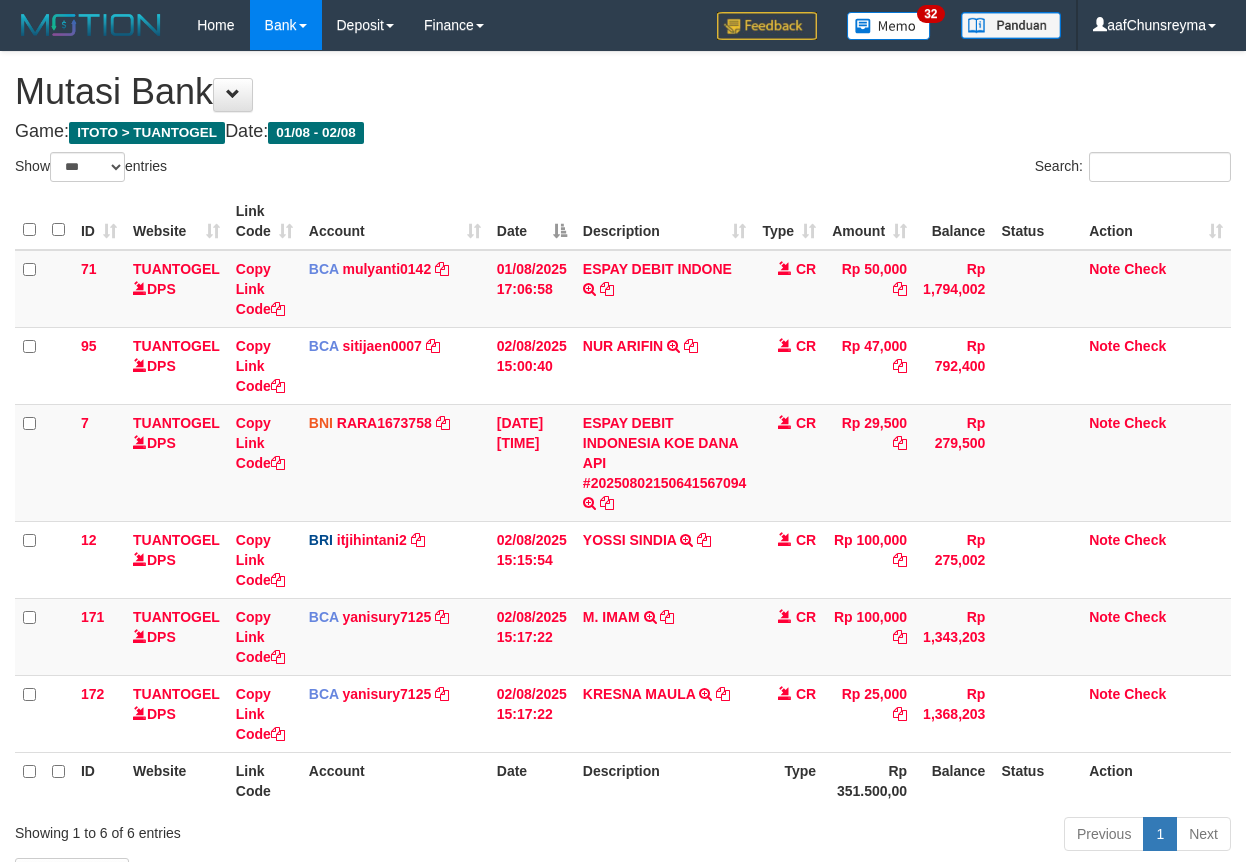 scroll, scrollTop: 0, scrollLeft: 0, axis: both 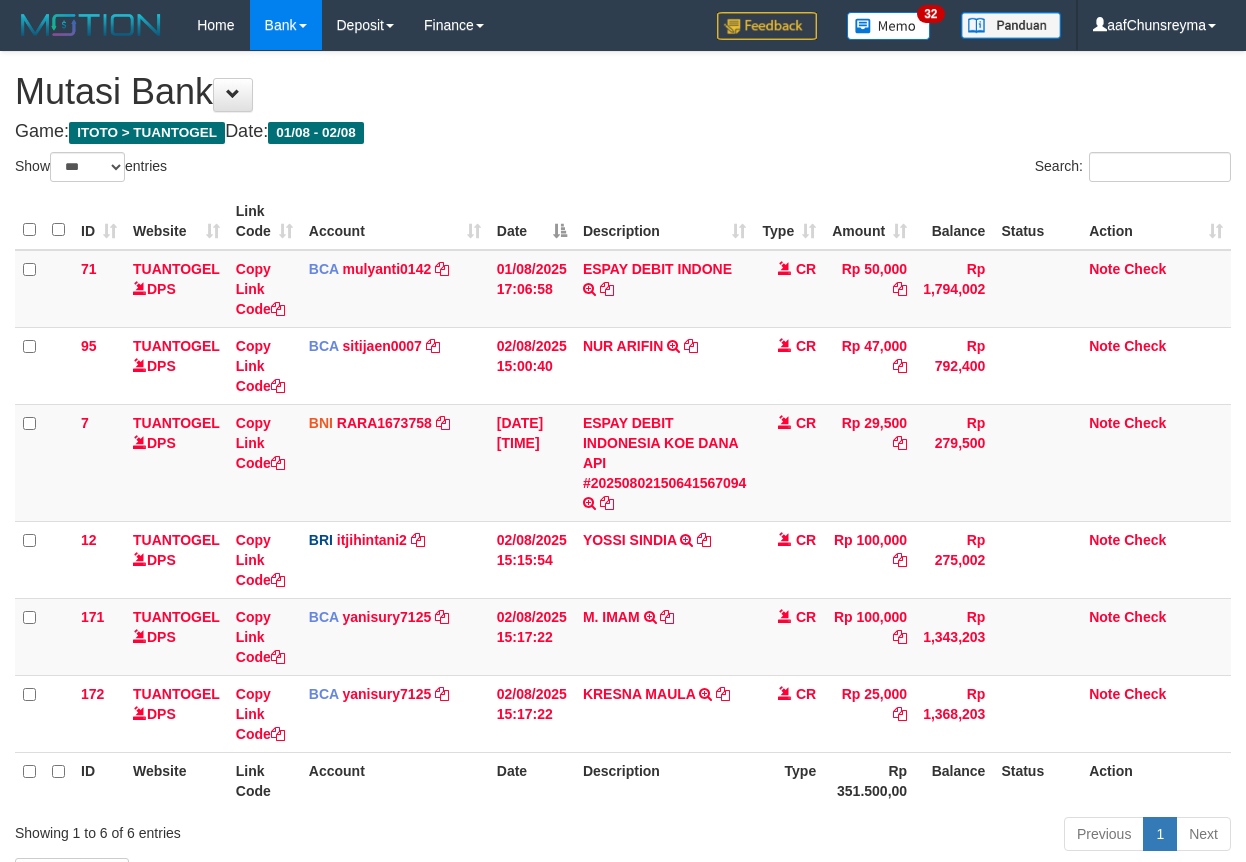 select on "***" 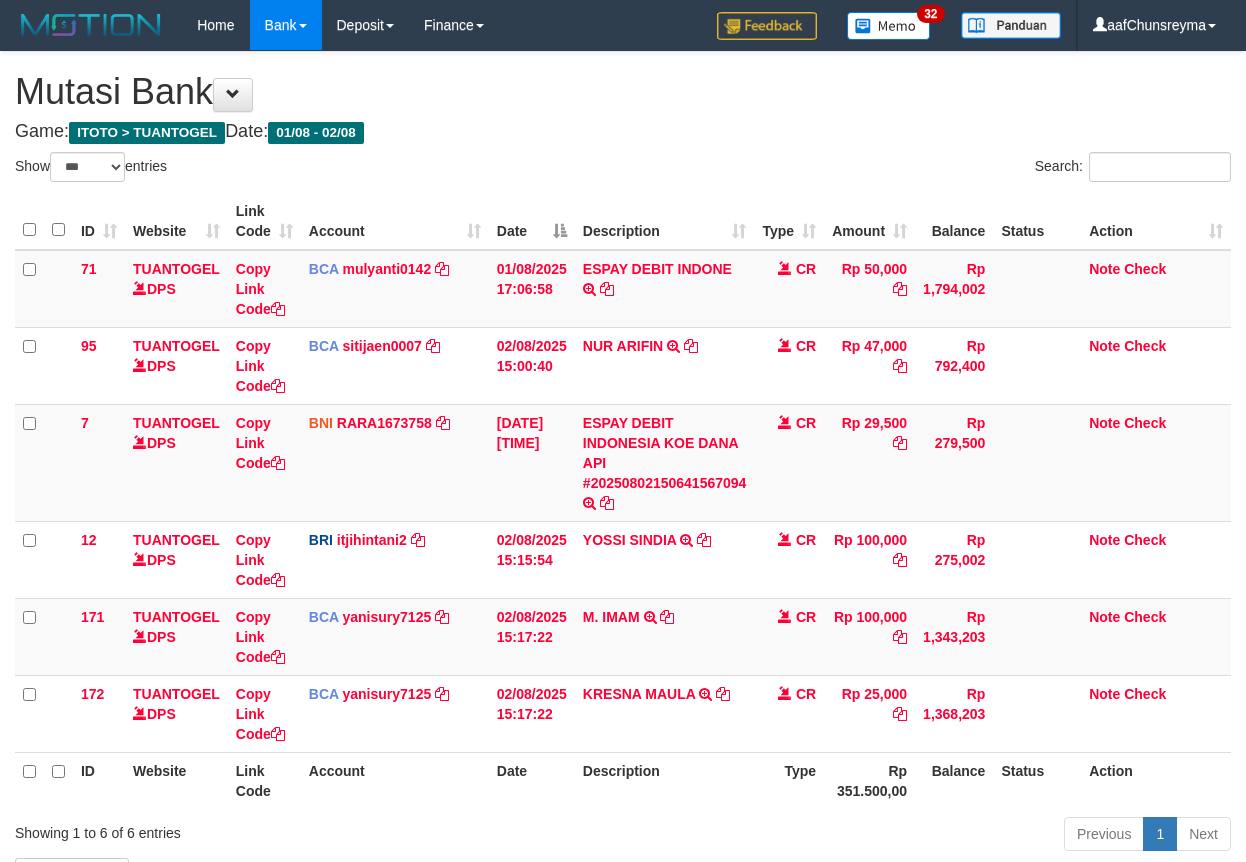 scroll, scrollTop: 0, scrollLeft: 0, axis: both 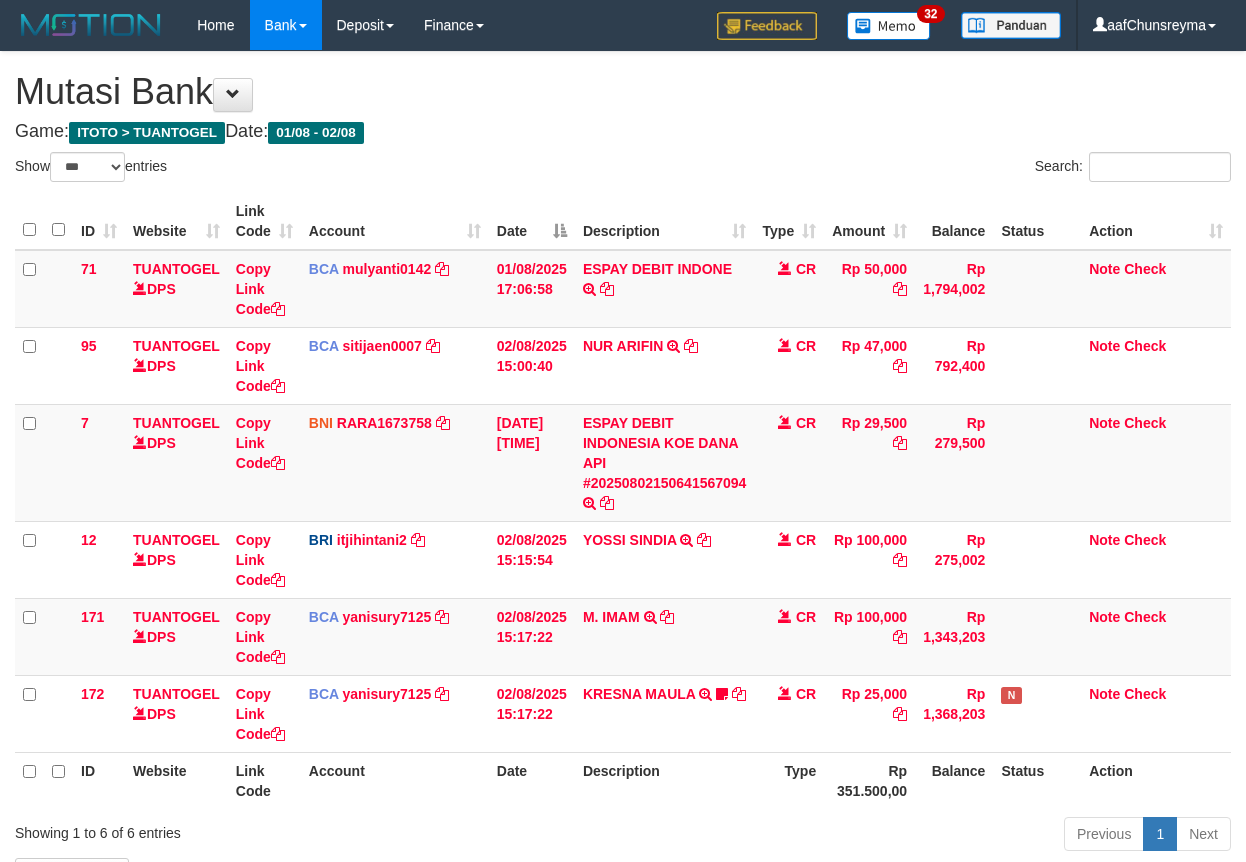 select on "***" 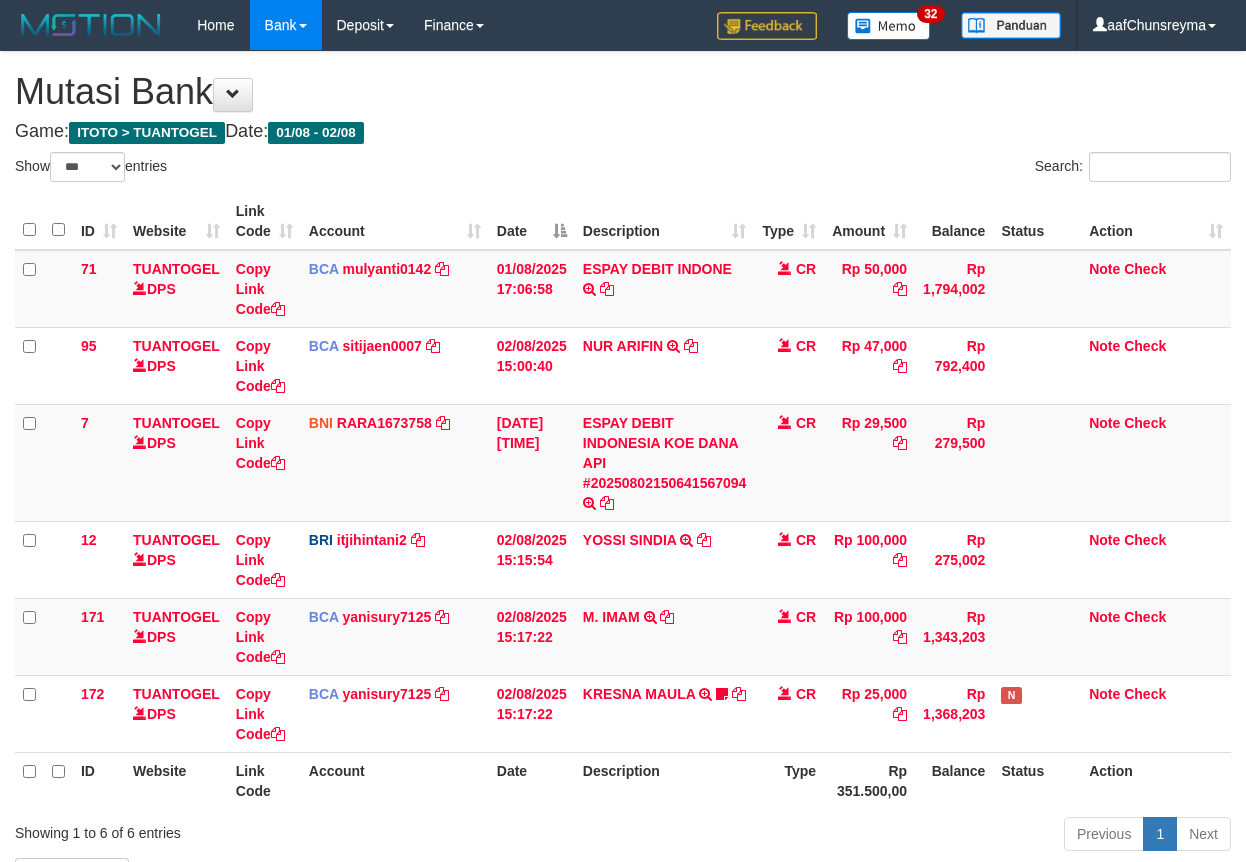 scroll, scrollTop: 0, scrollLeft: 0, axis: both 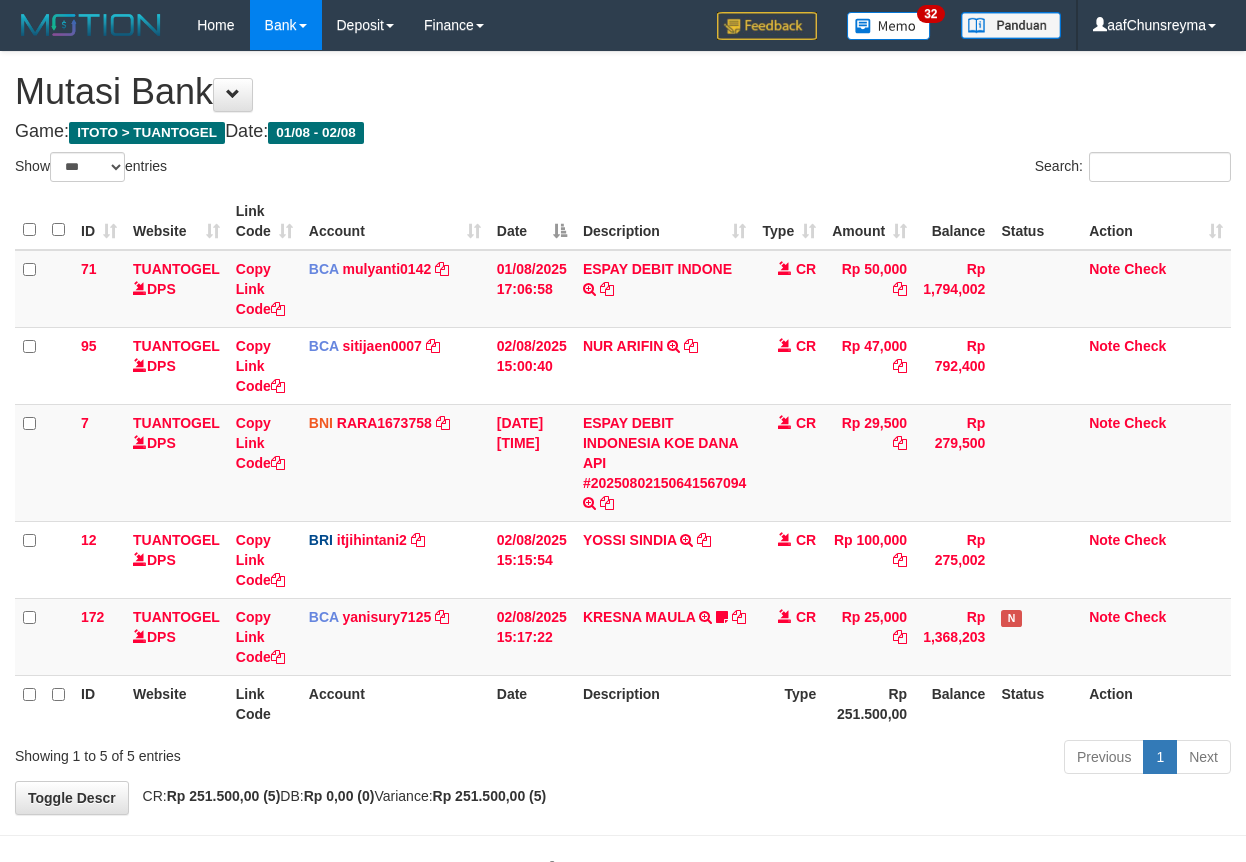 select on "***" 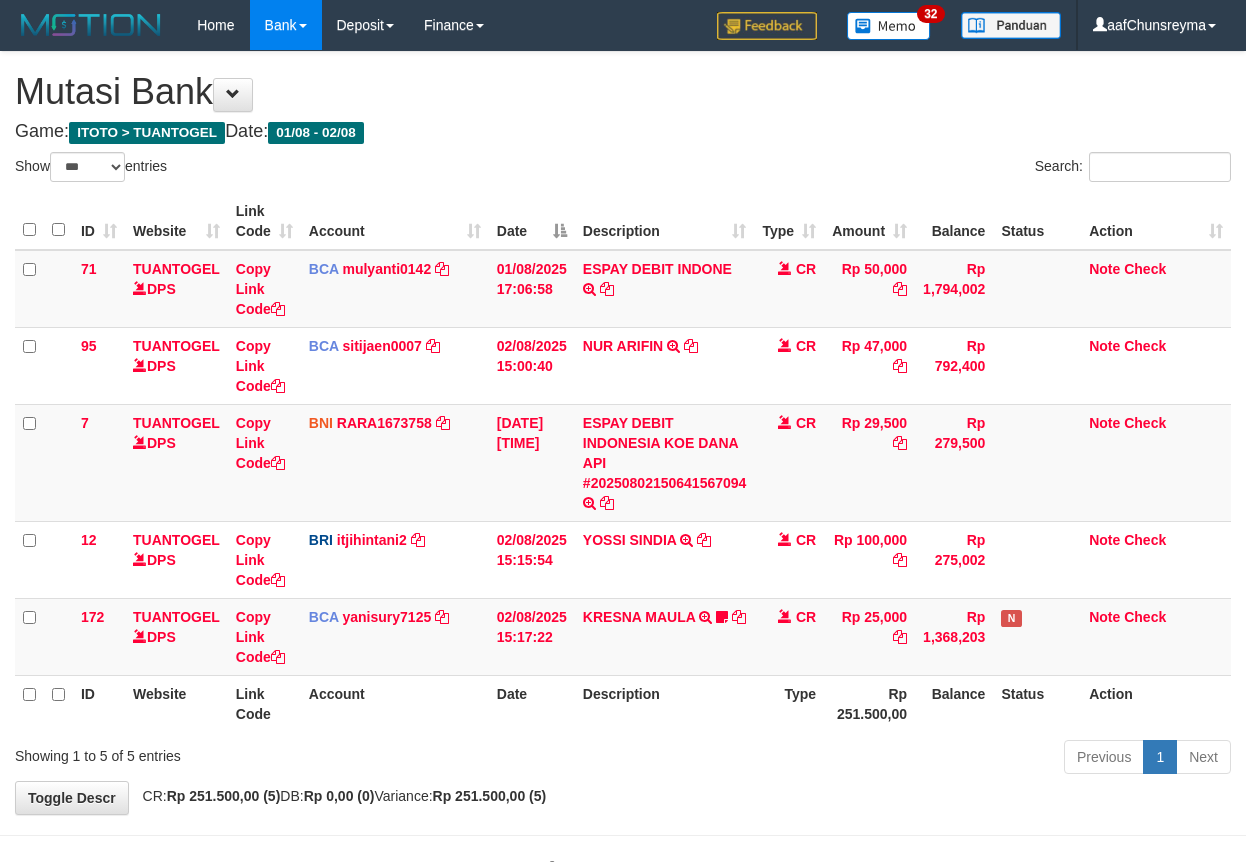 scroll, scrollTop: 0, scrollLeft: 0, axis: both 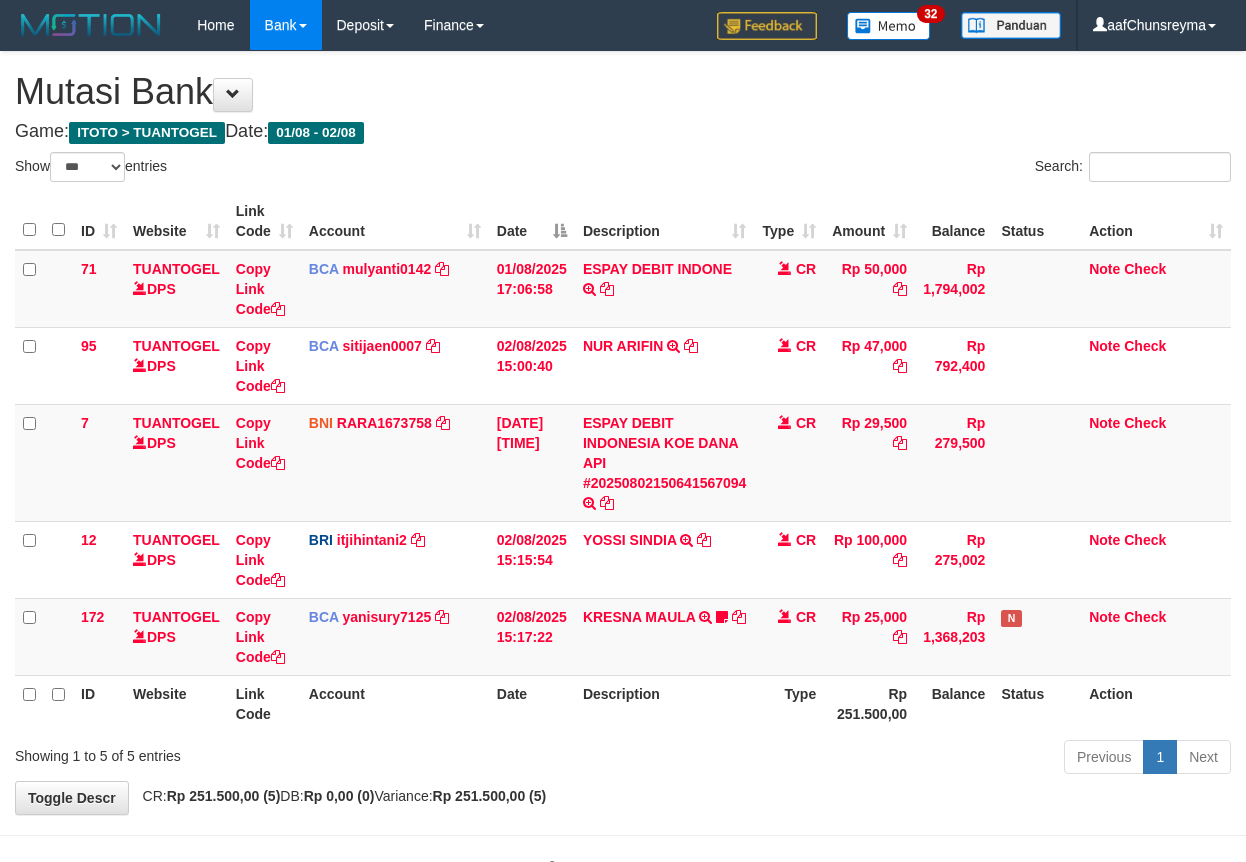 select on "***" 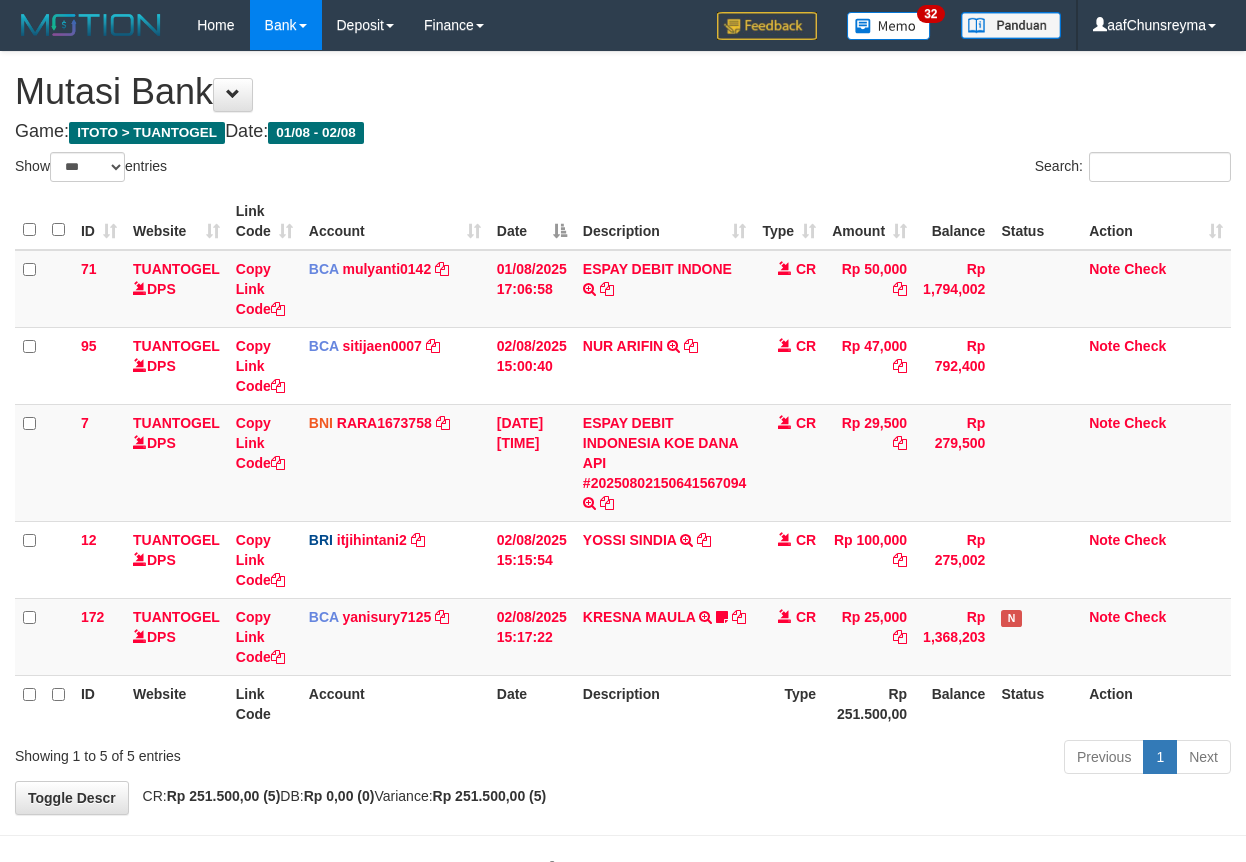 scroll, scrollTop: 0, scrollLeft: 0, axis: both 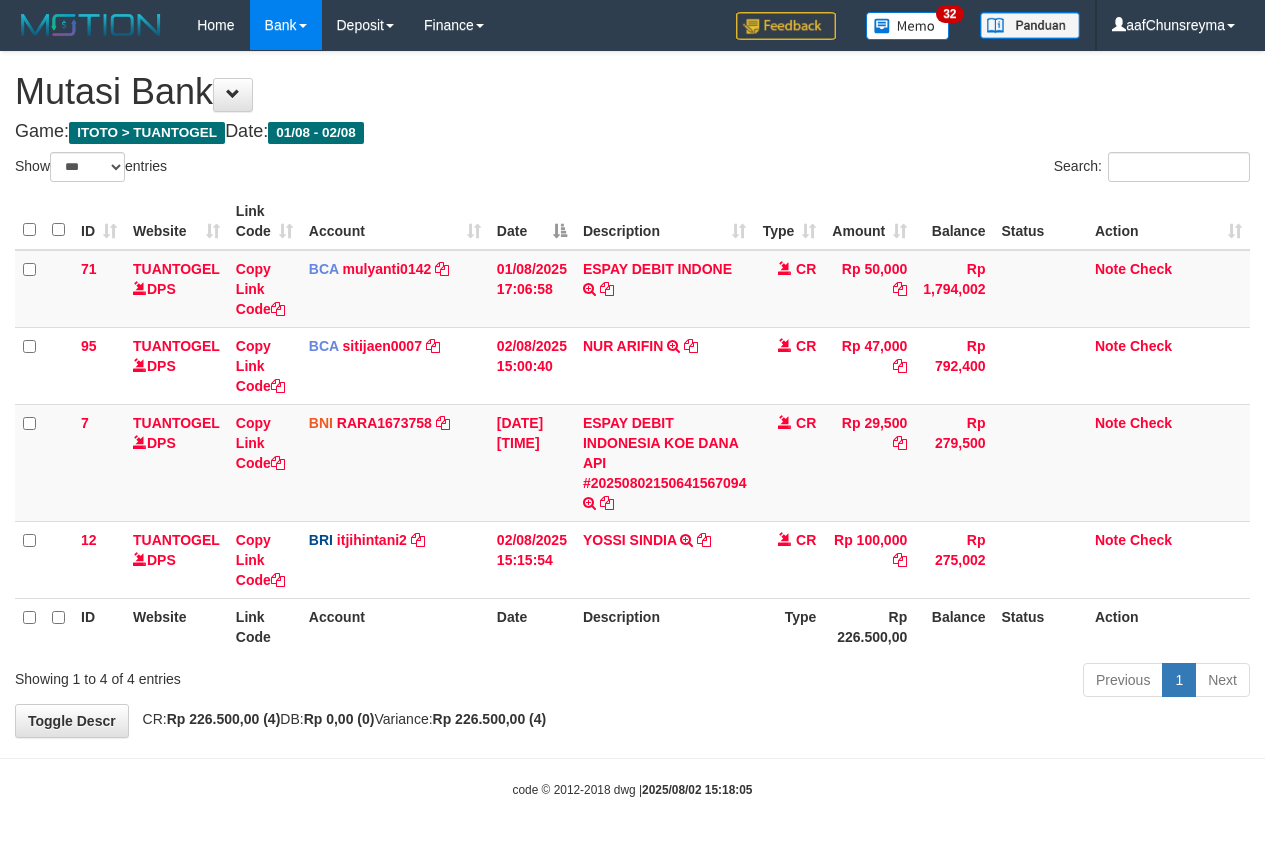 select on "***" 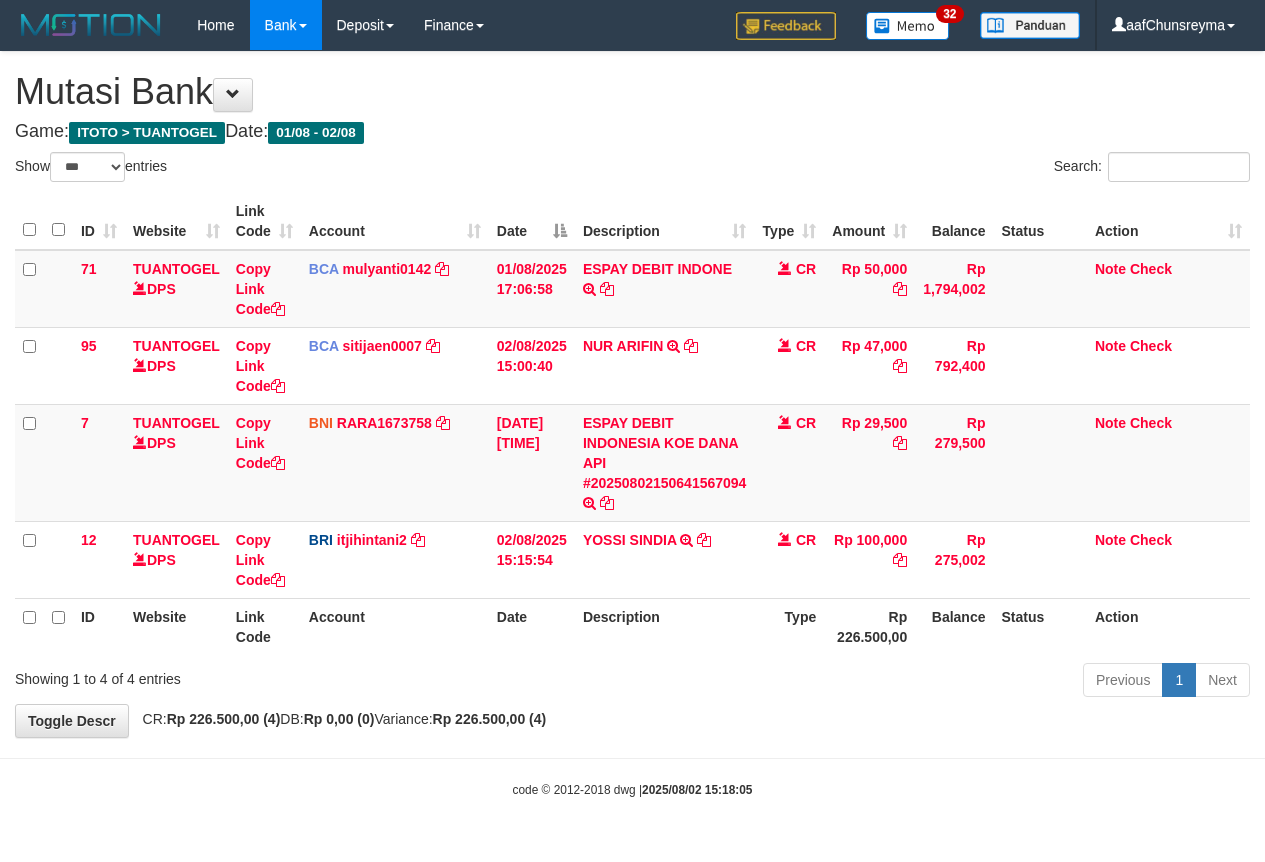 scroll, scrollTop: 0, scrollLeft: 0, axis: both 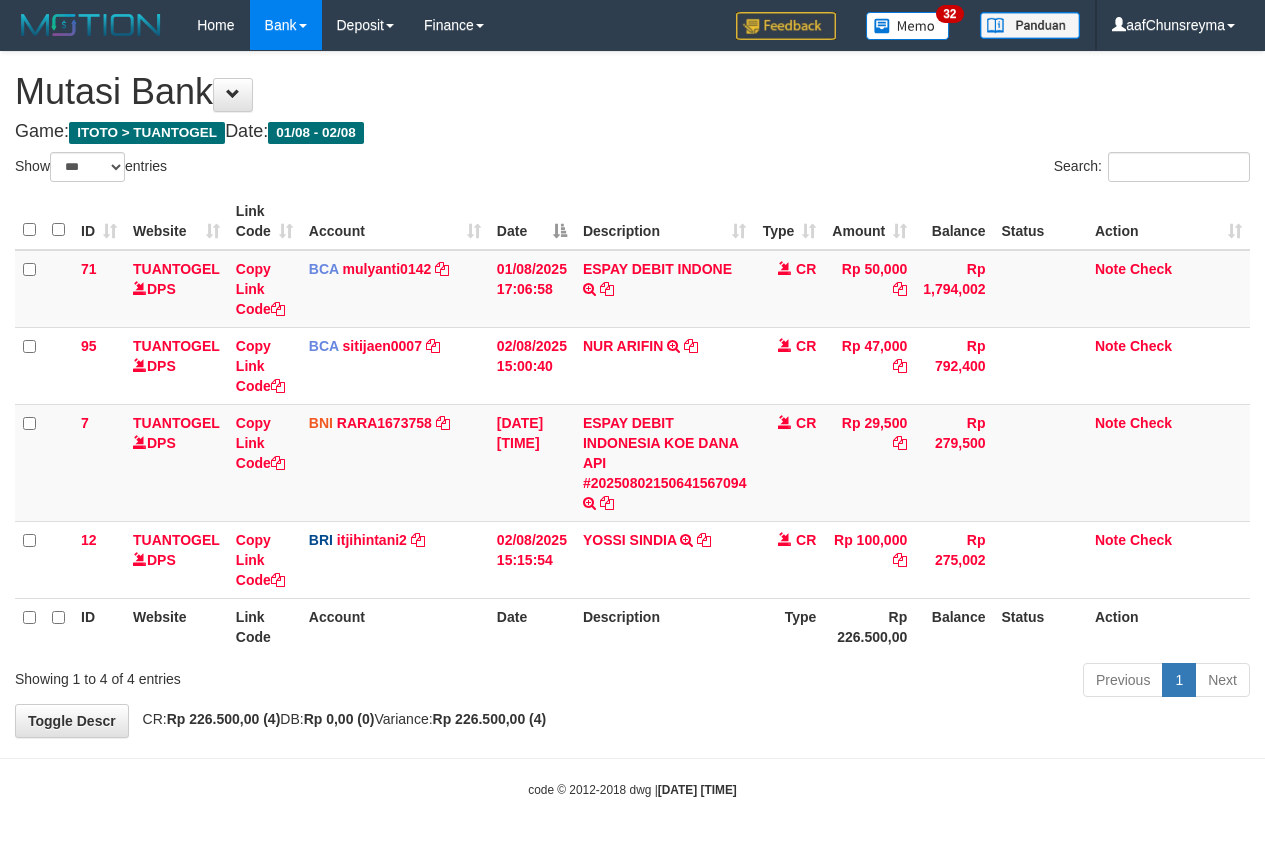 select on "***" 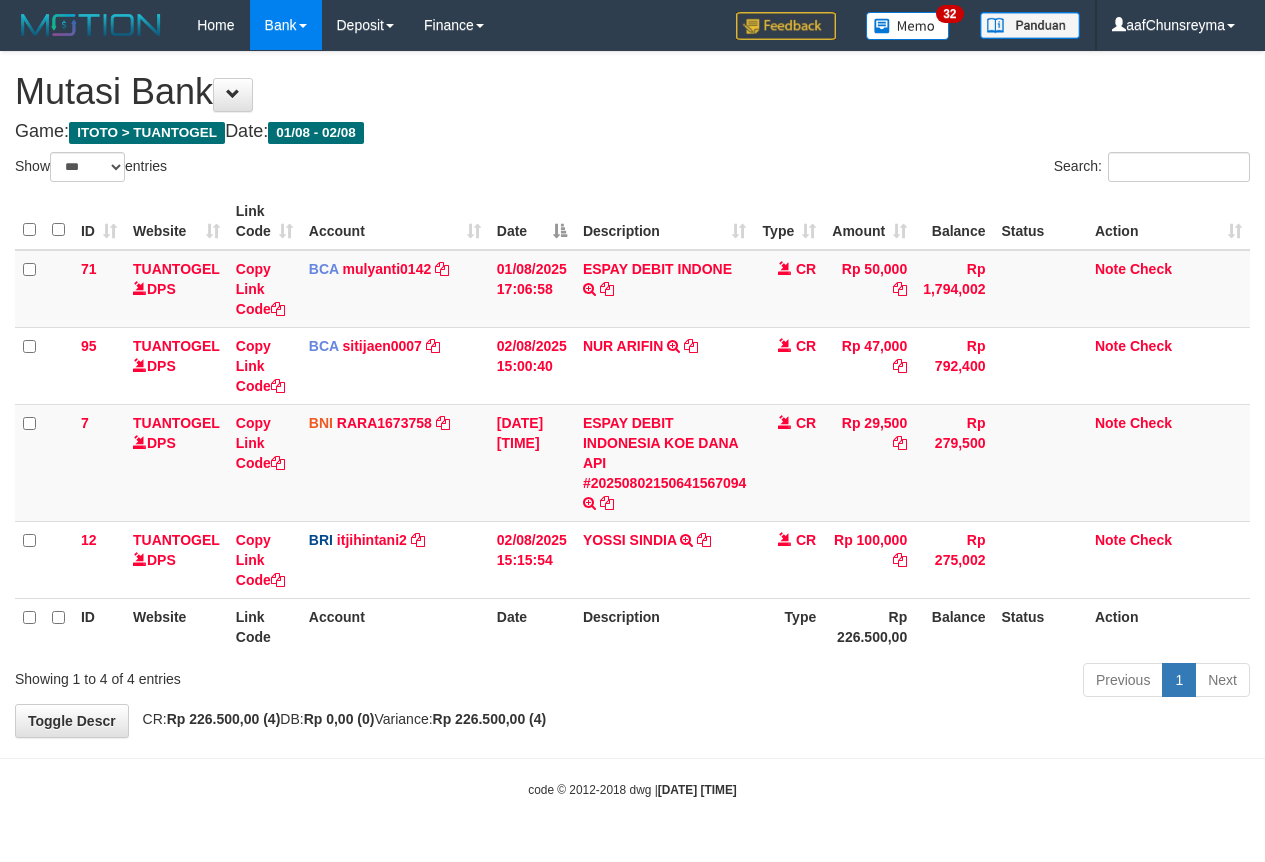 scroll, scrollTop: 0, scrollLeft: 0, axis: both 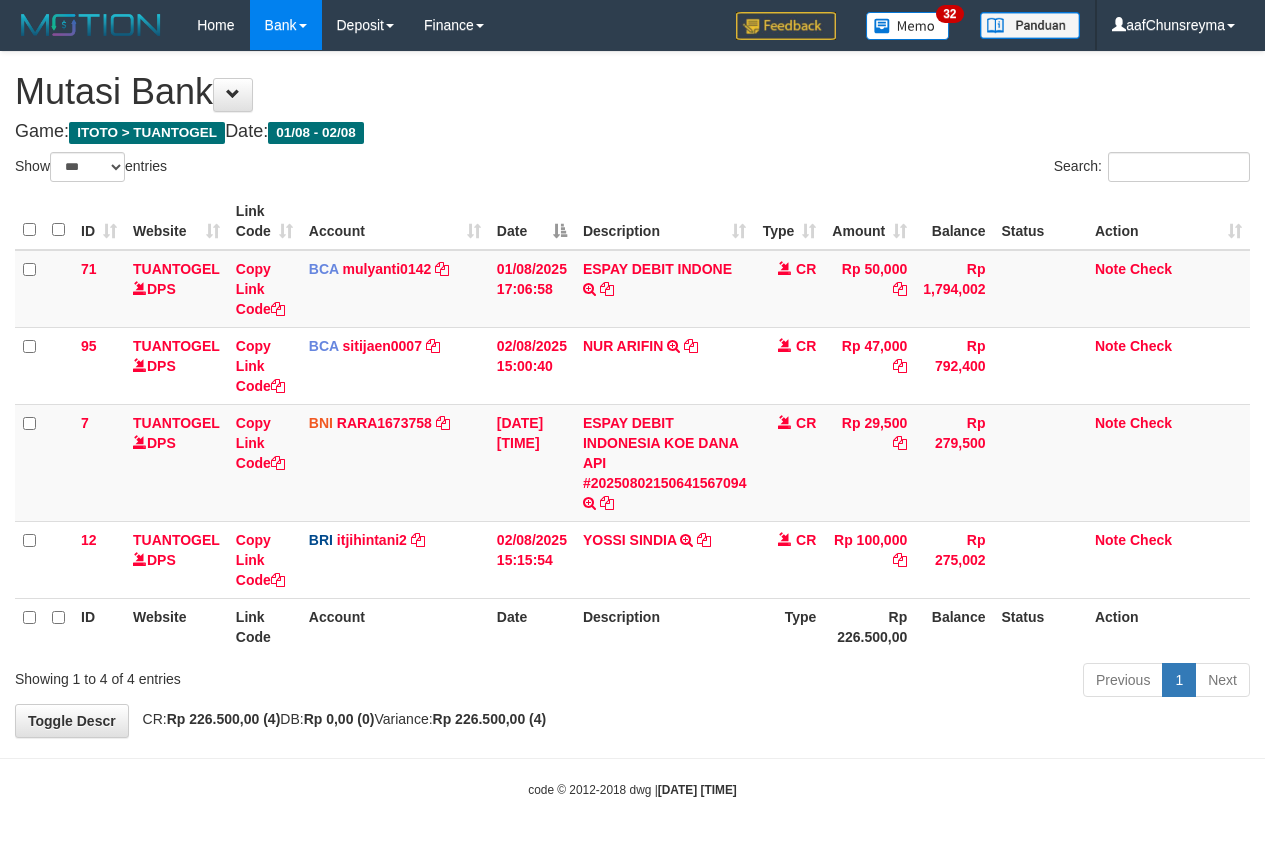 select on "***" 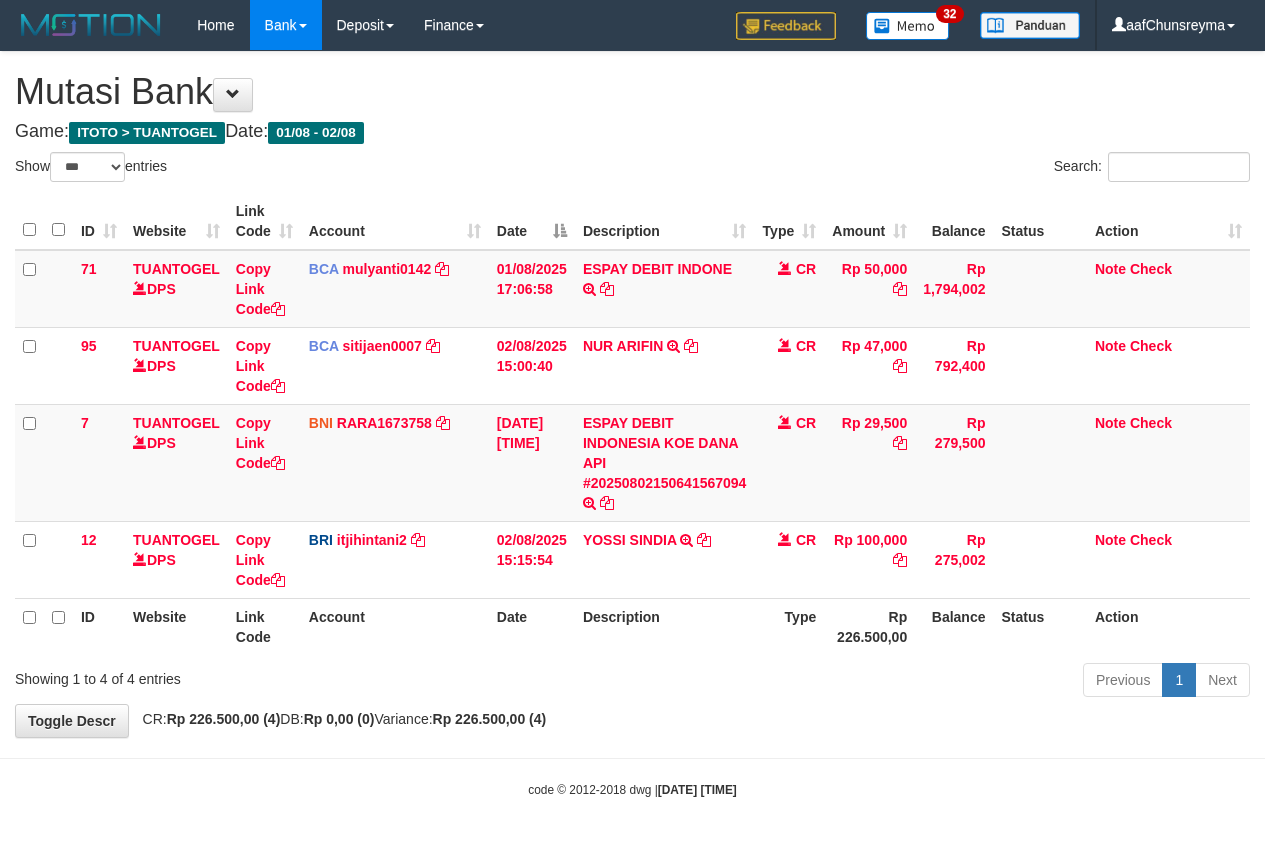 scroll, scrollTop: 0, scrollLeft: 0, axis: both 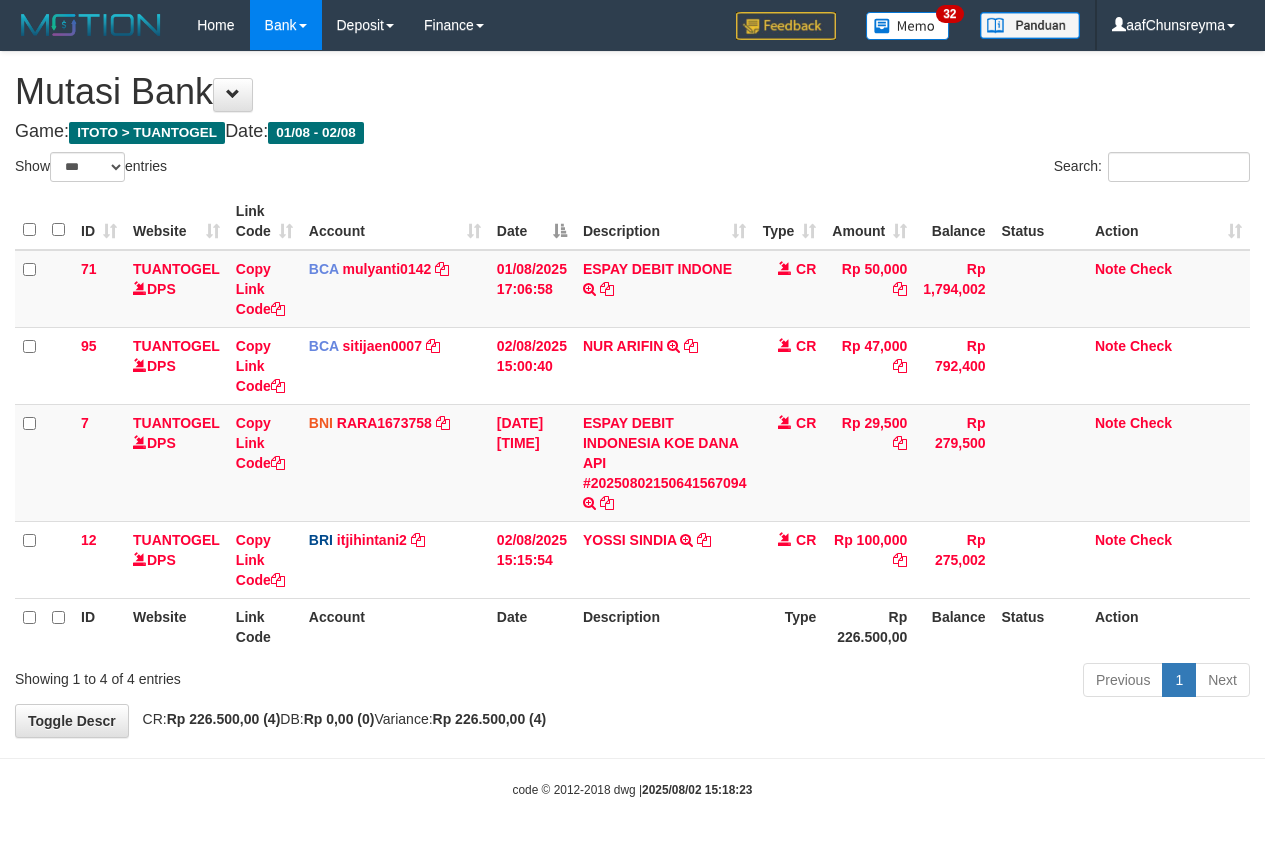 select on "***" 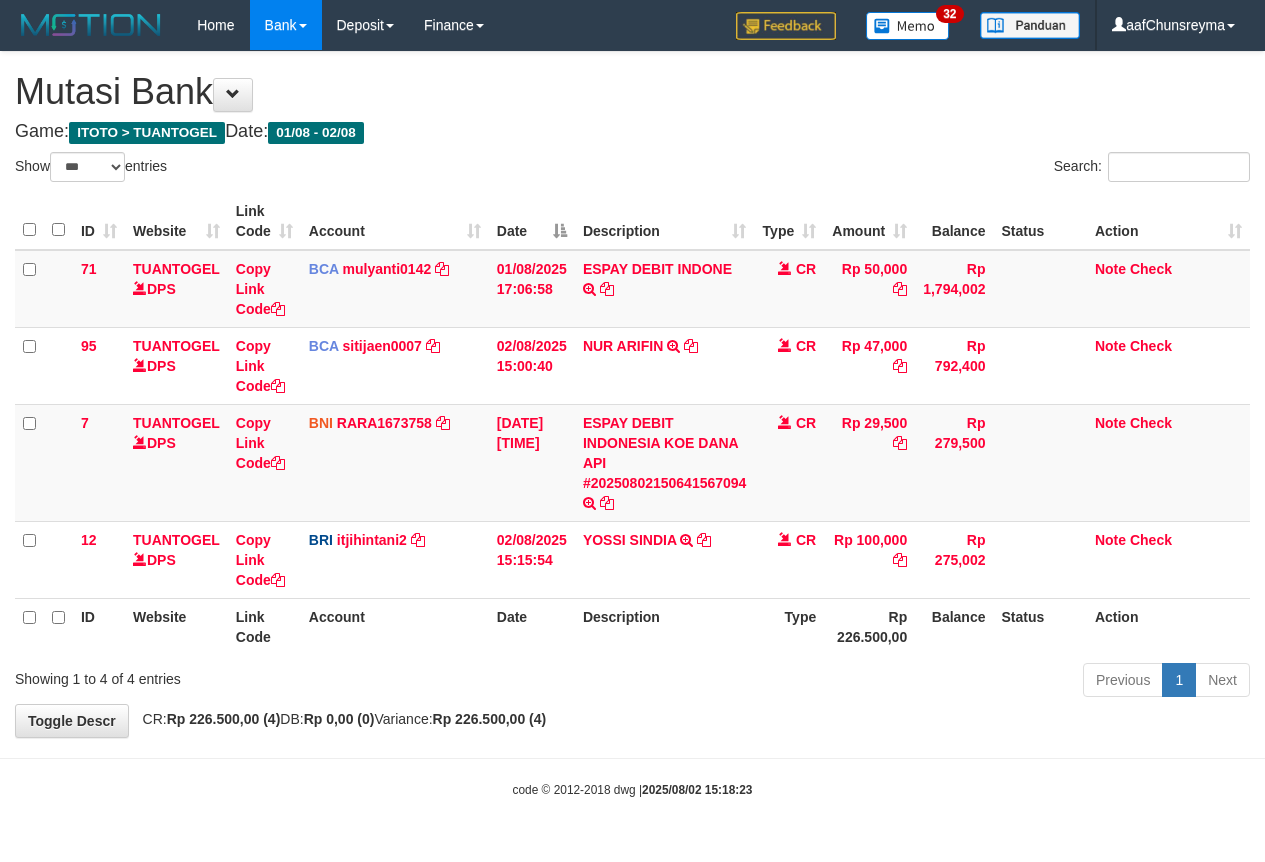 scroll, scrollTop: 0, scrollLeft: 0, axis: both 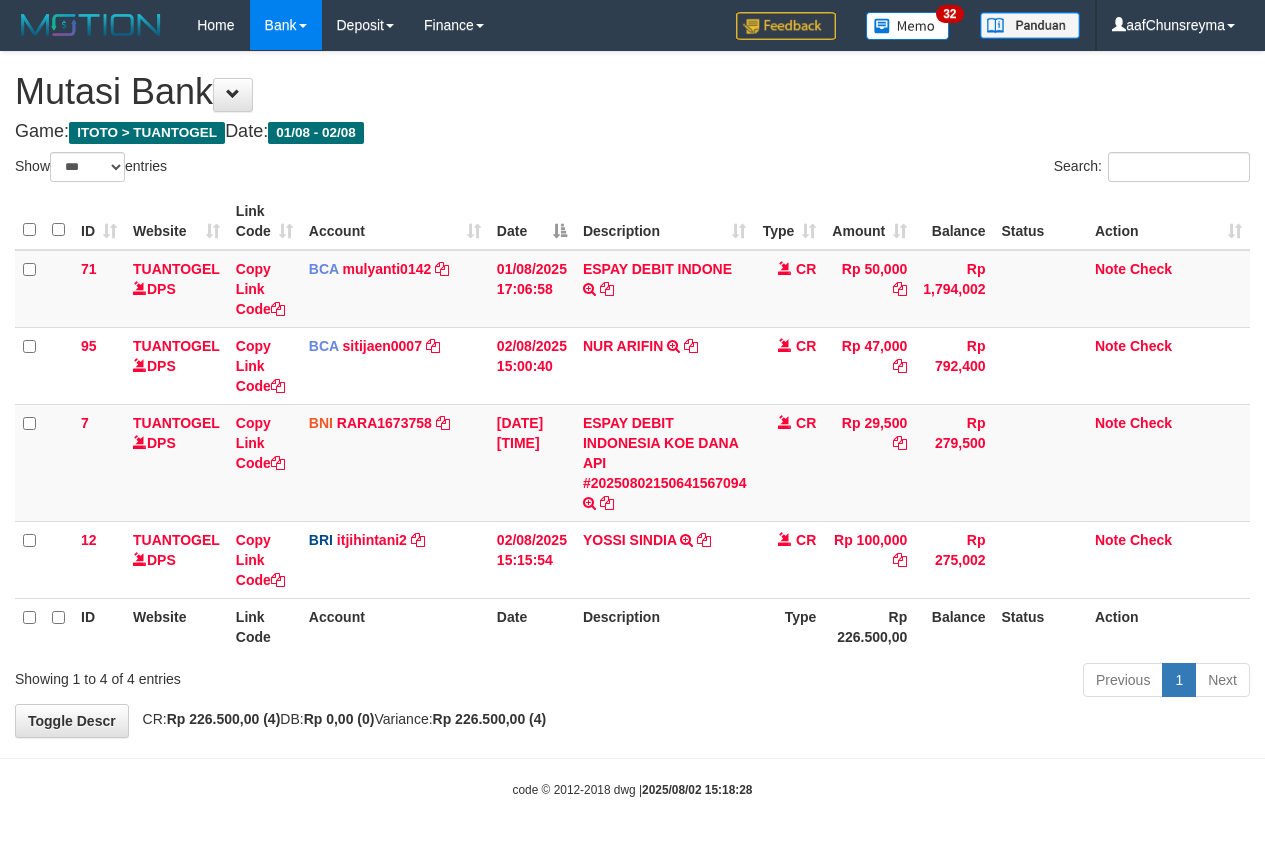 select on "***" 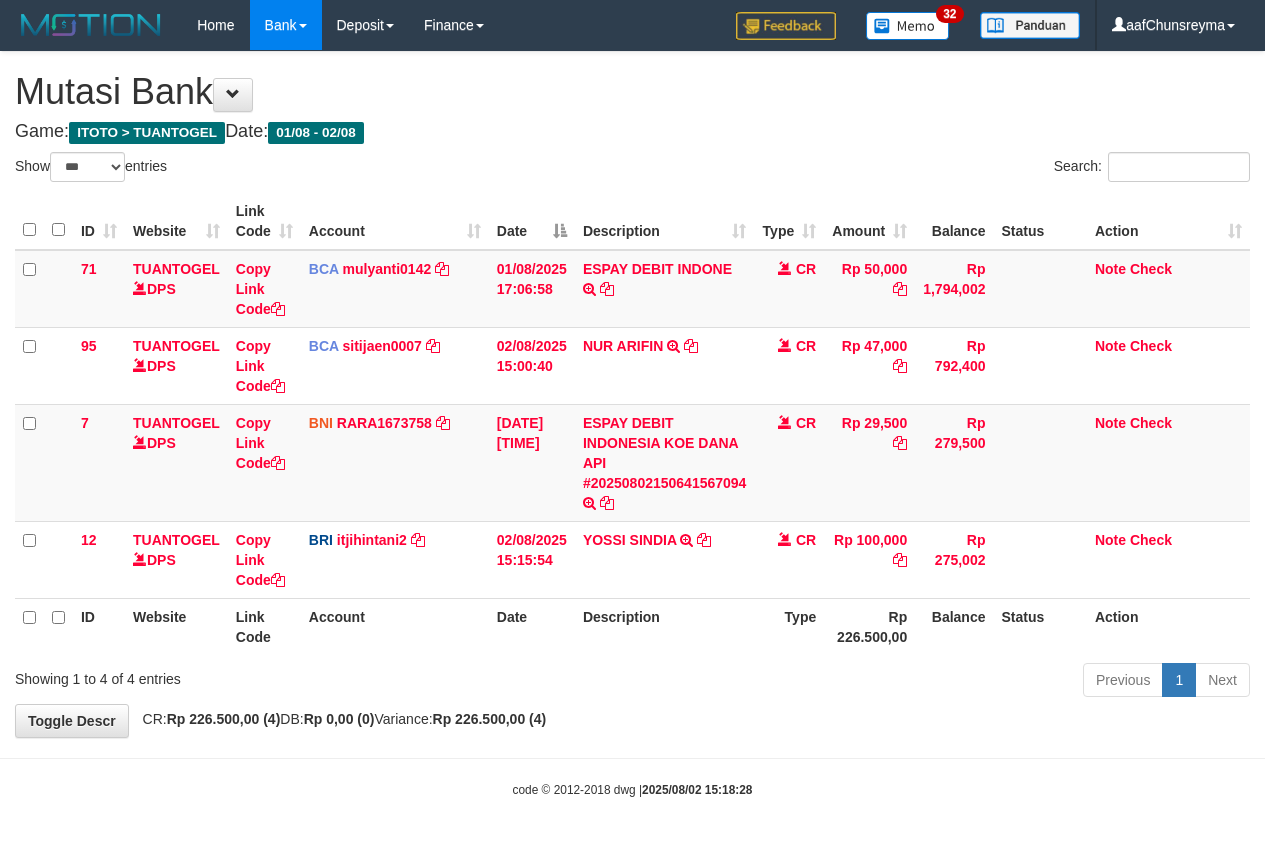 scroll, scrollTop: 0, scrollLeft: 0, axis: both 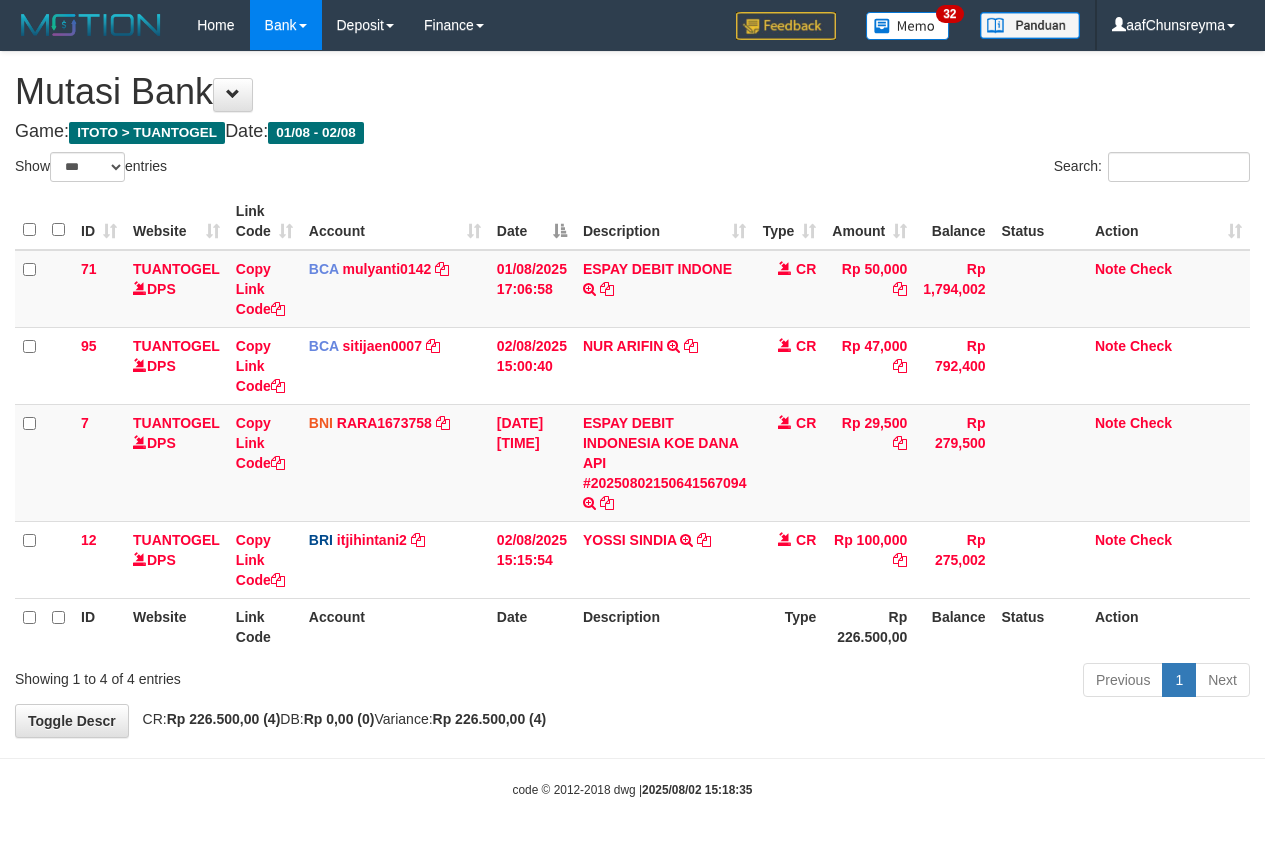 select on "***" 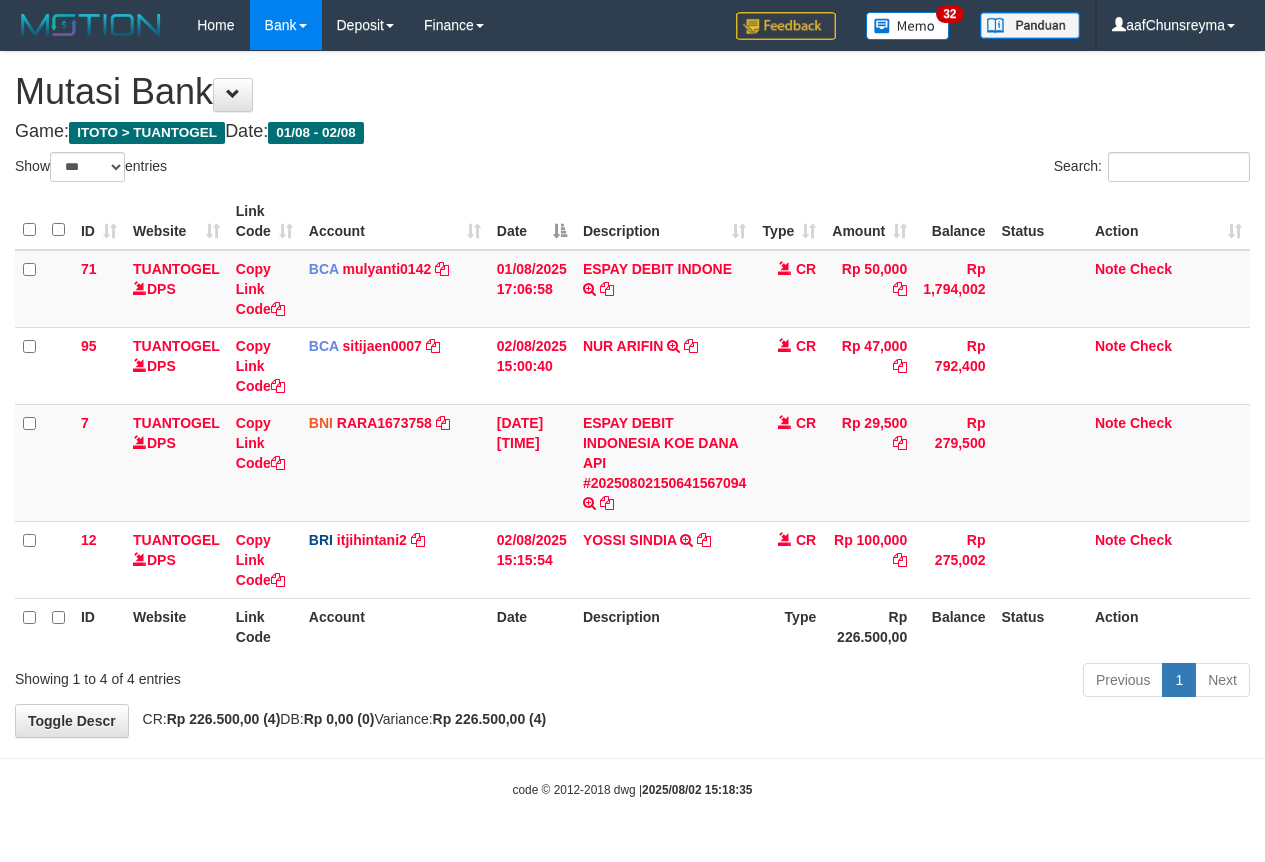 scroll, scrollTop: 0, scrollLeft: 0, axis: both 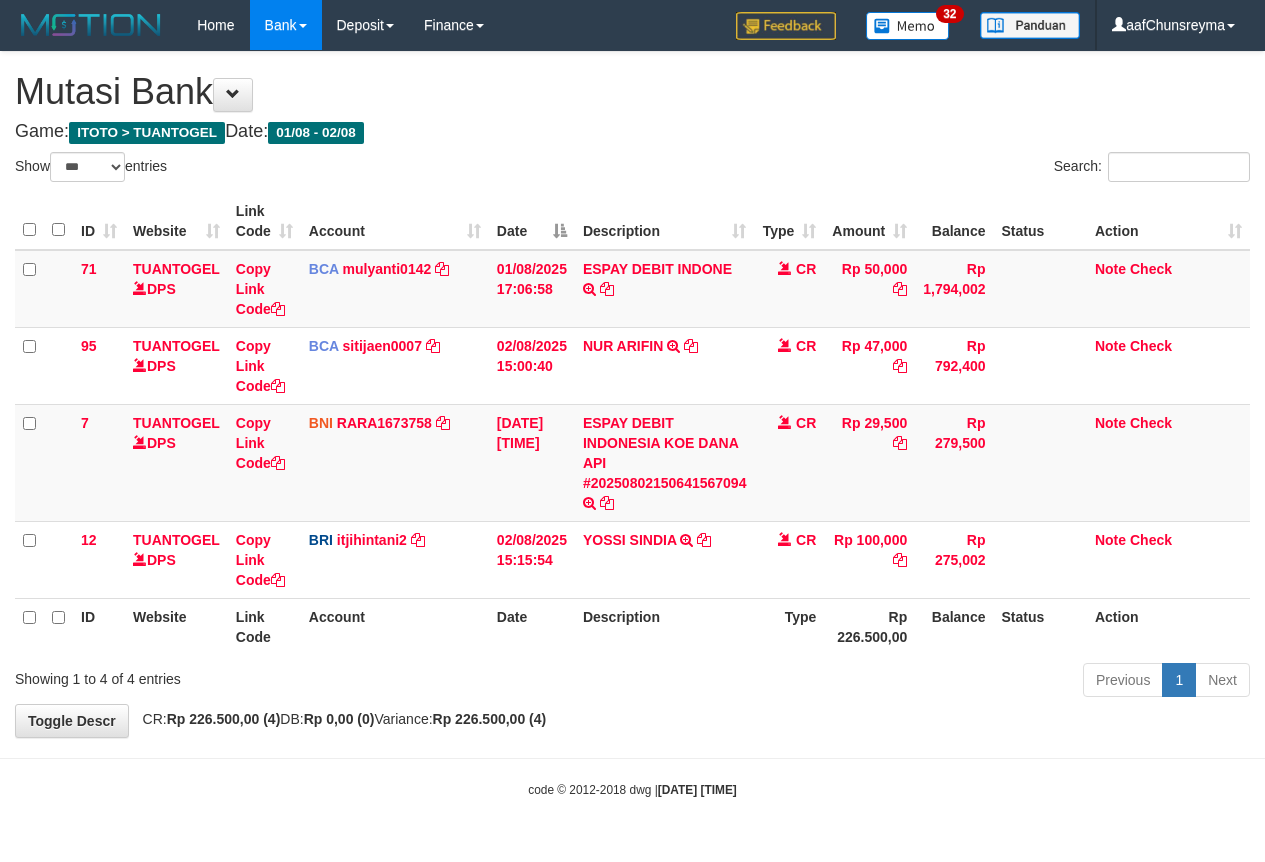 select on "***" 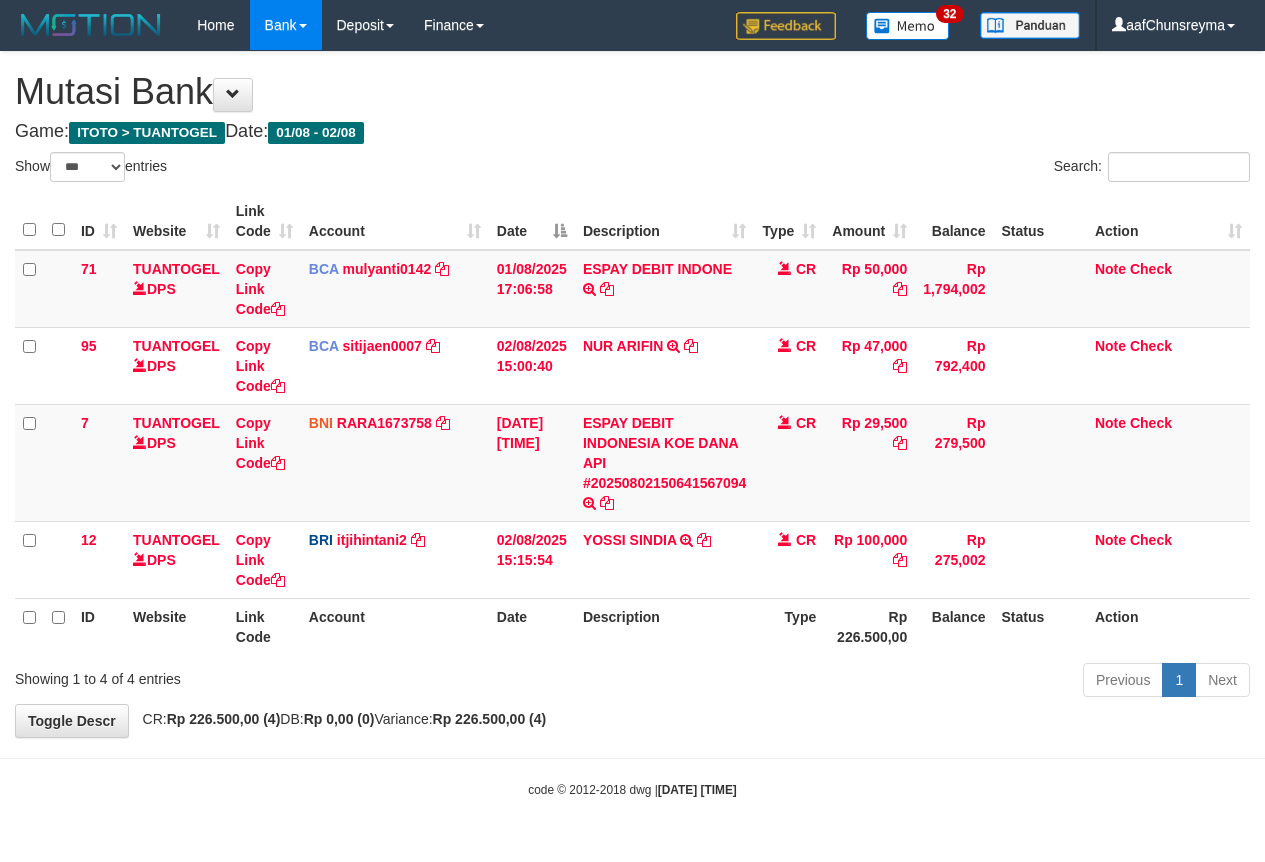 scroll, scrollTop: 0, scrollLeft: 0, axis: both 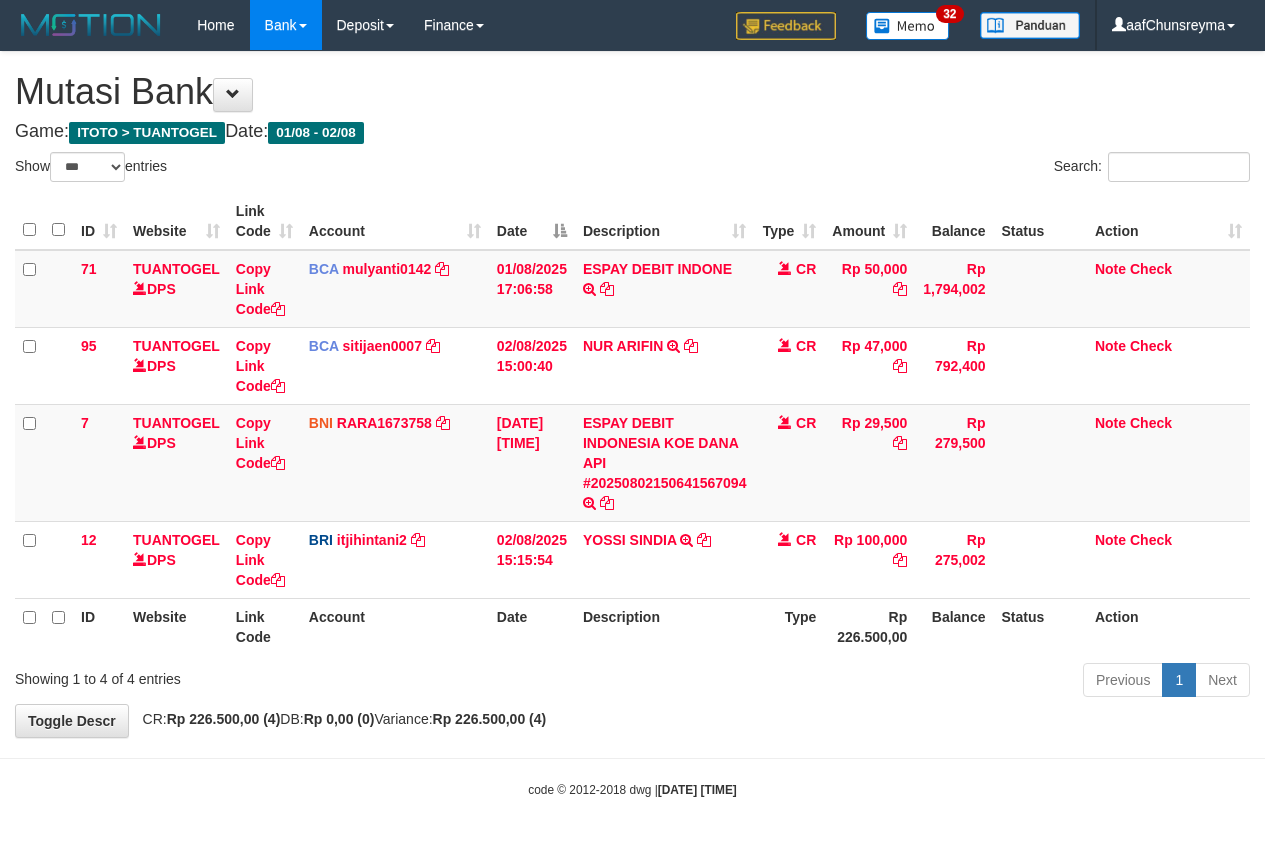 select on "***" 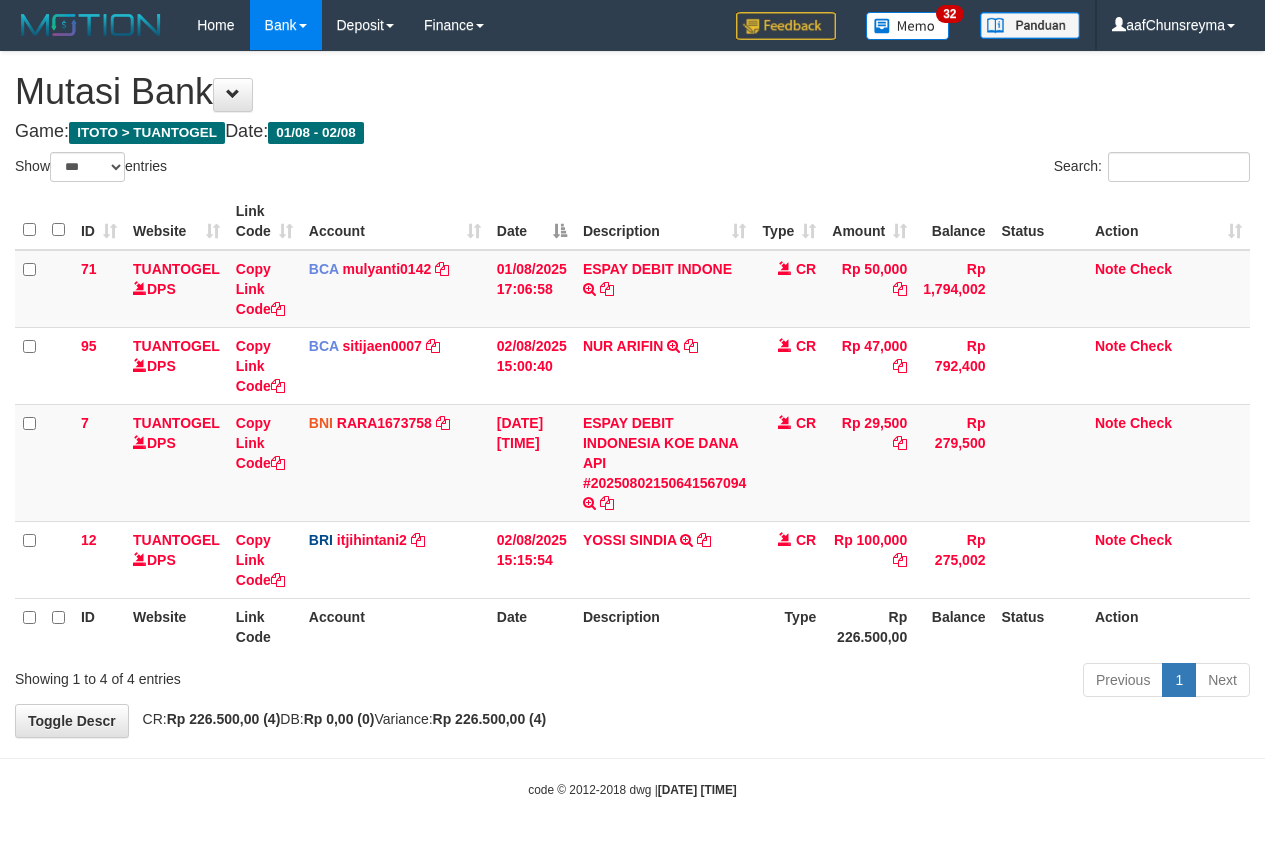 scroll, scrollTop: 0, scrollLeft: 0, axis: both 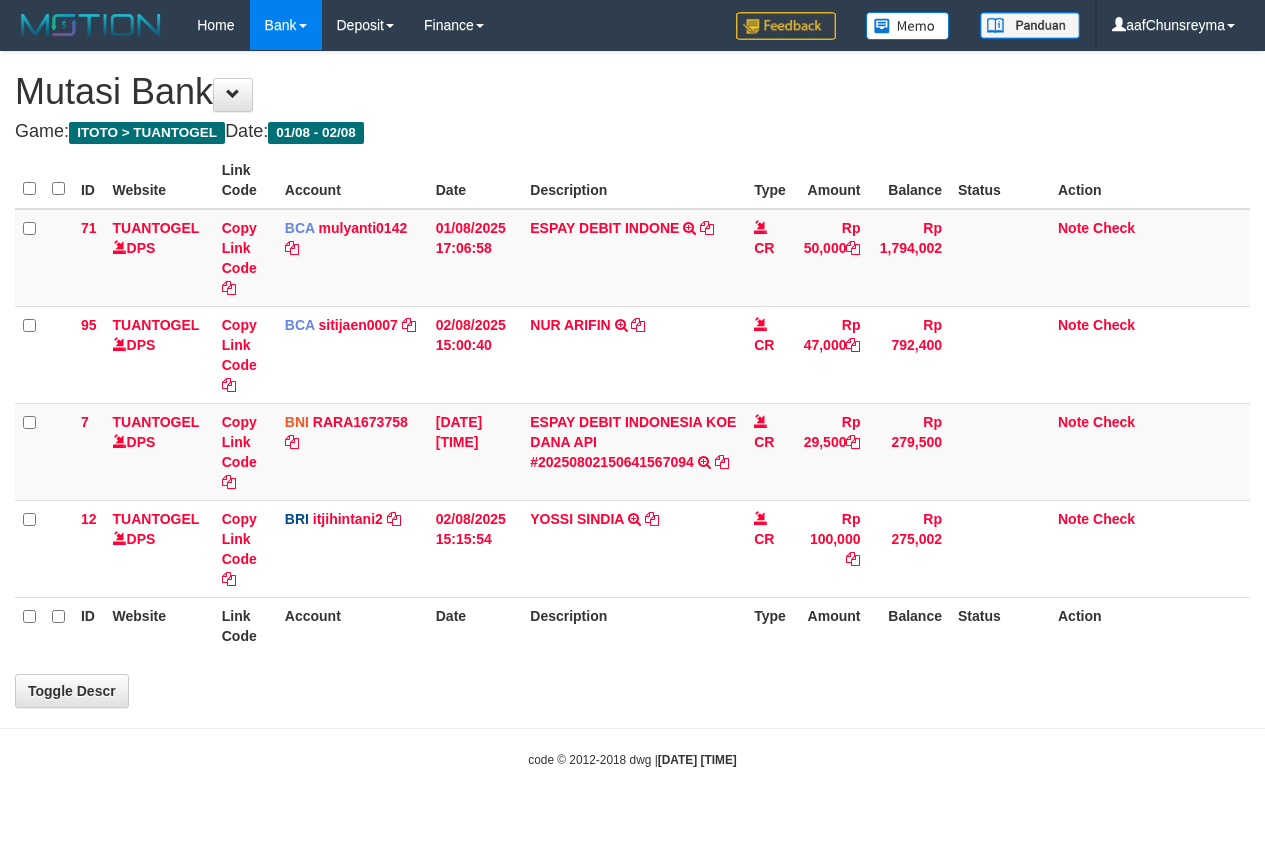 select on "***" 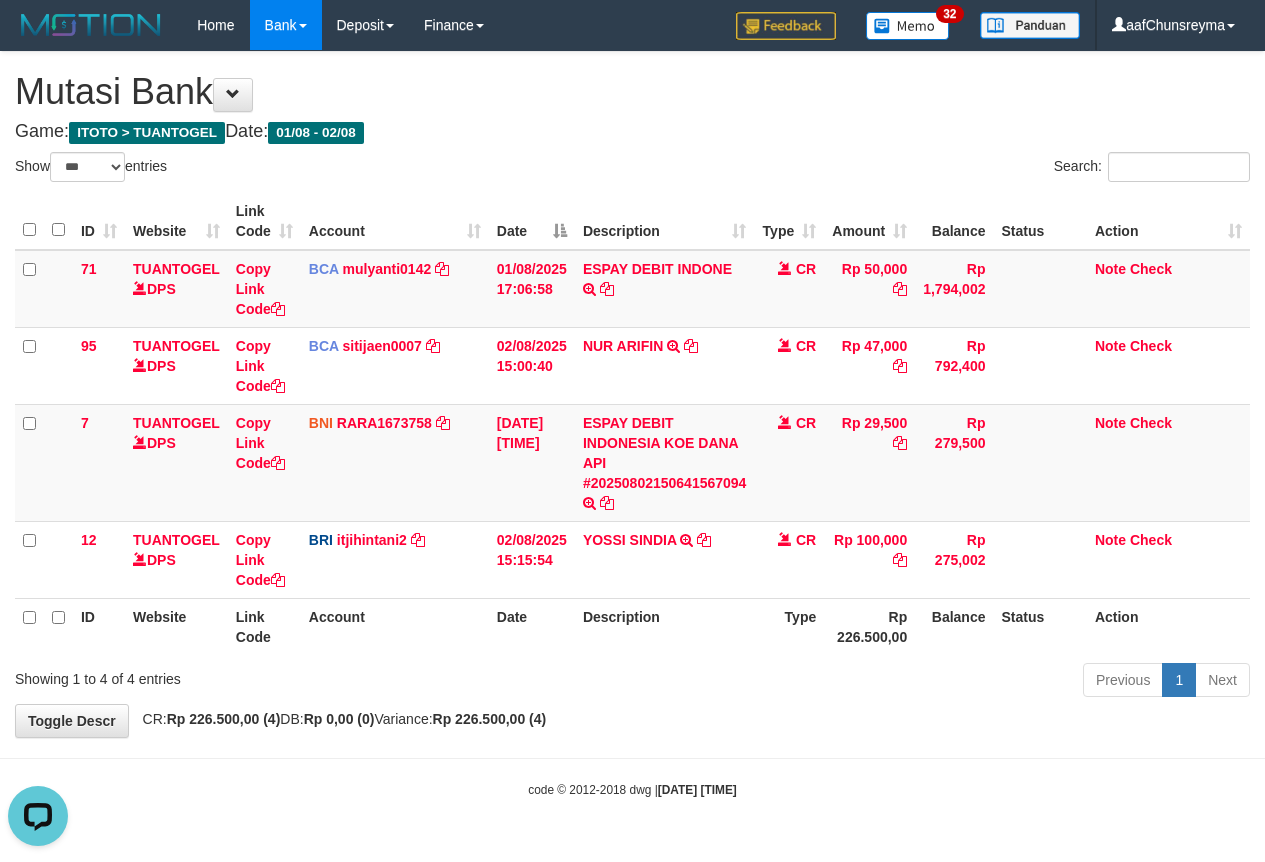 scroll, scrollTop: 0, scrollLeft: 0, axis: both 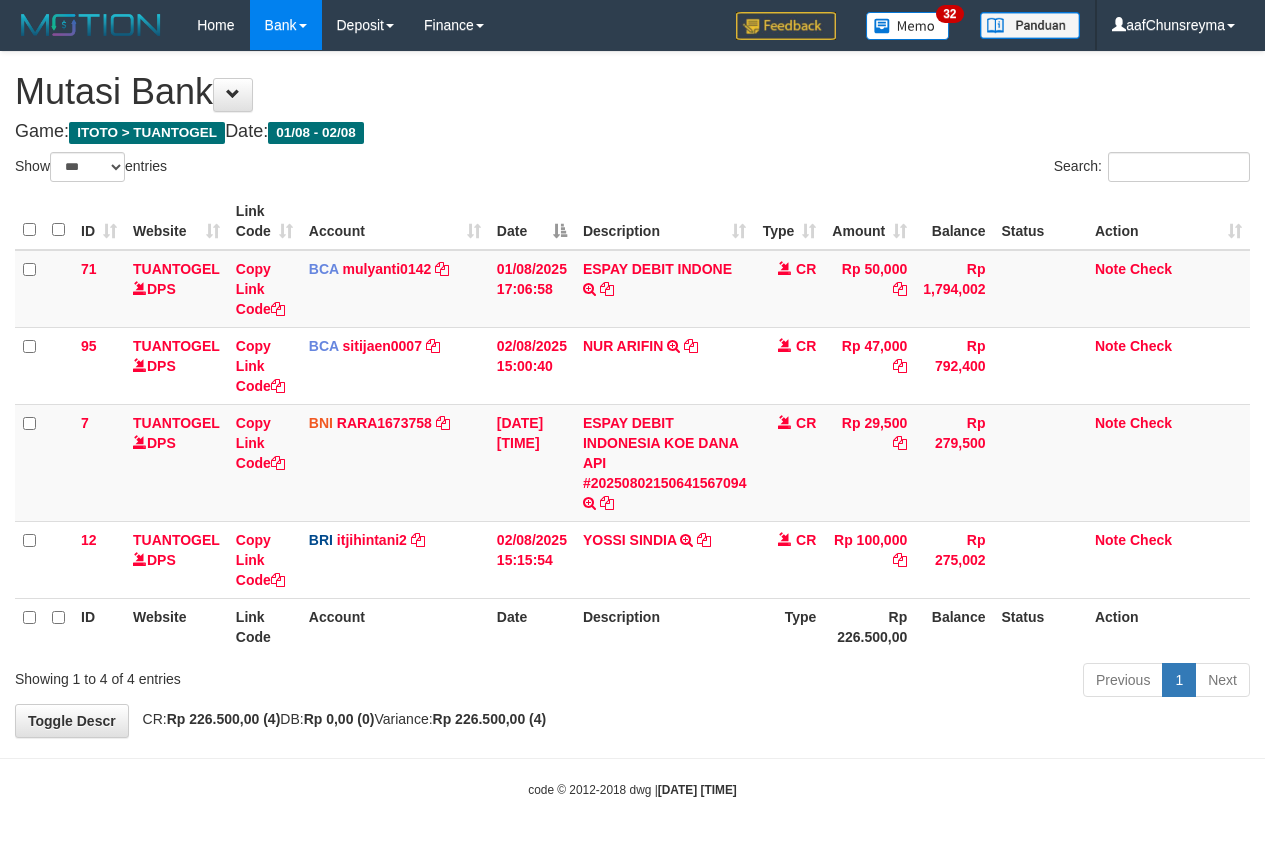 select on "***" 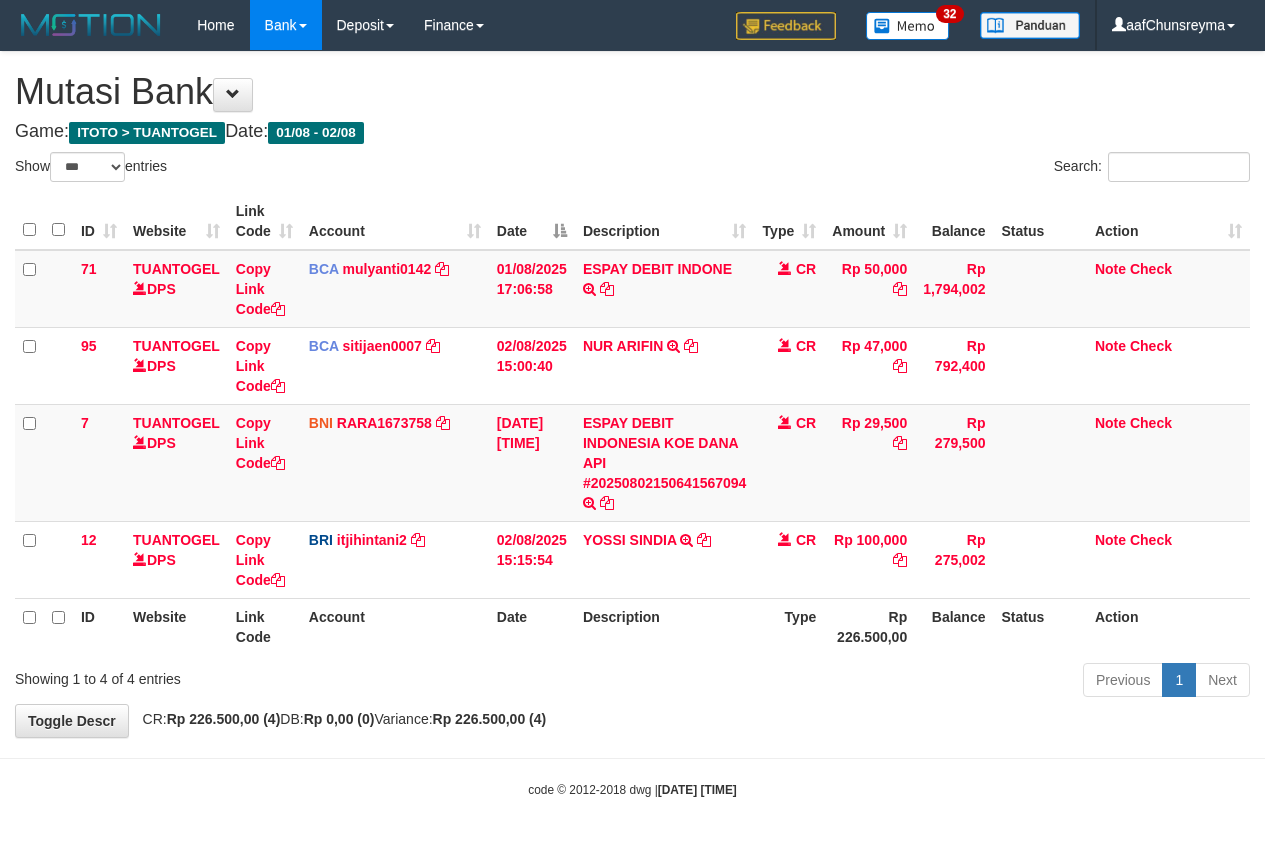 scroll, scrollTop: 0, scrollLeft: 0, axis: both 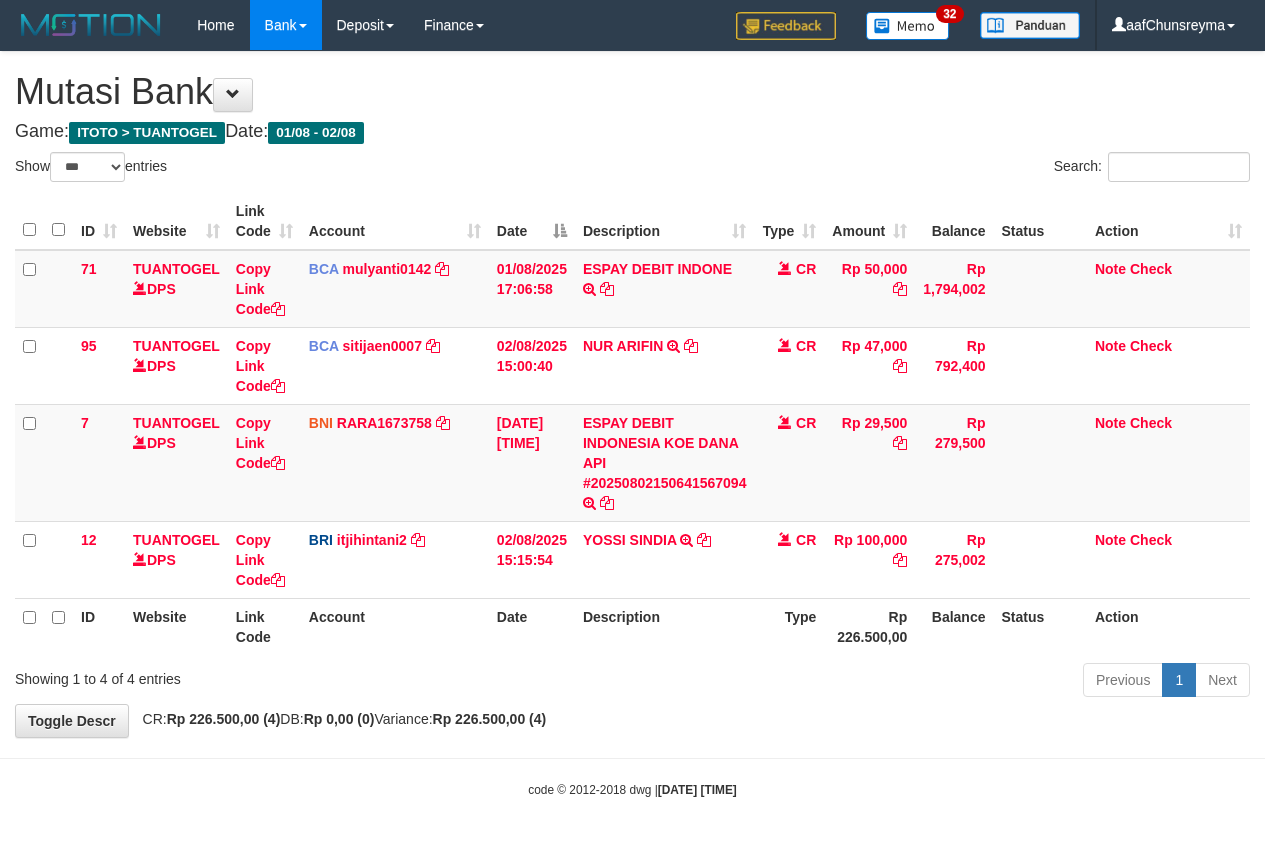select on "***" 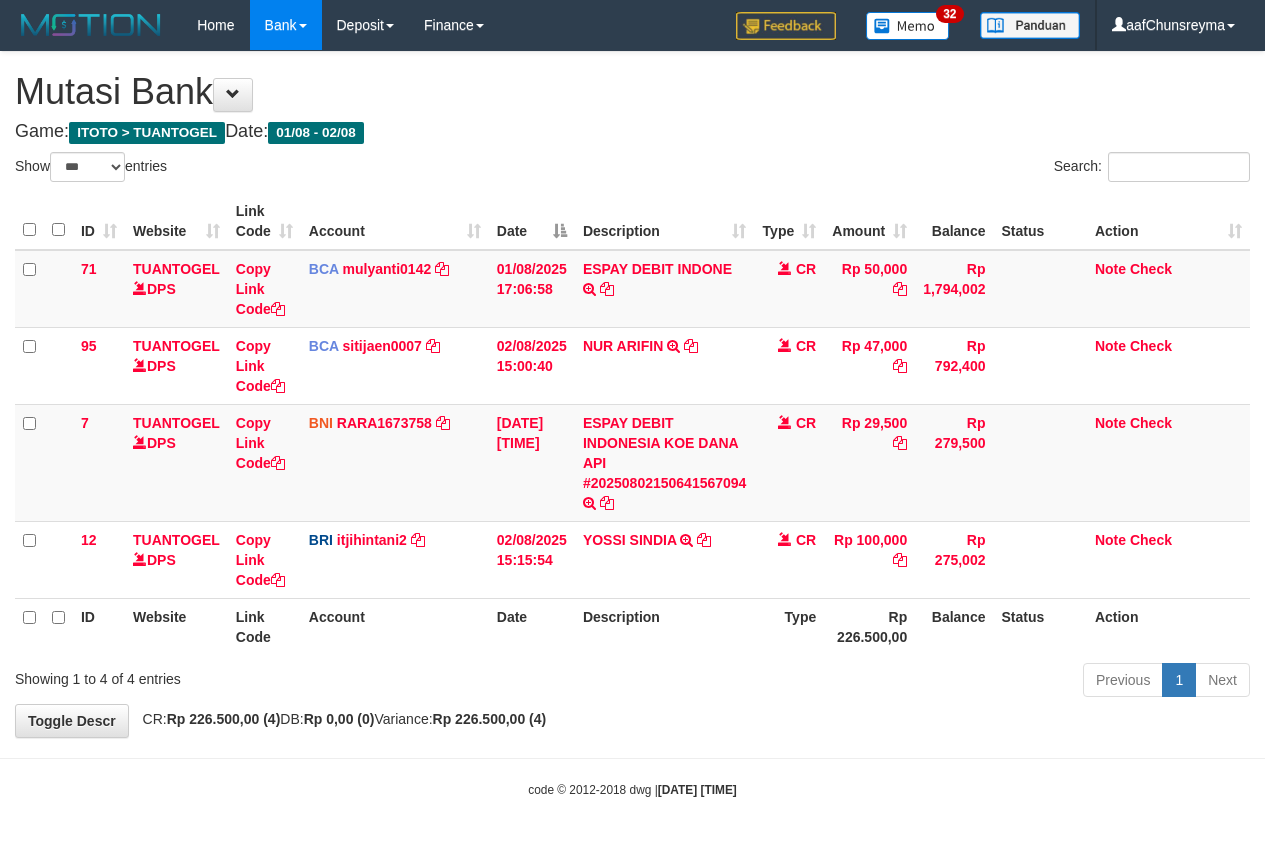 scroll, scrollTop: 0, scrollLeft: 0, axis: both 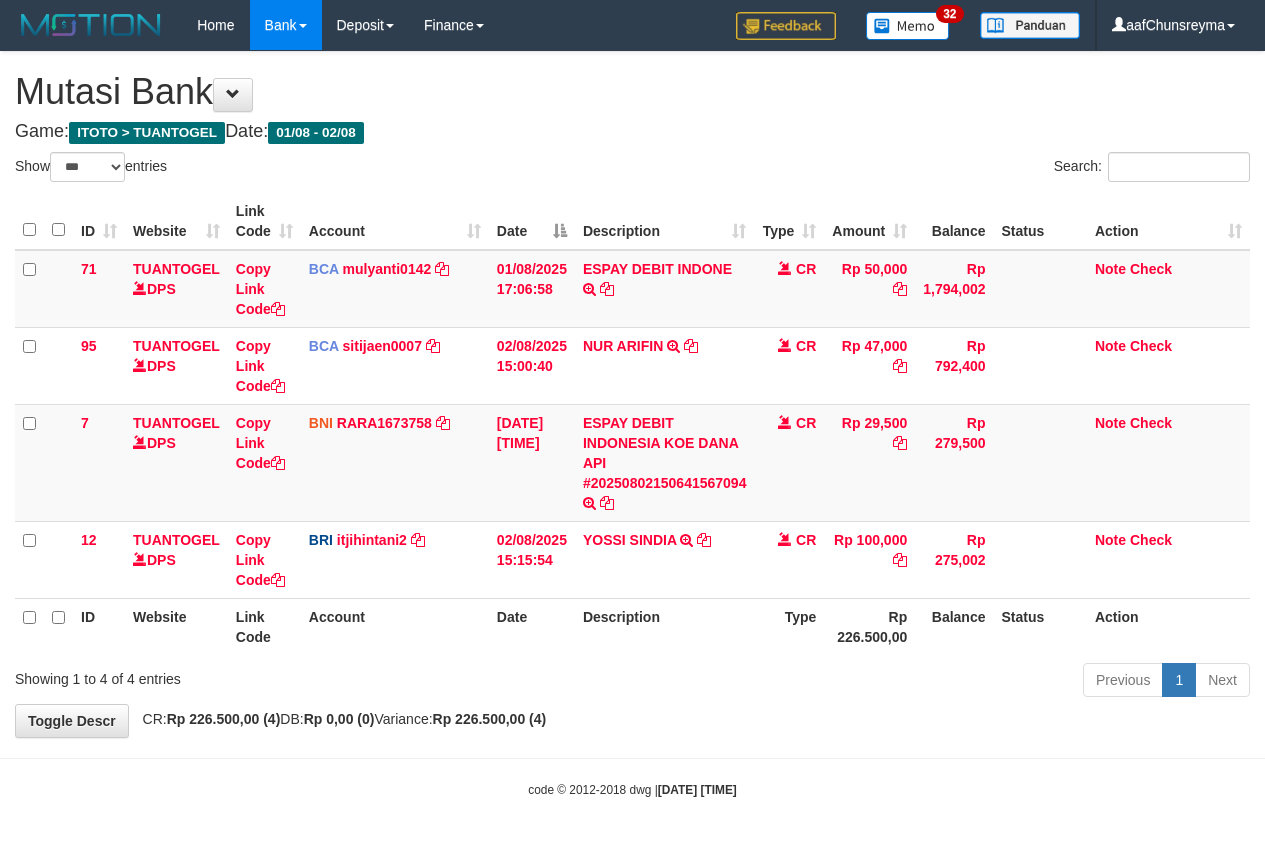 select on "***" 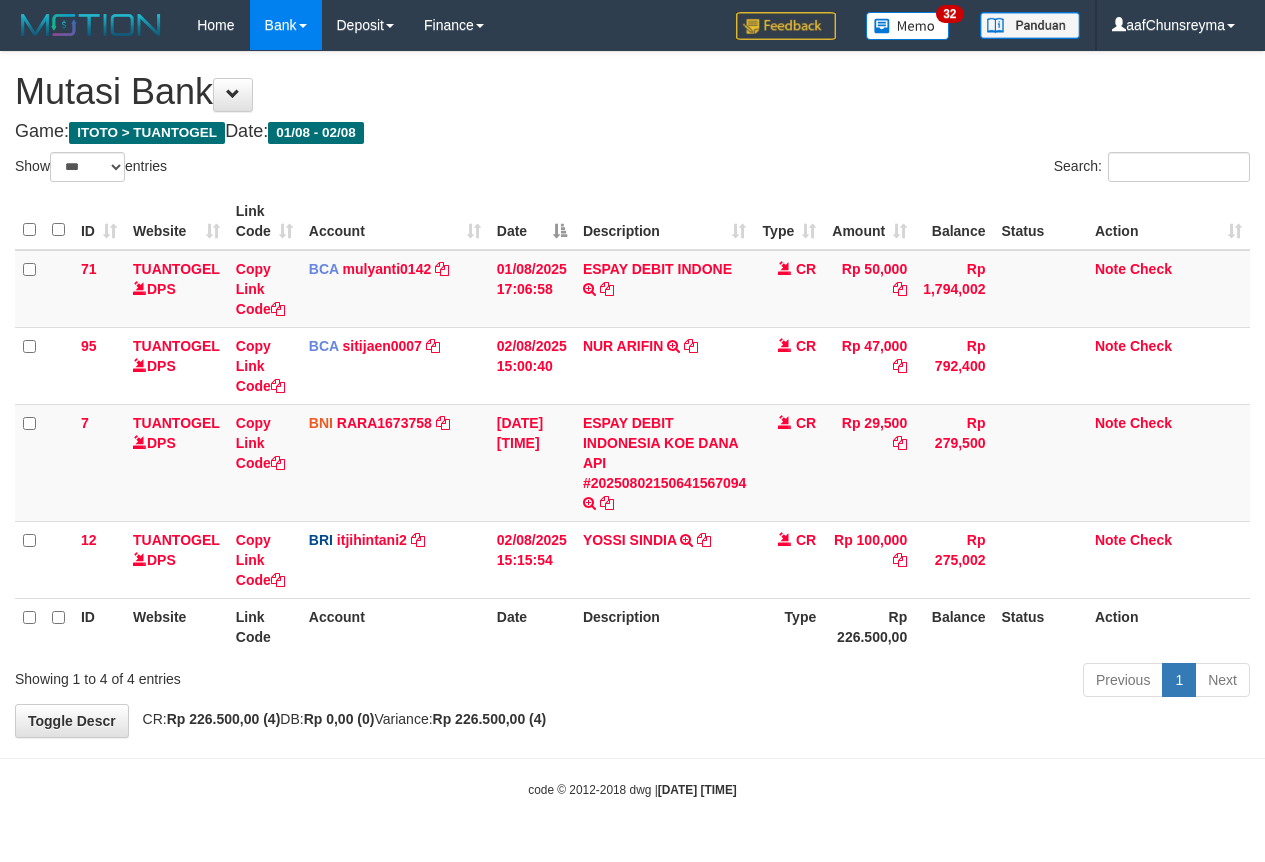 scroll, scrollTop: 0, scrollLeft: 0, axis: both 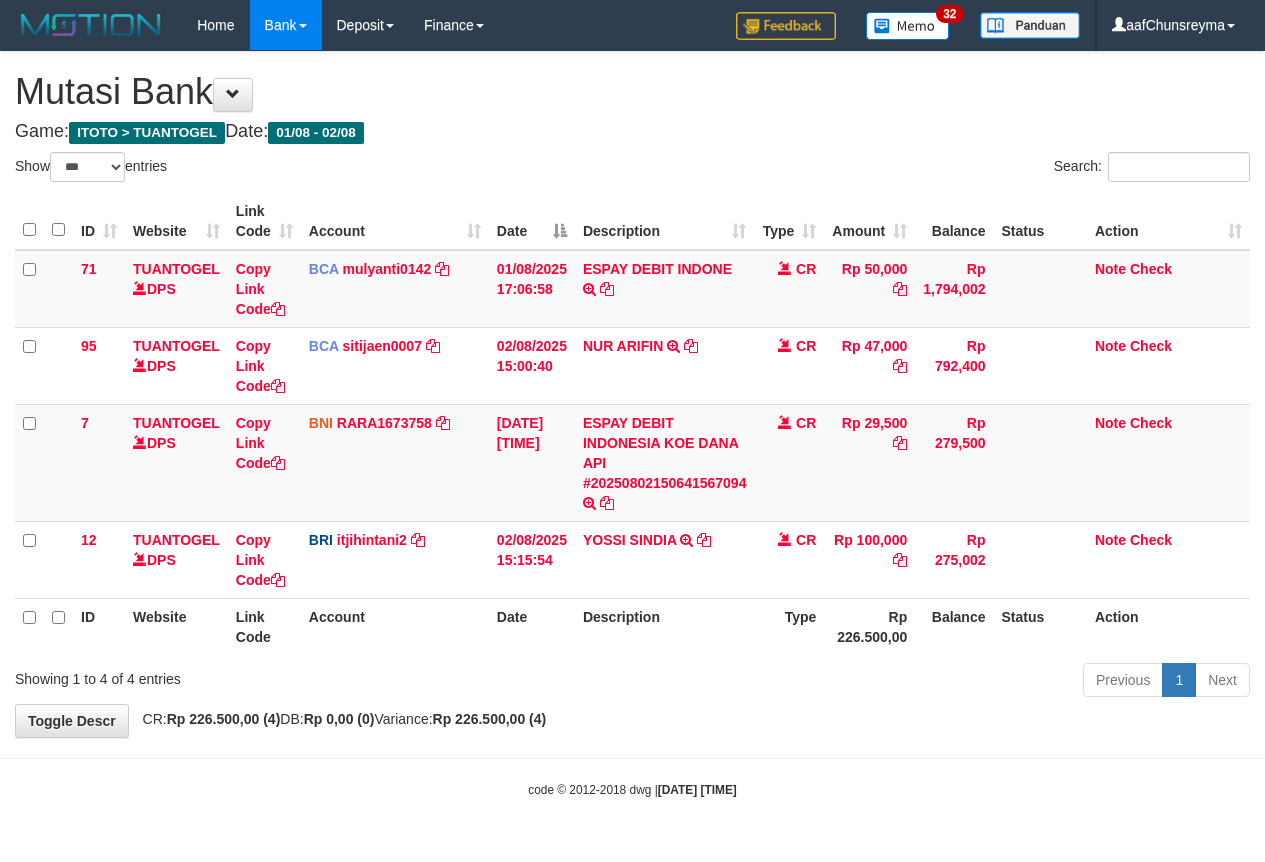 select on "***" 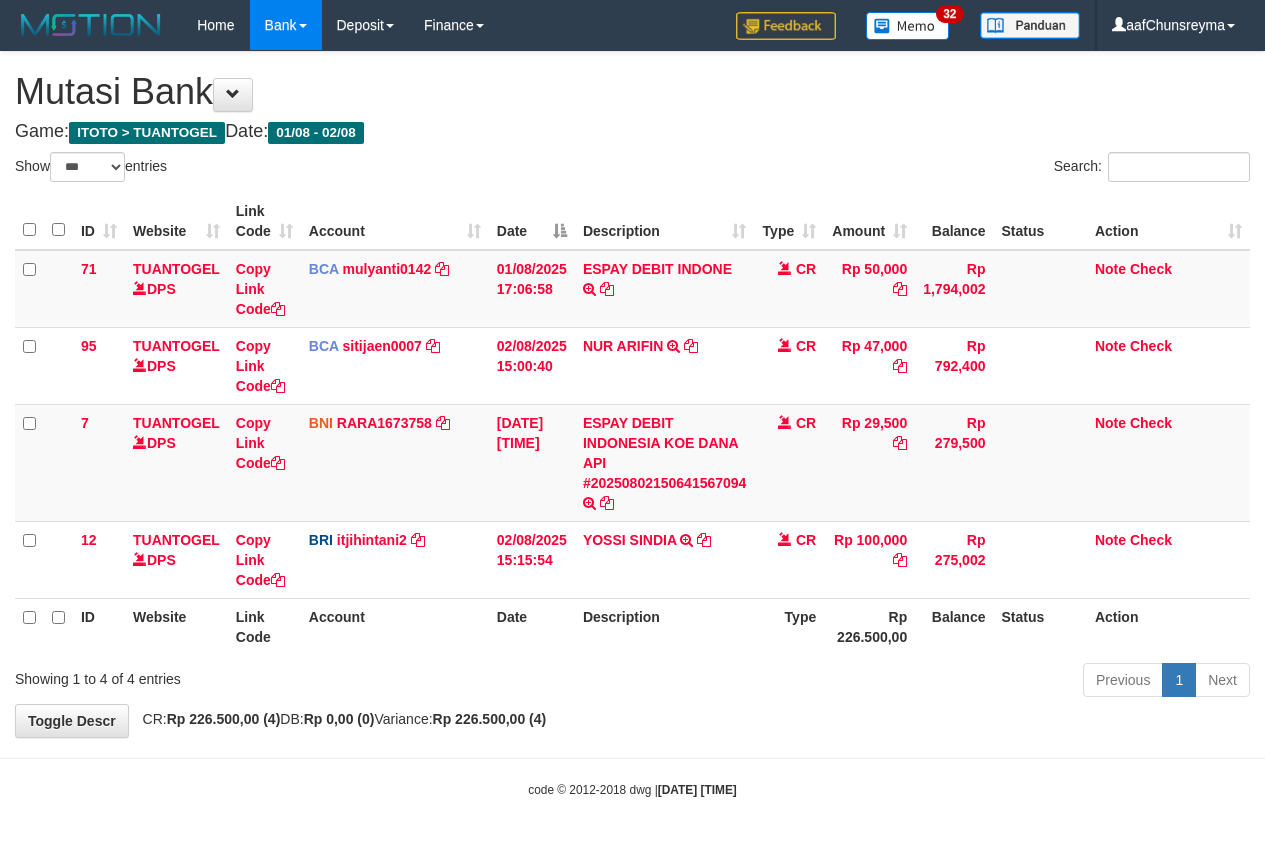 scroll, scrollTop: 0, scrollLeft: 0, axis: both 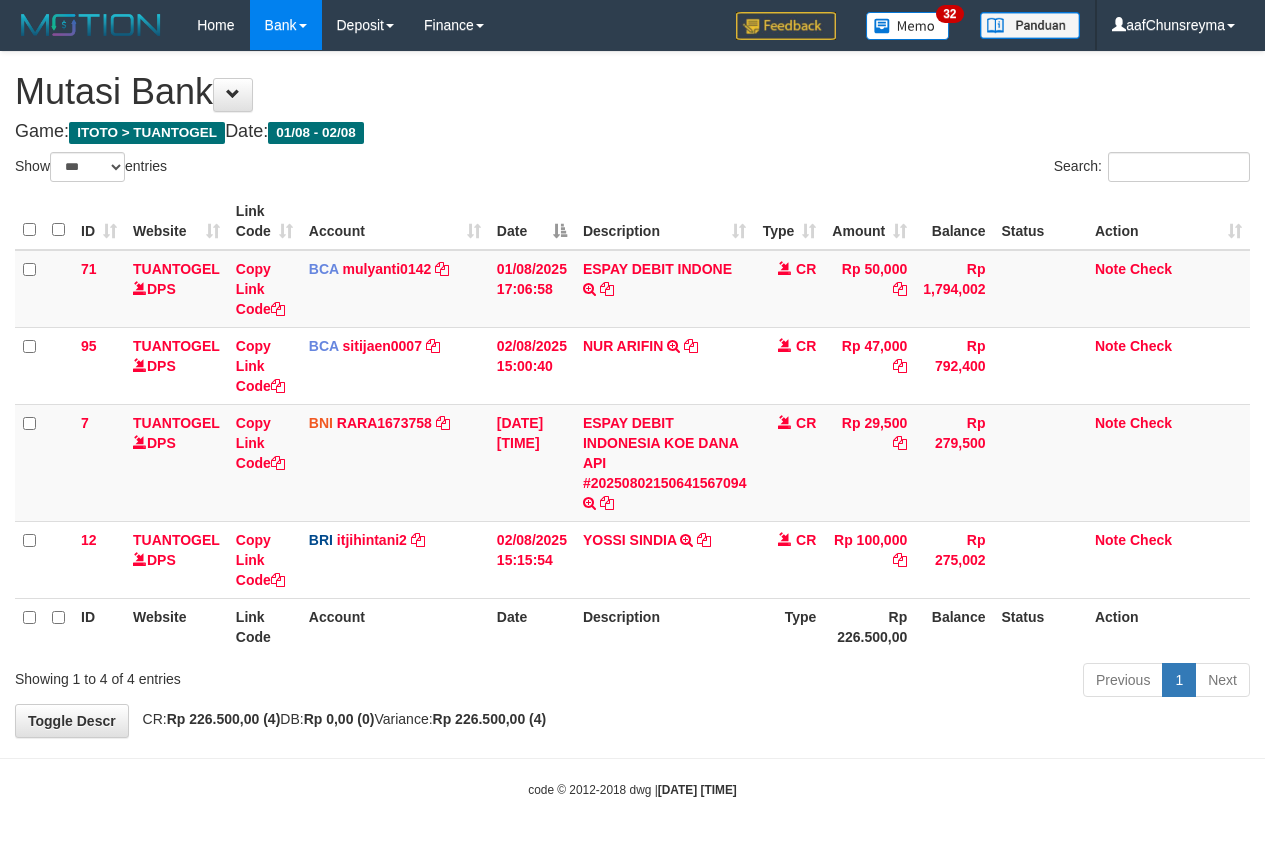 select on "***" 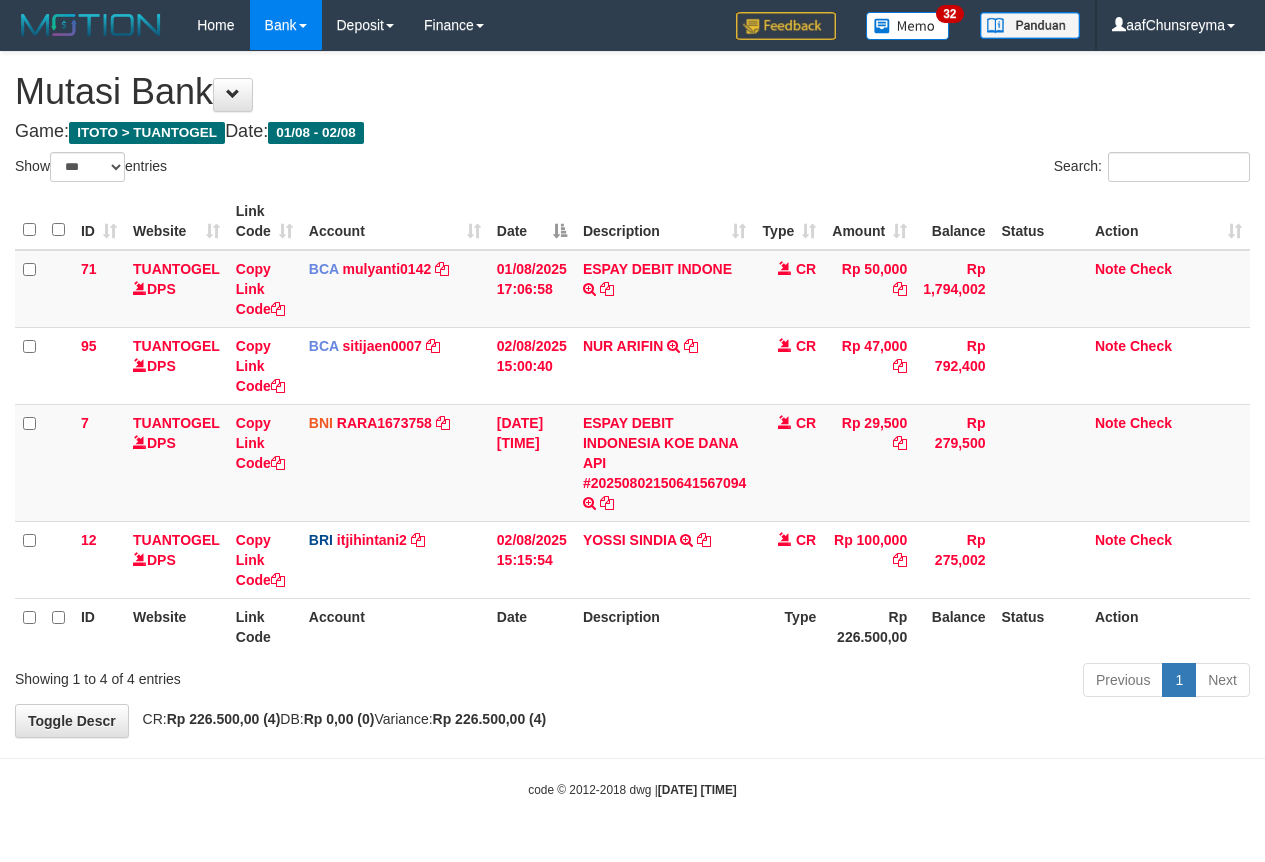 scroll, scrollTop: 0, scrollLeft: 0, axis: both 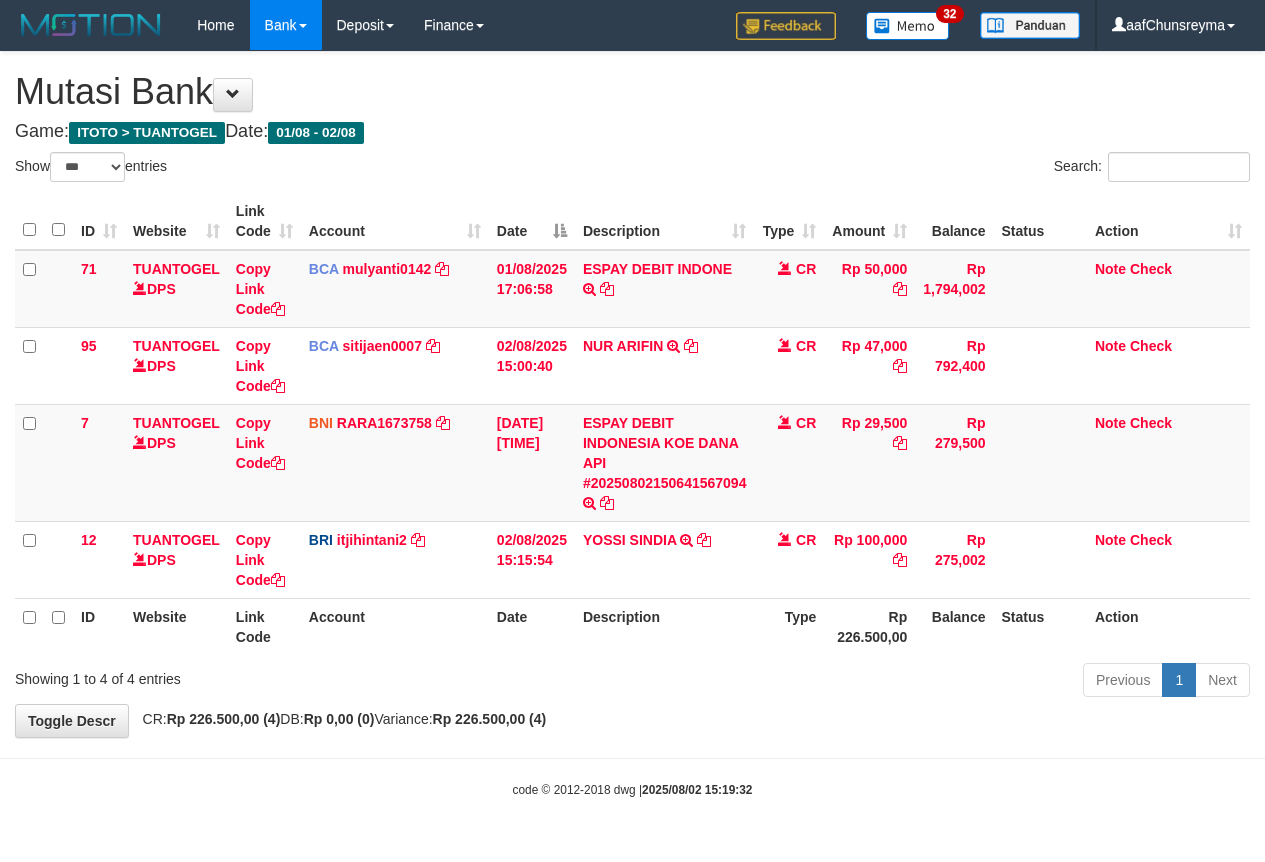 select on "***" 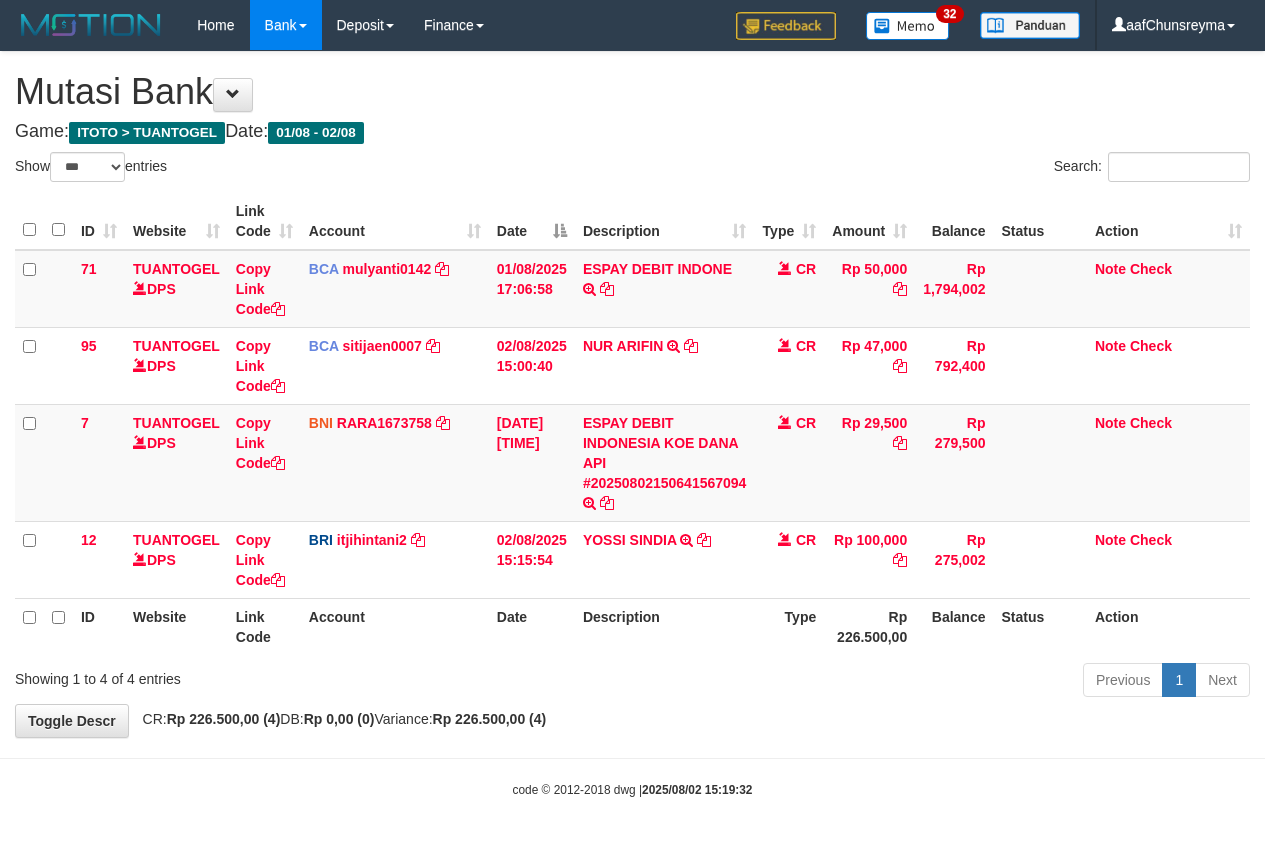 scroll, scrollTop: 0, scrollLeft: 0, axis: both 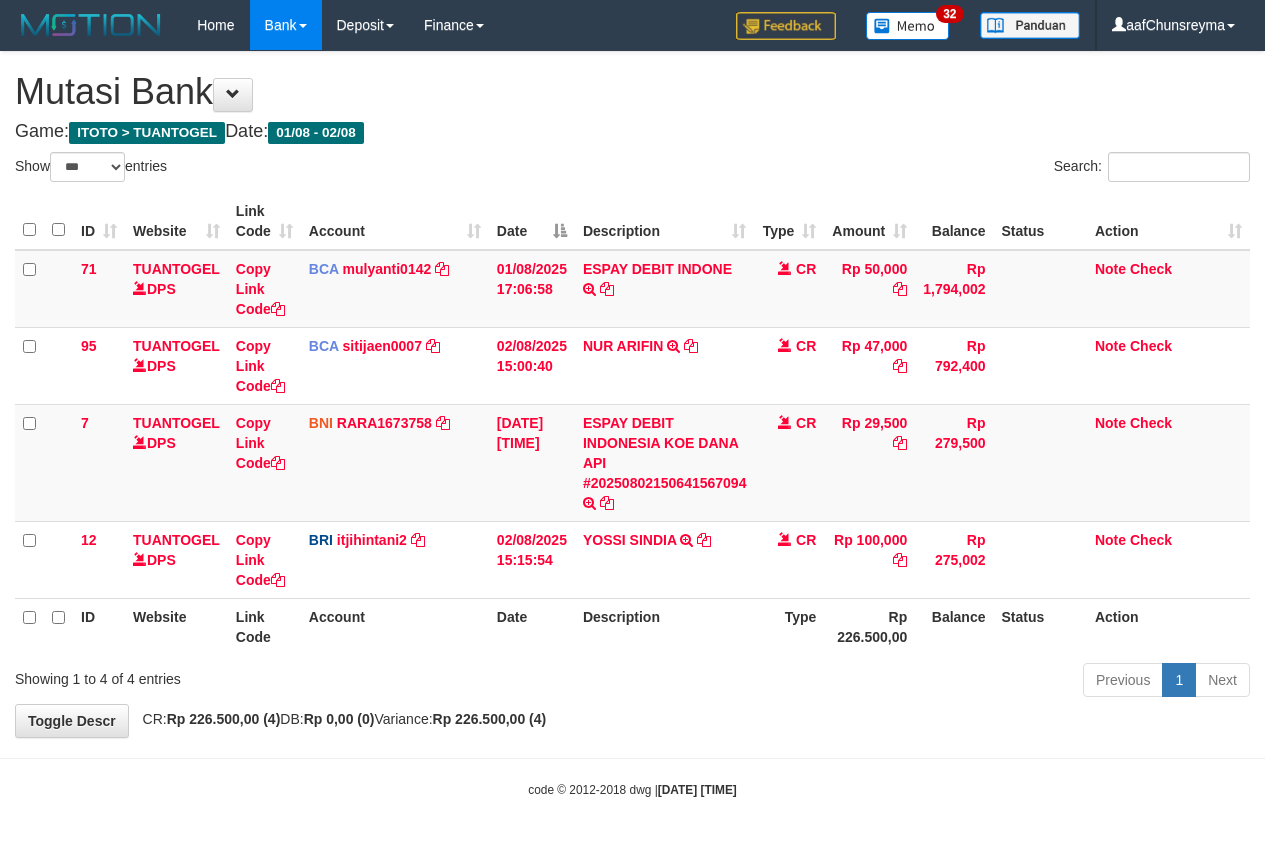 select on "***" 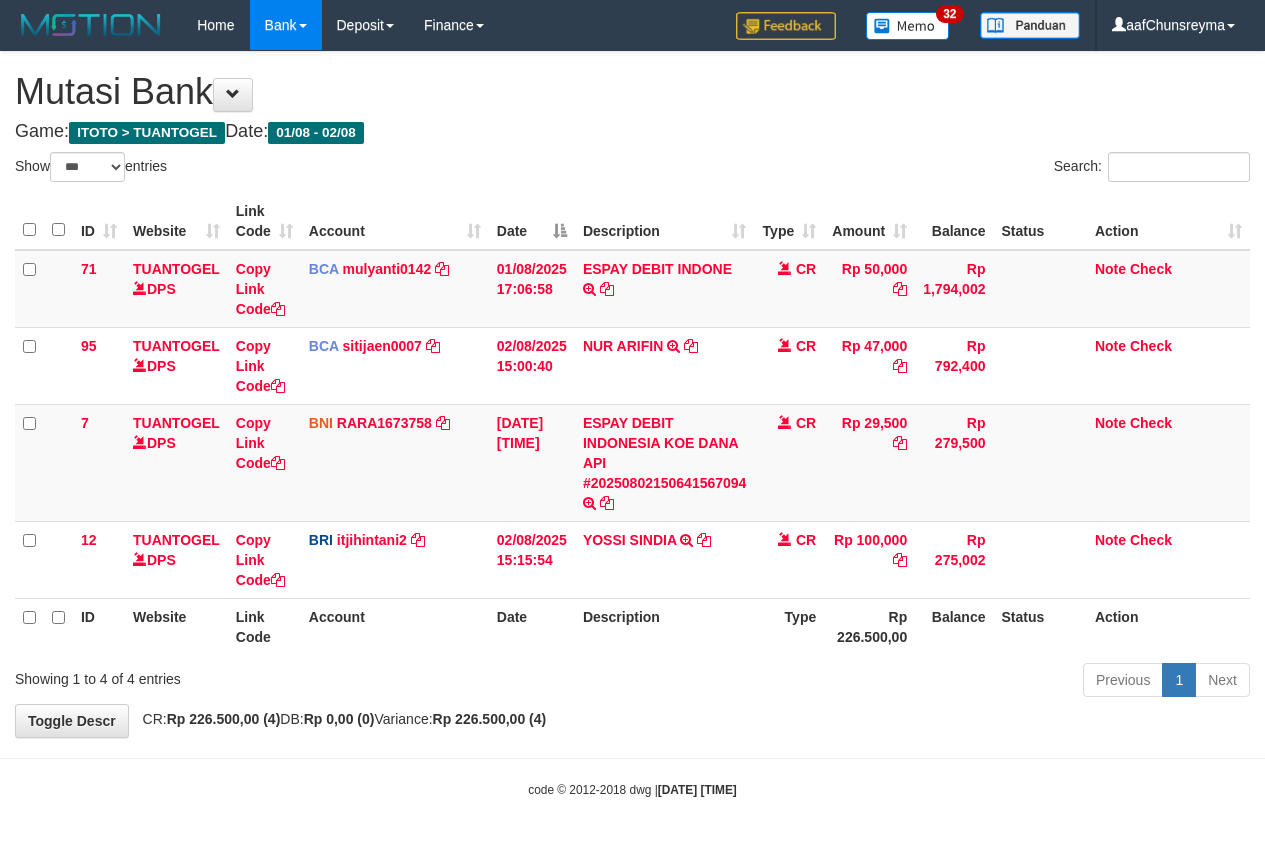 scroll, scrollTop: 0, scrollLeft: 0, axis: both 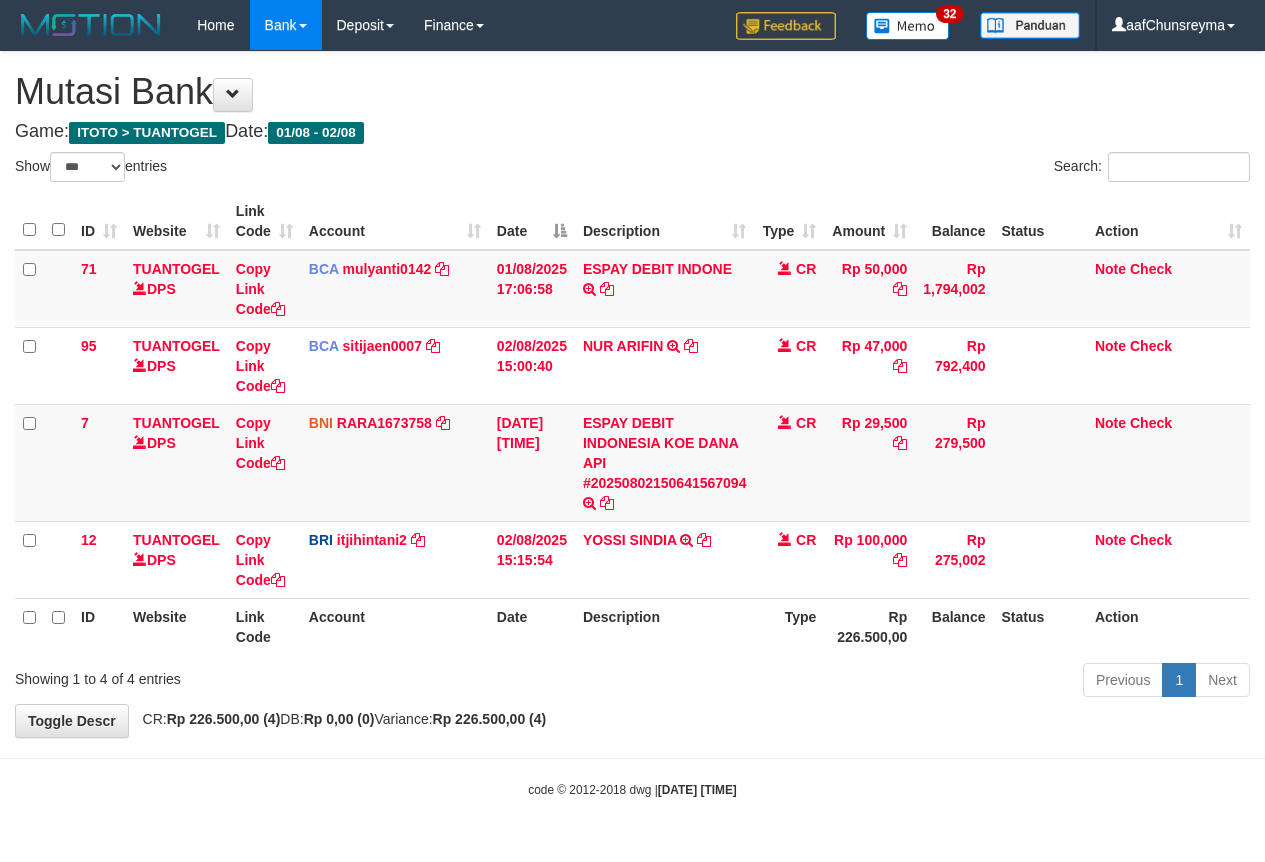 select on "***" 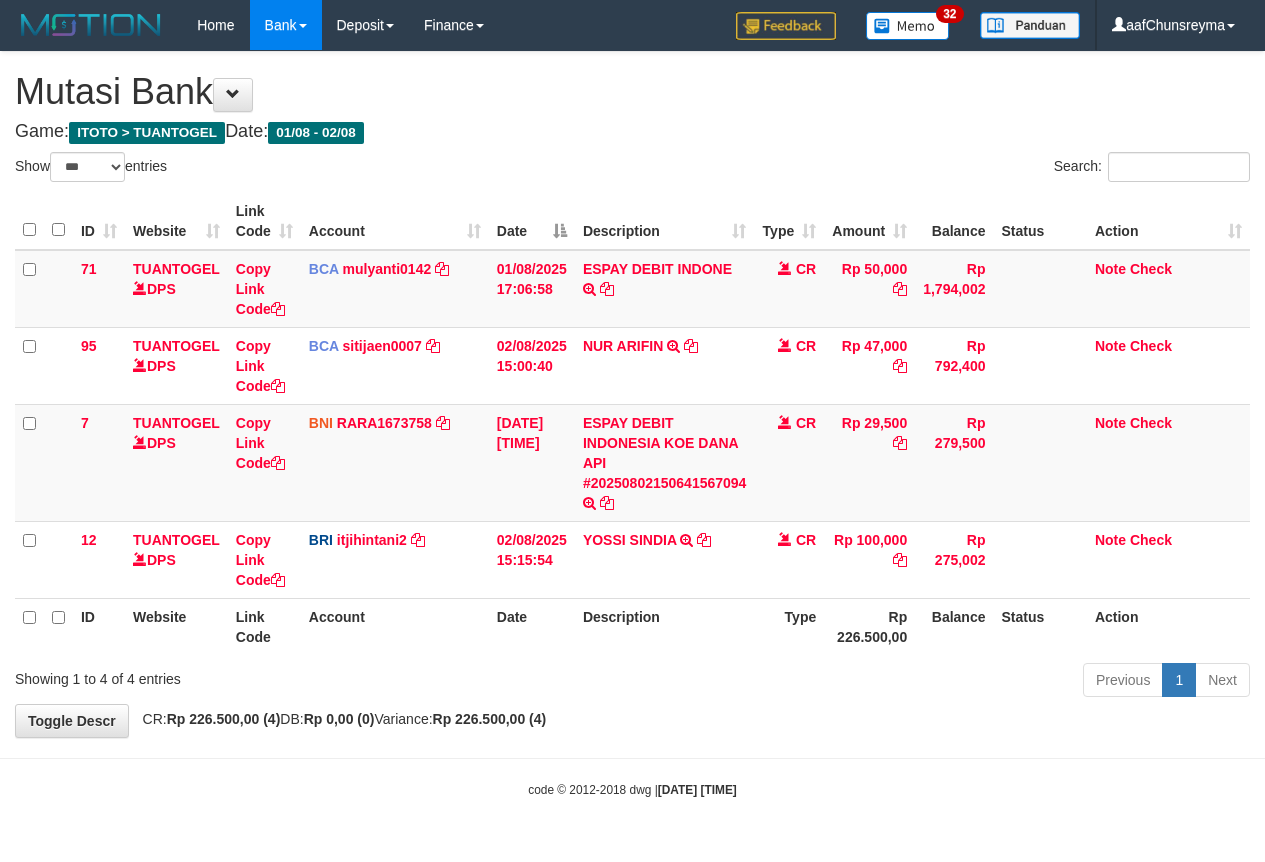 scroll, scrollTop: 0, scrollLeft: 0, axis: both 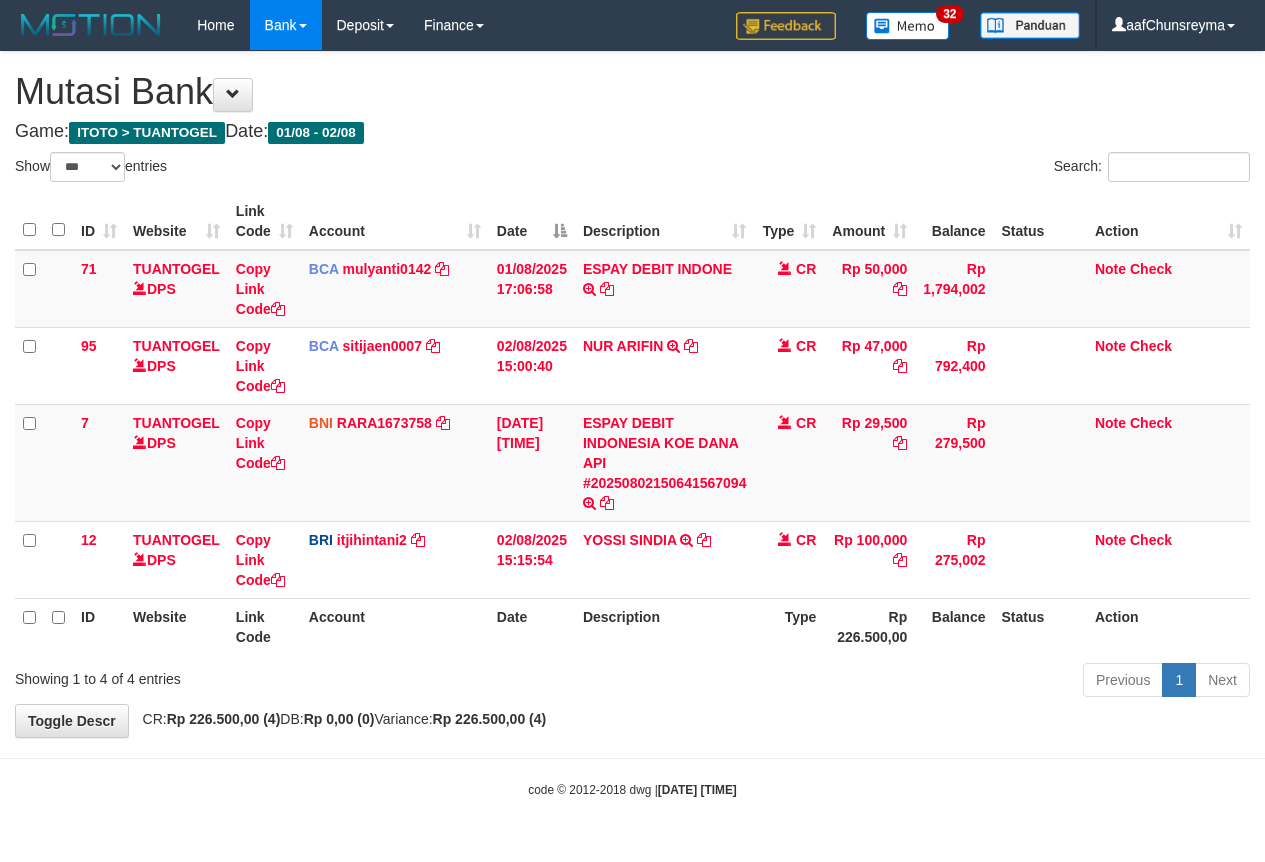 select on "***" 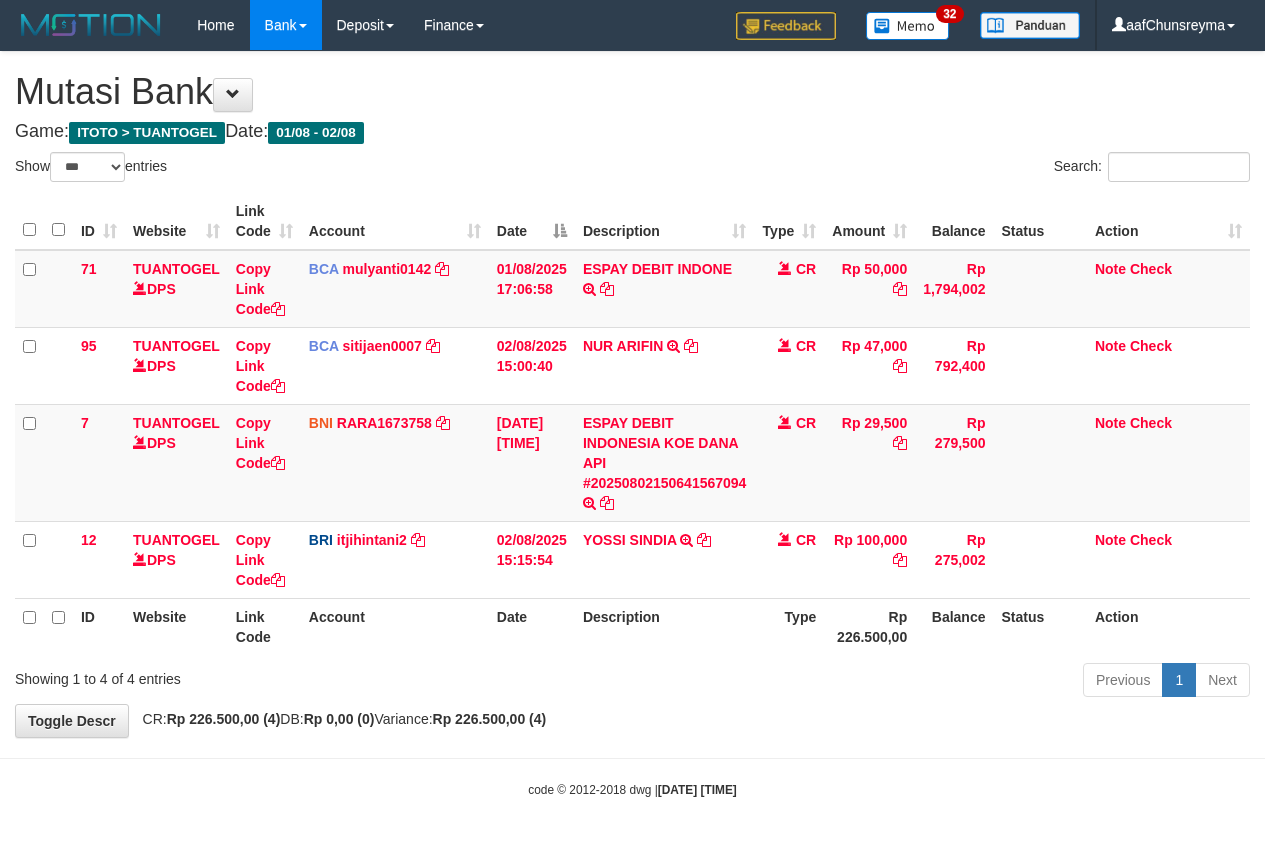 scroll, scrollTop: 0, scrollLeft: 0, axis: both 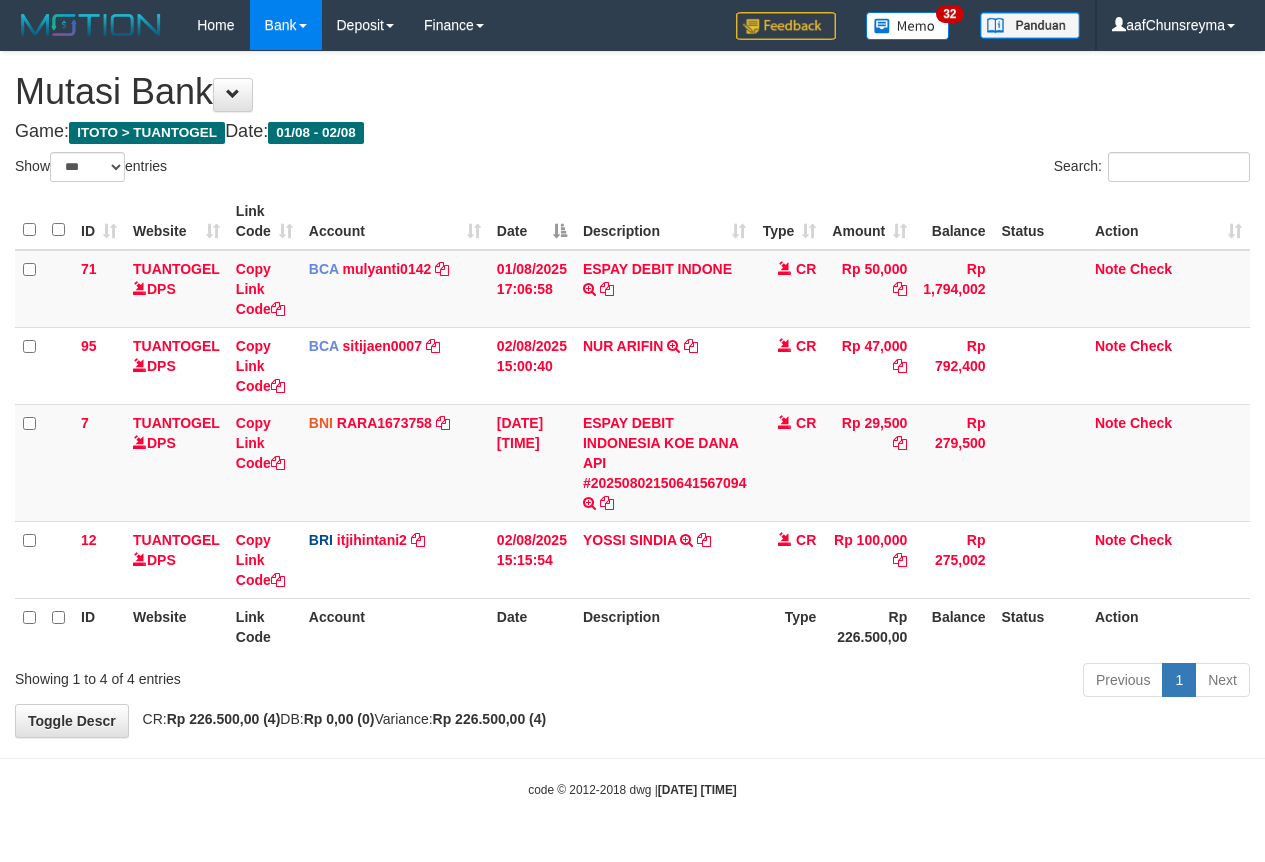 select on "***" 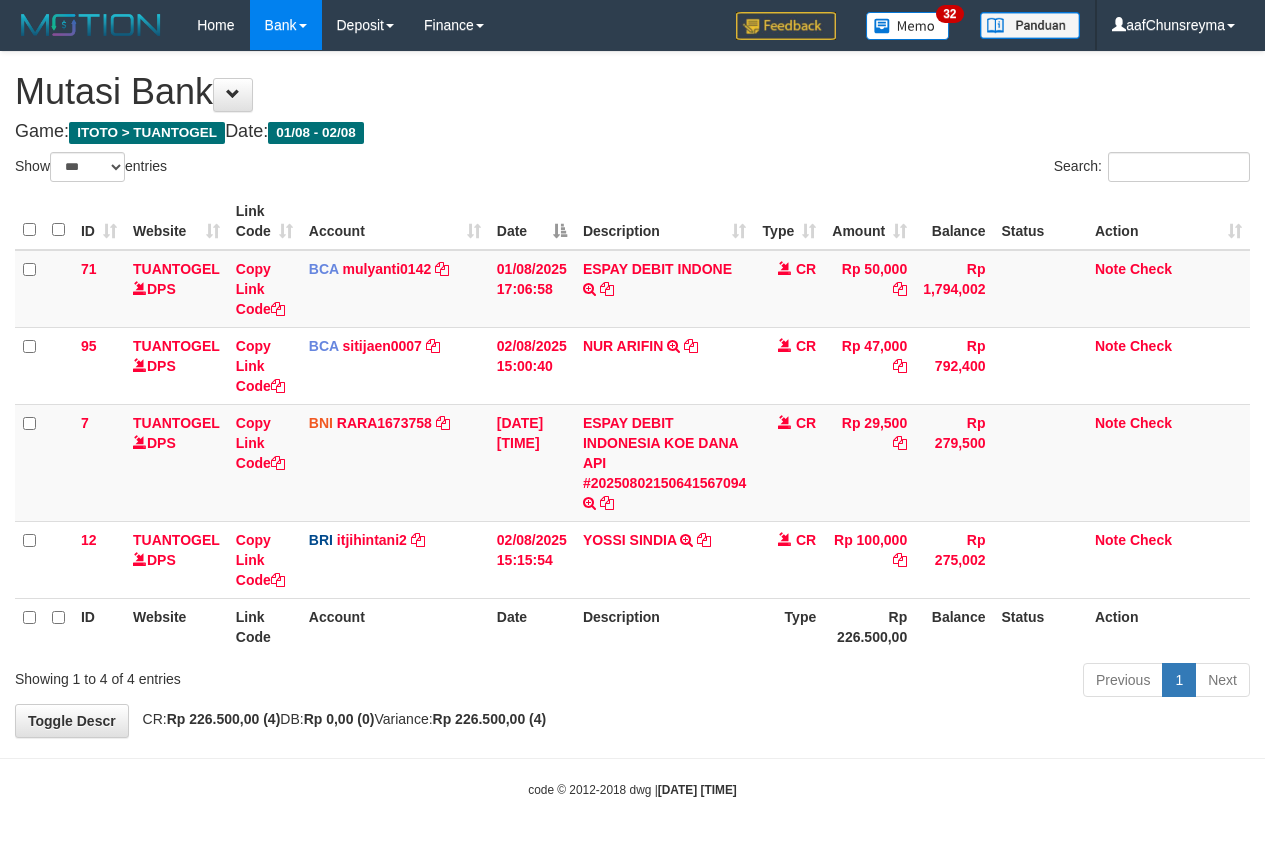 scroll, scrollTop: 0, scrollLeft: 0, axis: both 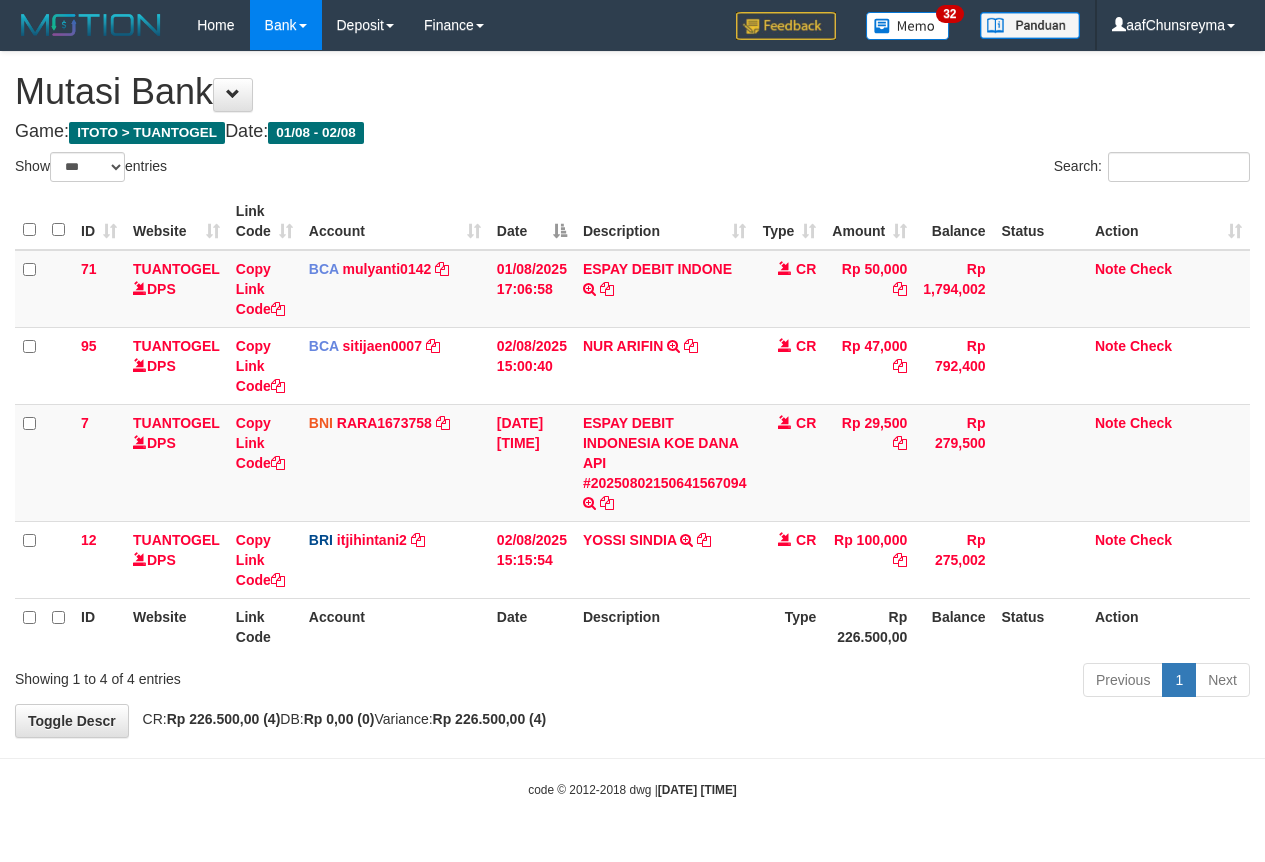 select on "***" 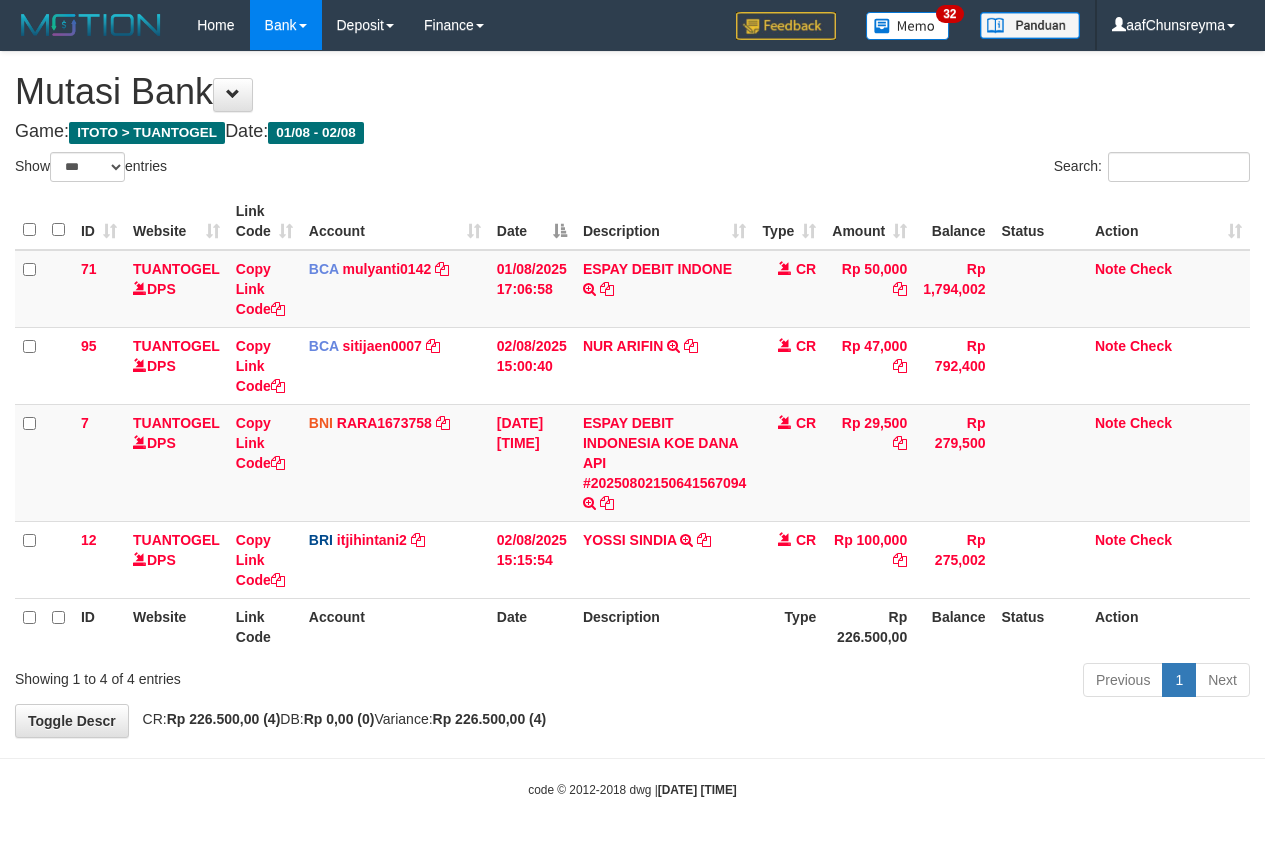 scroll, scrollTop: 0, scrollLeft: 0, axis: both 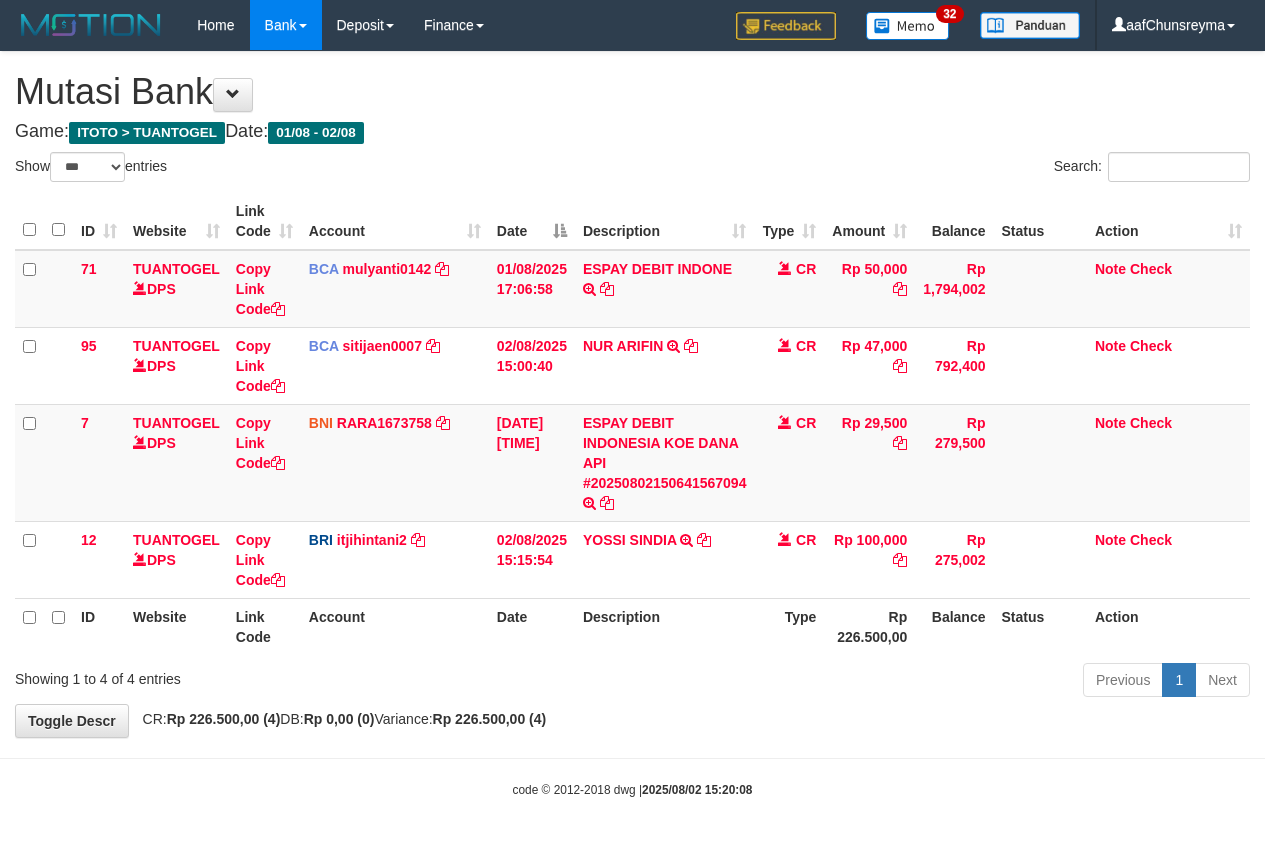 select on "***" 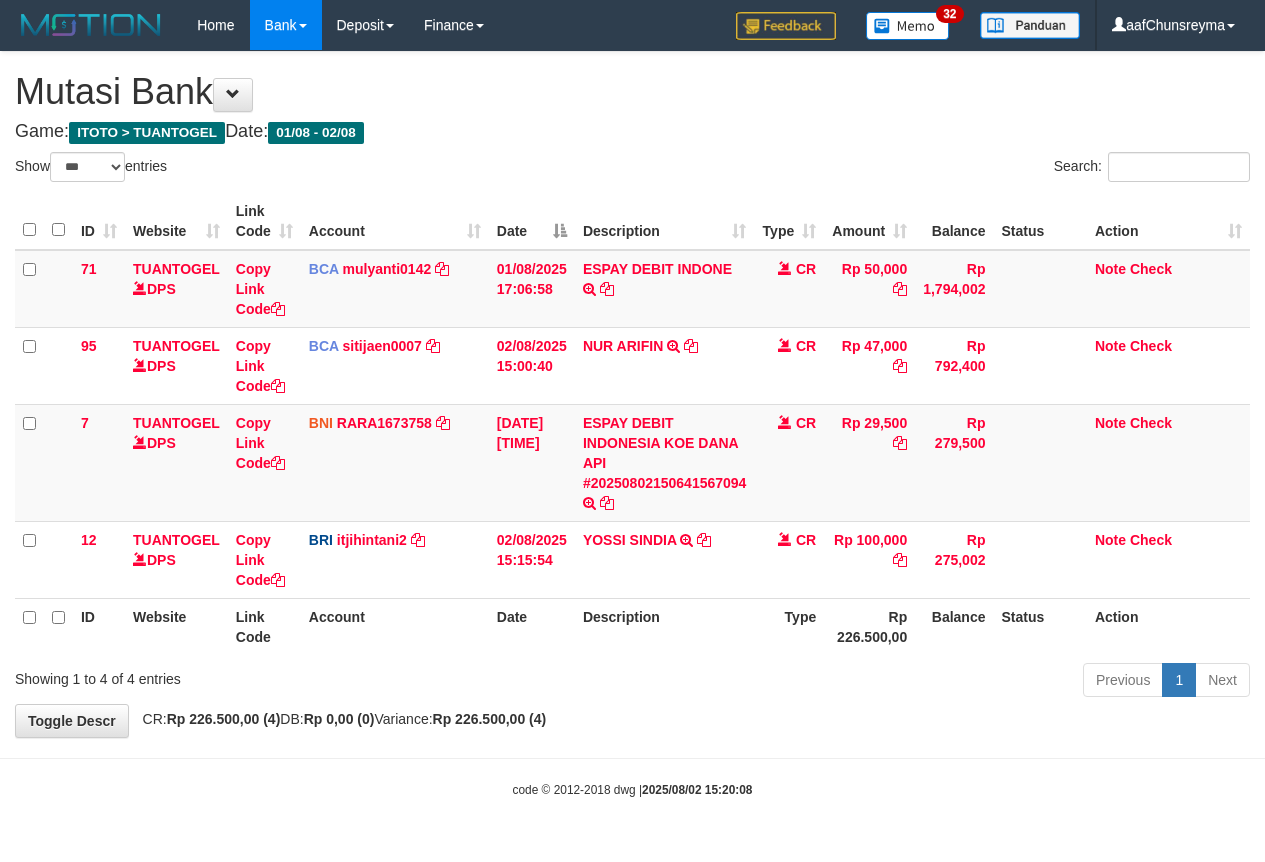 scroll, scrollTop: 0, scrollLeft: 0, axis: both 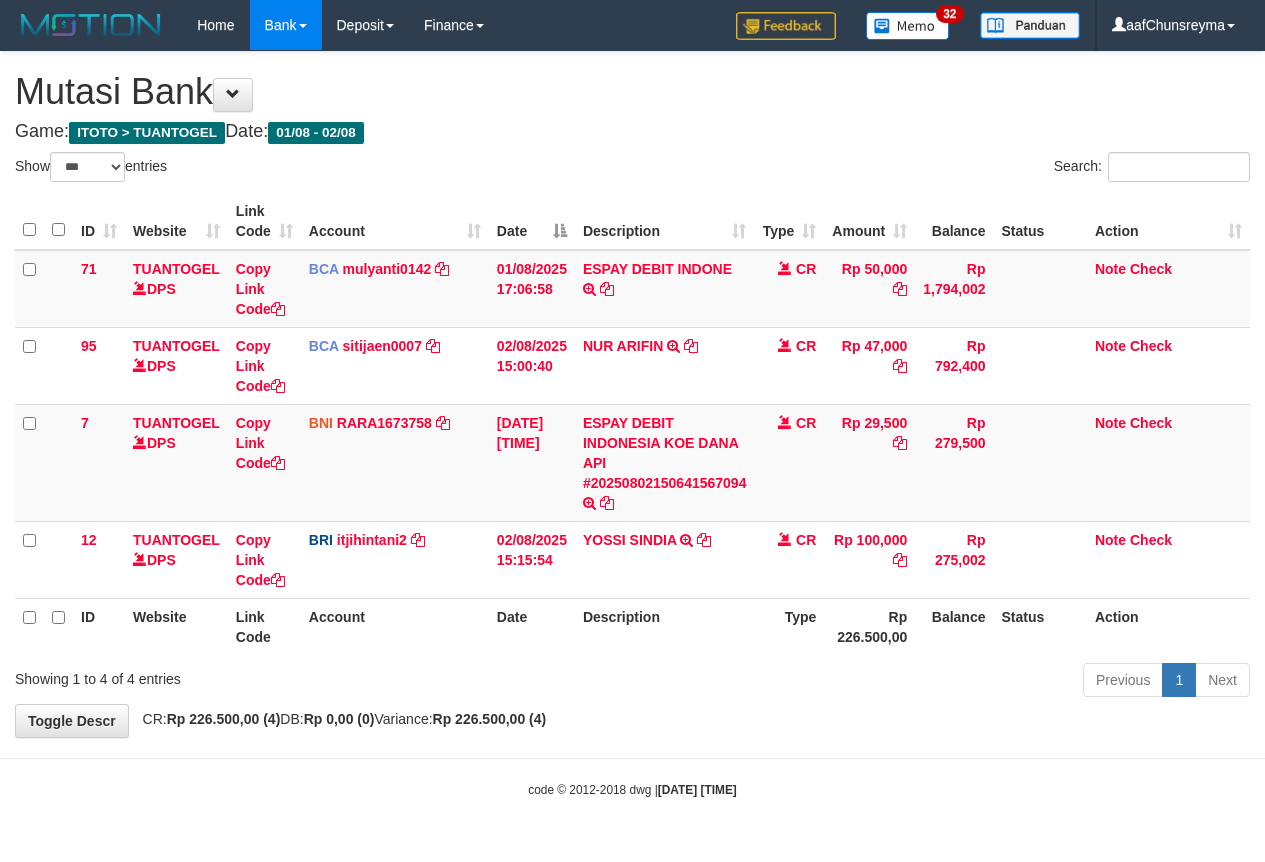 select on "***" 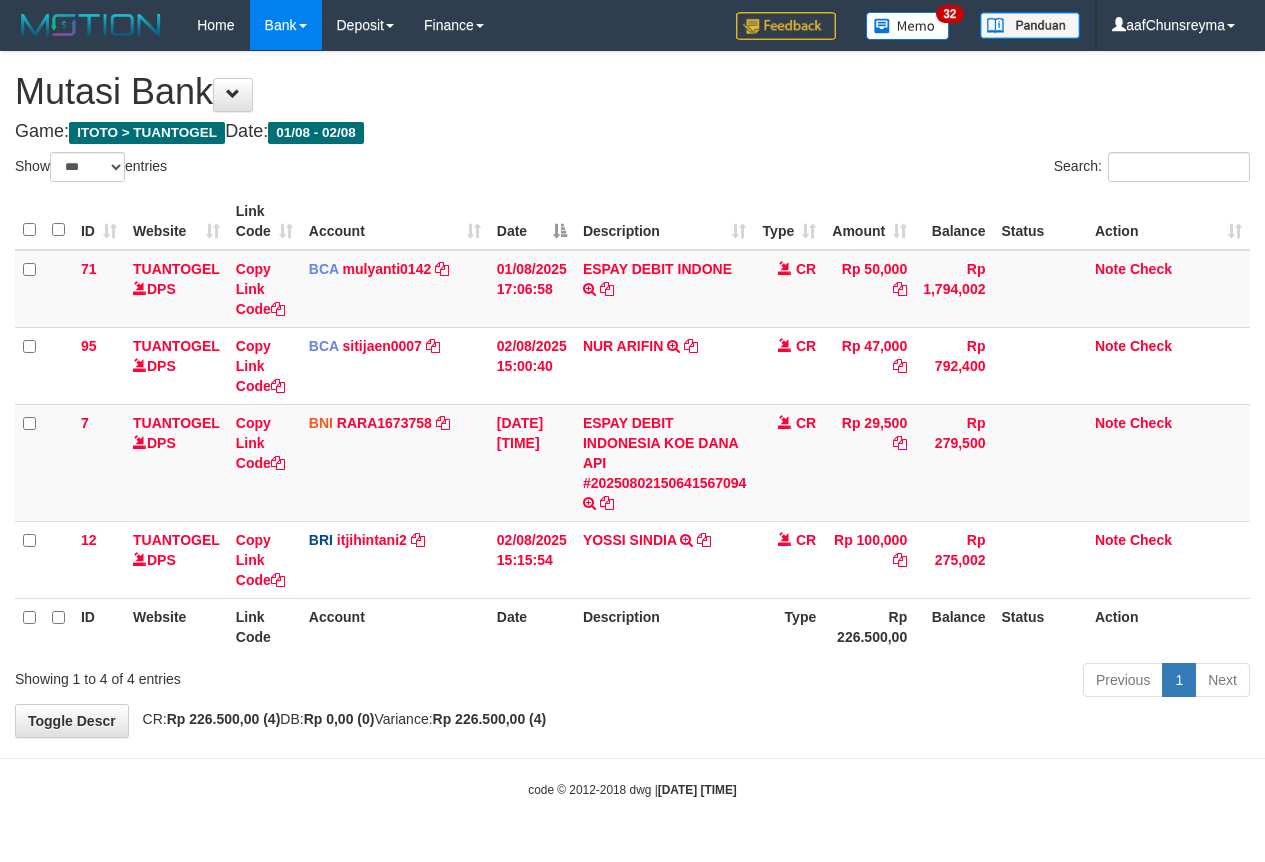 scroll, scrollTop: 0, scrollLeft: 0, axis: both 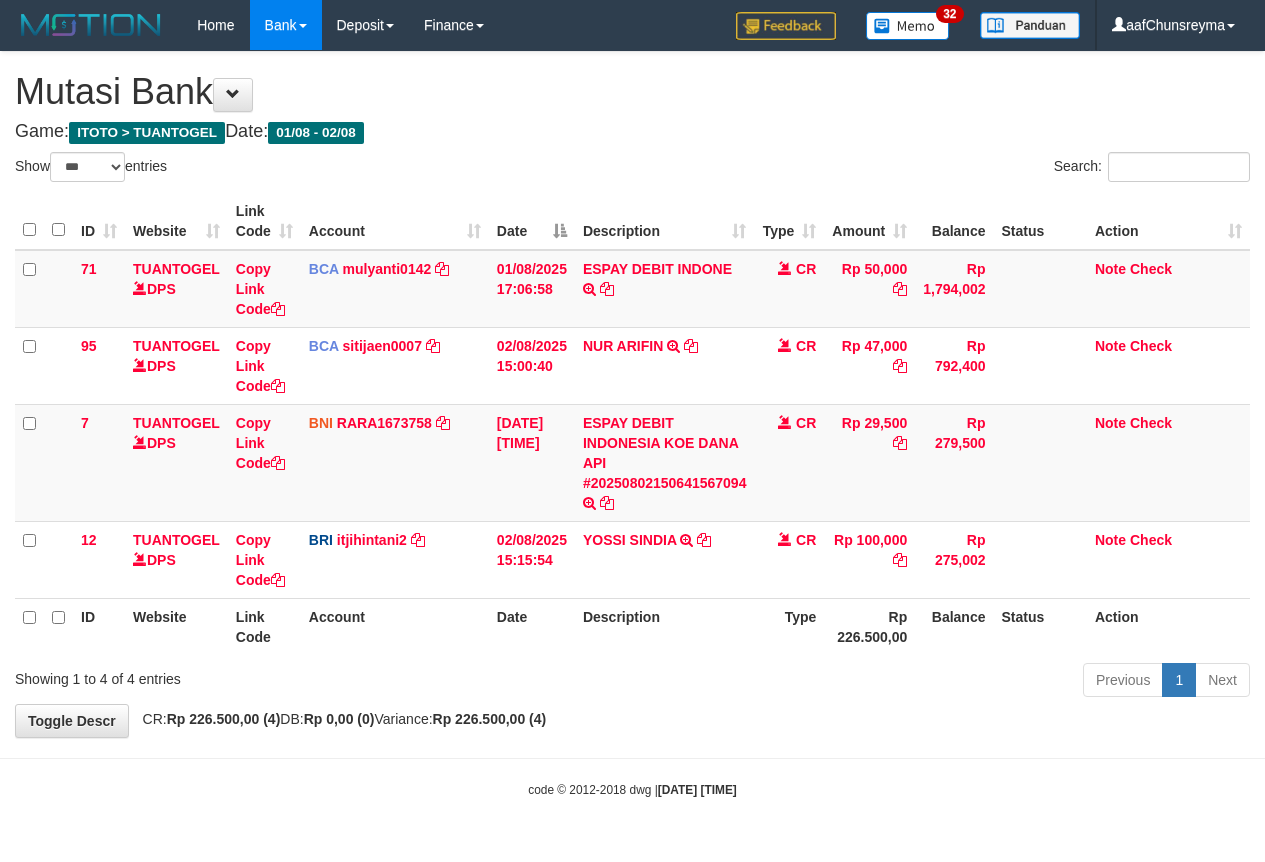 select on "***" 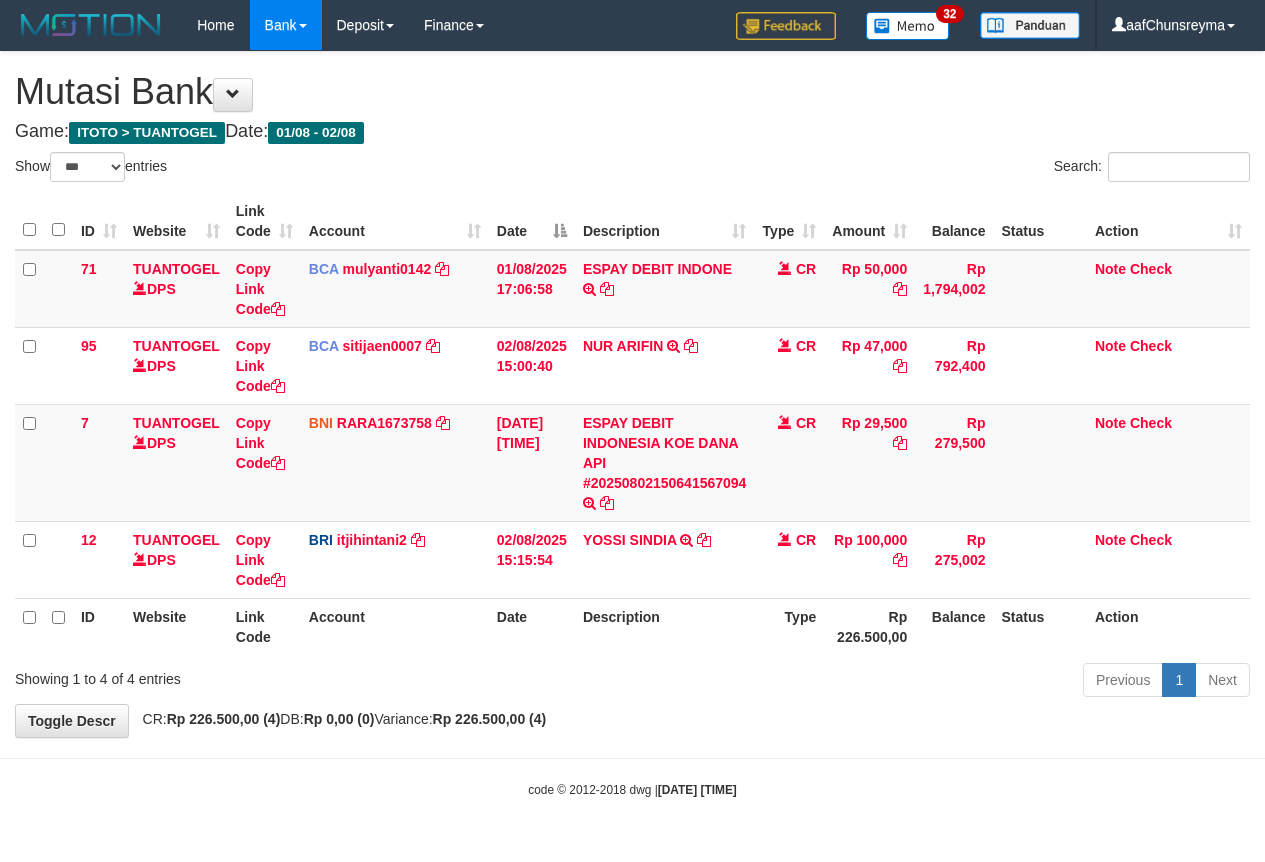 scroll, scrollTop: 0, scrollLeft: 0, axis: both 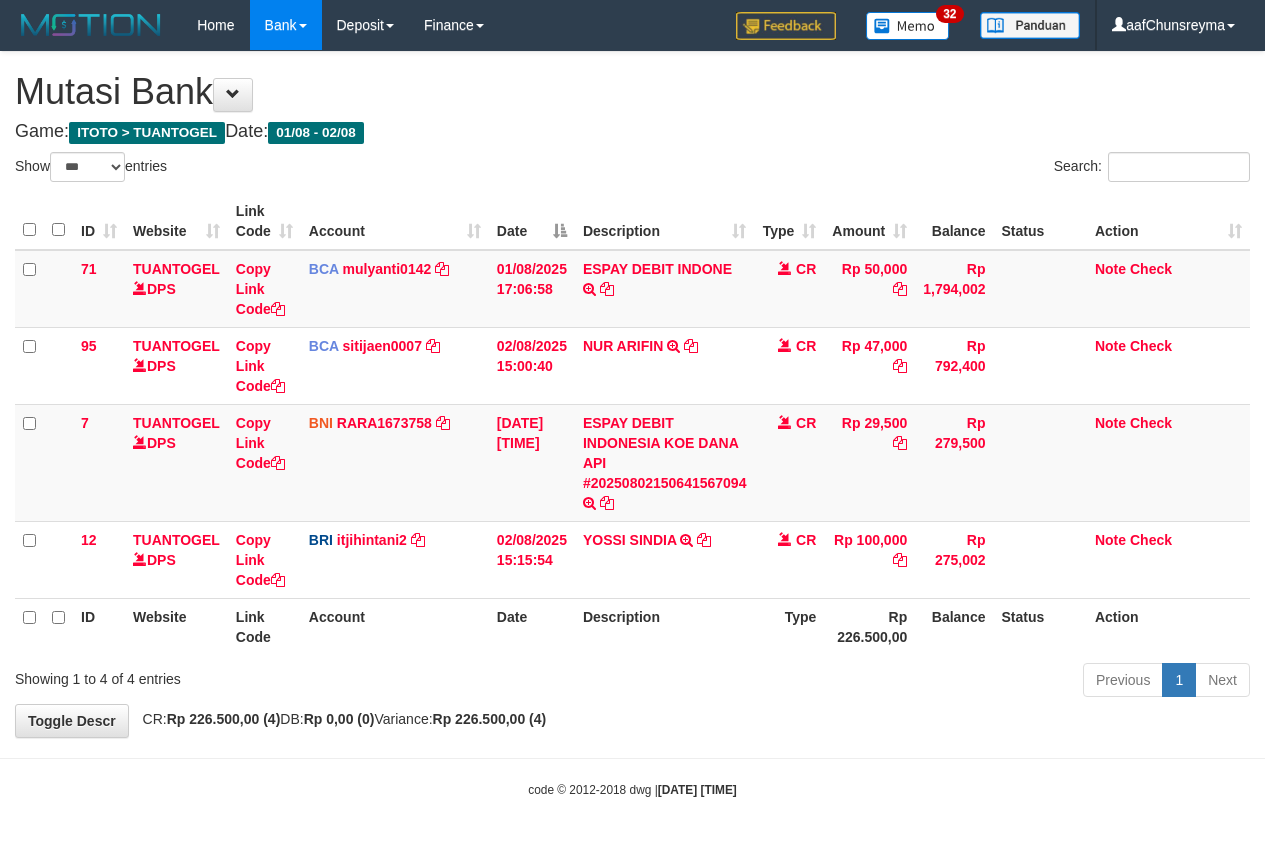 select on "***" 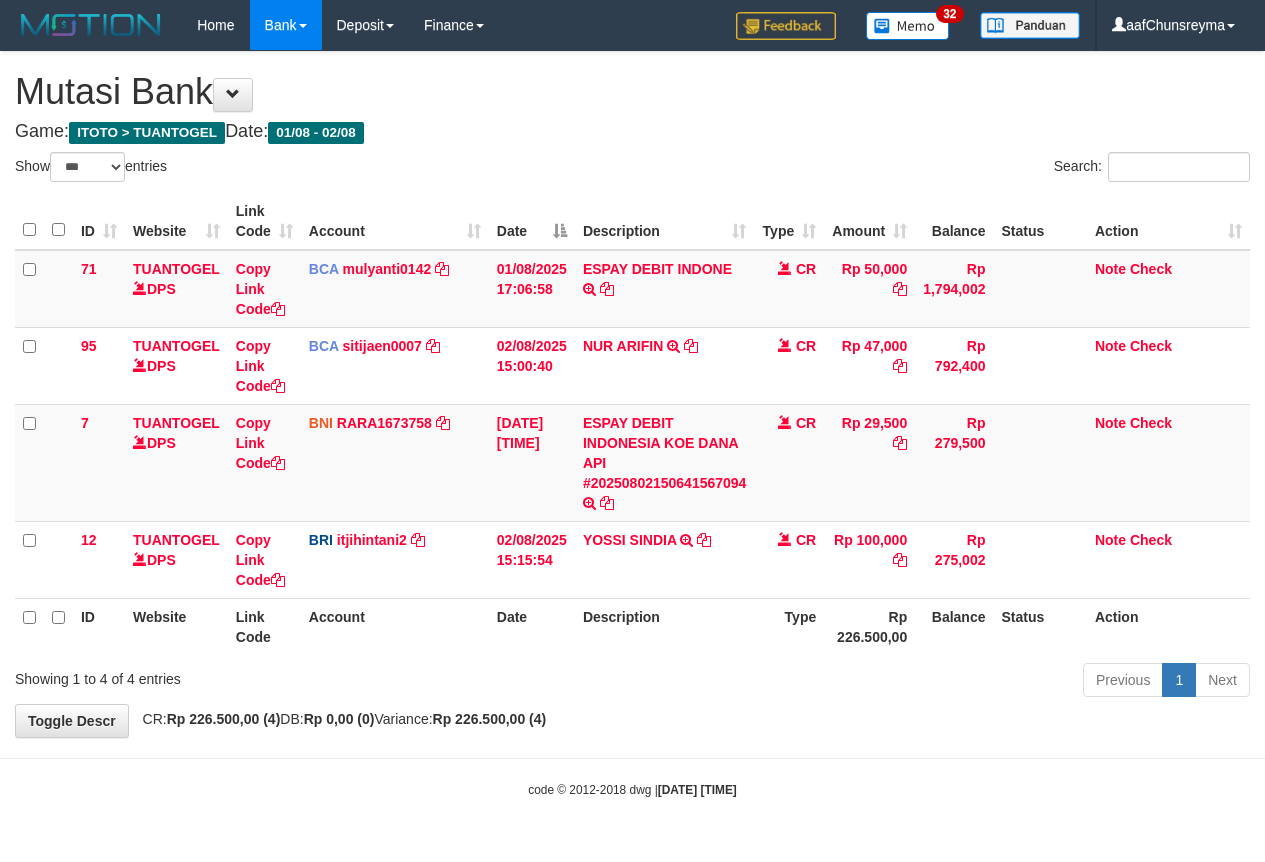 scroll, scrollTop: 0, scrollLeft: 0, axis: both 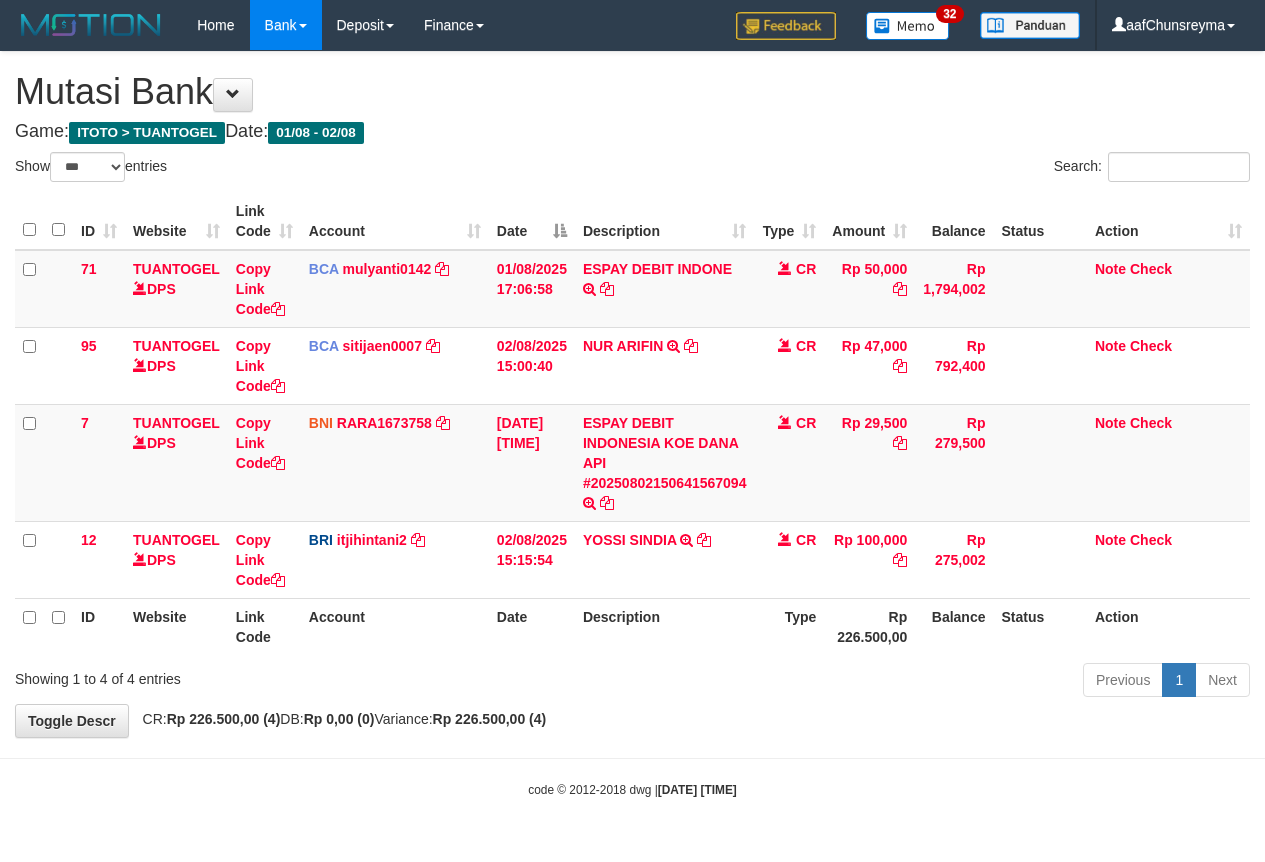 select on "***" 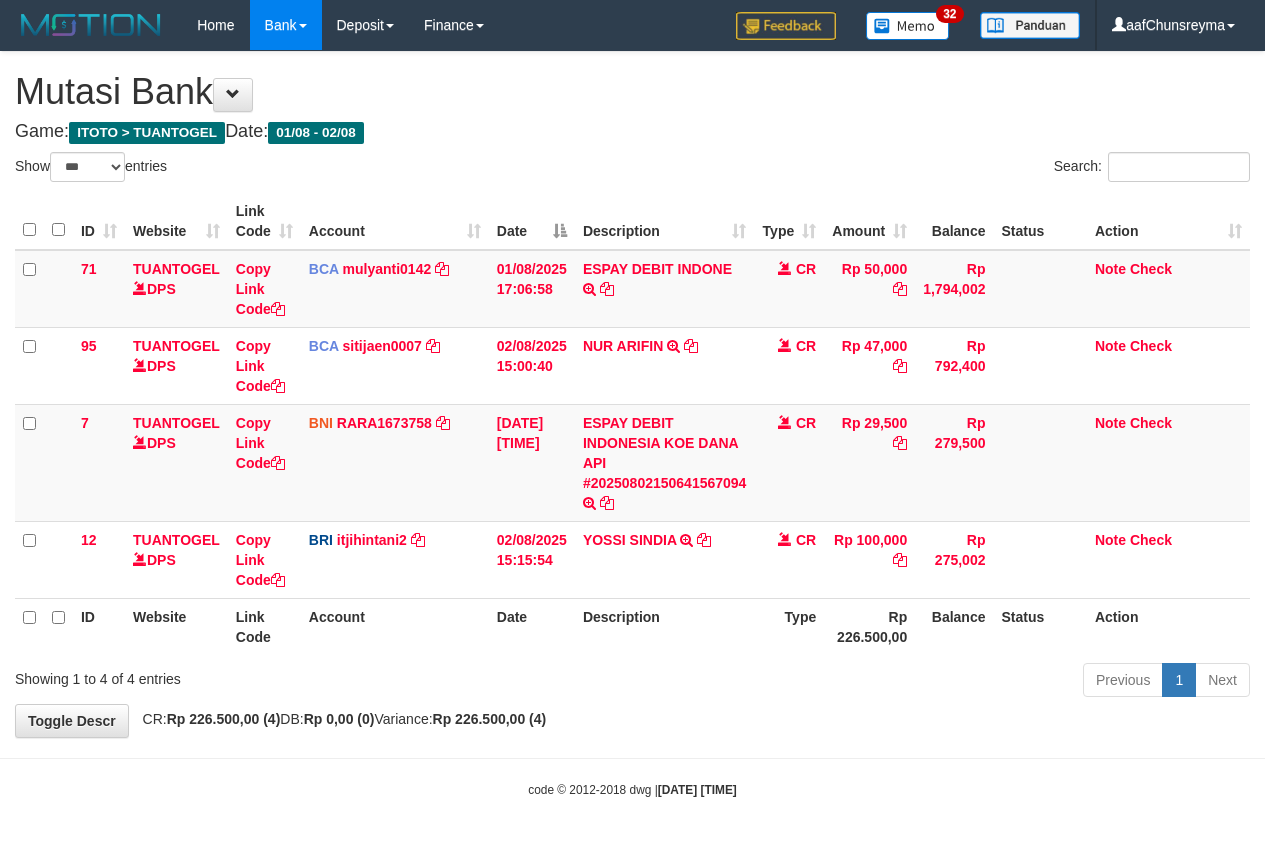 scroll, scrollTop: 0, scrollLeft: 0, axis: both 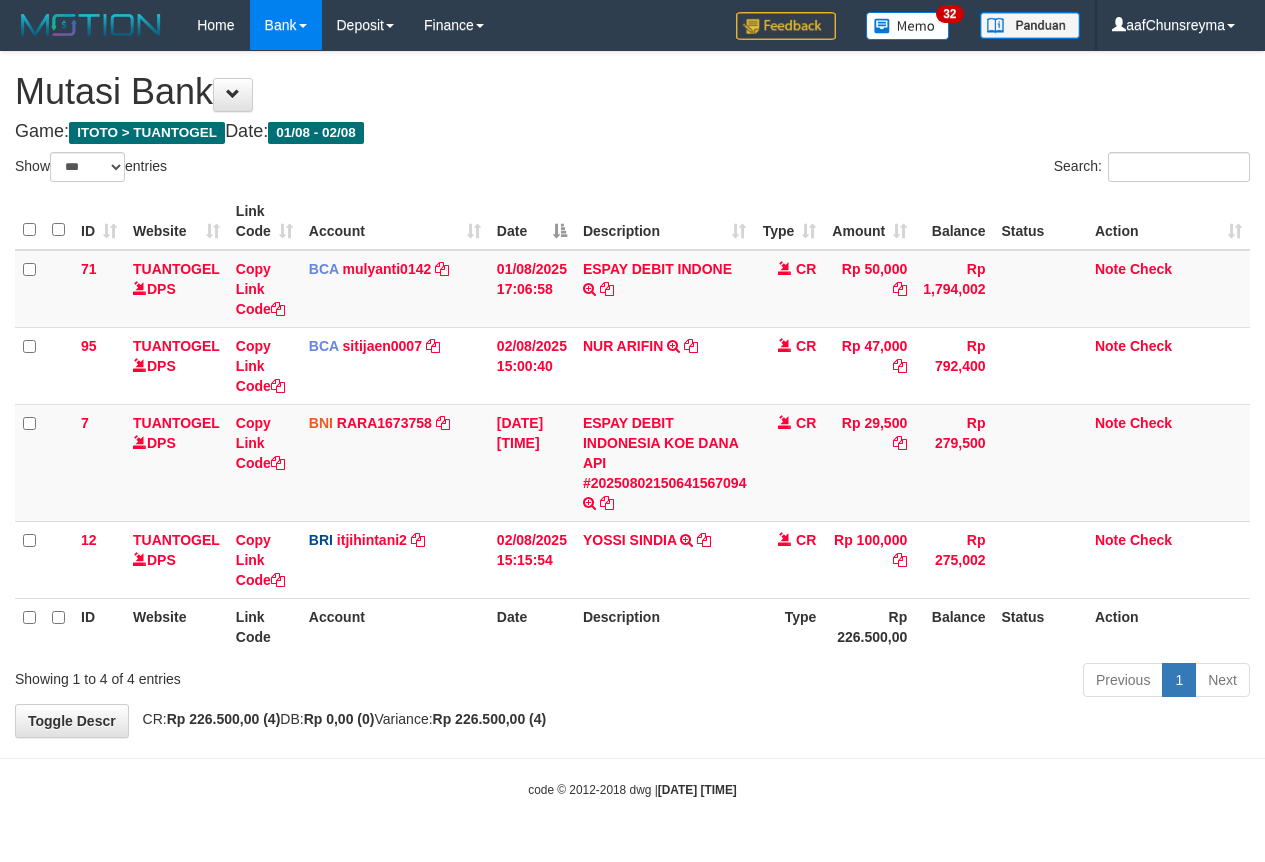 select on "***" 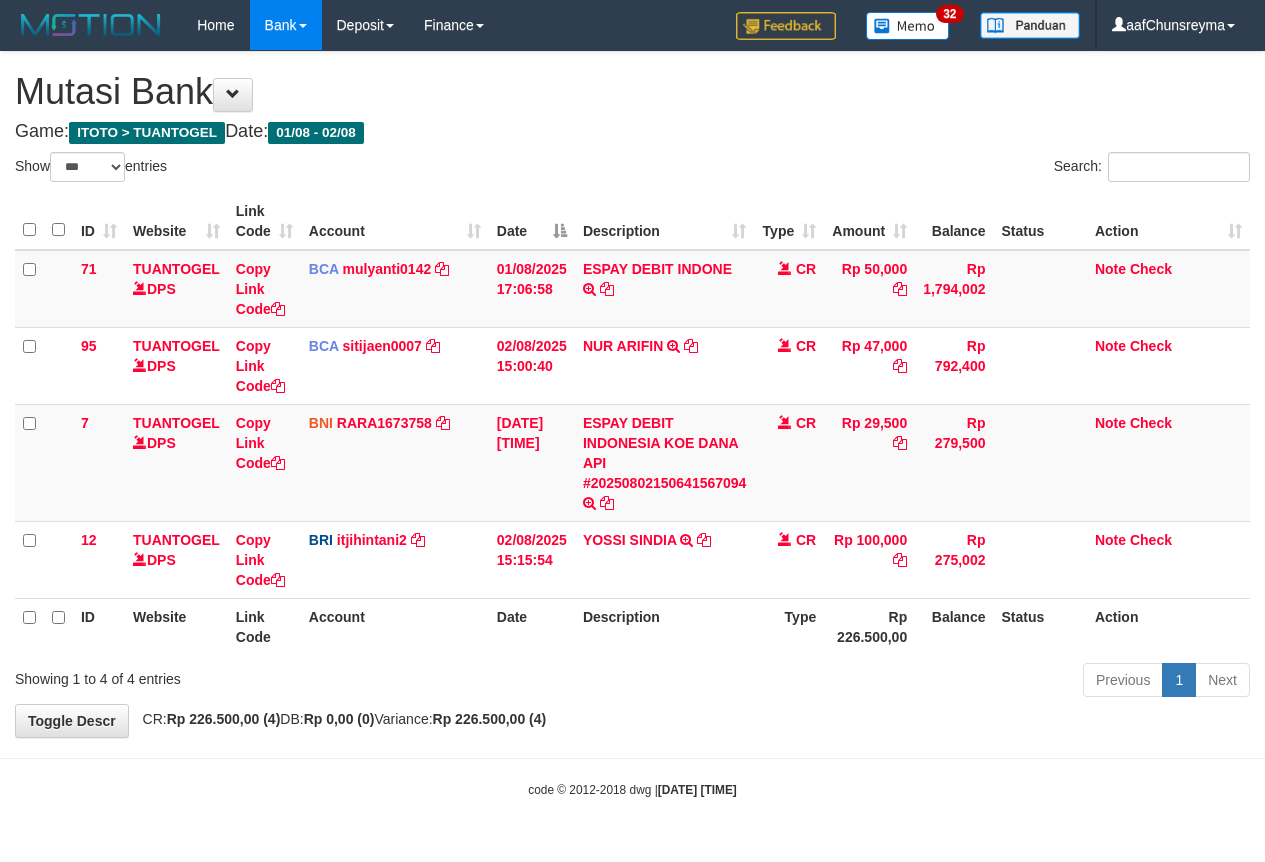 scroll, scrollTop: 0, scrollLeft: 0, axis: both 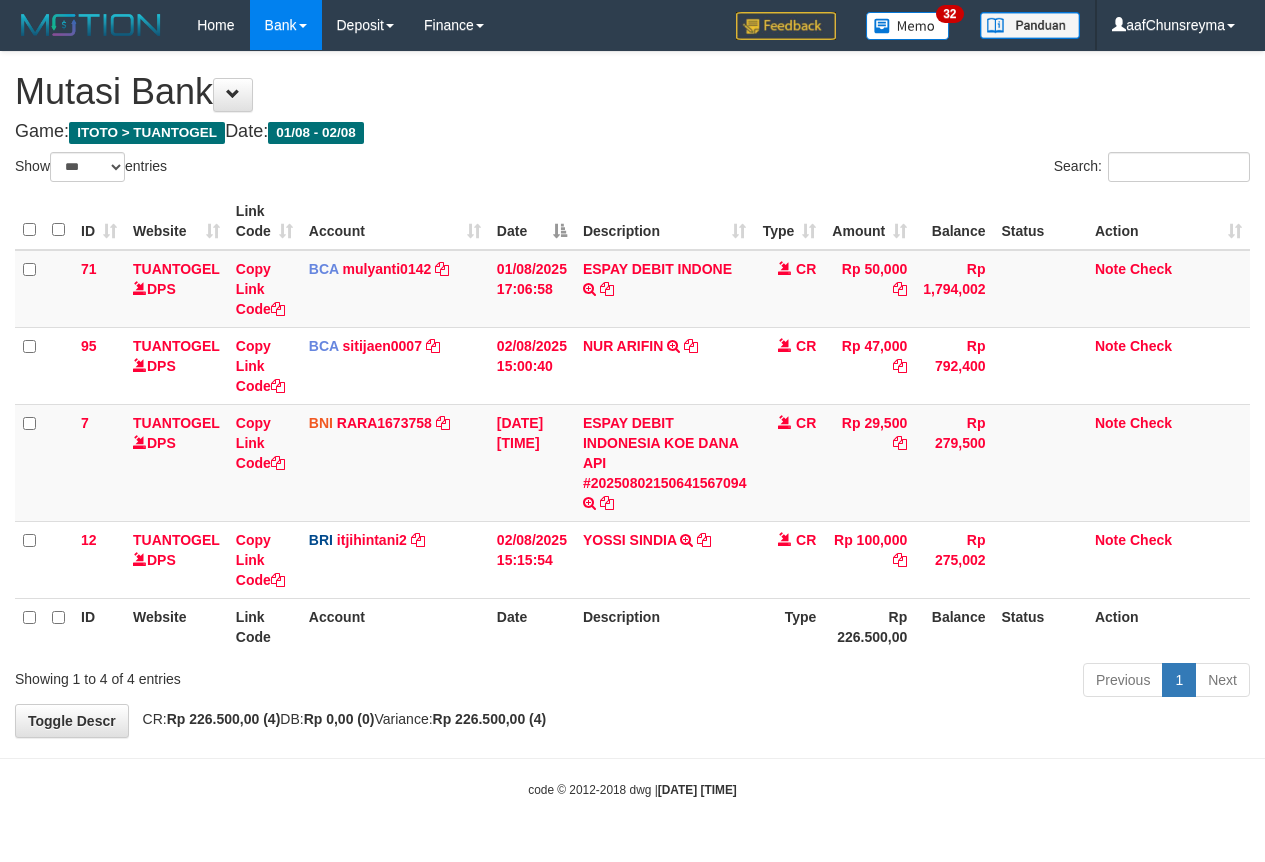 select on "***" 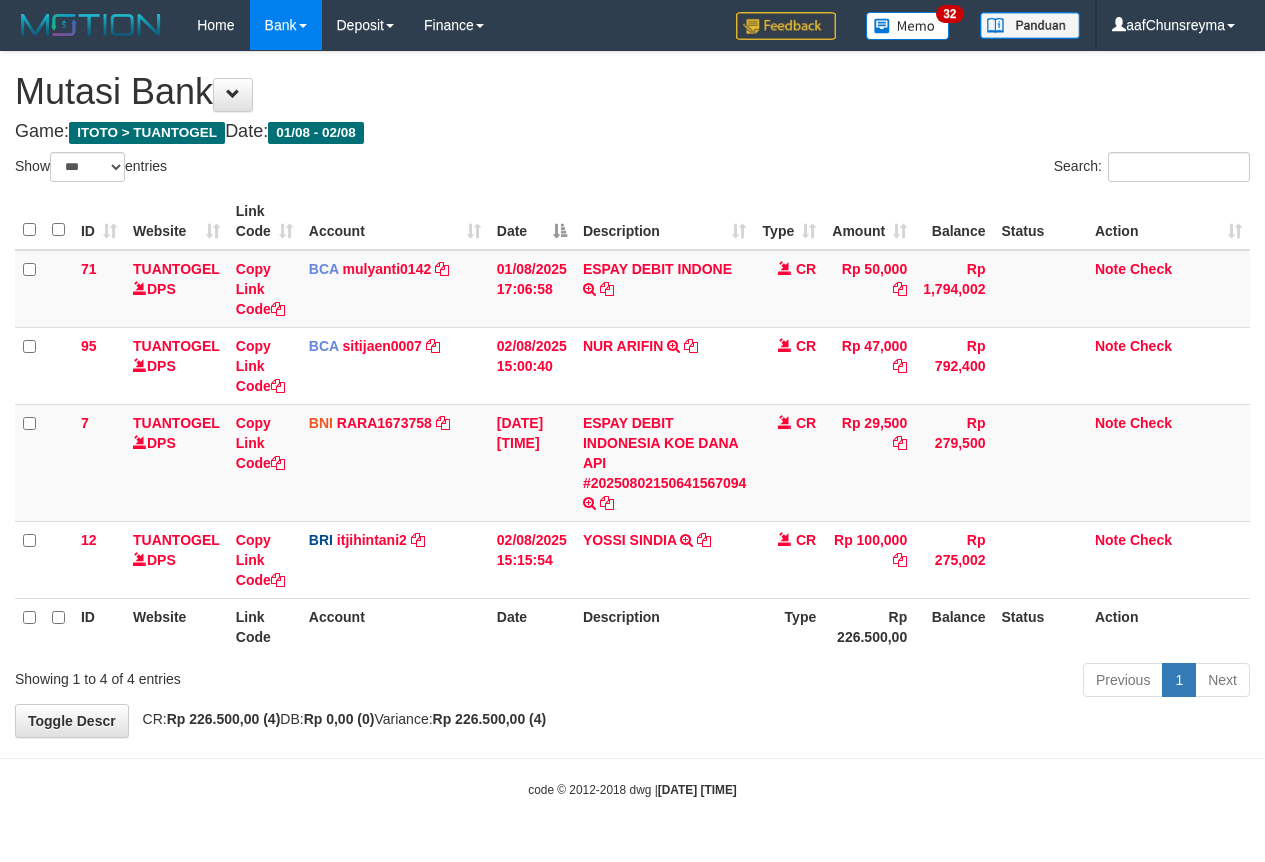scroll, scrollTop: 0, scrollLeft: 0, axis: both 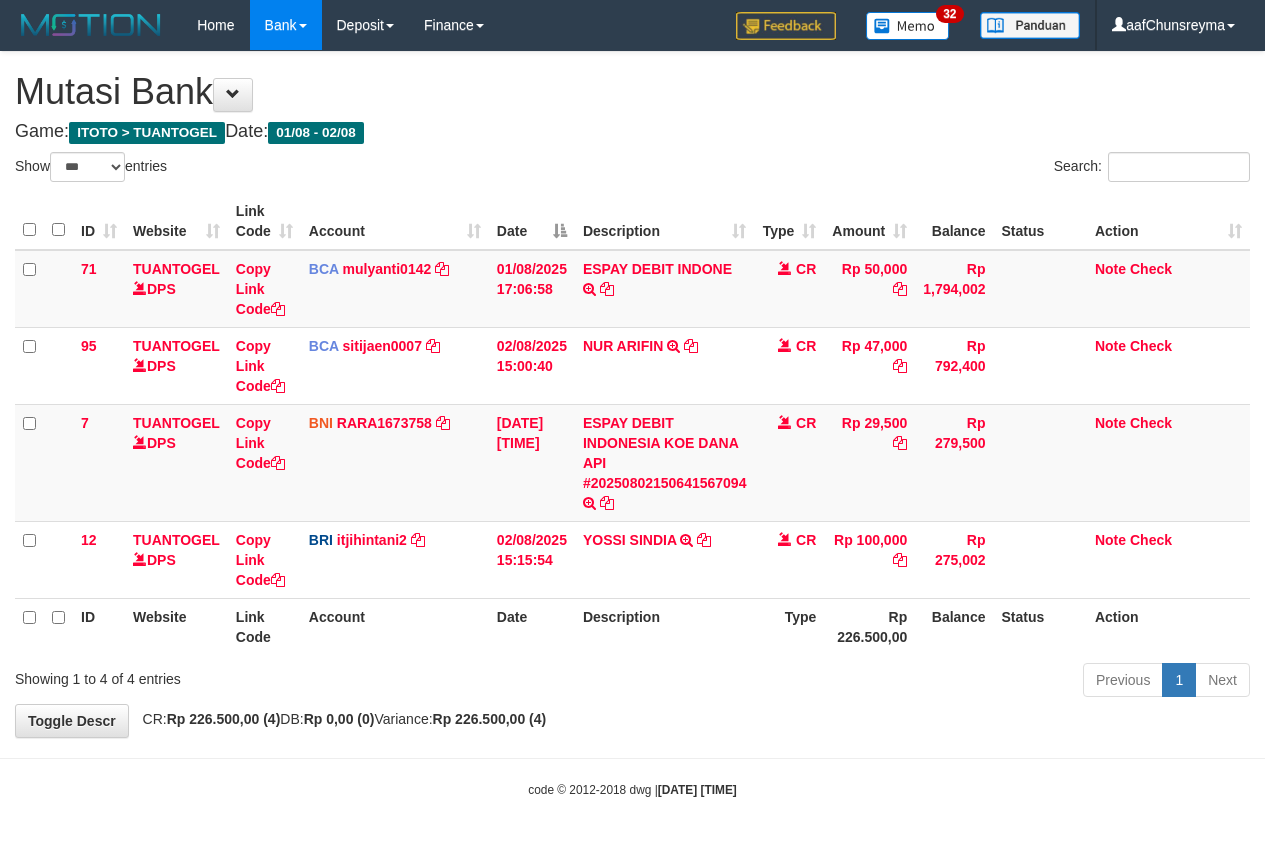 select on "***" 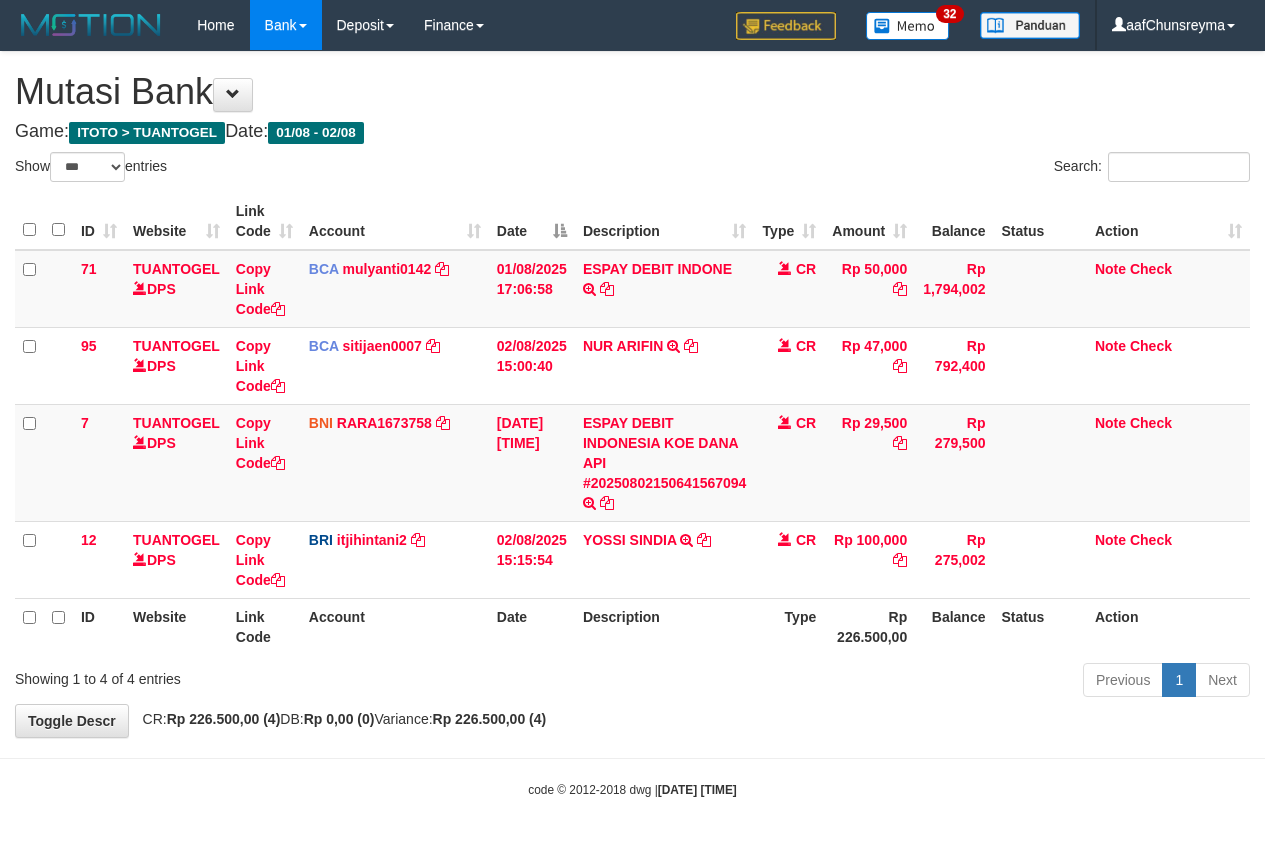 scroll, scrollTop: 0, scrollLeft: 0, axis: both 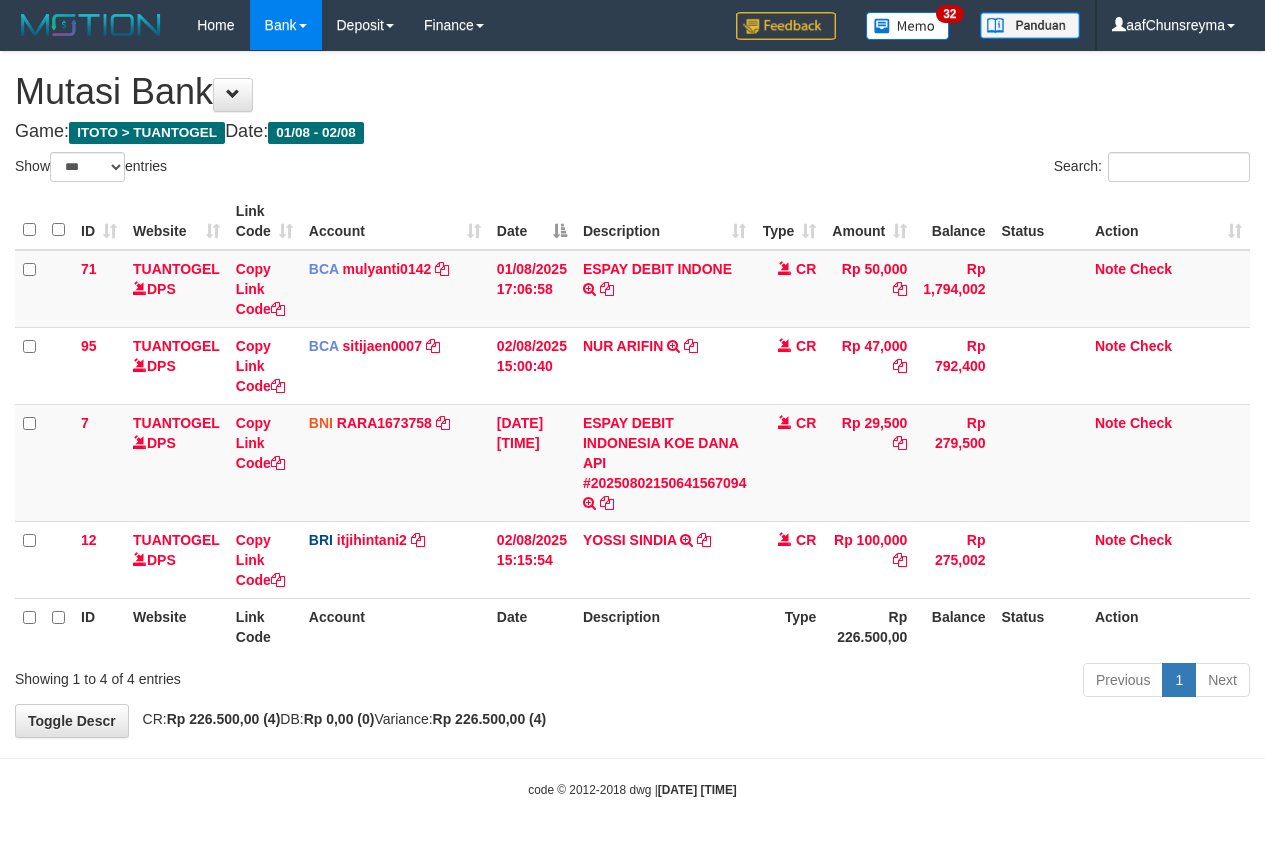 select on "***" 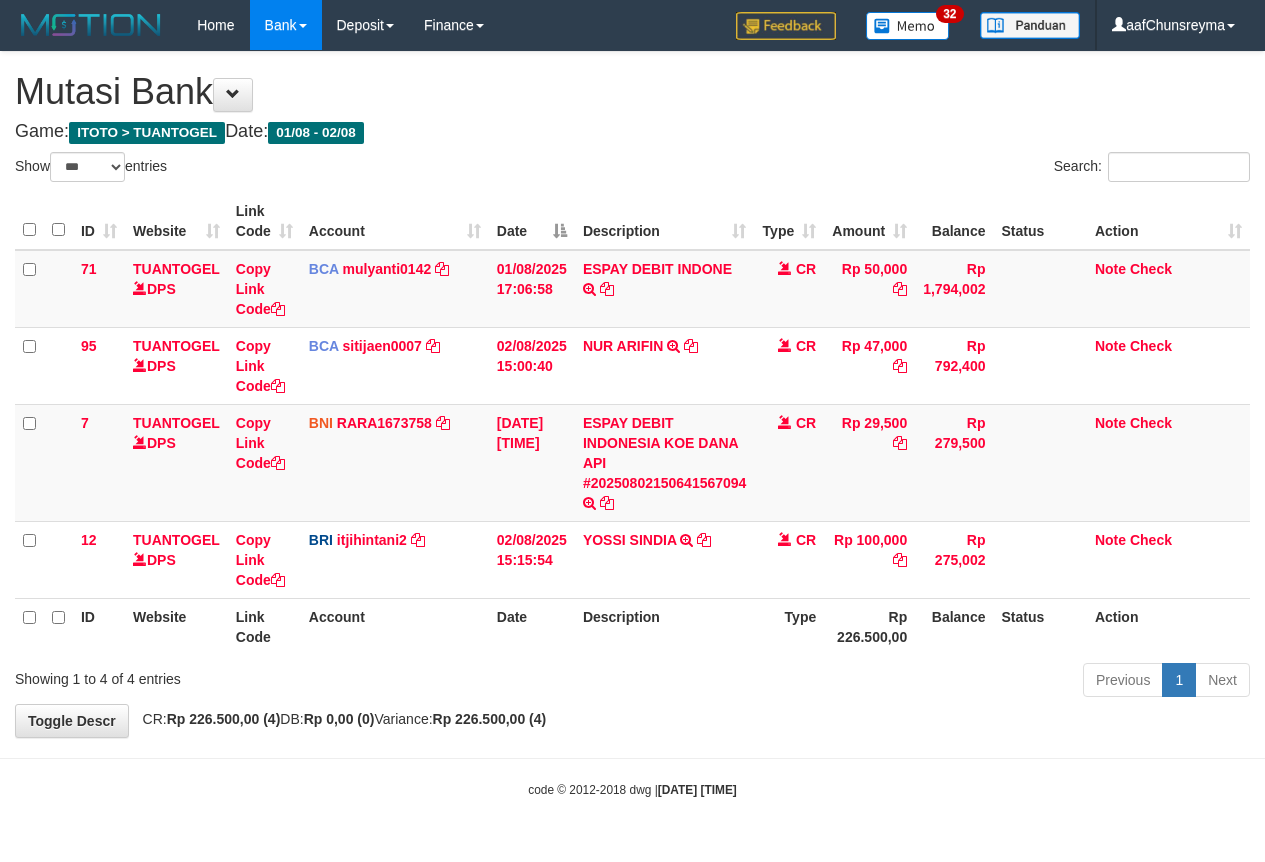 scroll, scrollTop: 0, scrollLeft: 0, axis: both 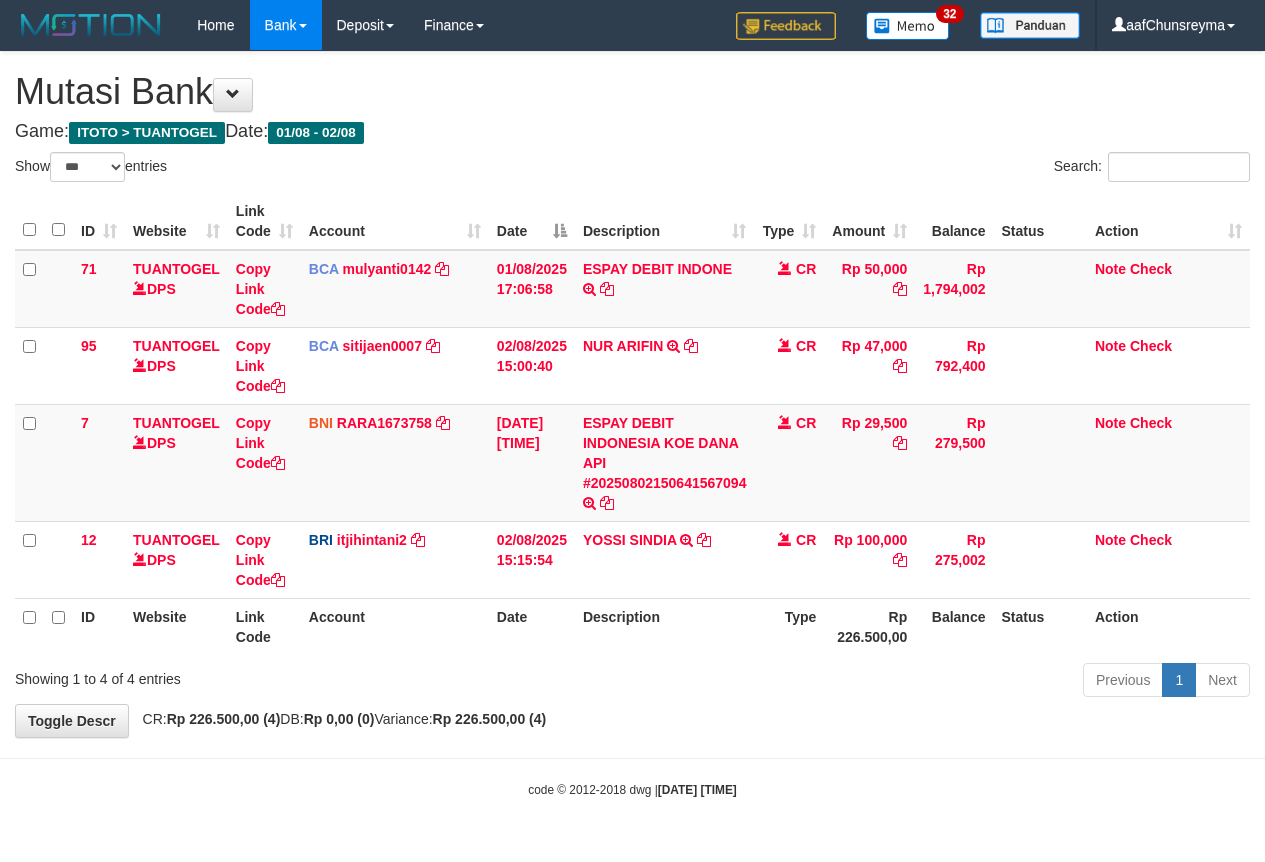 select on "***" 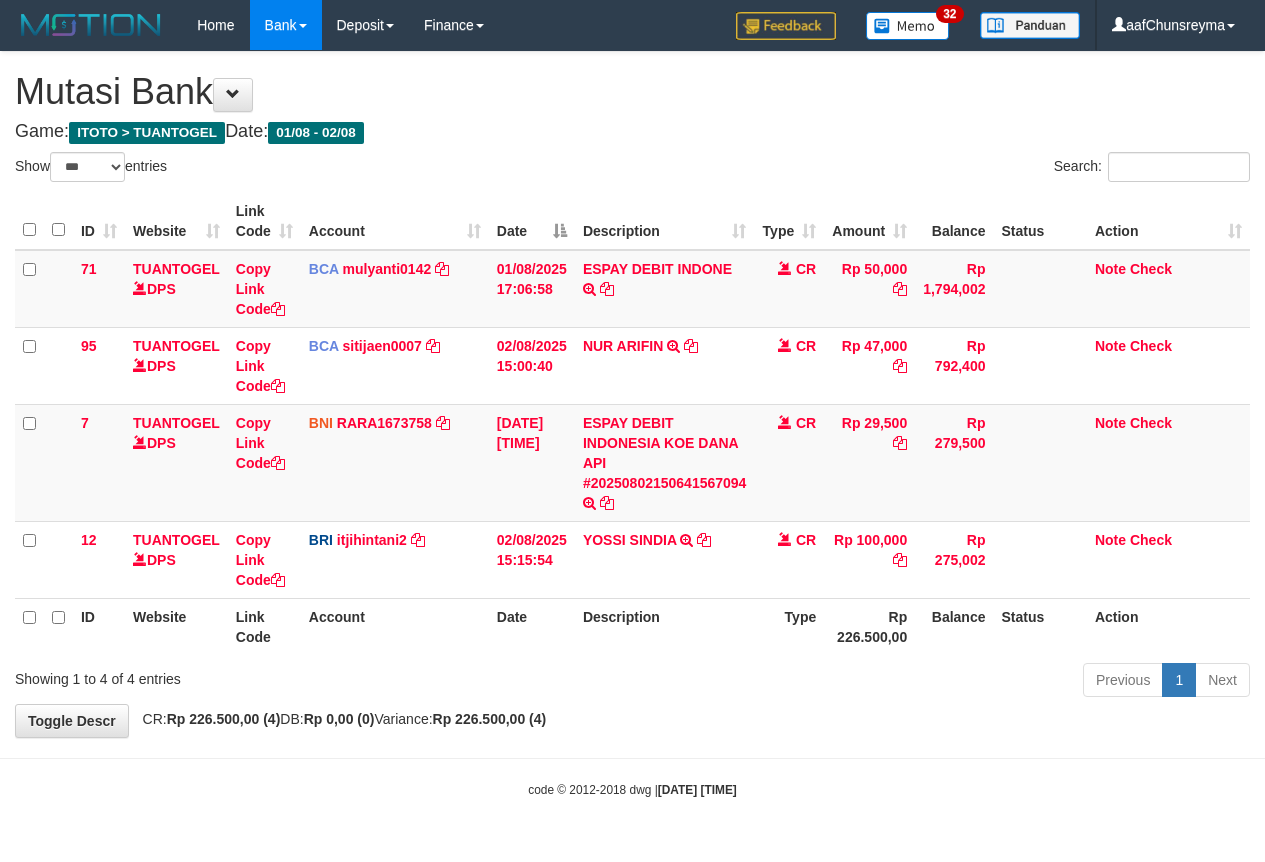 scroll, scrollTop: 0, scrollLeft: 0, axis: both 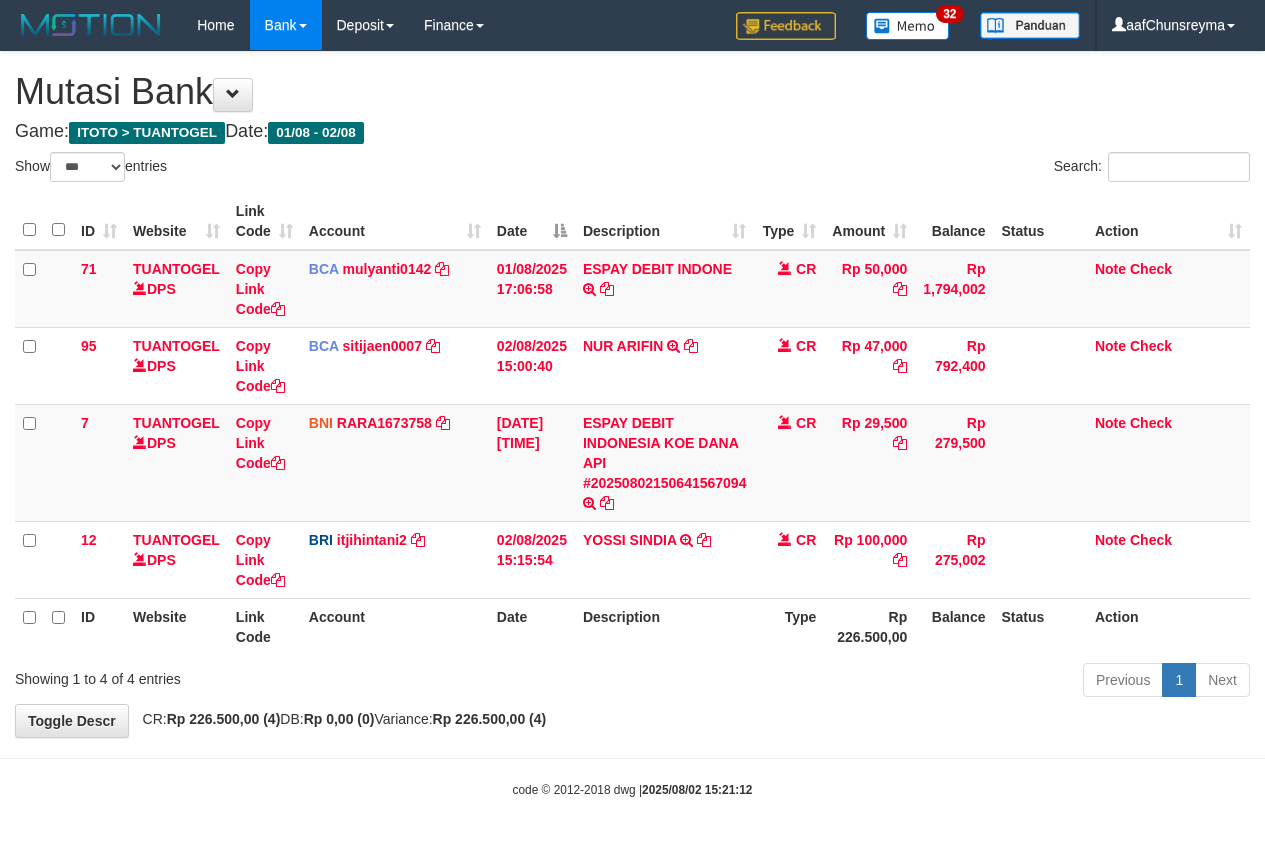 select on "***" 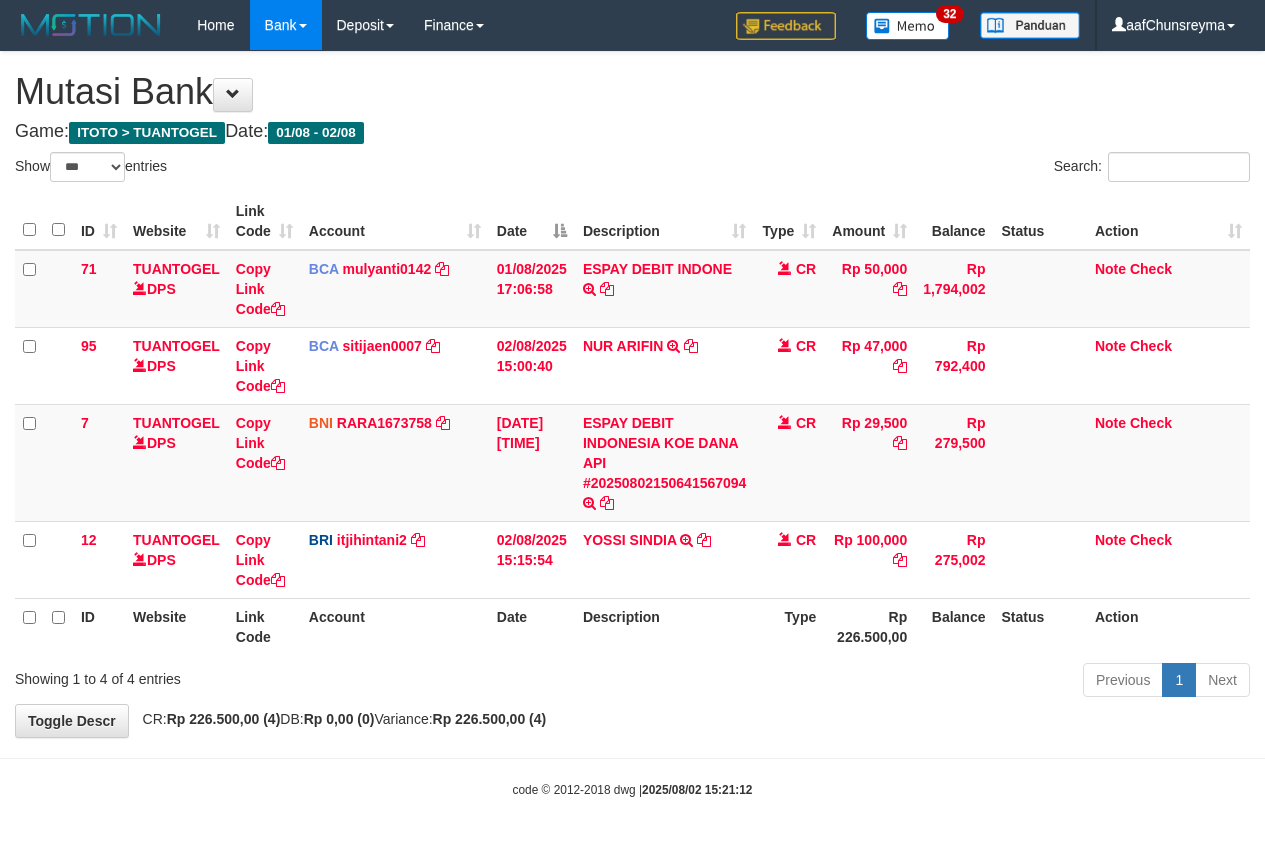 scroll, scrollTop: 0, scrollLeft: 0, axis: both 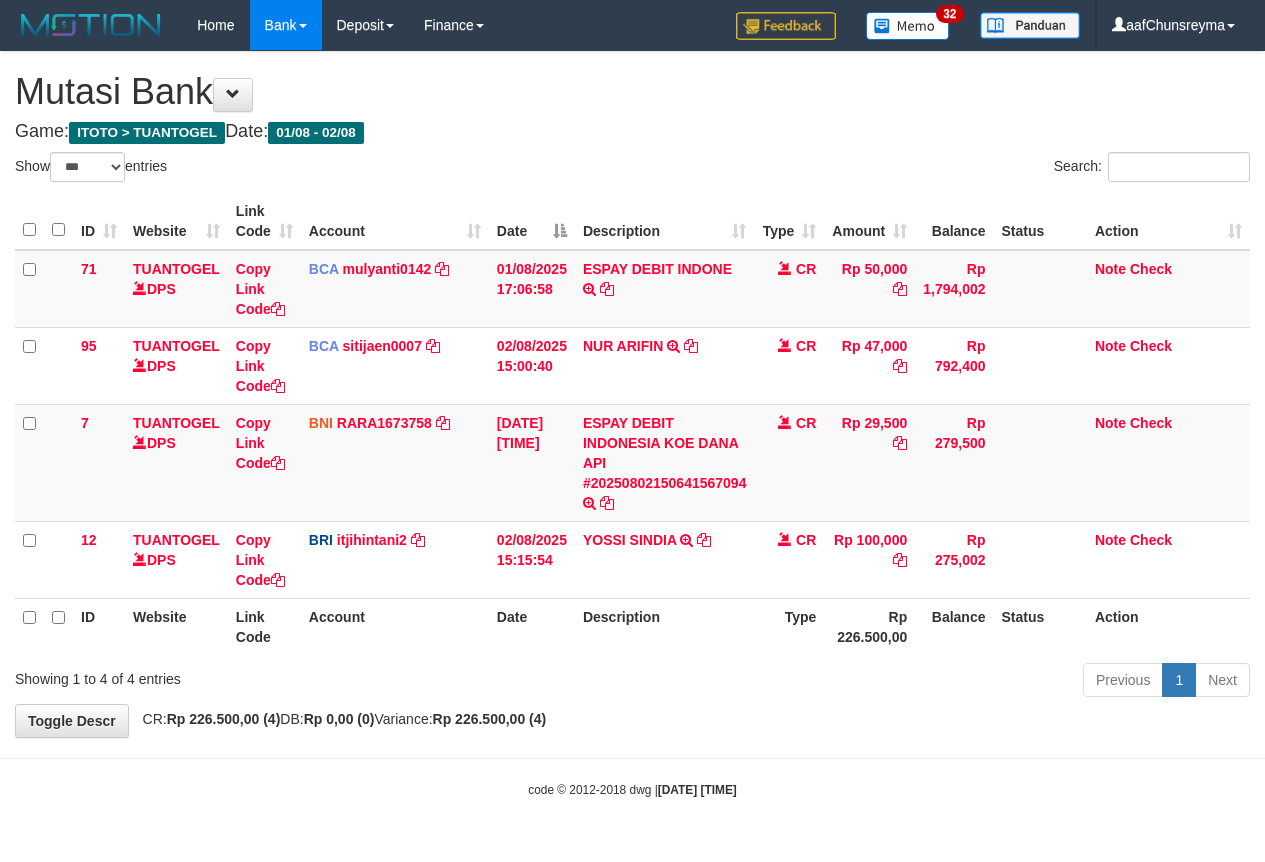select on "***" 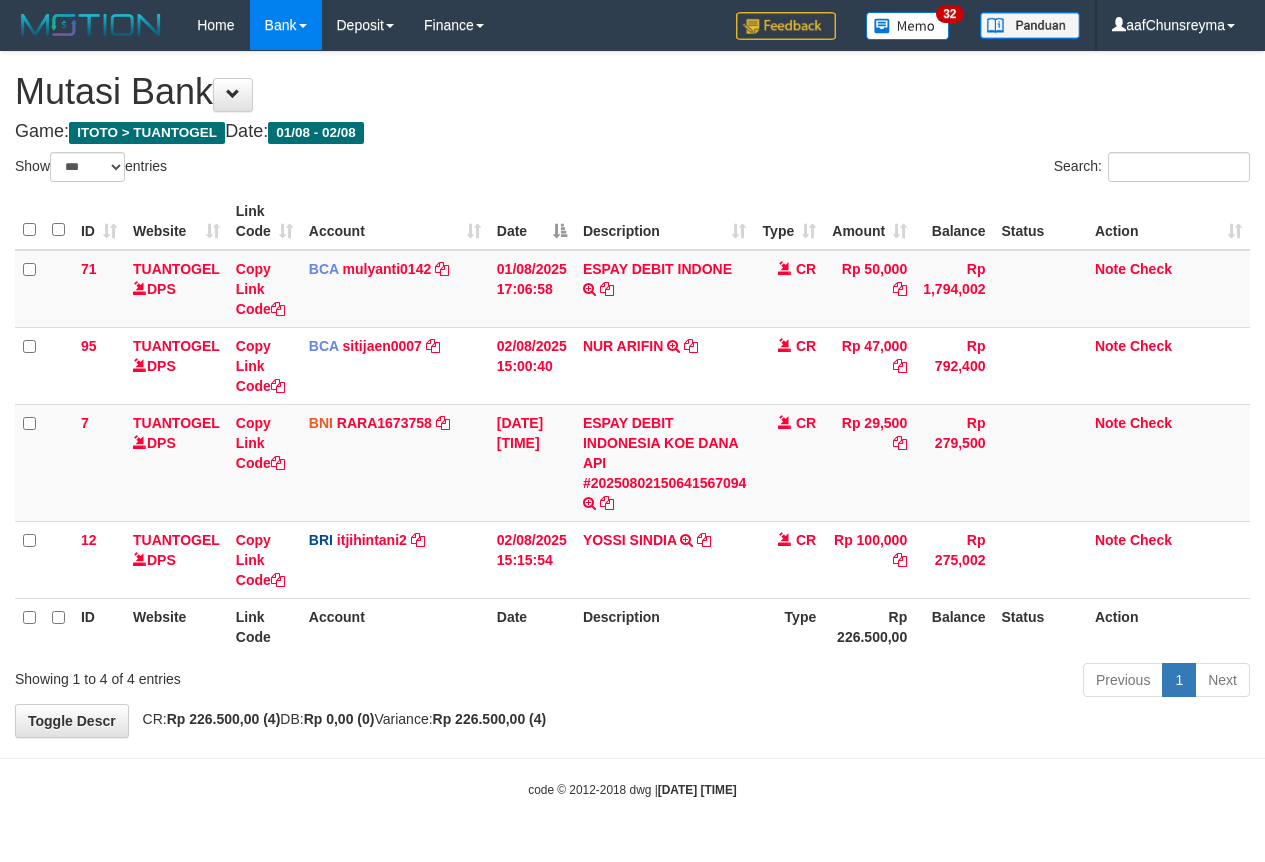 scroll, scrollTop: 0, scrollLeft: 0, axis: both 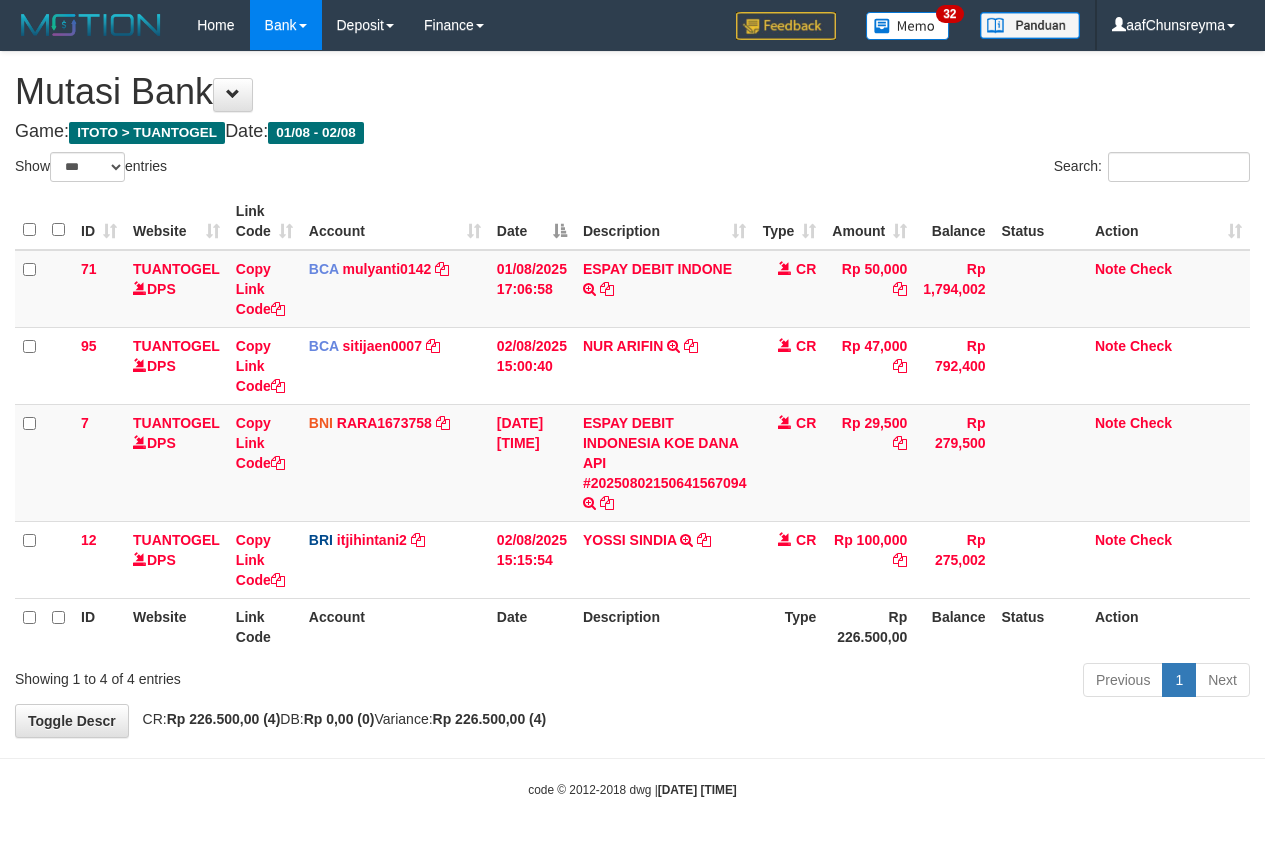 select on "***" 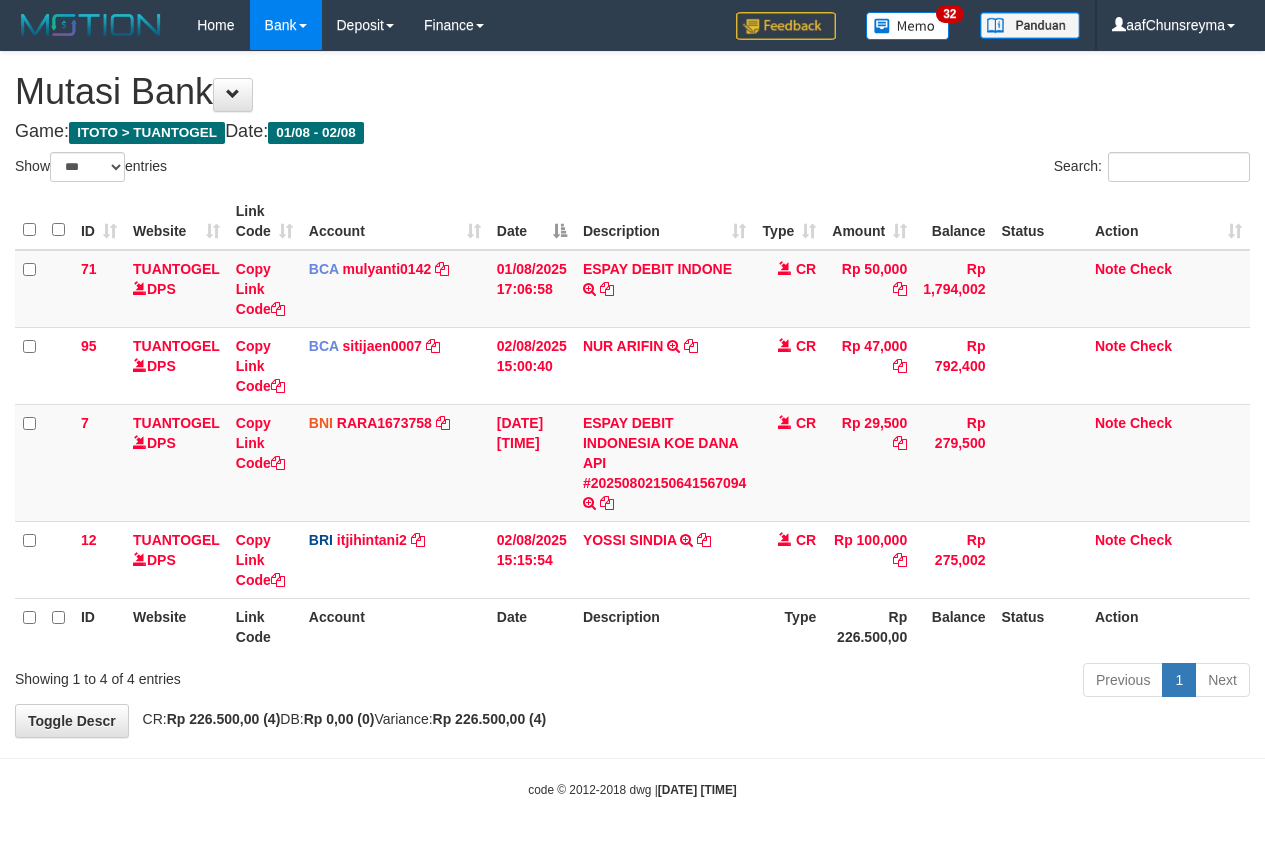 scroll, scrollTop: 0, scrollLeft: 0, axis: both 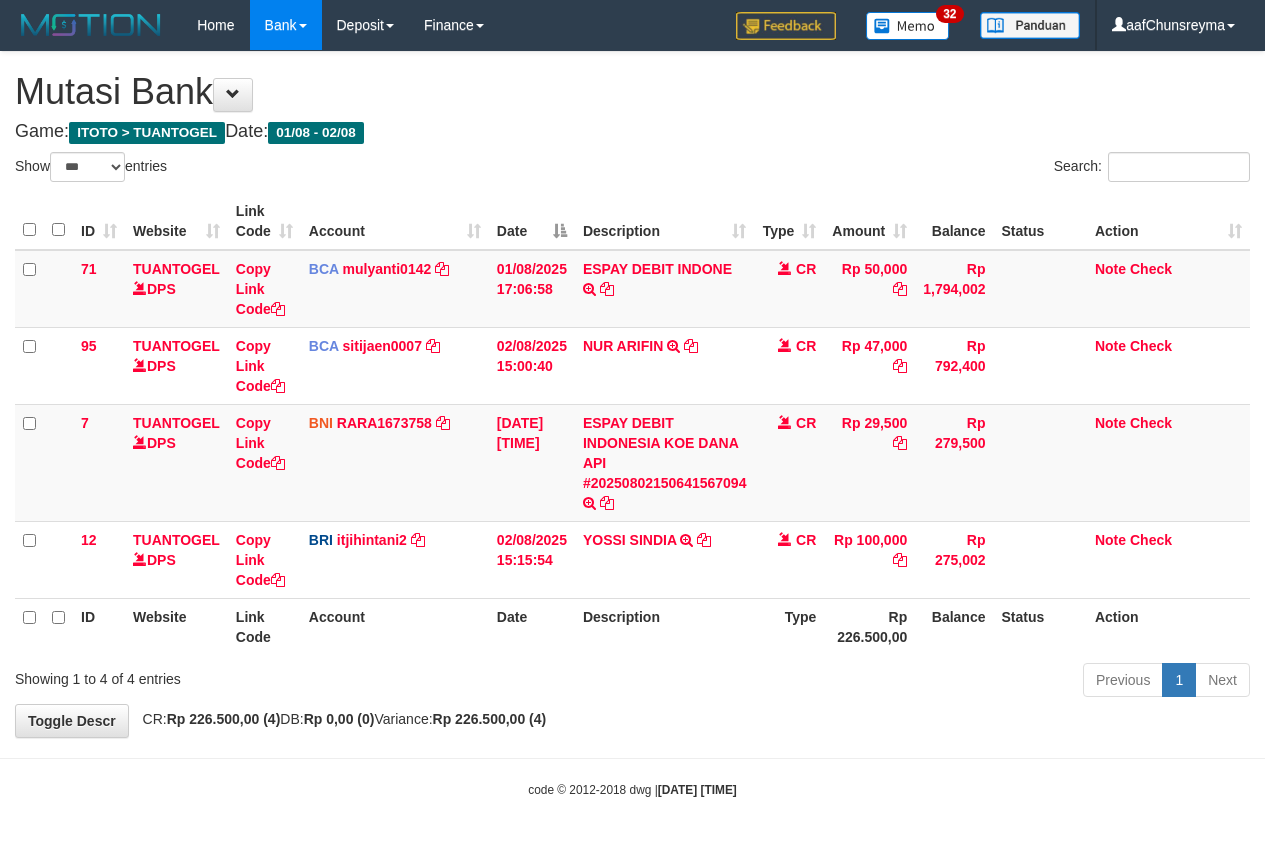 select on "***" 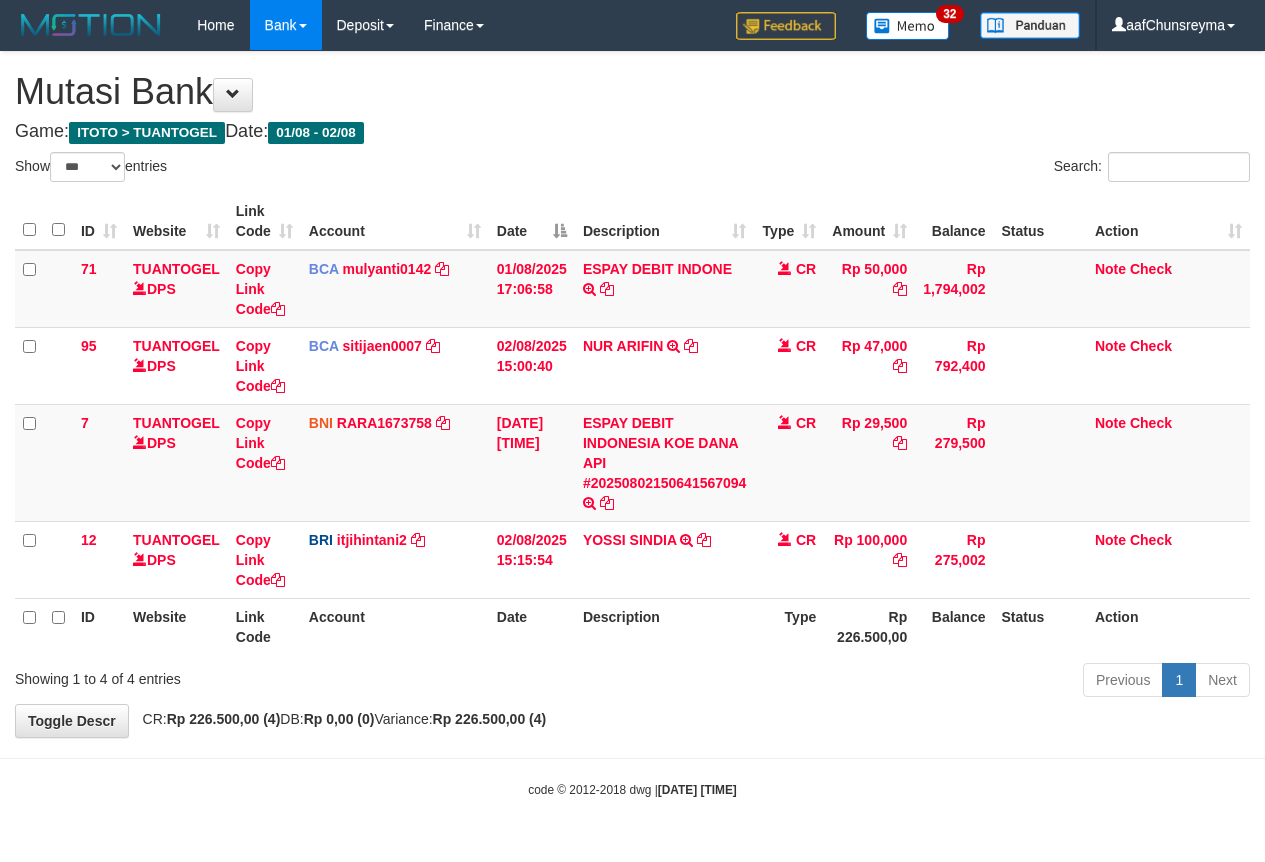 scroll, scrollTop: 0, scrollLeft: 0, axis: both 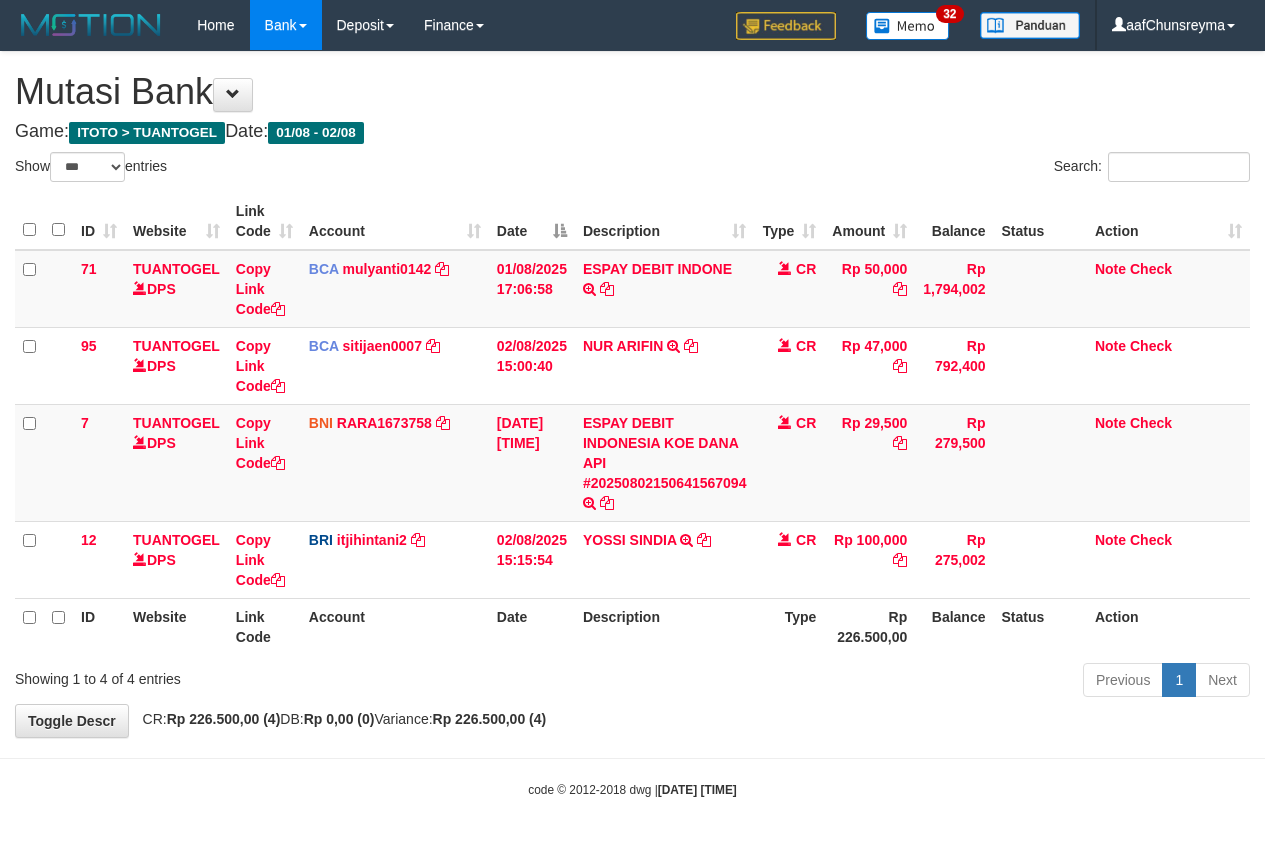select on "***" 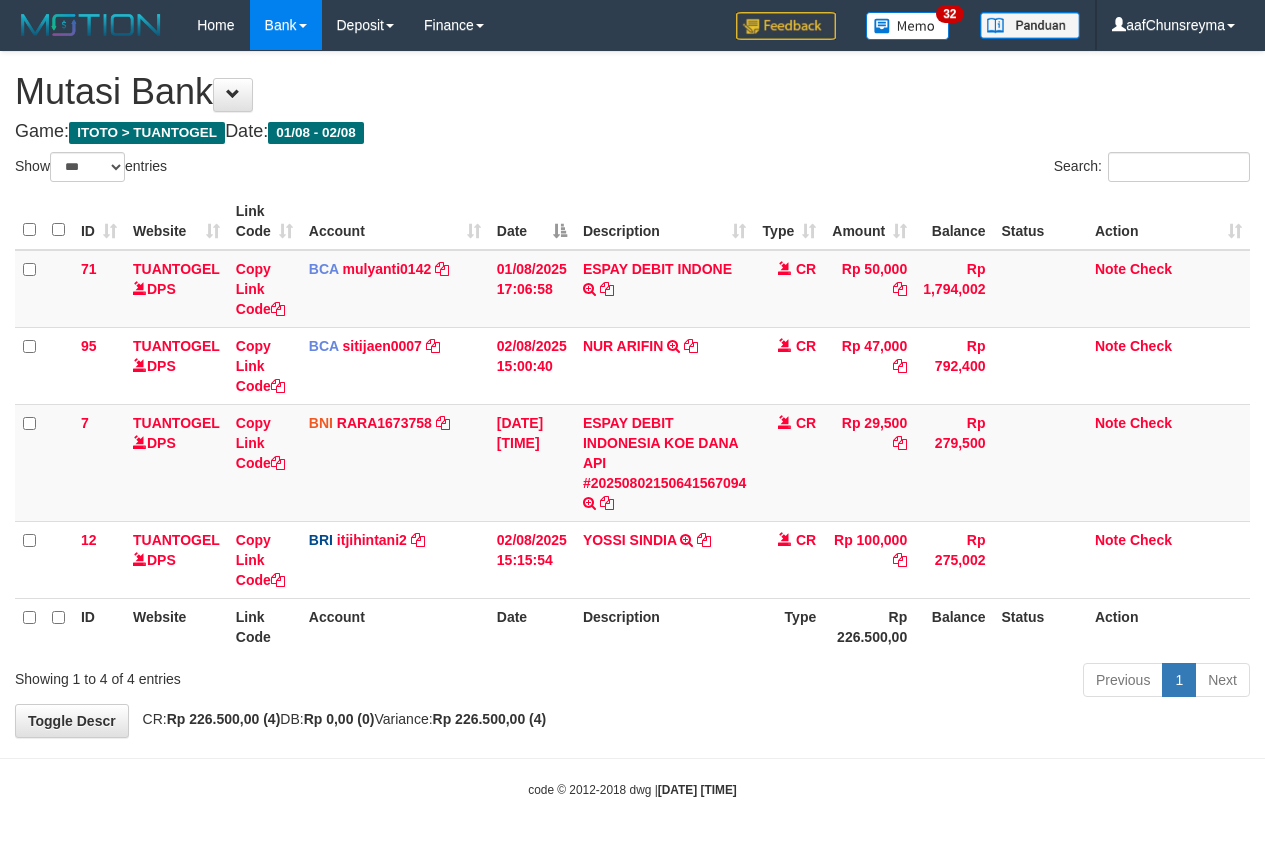 scroll, scrollTop: 0, scrollLeft: 0, axis: both 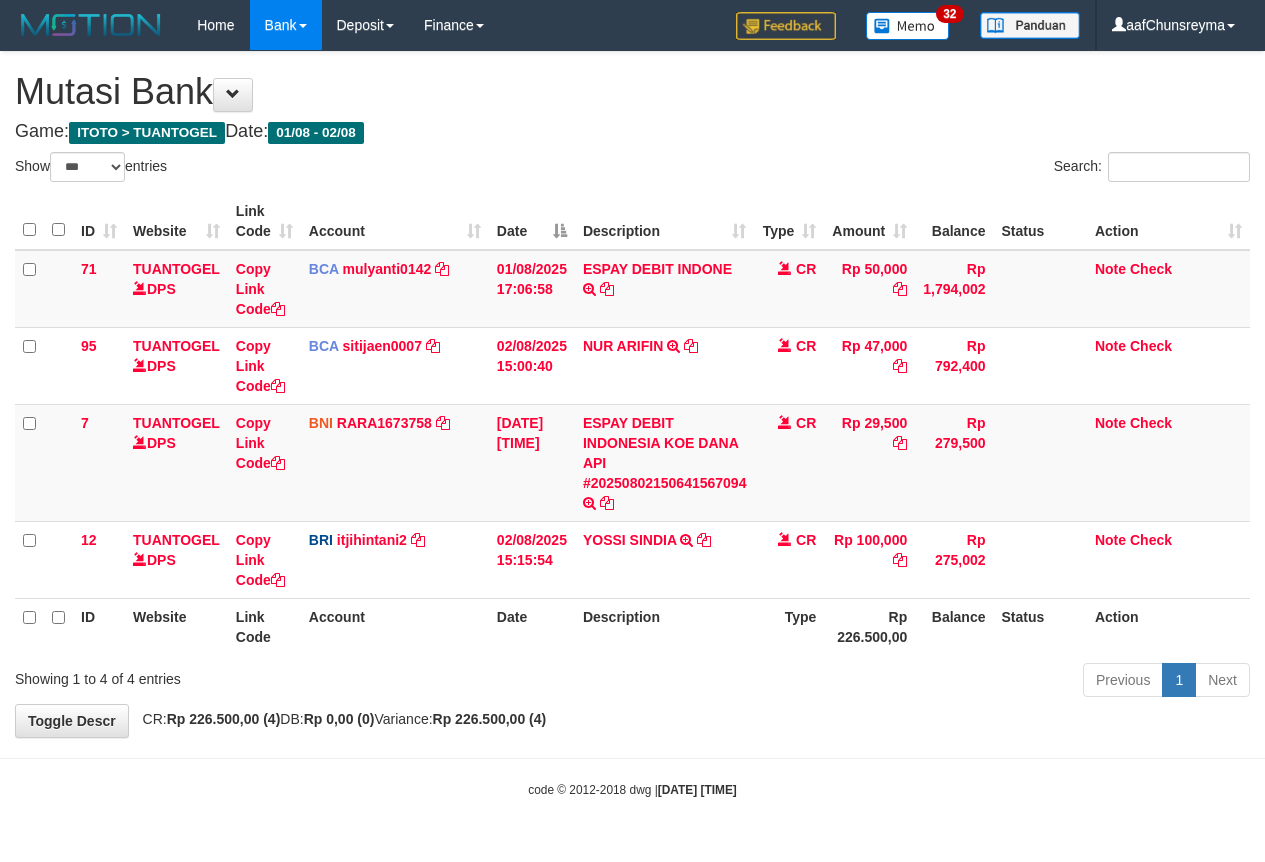 select on "***" 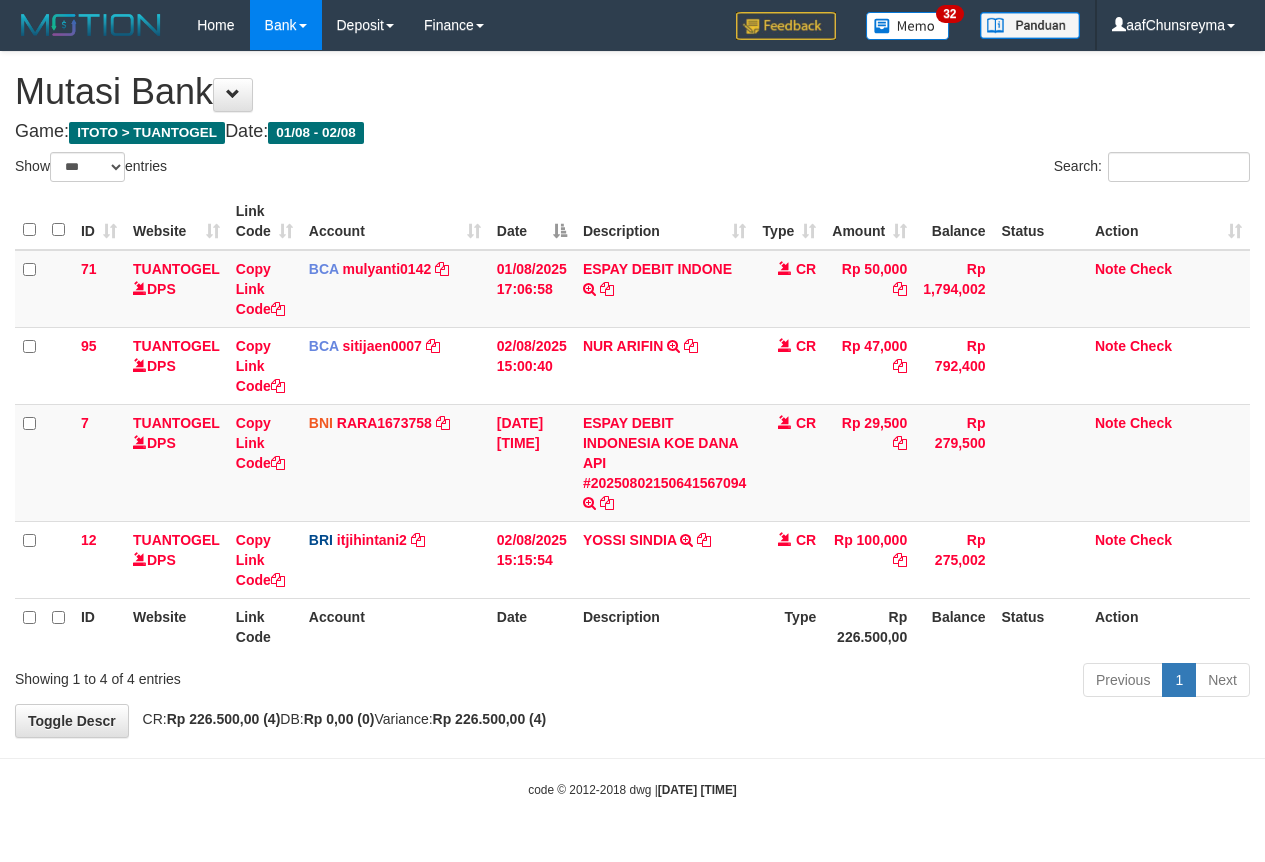 scroll, scrollTop: 0, scrollLeft: 0, axis: both 